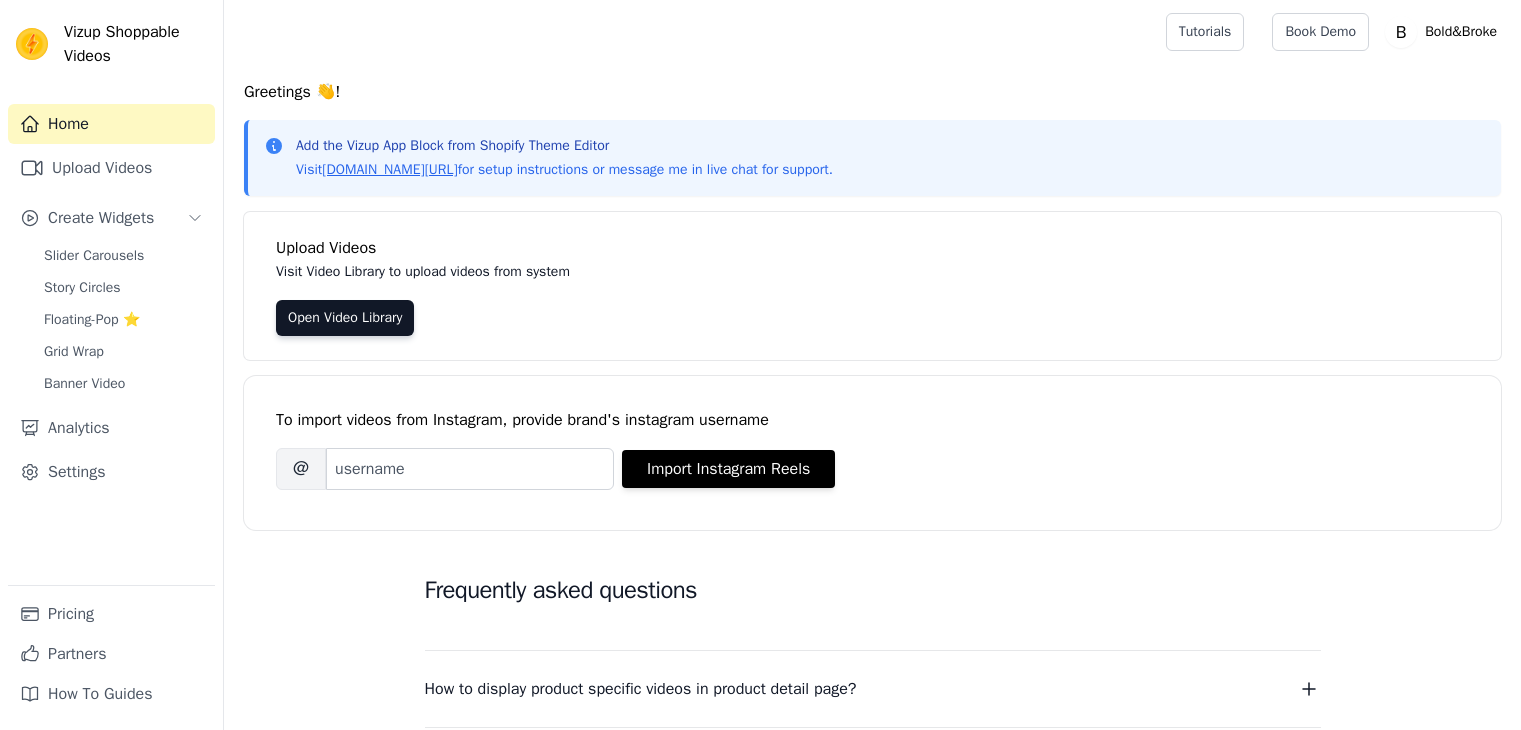 scroll, scrollTop: 0, scrollLeft: 0, axis: both 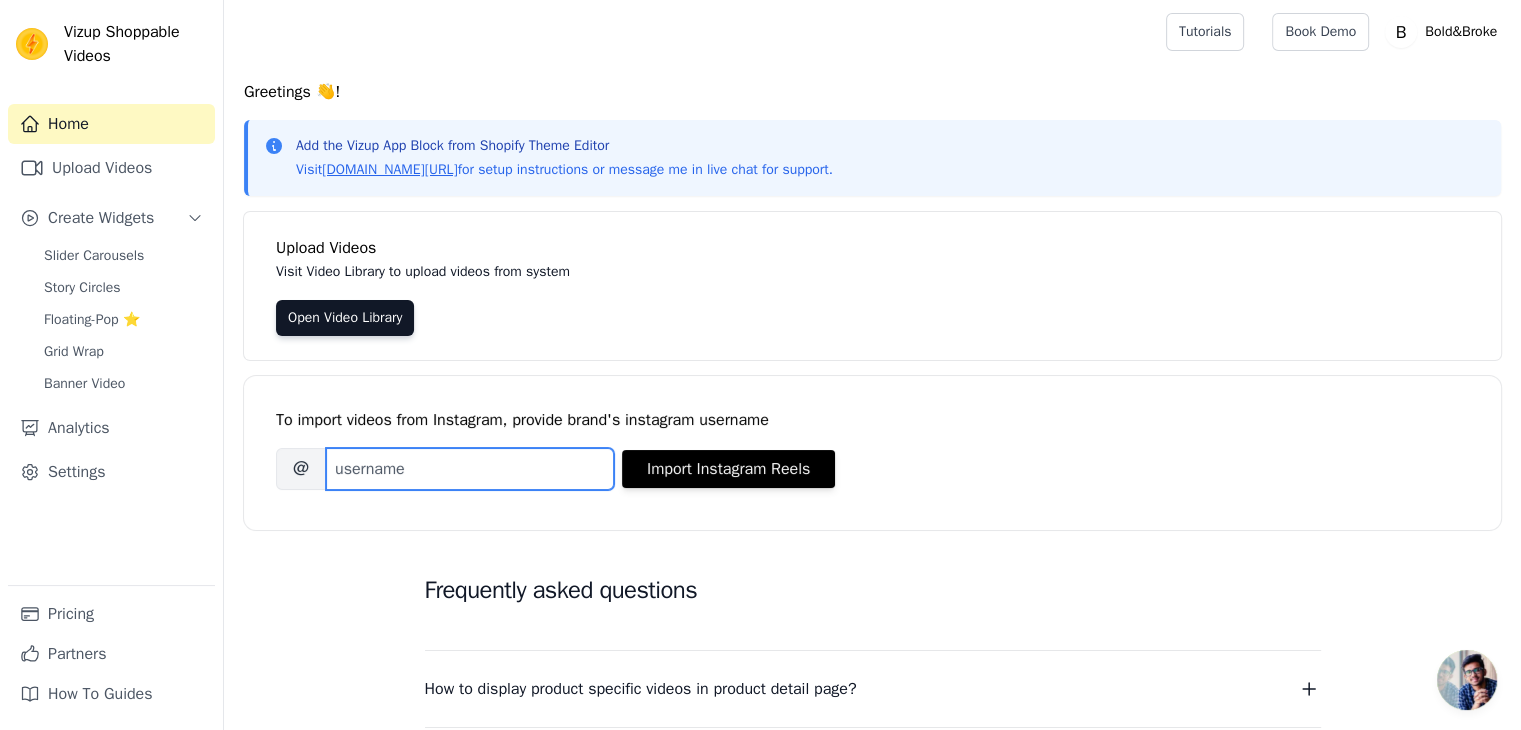 click on "Brand's Instagram Username" at bounding box center (470, 469) 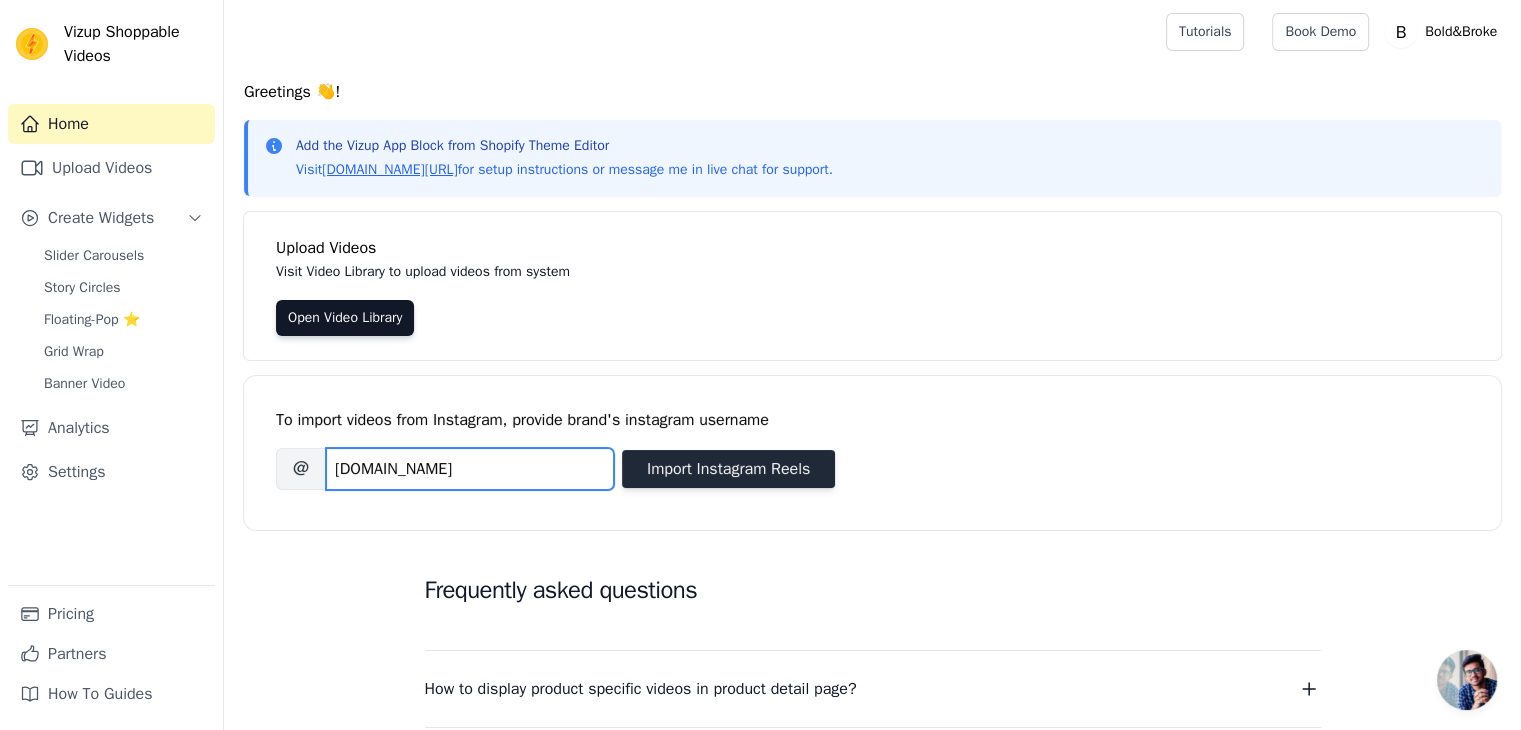 type on "[DOMAIN_NAME]" 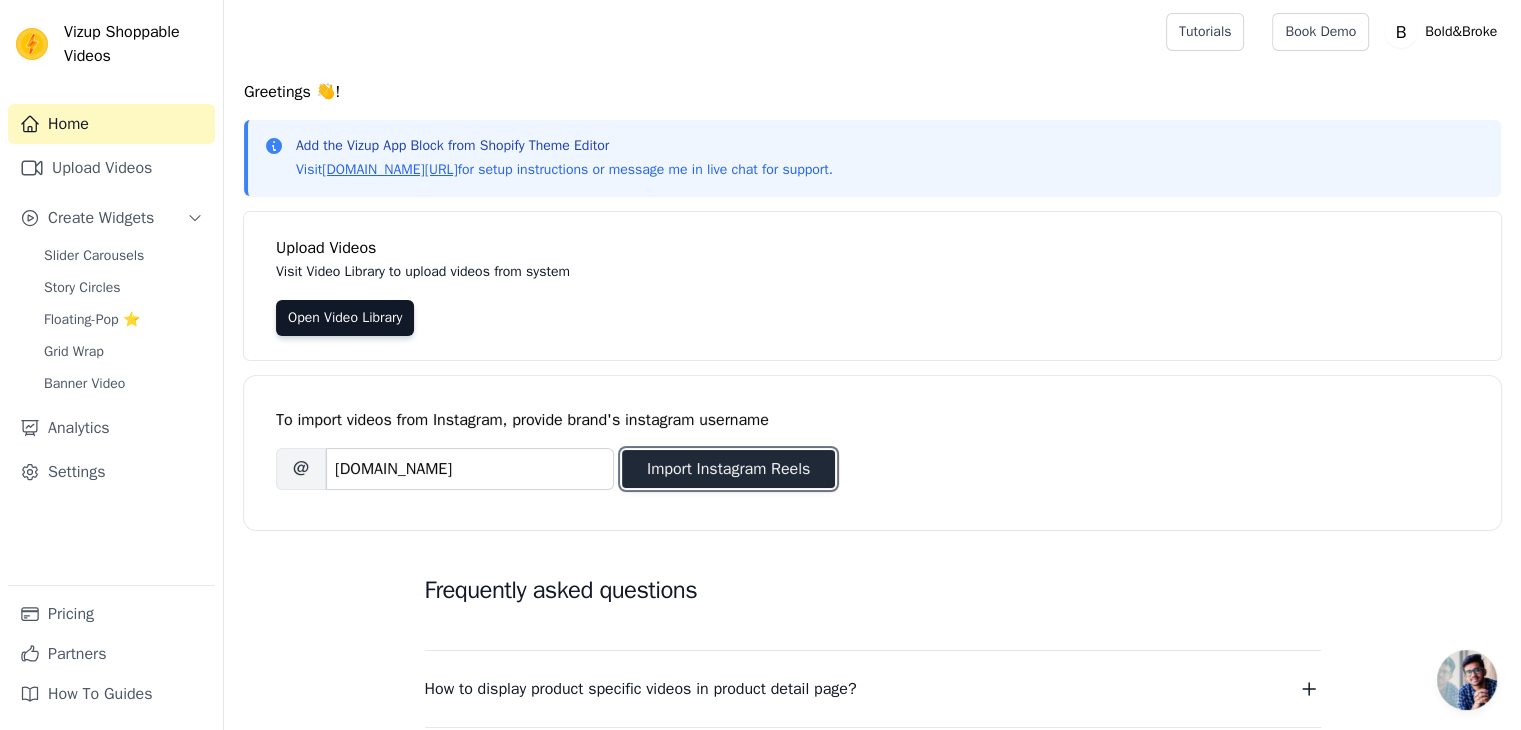 click on "Import Instagram Reels" at bounding box center [728, 469] 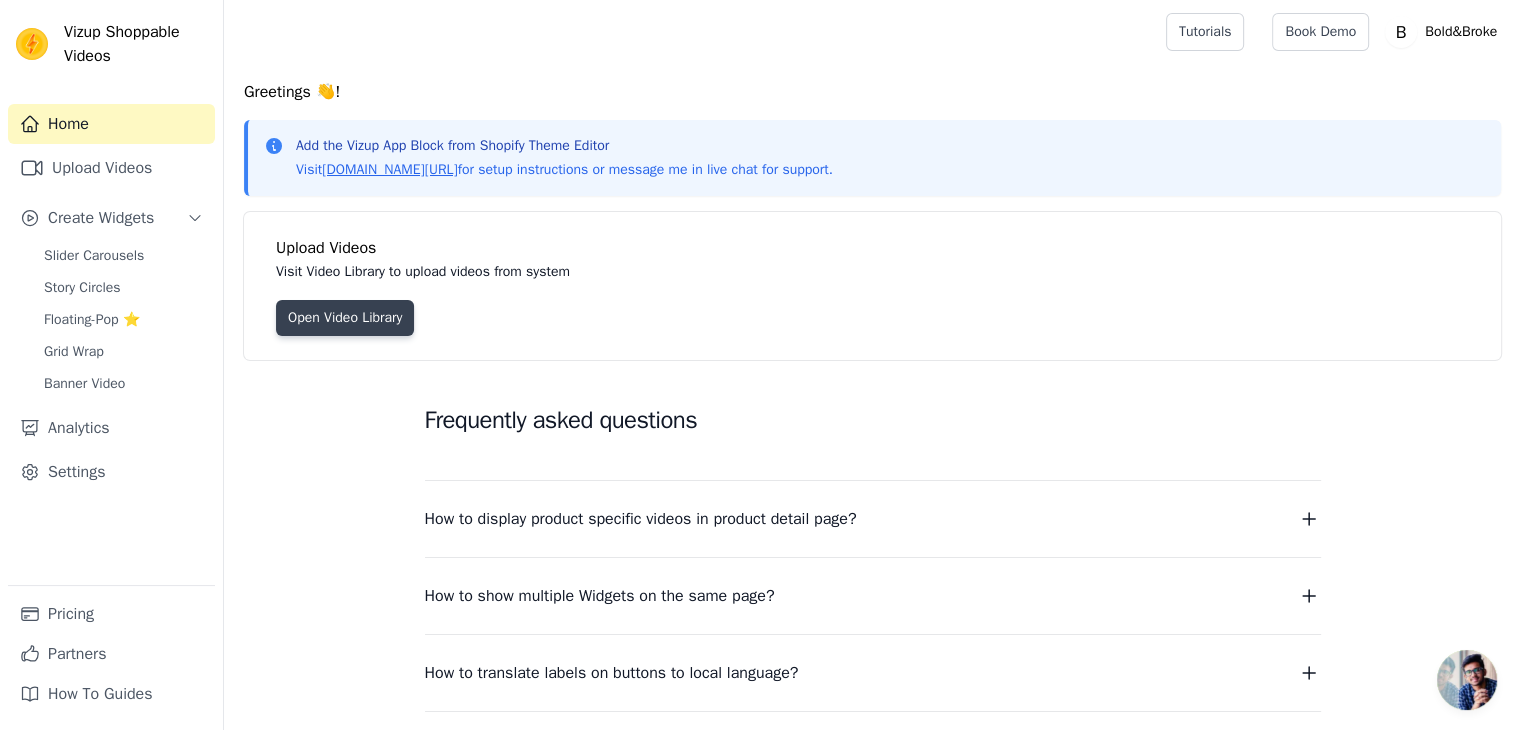 click on "Open Video Library" at bounding box center [345, 318] 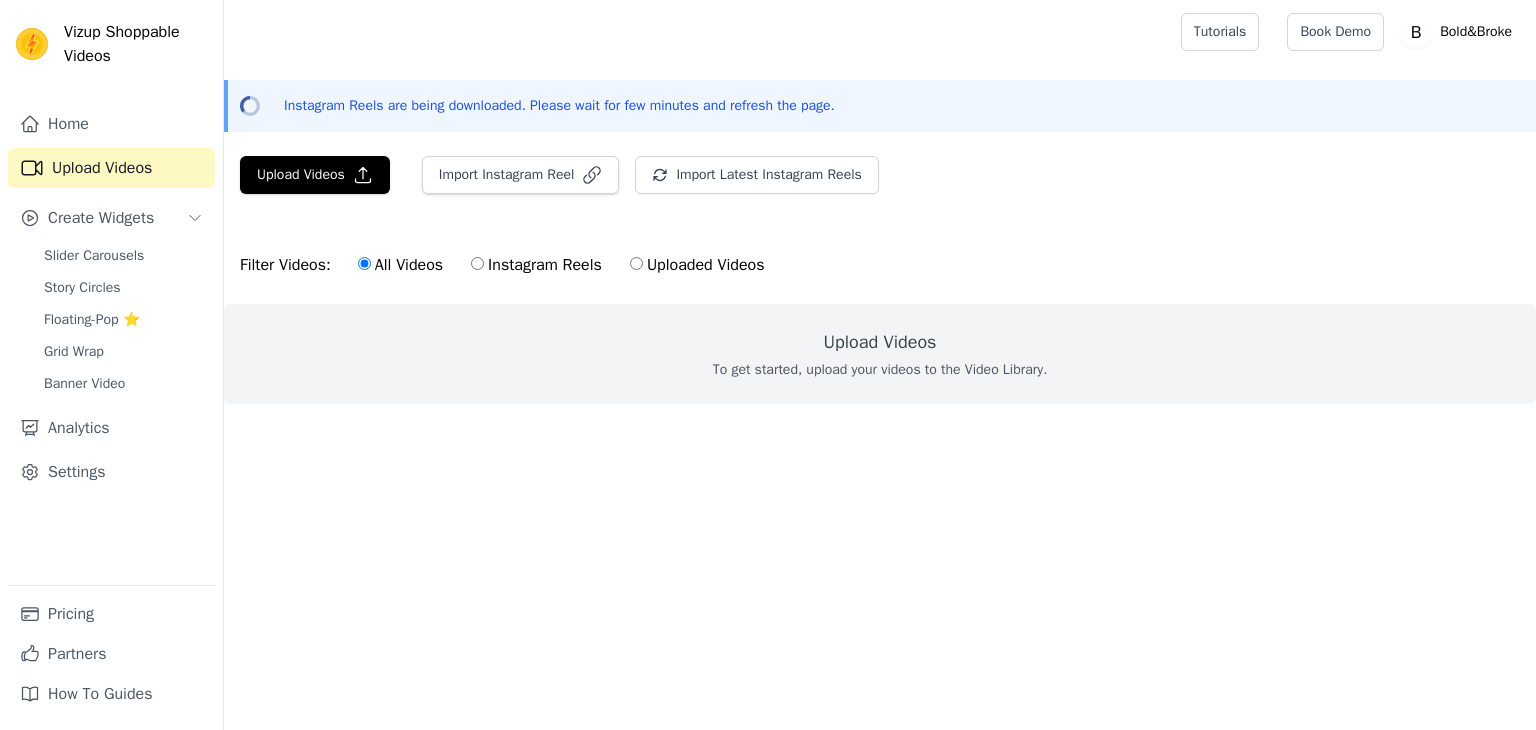 scroll, scrollTop: 0, scrollLeft: 0, axis: both 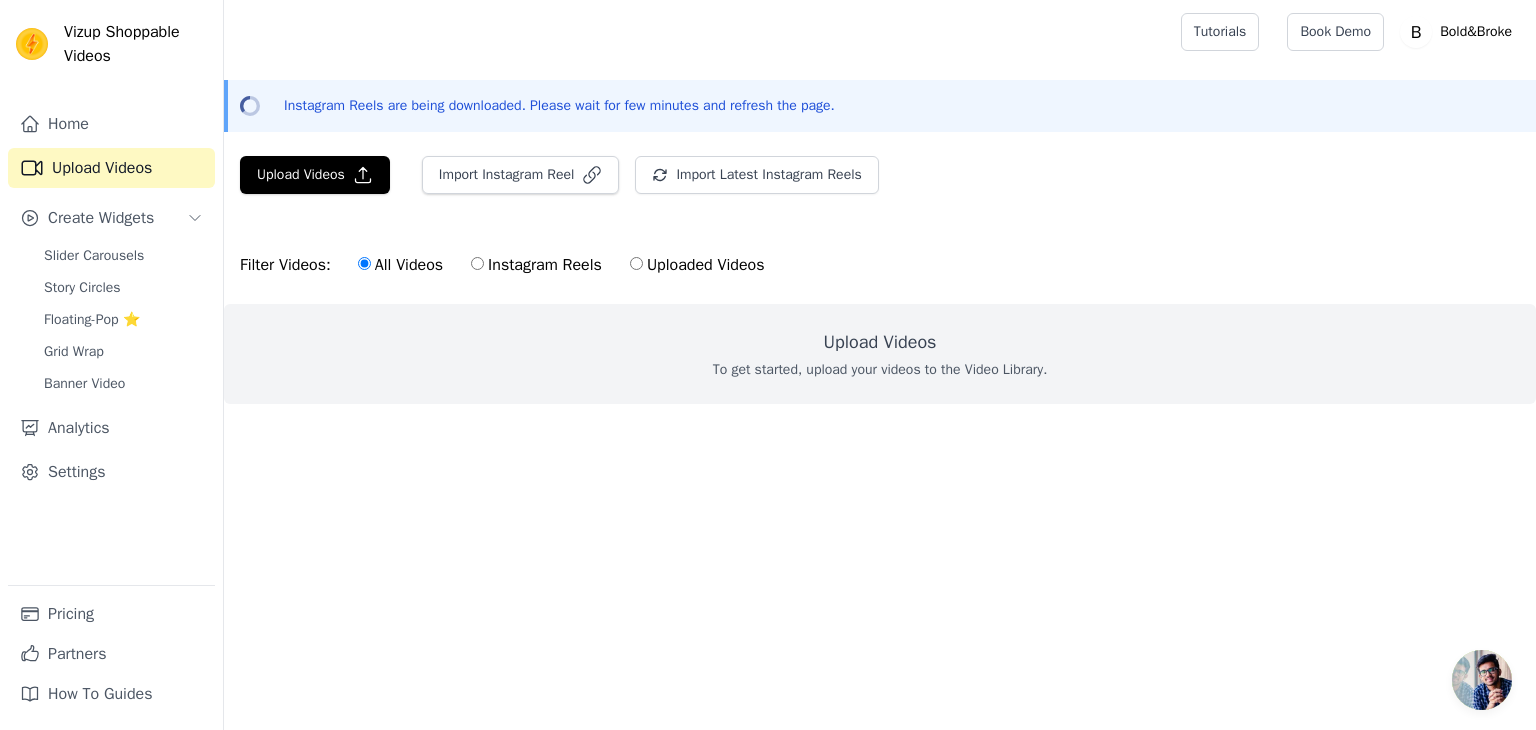 click on "Instagram Reels" at bounding box center (536, 265) 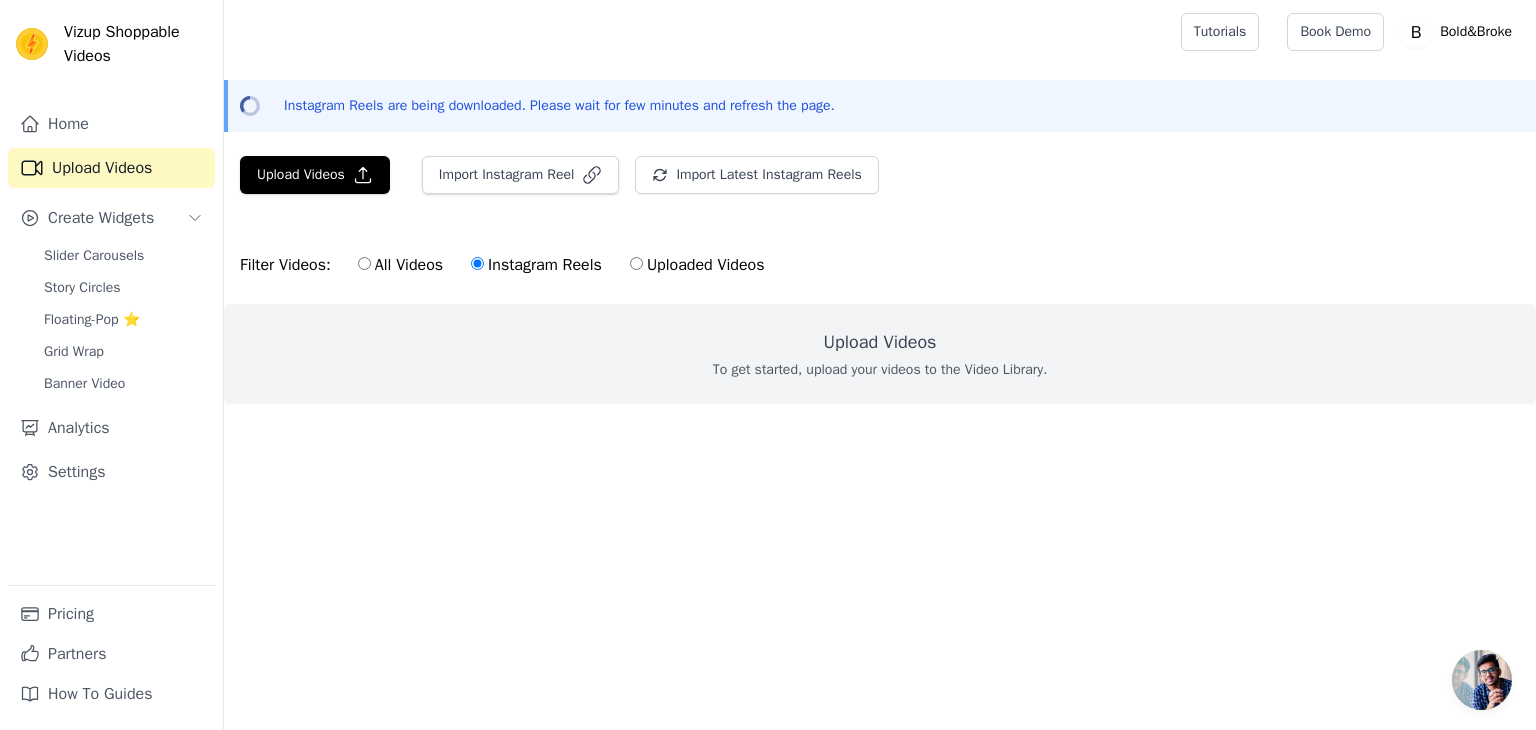 click on "To get started, upload your videos to the Video Library." at bounding box center (880, 370) 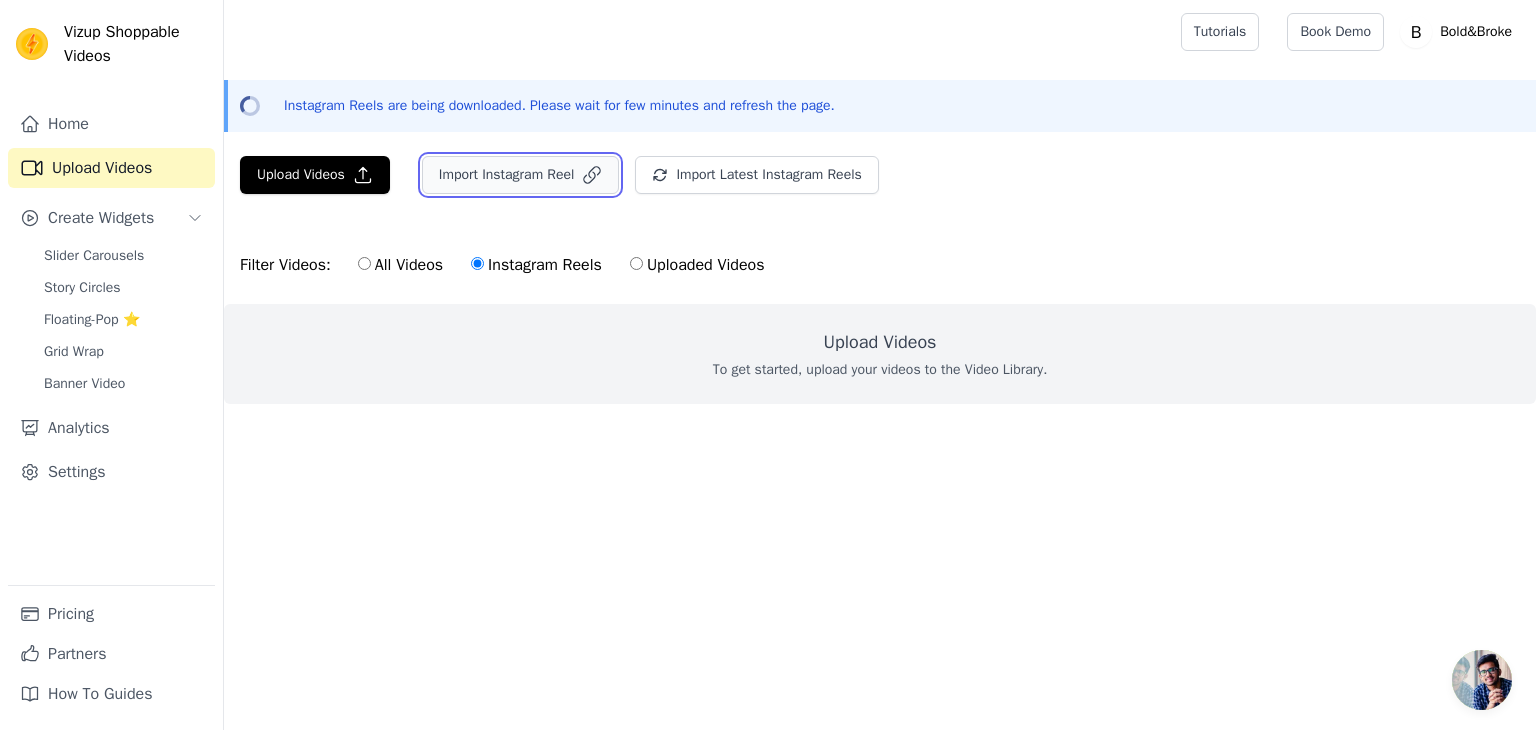 click on "Import Instagram Reel" at bounding box center [521, 175] 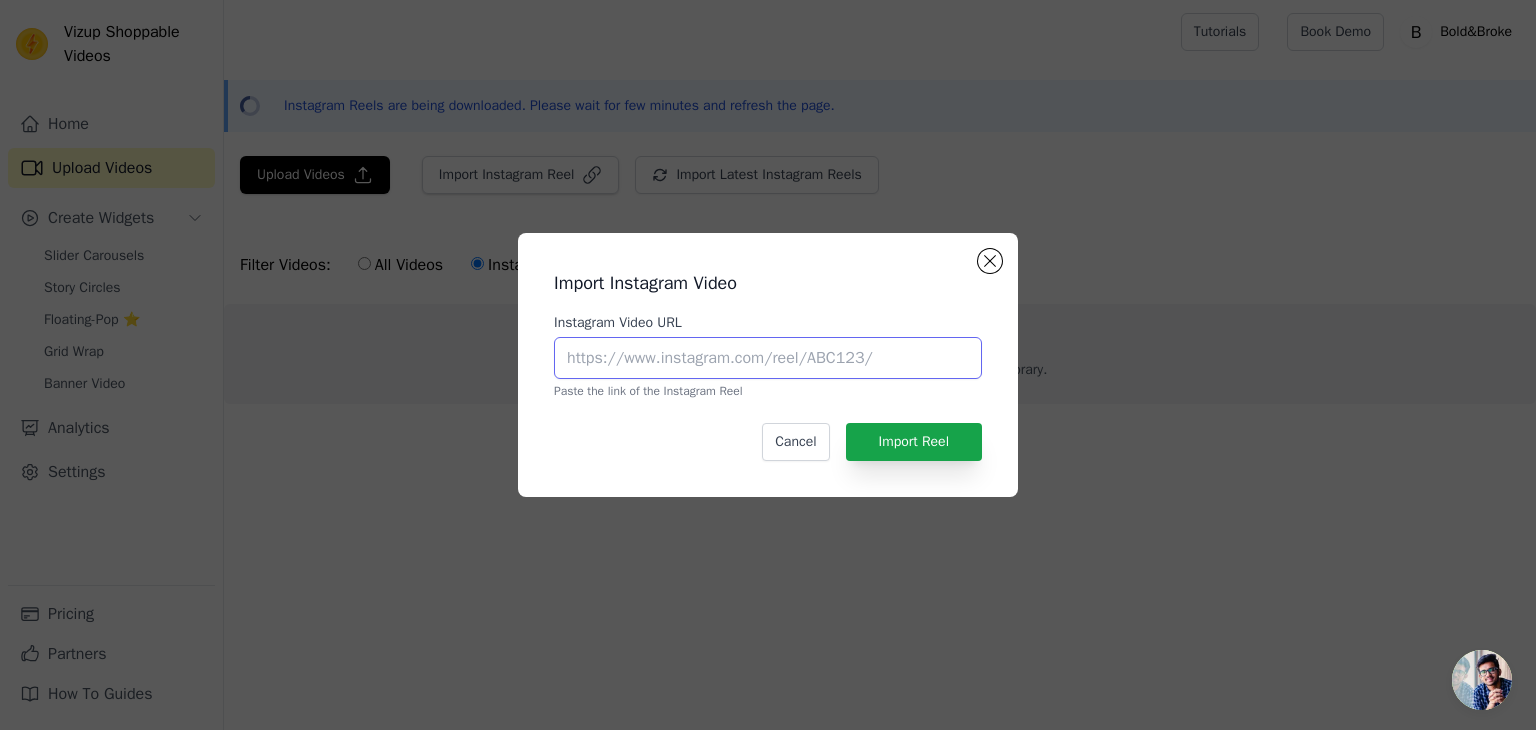 click on "Instagram Video URL" at bounding box center (768, 358) 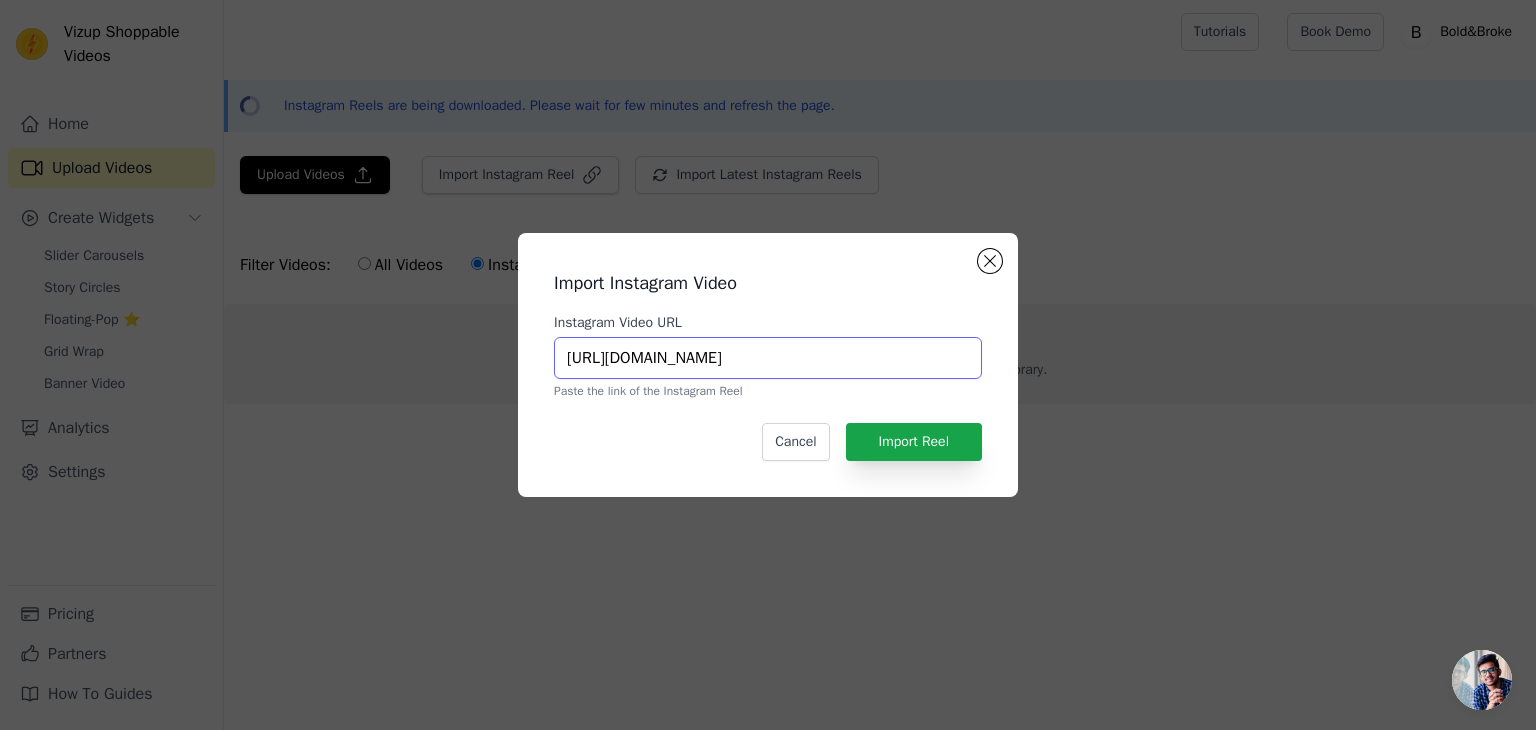 scroll, scrollTop: 0, scrollLeft: 187, axis: horizontal 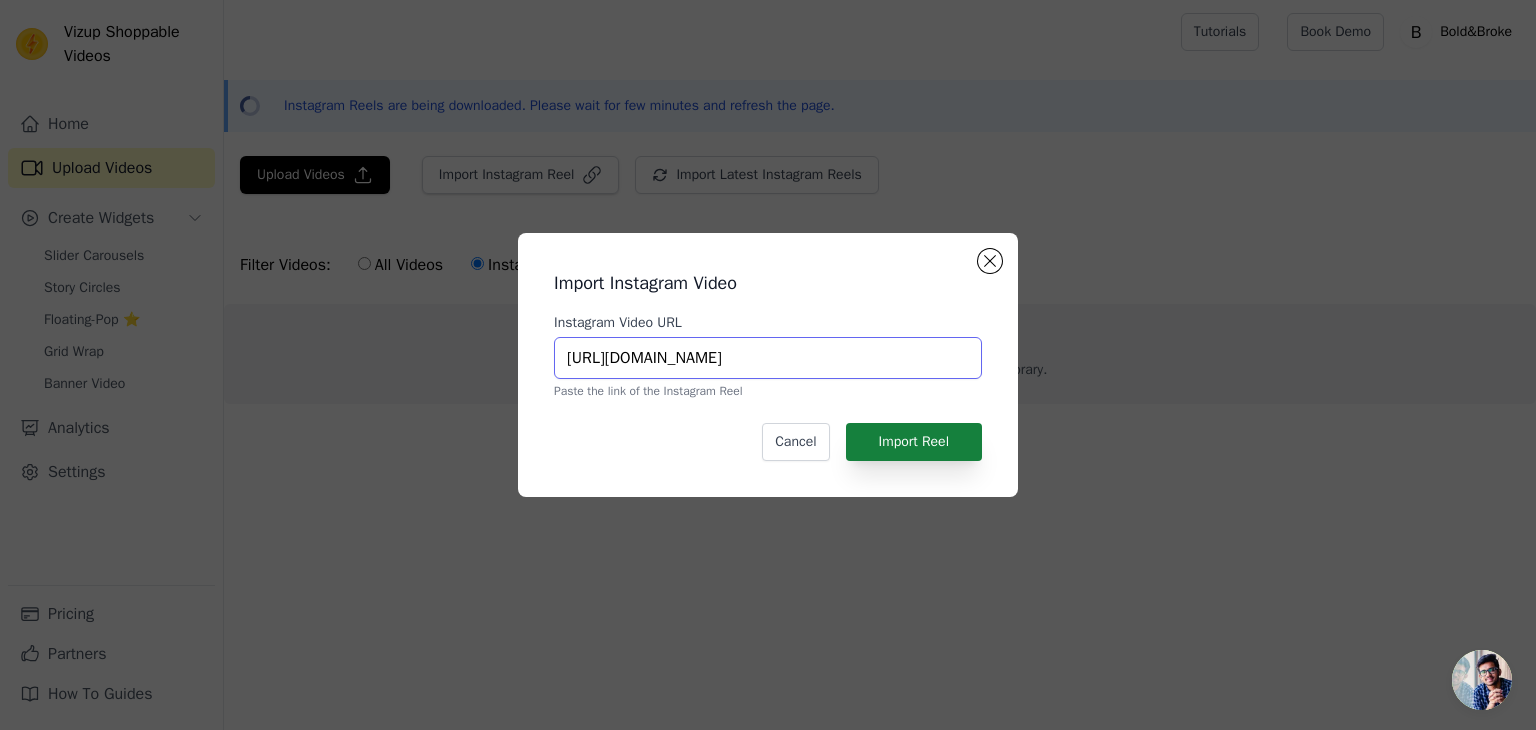 type on "[URL][DOMAIN_NAME]" 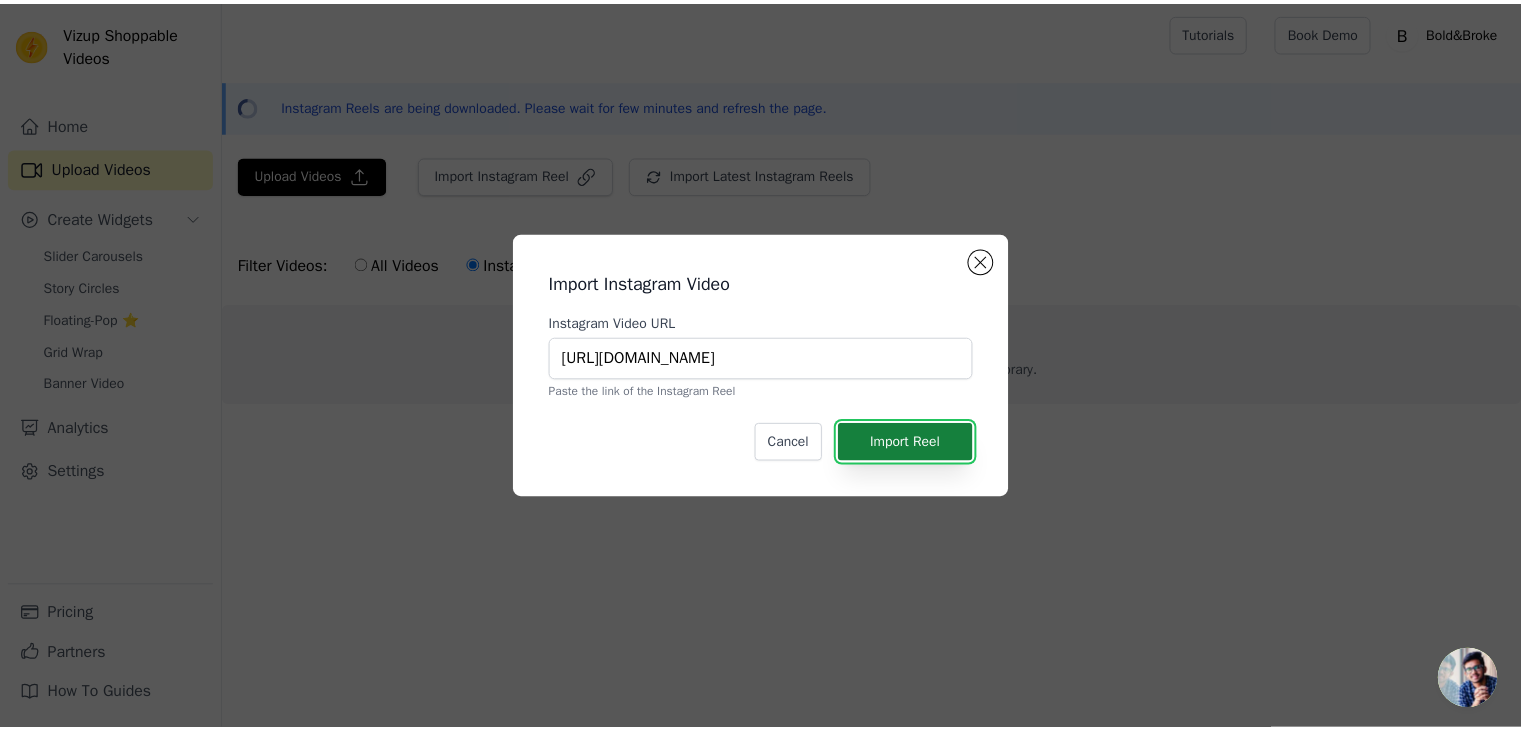 scroll, scrollTop: 0, scrollLeft: 0, axis: both 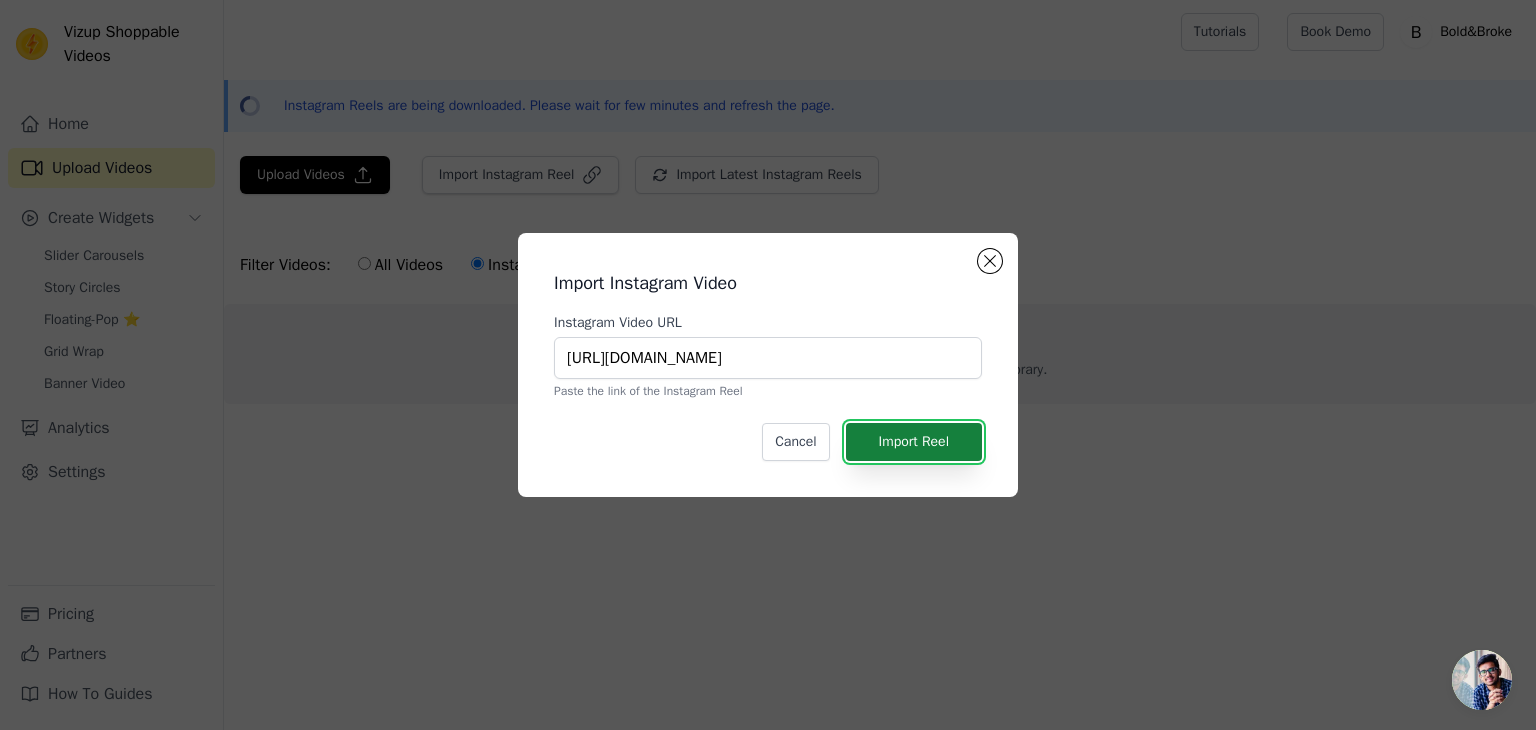 click on "Import Reel" at bounding box center (914, 442) 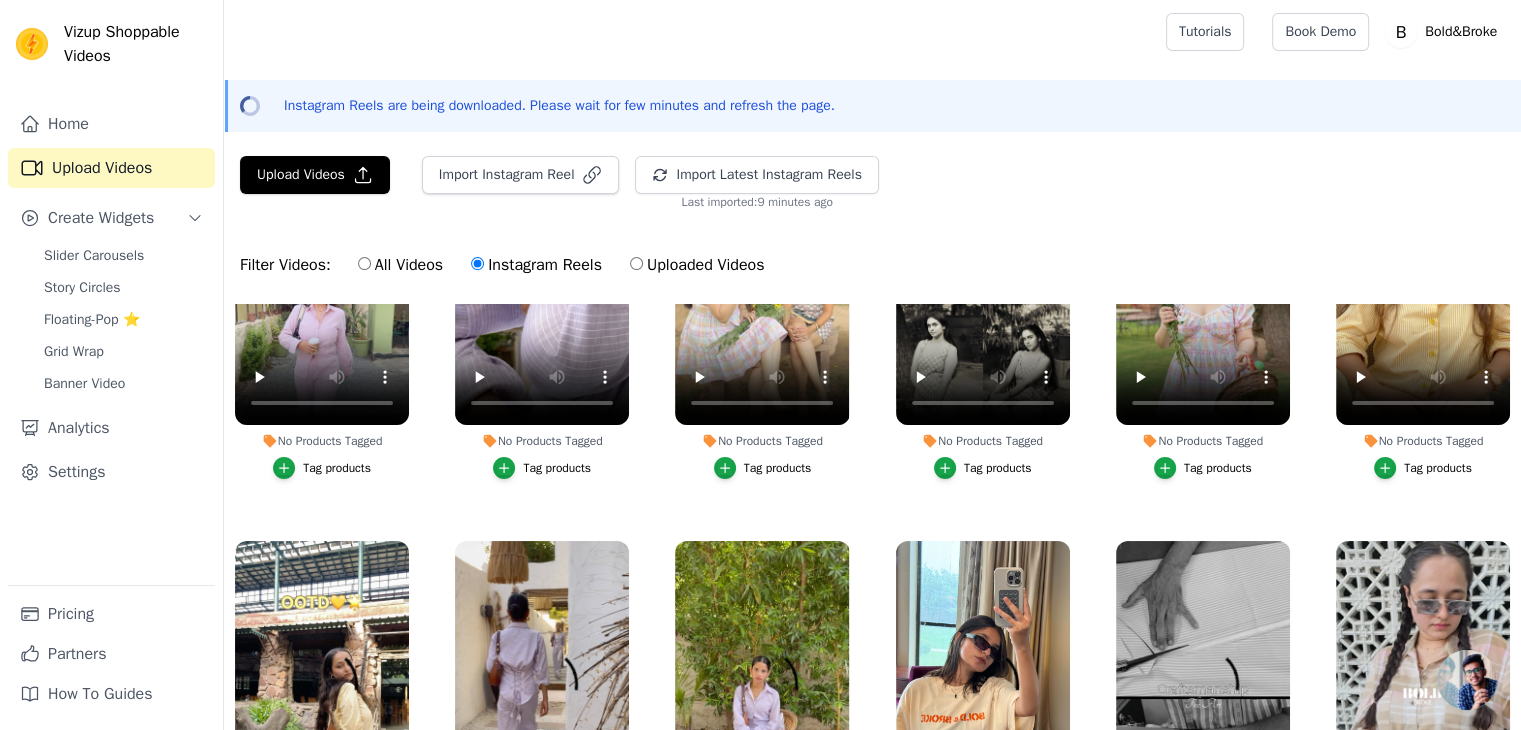 scroll, scrollTop: 1881, scrollLeft: 0, axis: vertical 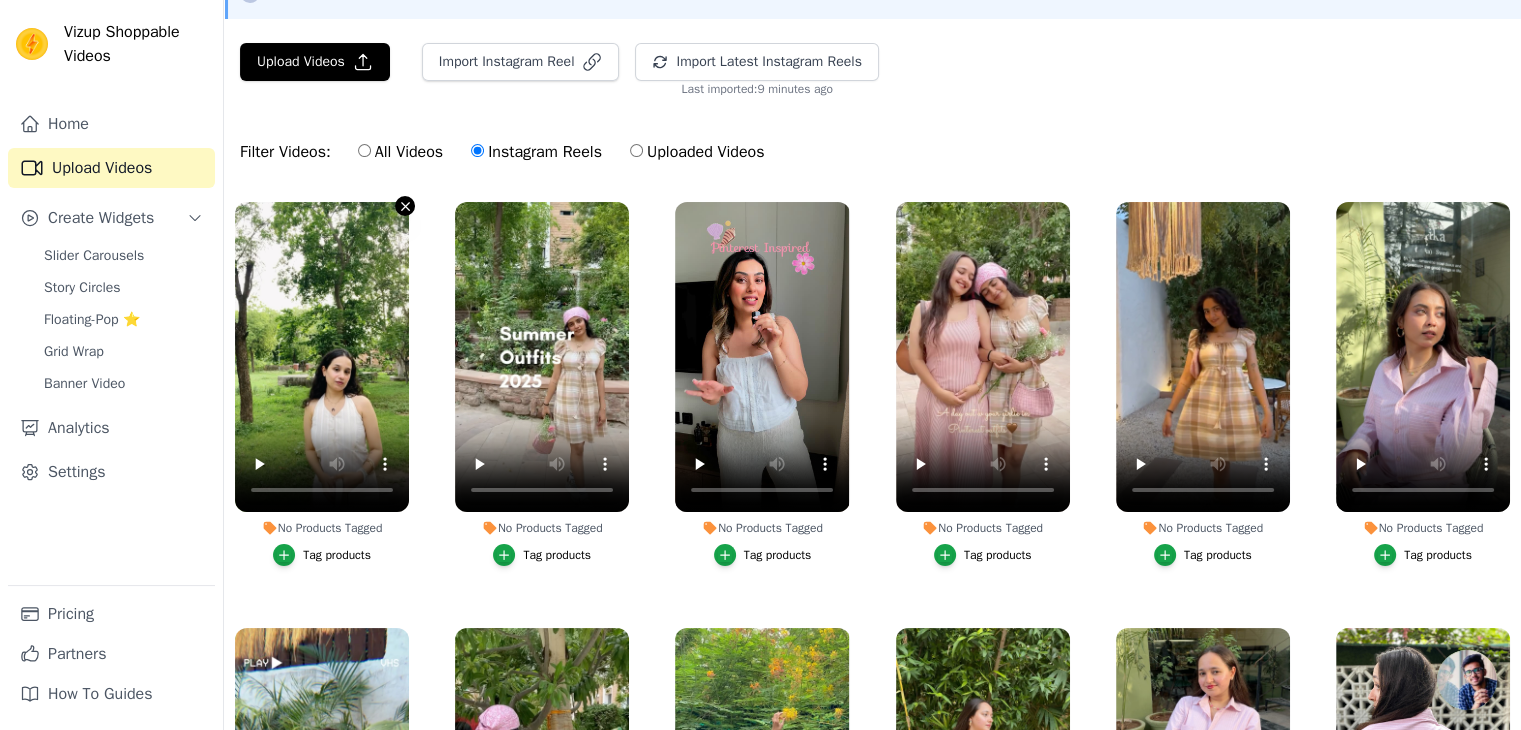 click 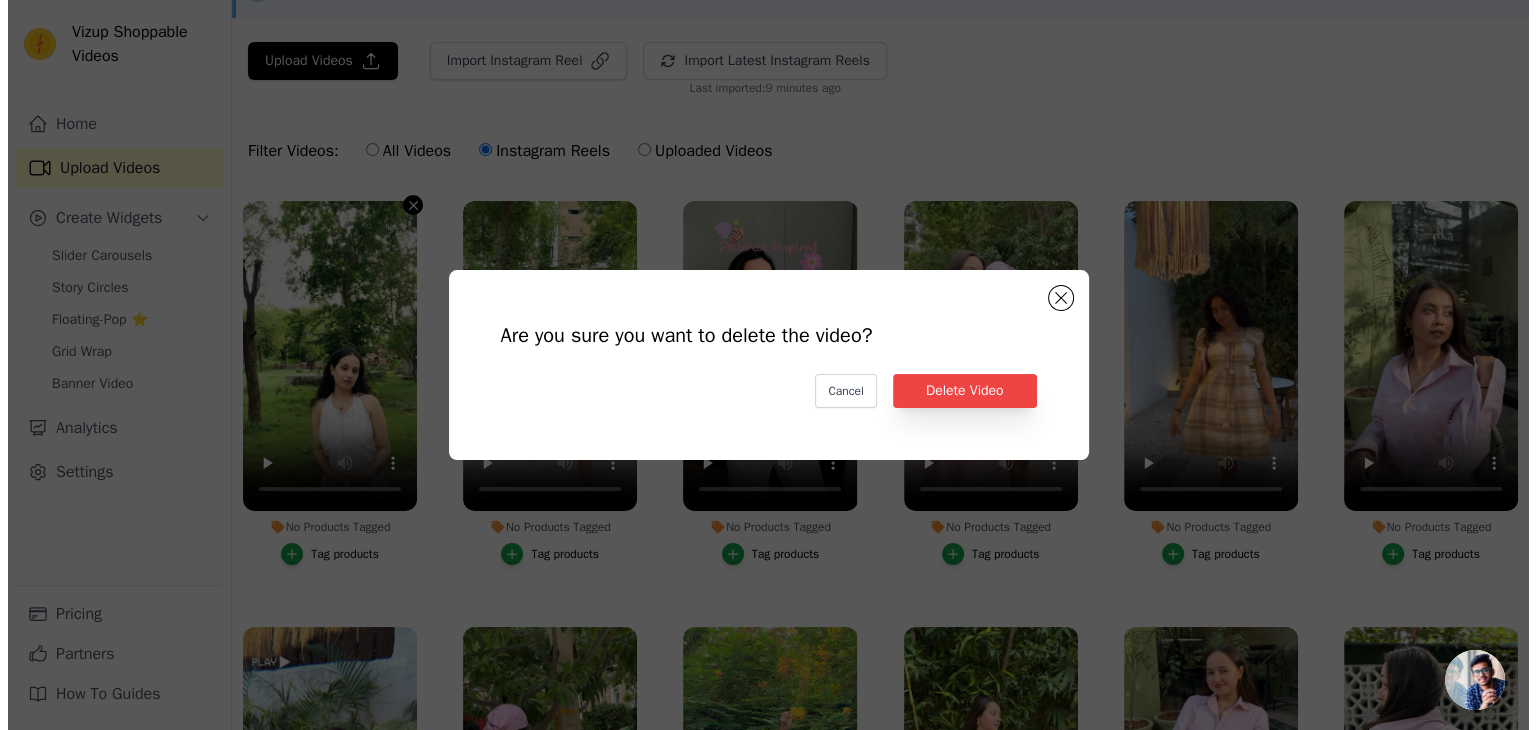 scroll, scrollTop: 0, scrollLeft: 0, axis: both 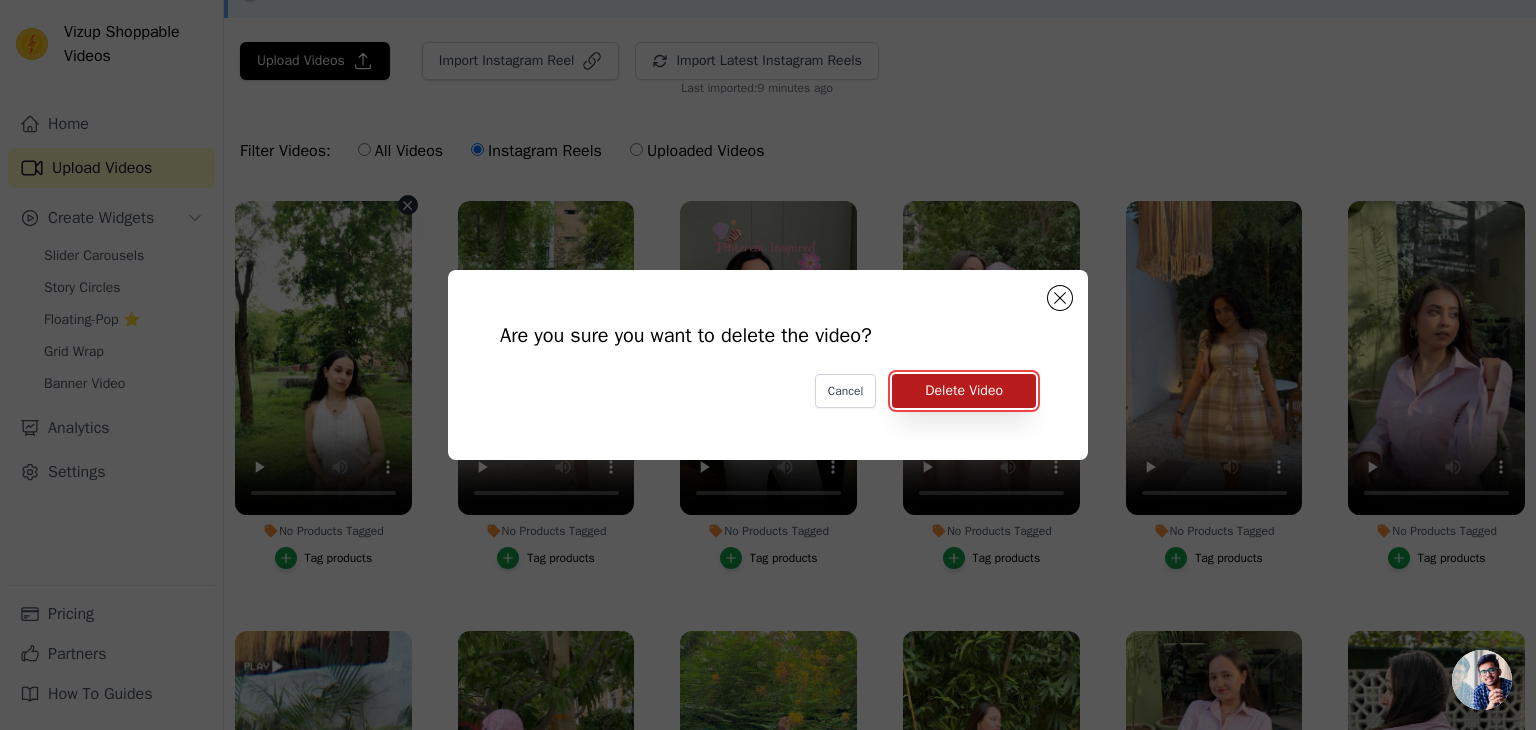 click on "Delete Video" at bounding box center (964, 391) 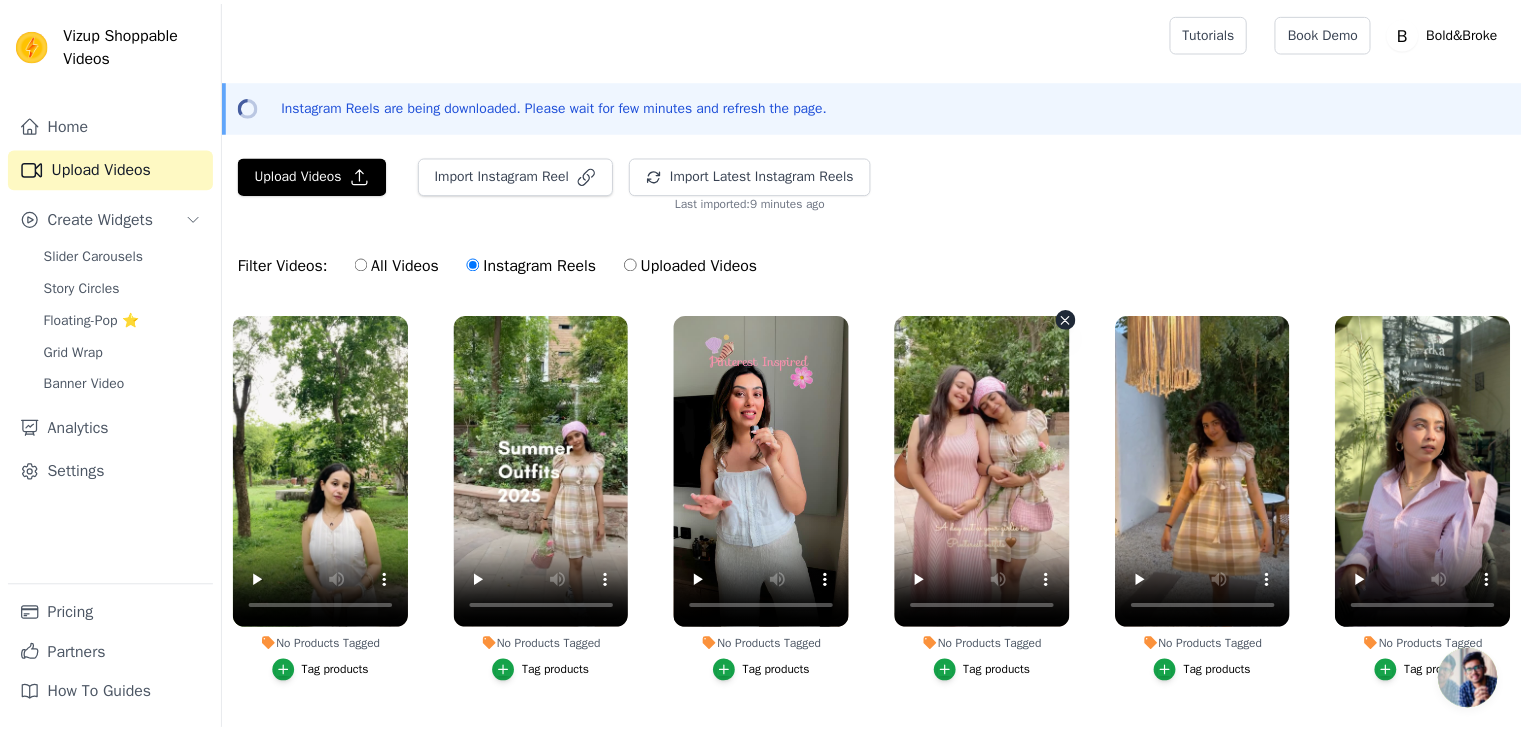 scroll, scrollTop: 113, scrollLeft: 0, axis: vertical 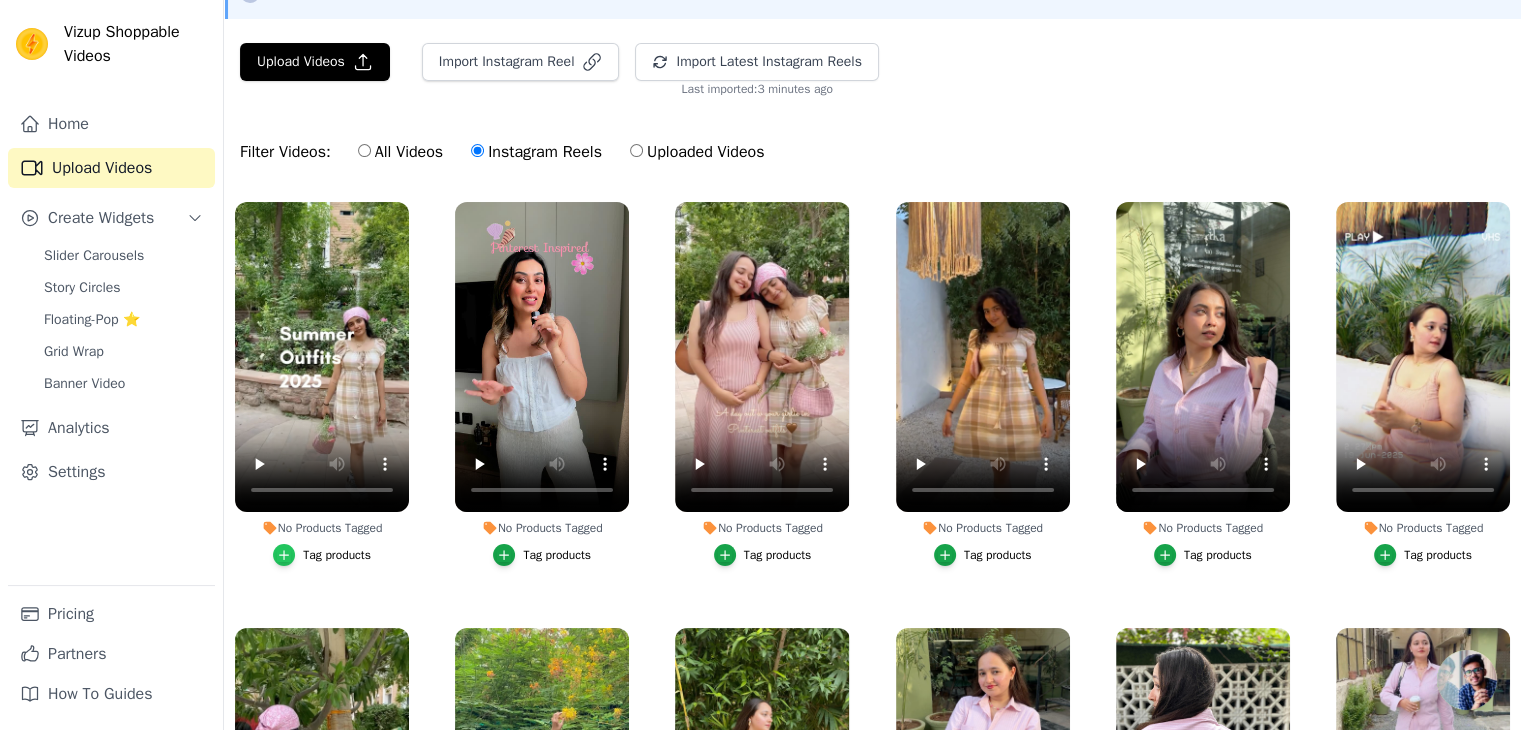 click at bounding box center [284, 555] 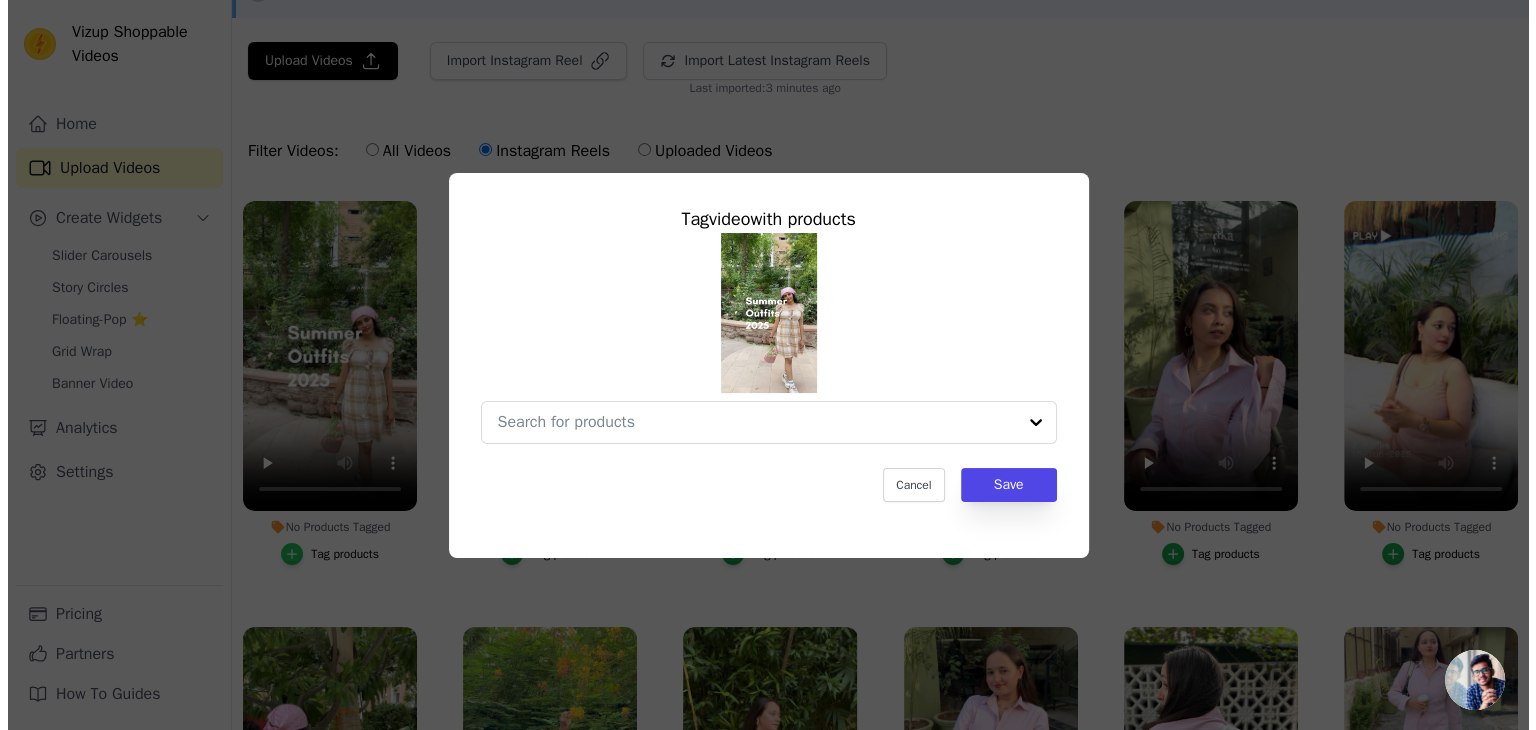 scroll, scrollTop: 0, scrollLeft: 0, axis: both 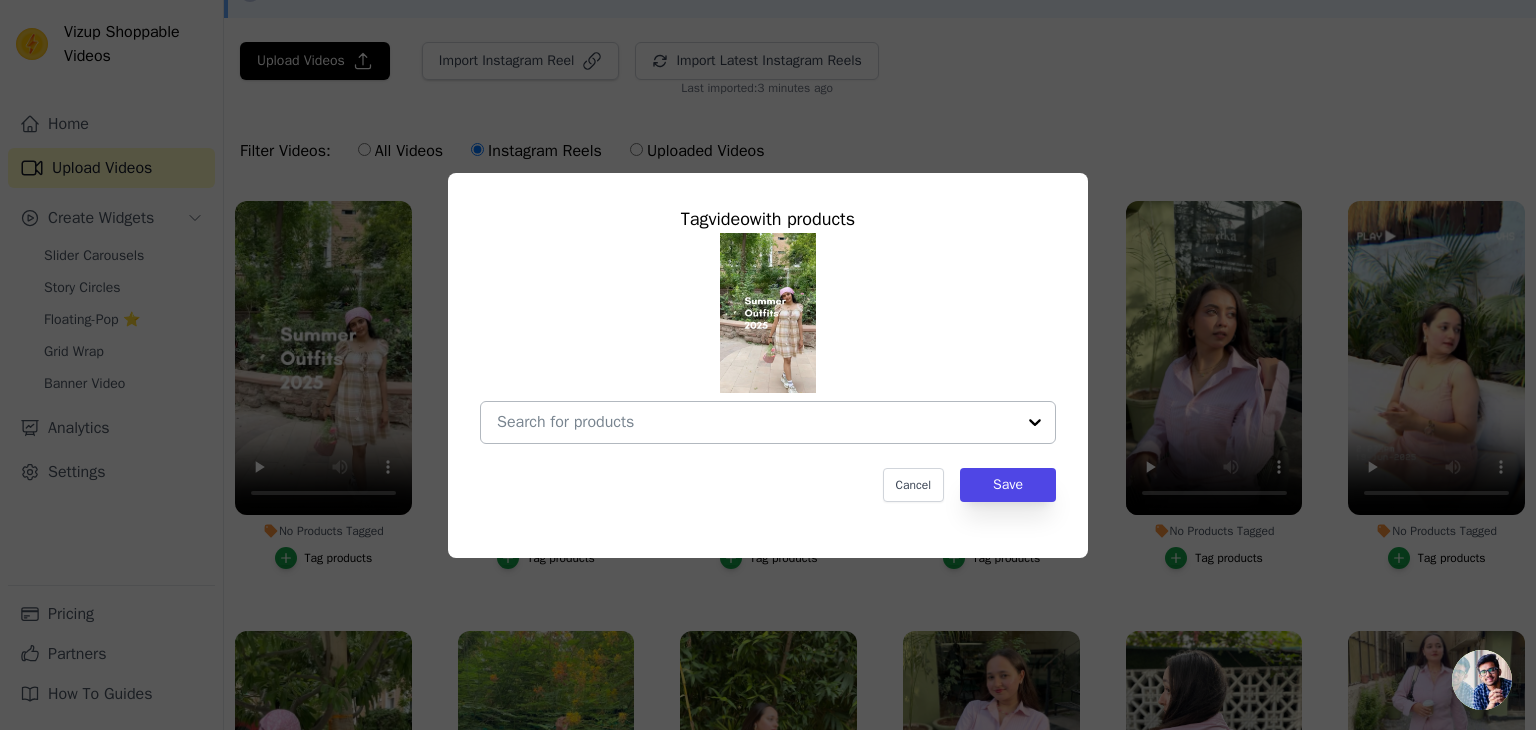 click at bounding box center (1035, 422) 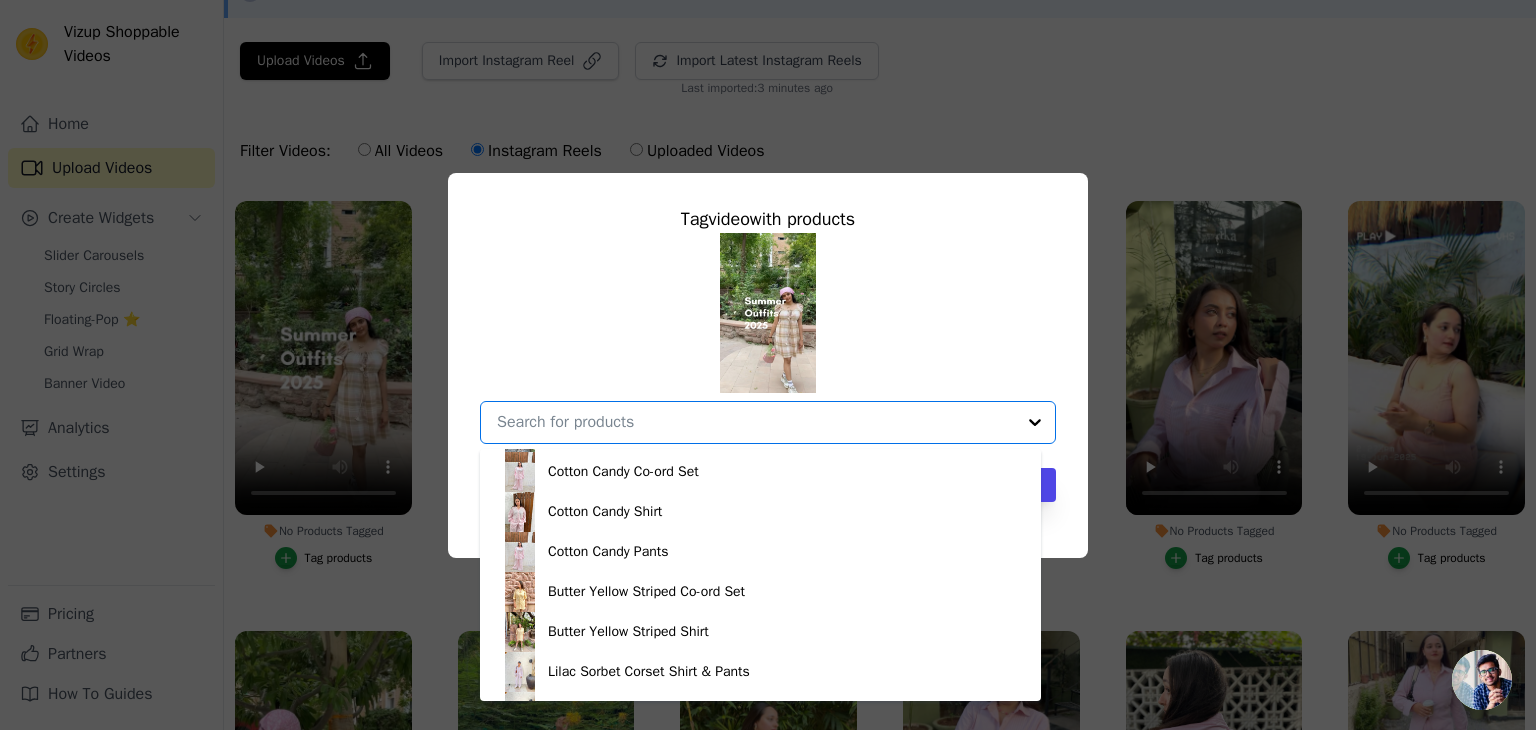 scroll, scrollTop: 645, scrollLeft: 0, axis: vertical 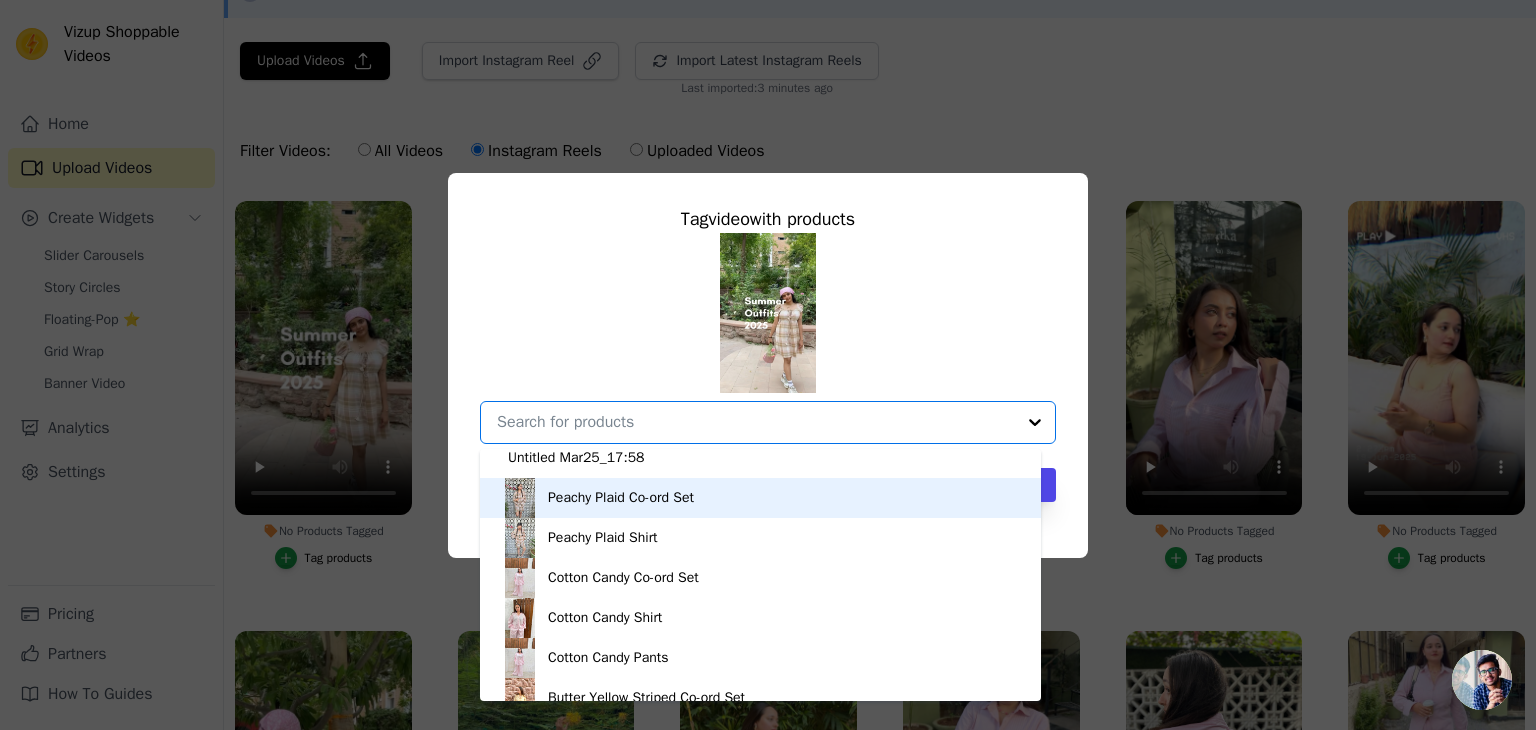 click on "Peachy Plaid Co-ord Set" at bounding box center [760, 498] 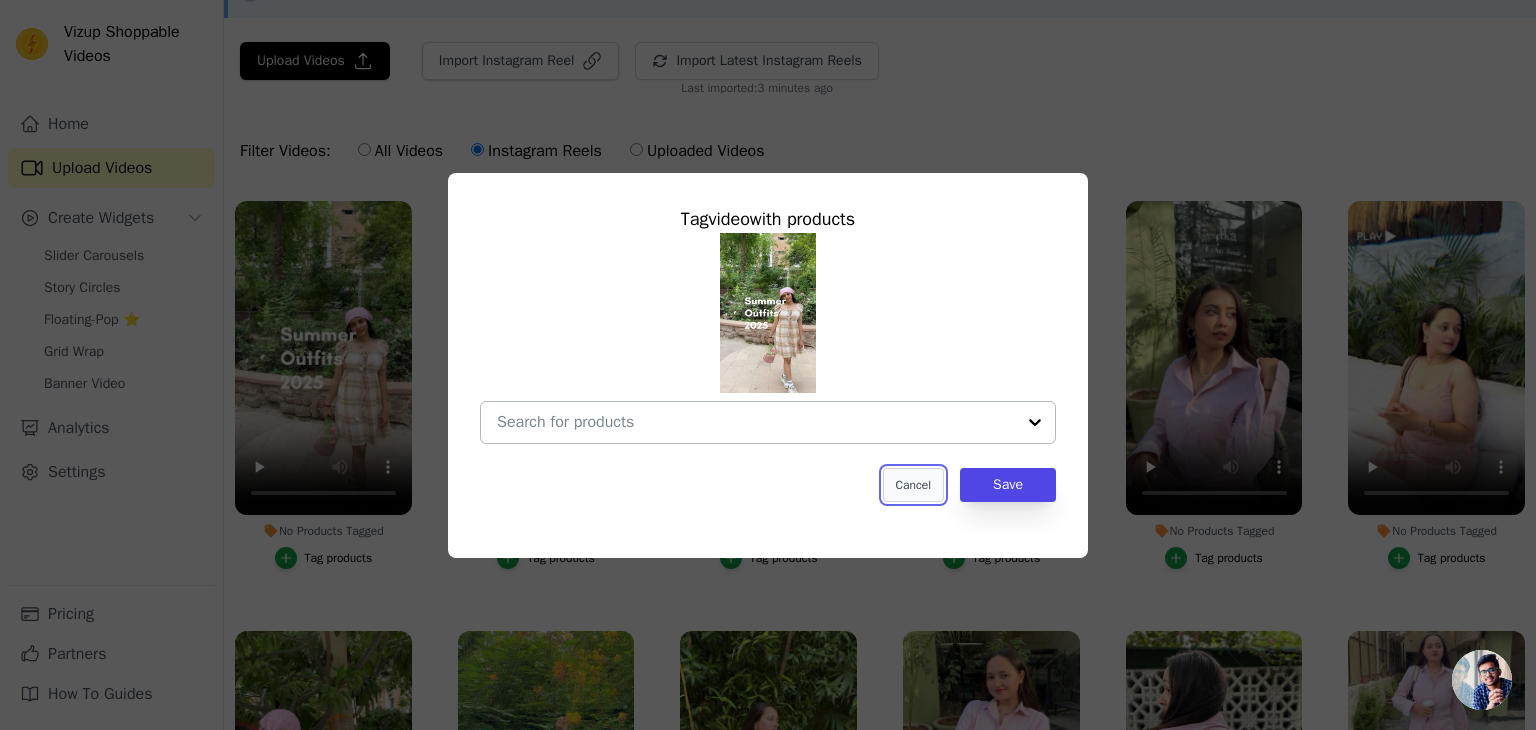 click on "Cancel" at bounding box center (913, 485) 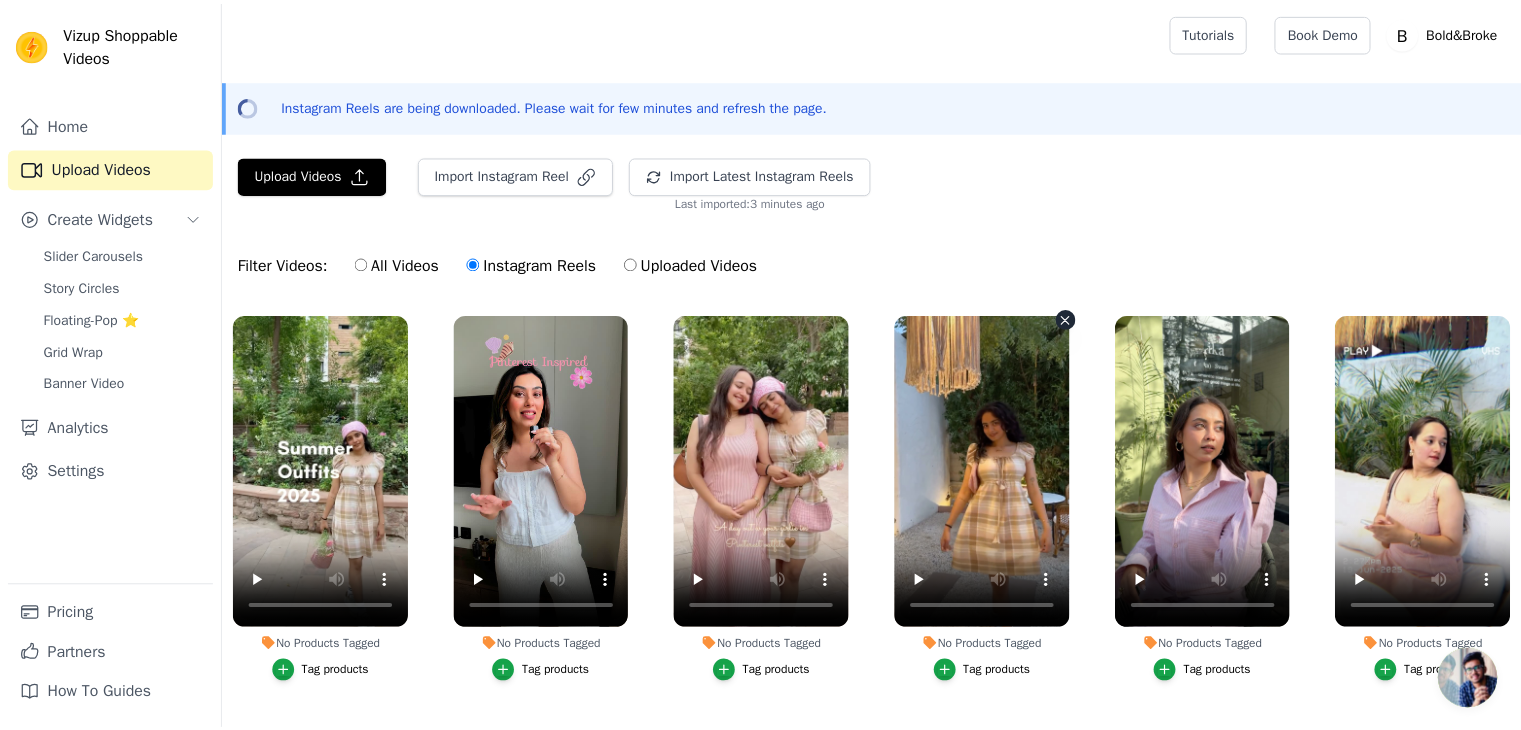 scroll, scrollTop: 113, scrollLeft: 0, axis: vertical 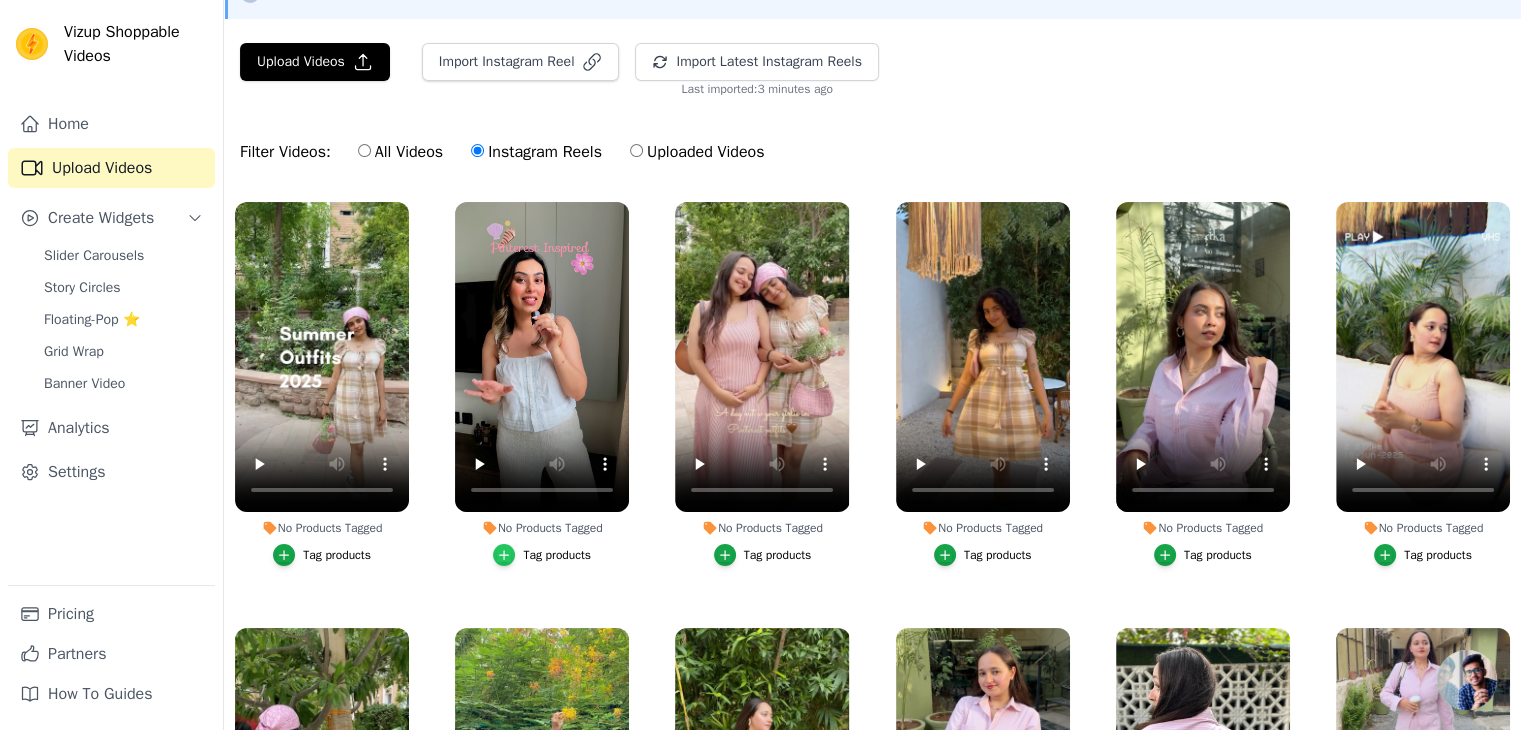 click at bounding box center [504, 555] 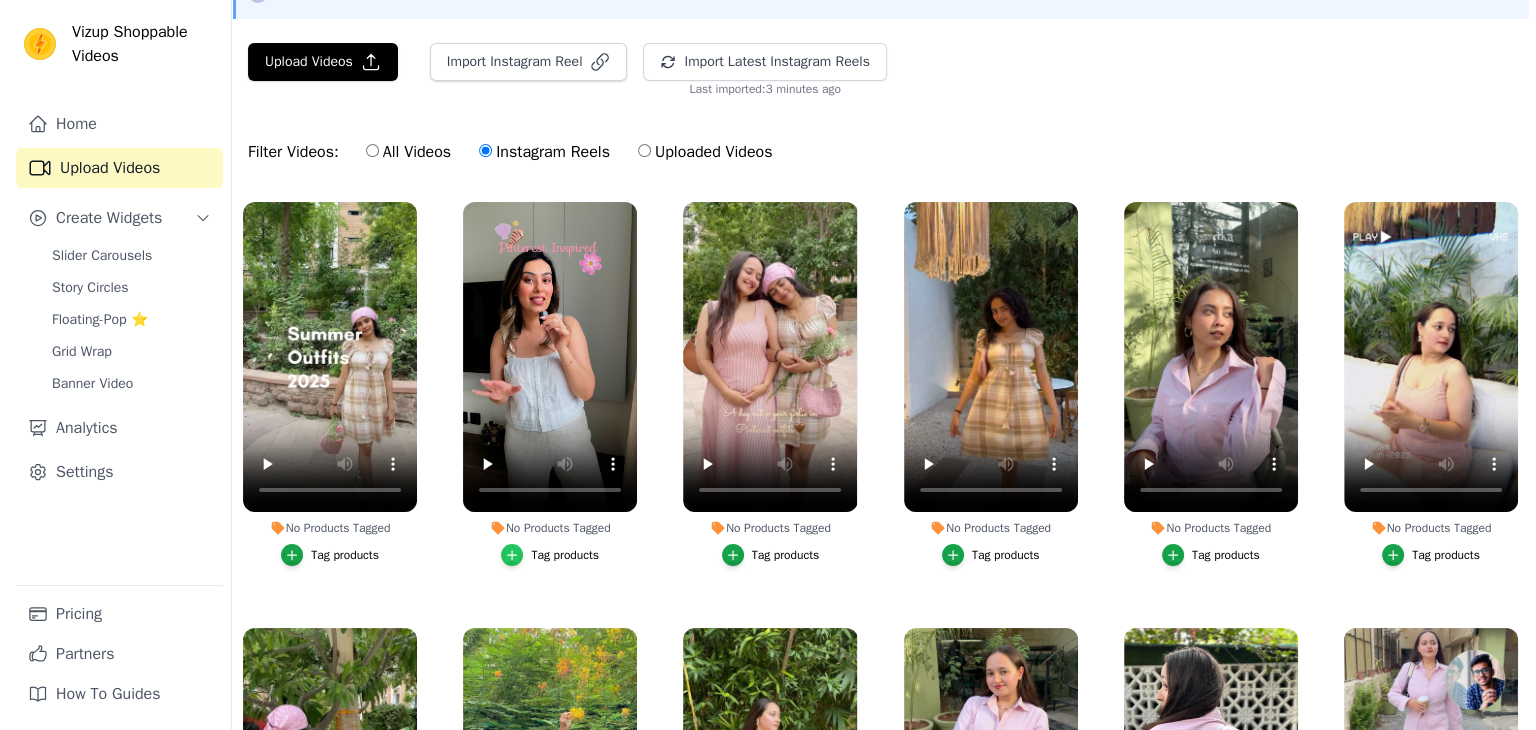 scroll, scrollTop: 0, scrollLeft: 0, axis: both 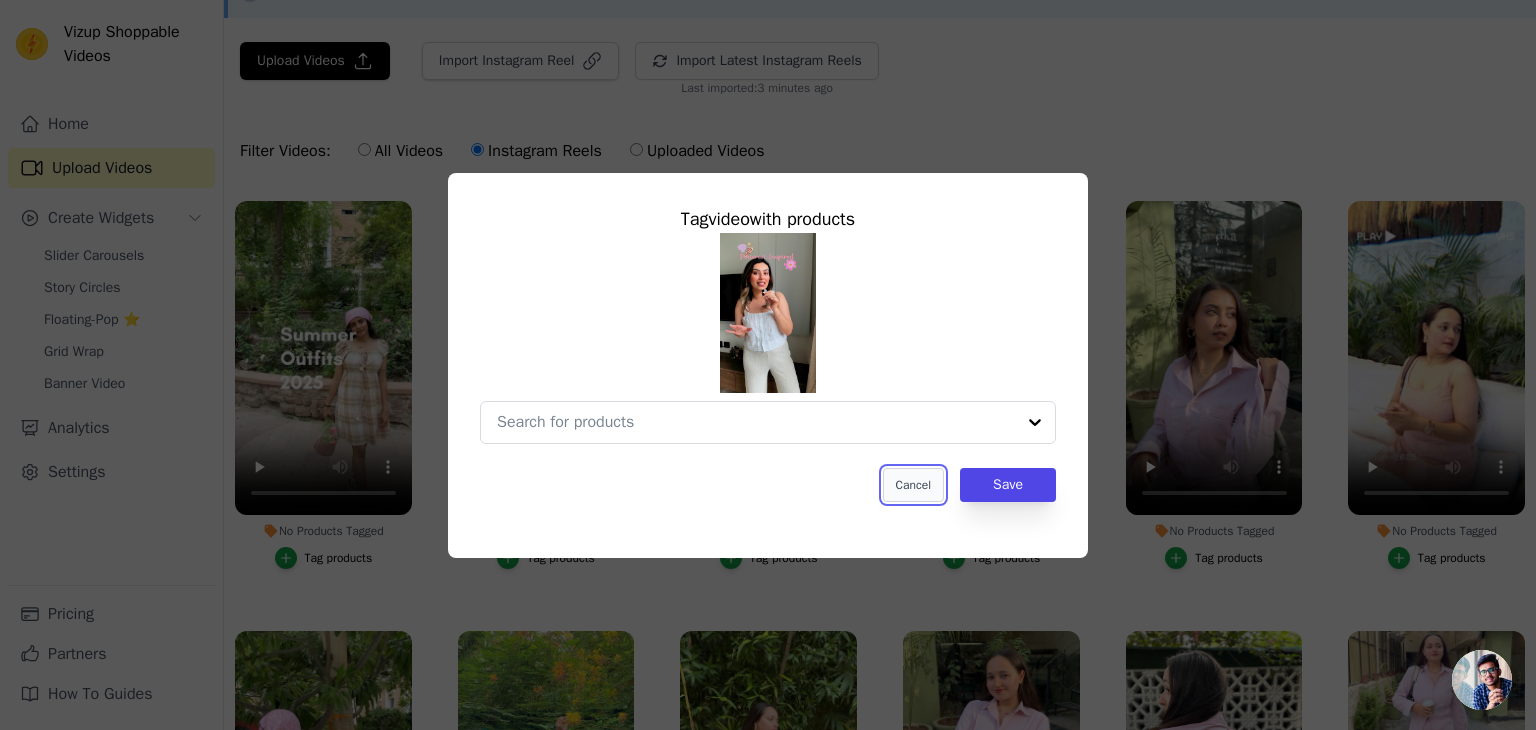 click on "Cancel" at bounding box center [913, 485] 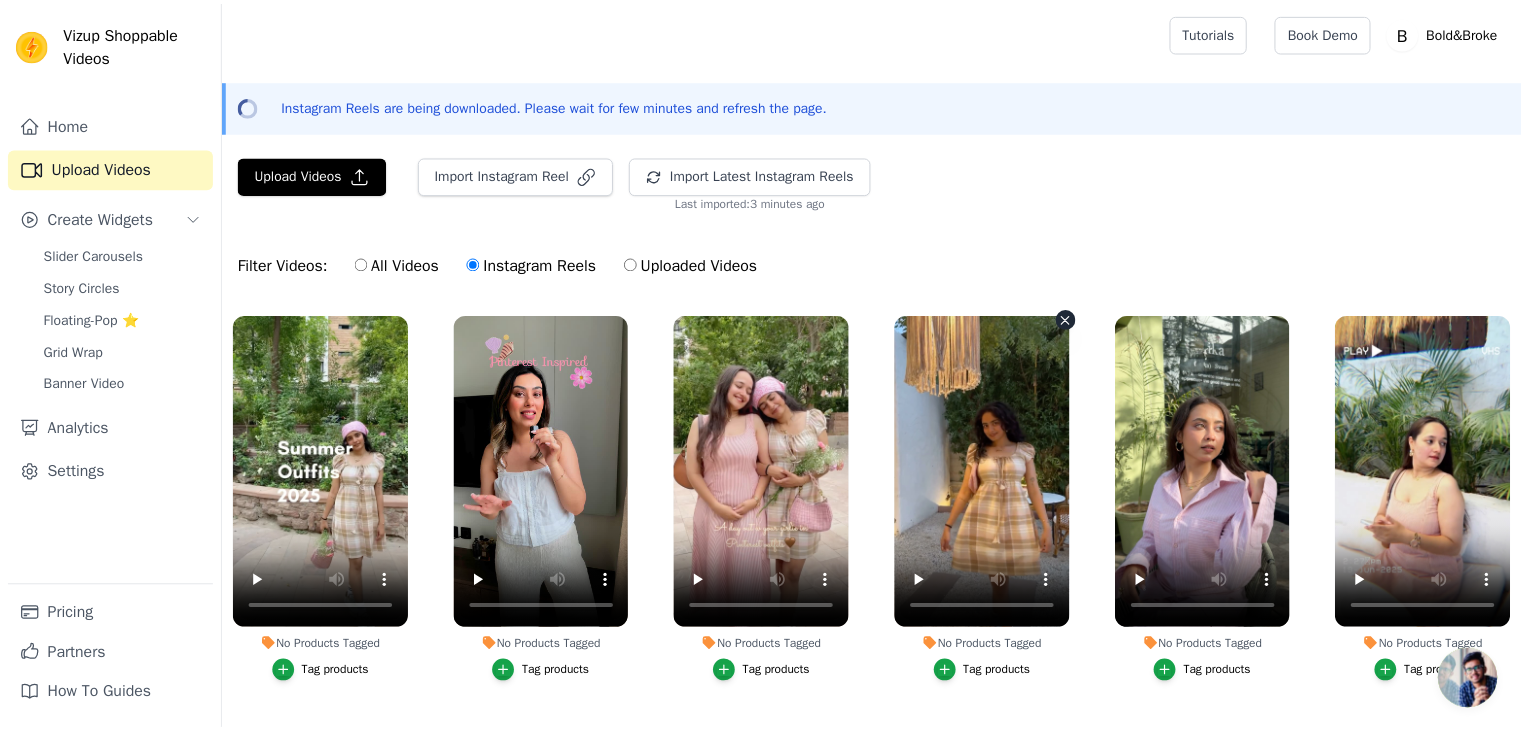 scroll, scrollTop: 113, scrollLeft: 0, axis: vertical 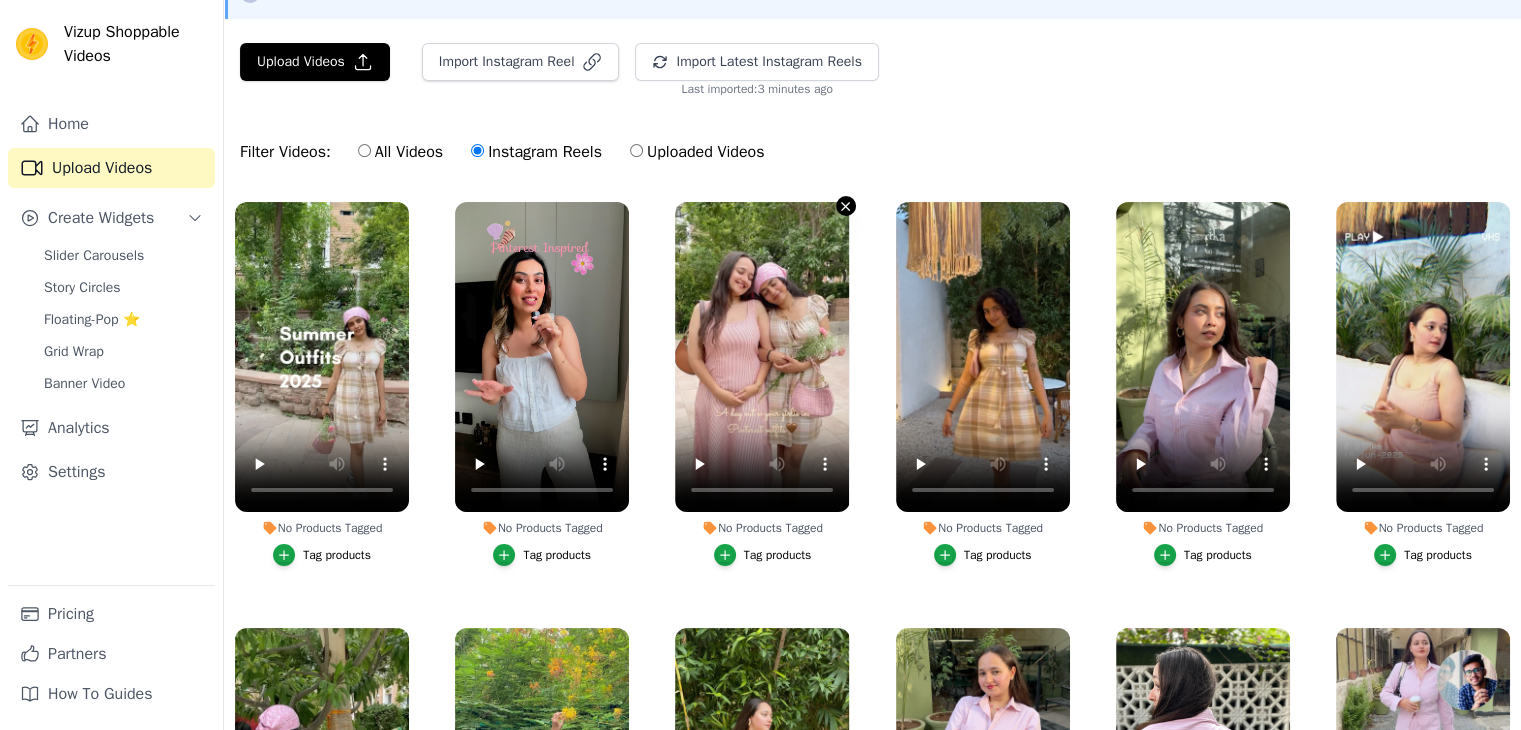click 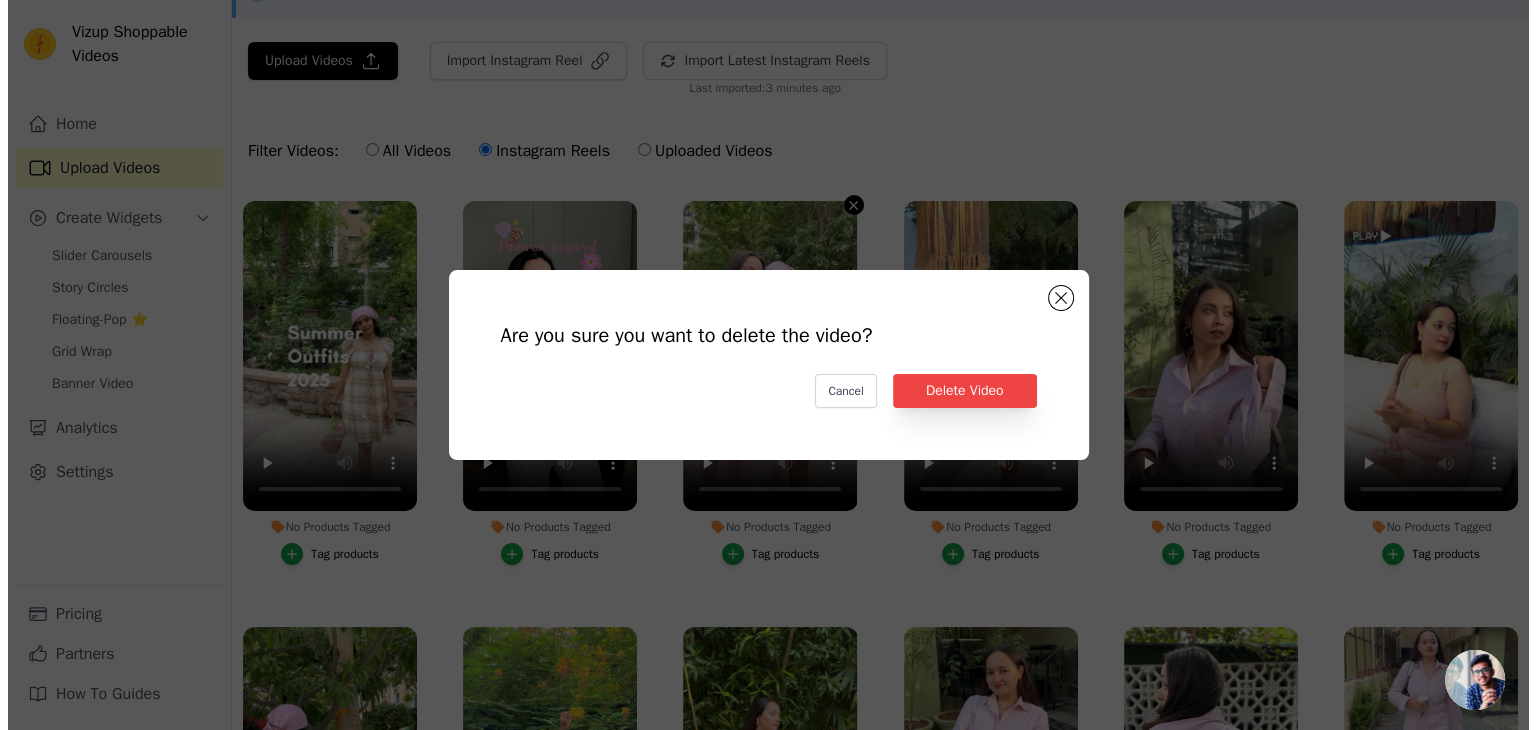 scroll, scrollTop: 0, scrollLeft: 0, axis: both 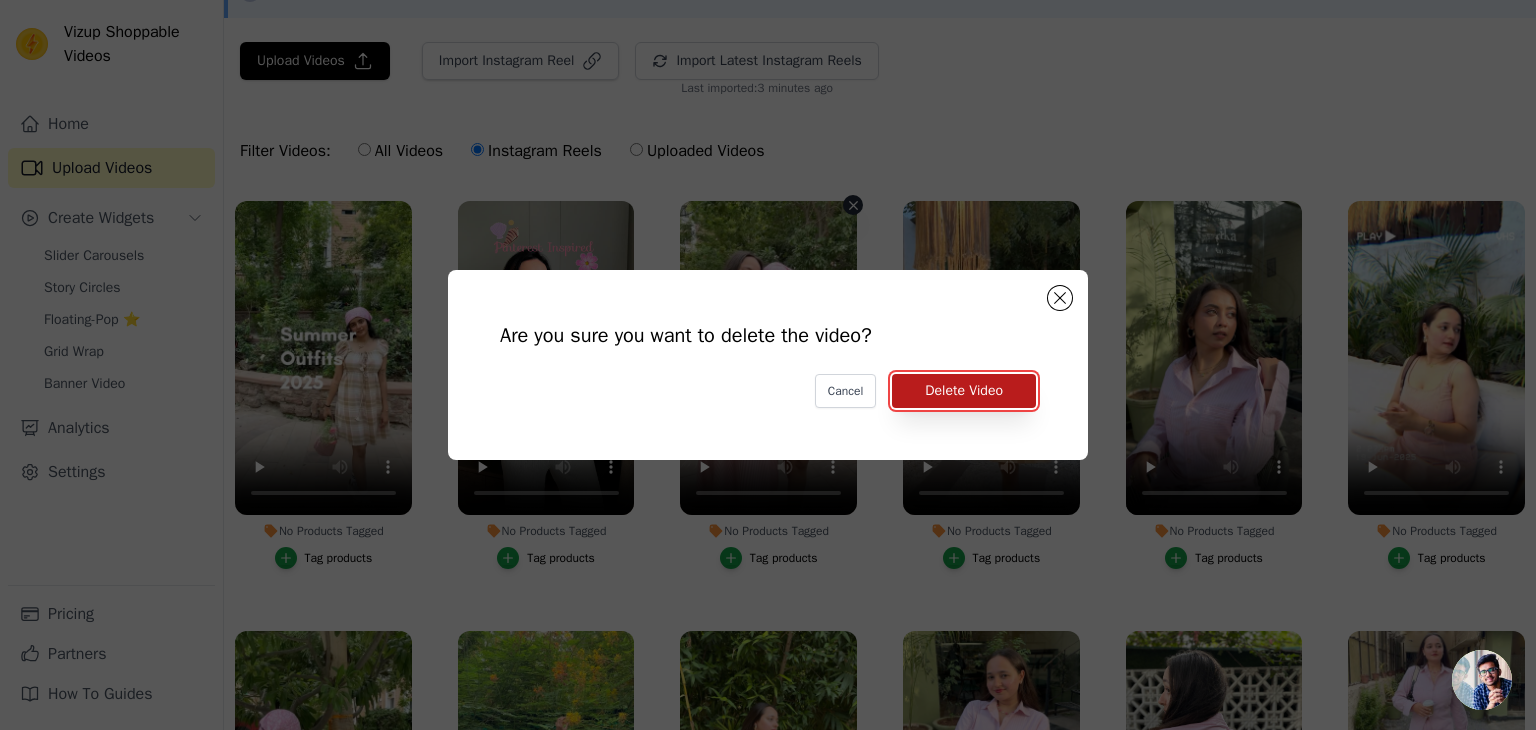 click on "Delete Video" at bounding box center (964, 391) 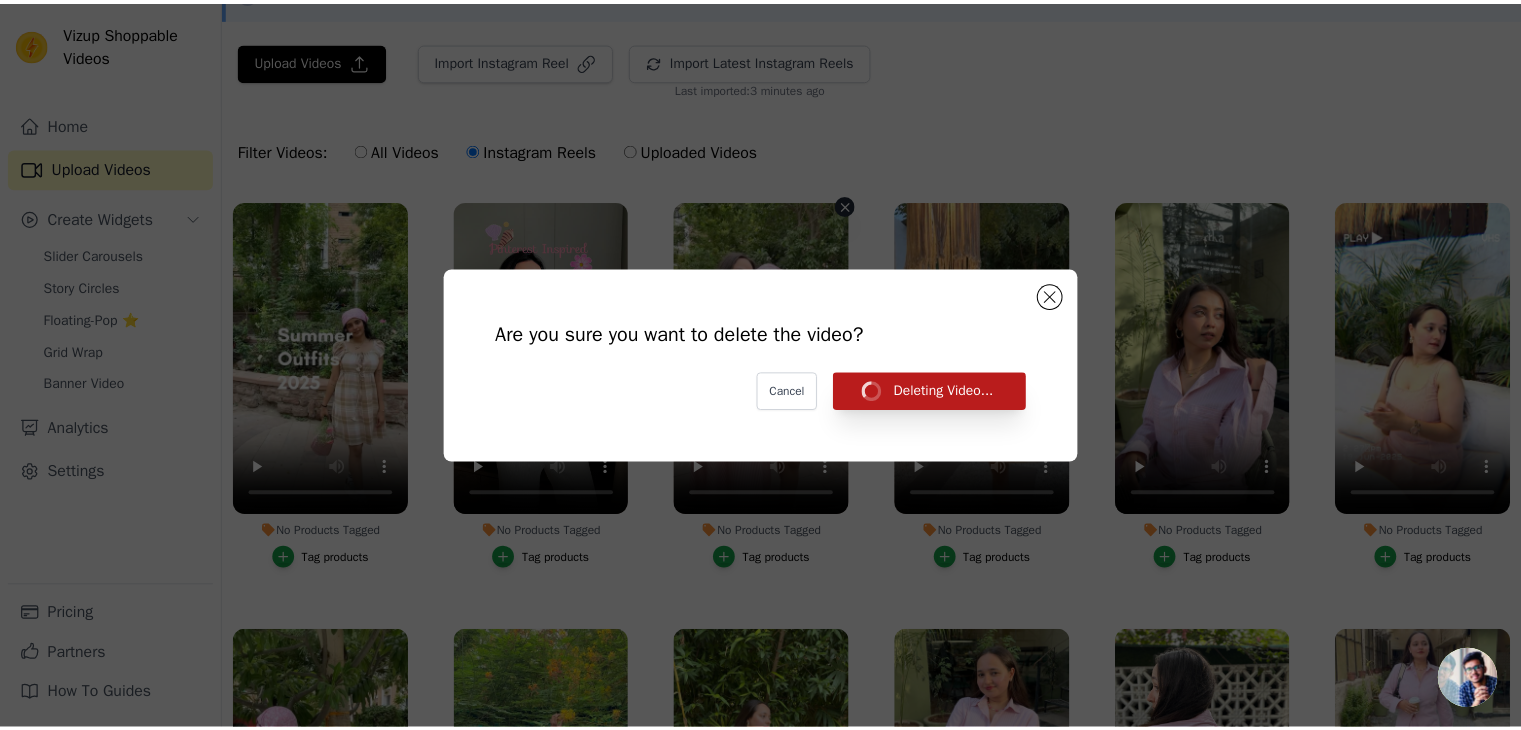 scroll, scrollTop: 113, scrollLeft: 0, axis: vertical 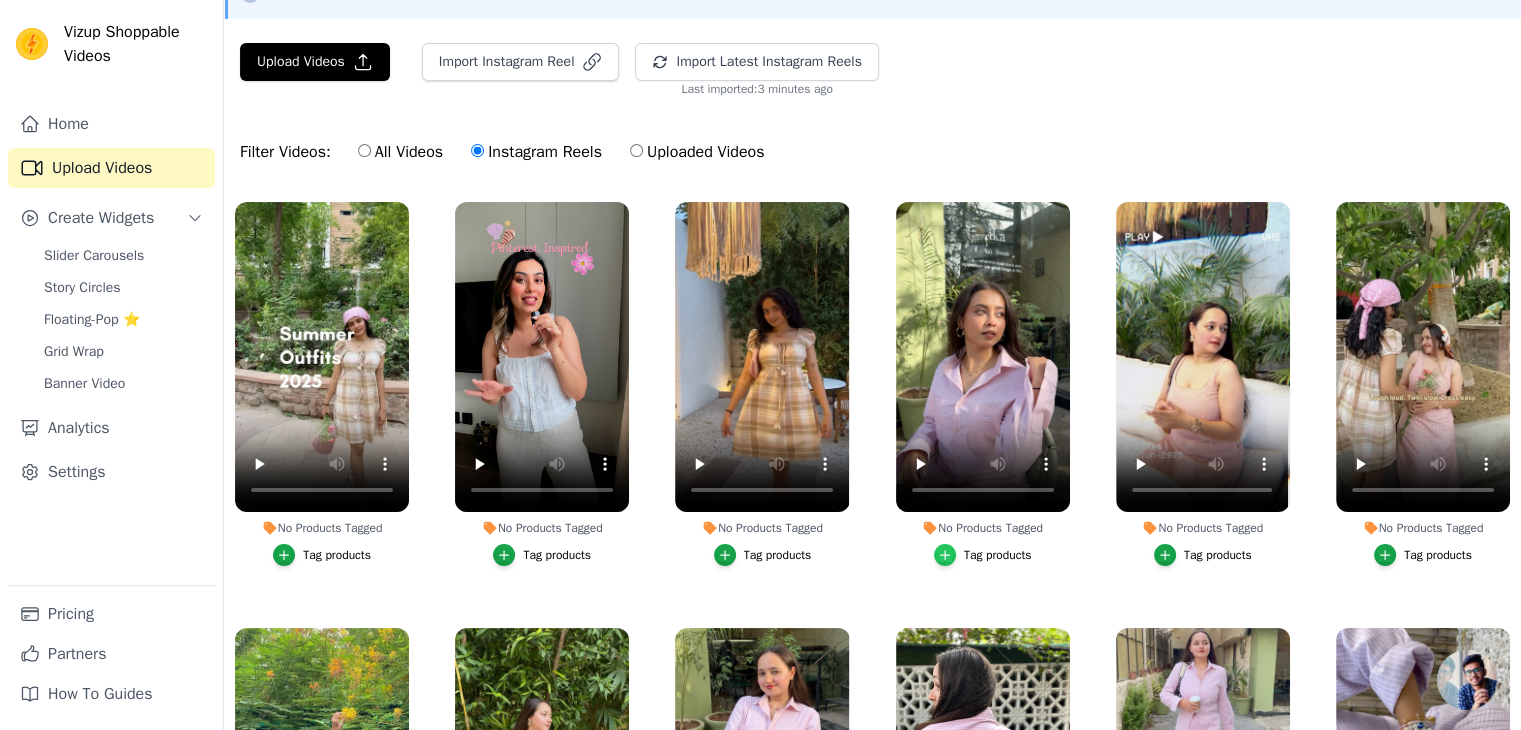 click at bounding box center [945, 555] 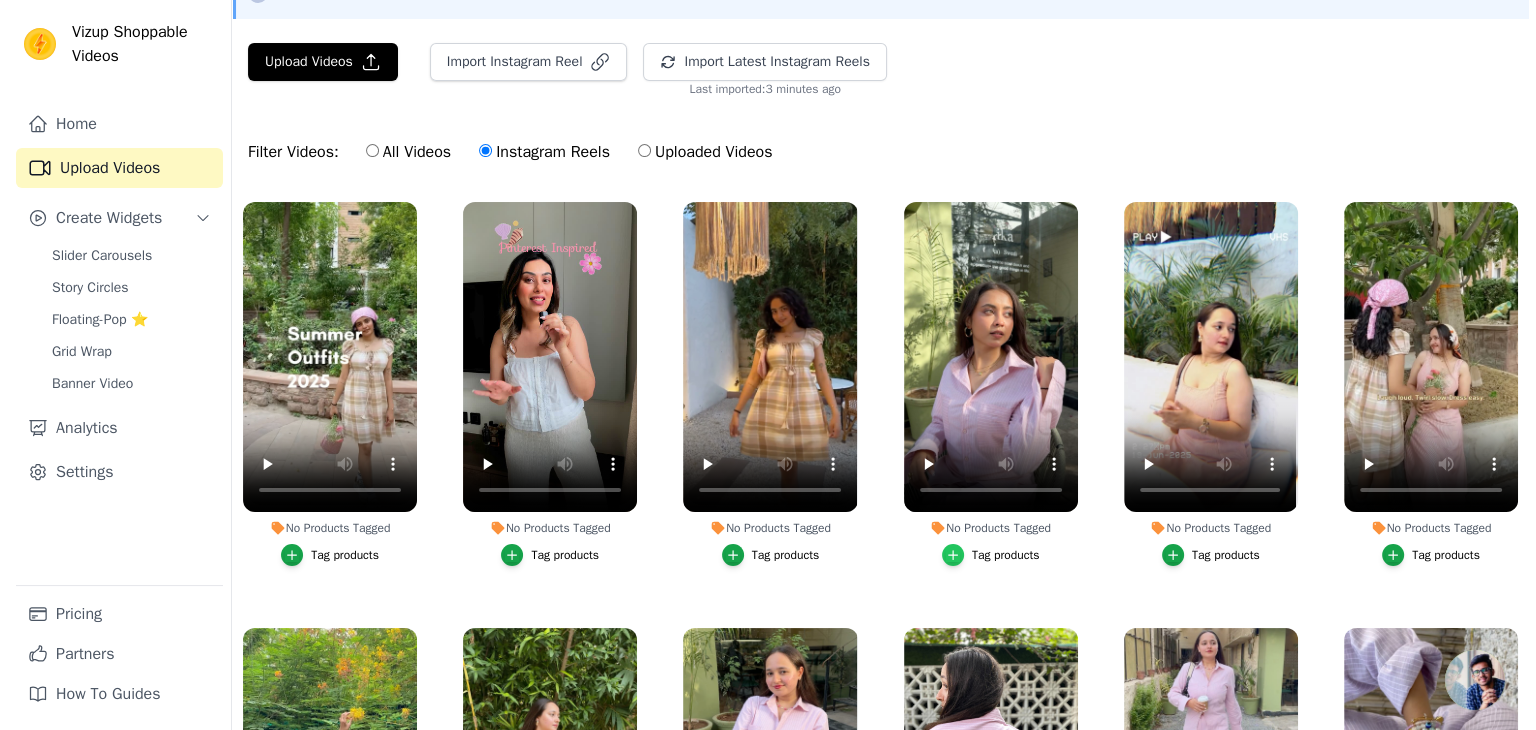 scroll, scrollTop: 0, scrollLeft: 0, axis: both 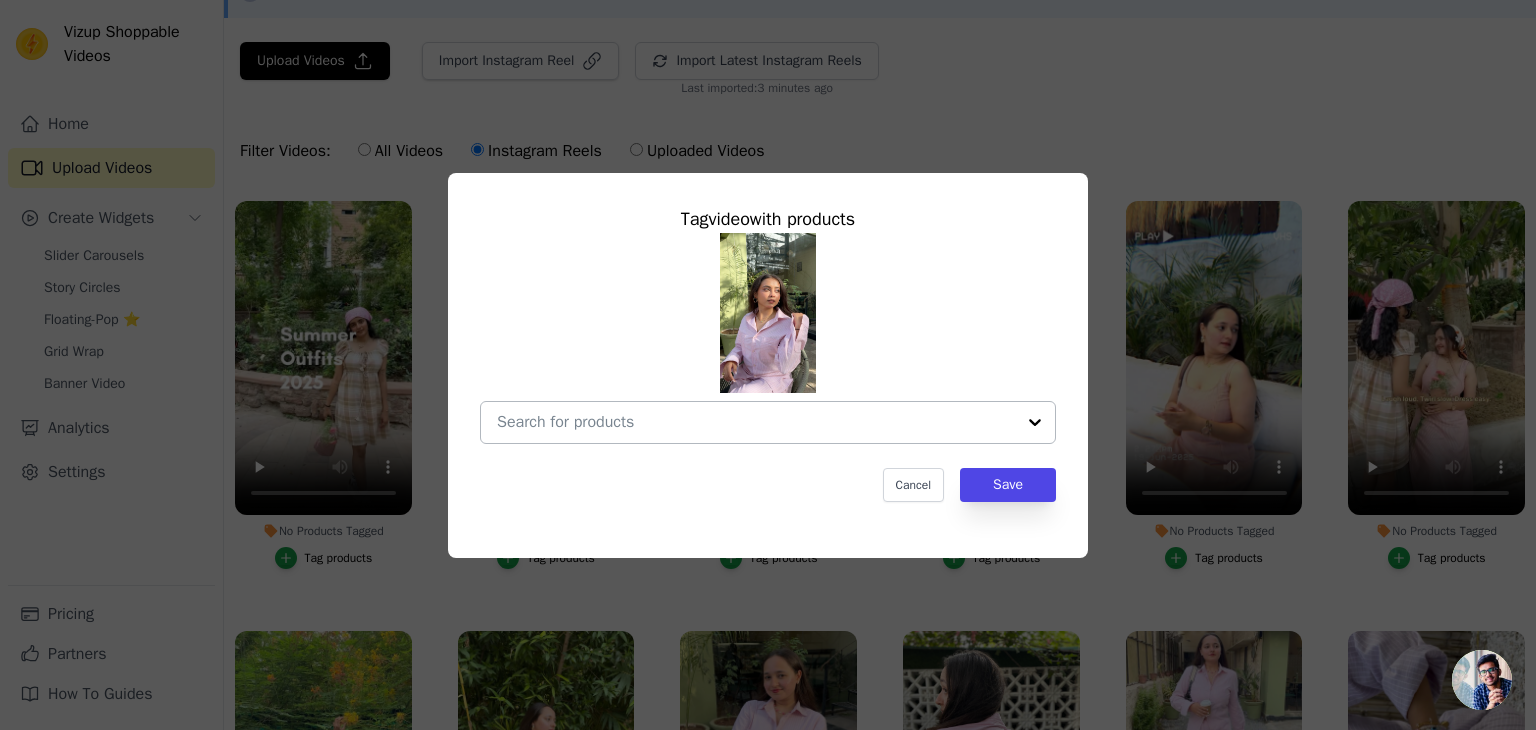 click at bounding box center [1035, 422] 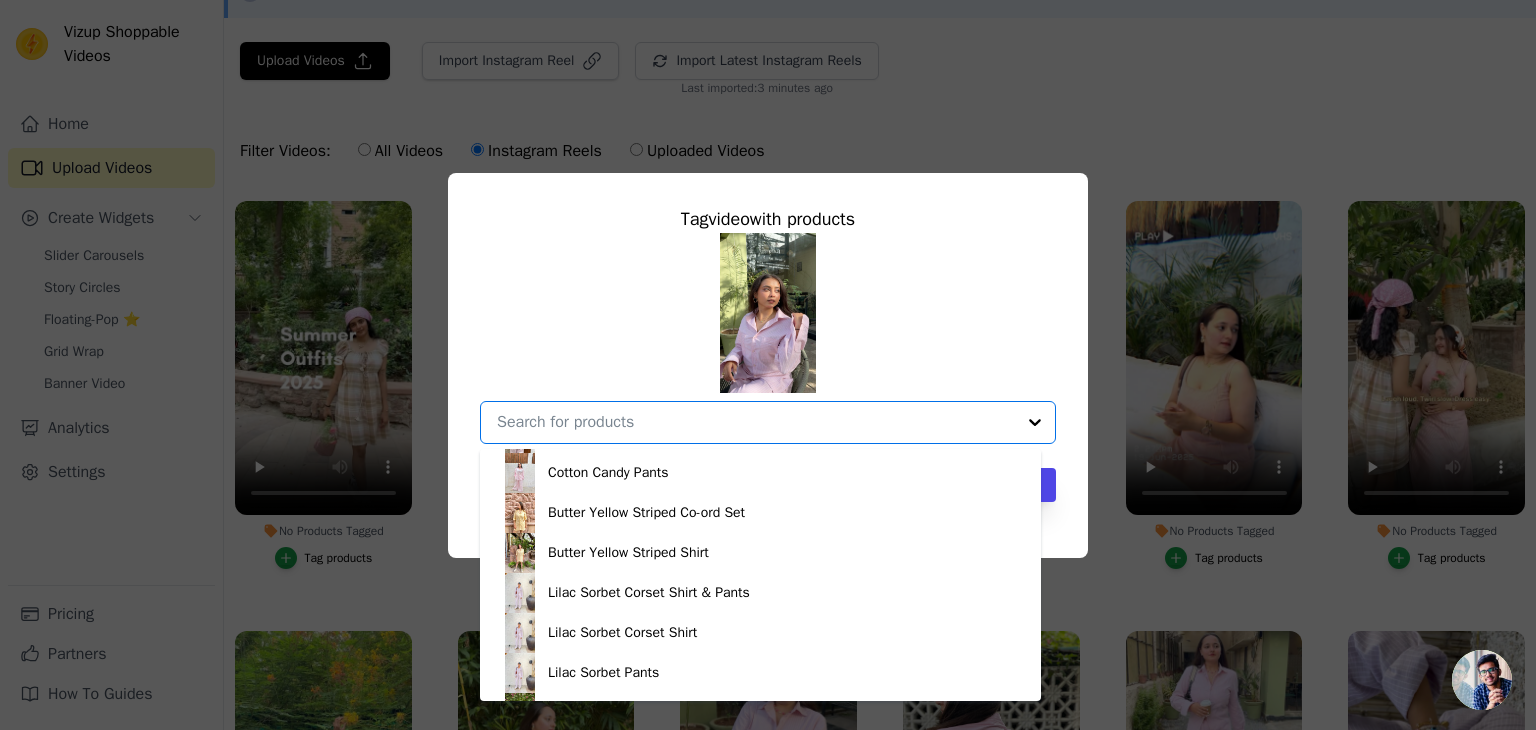 scroll, scrollTop: 706, scrollLeft: 0, axis: vertical 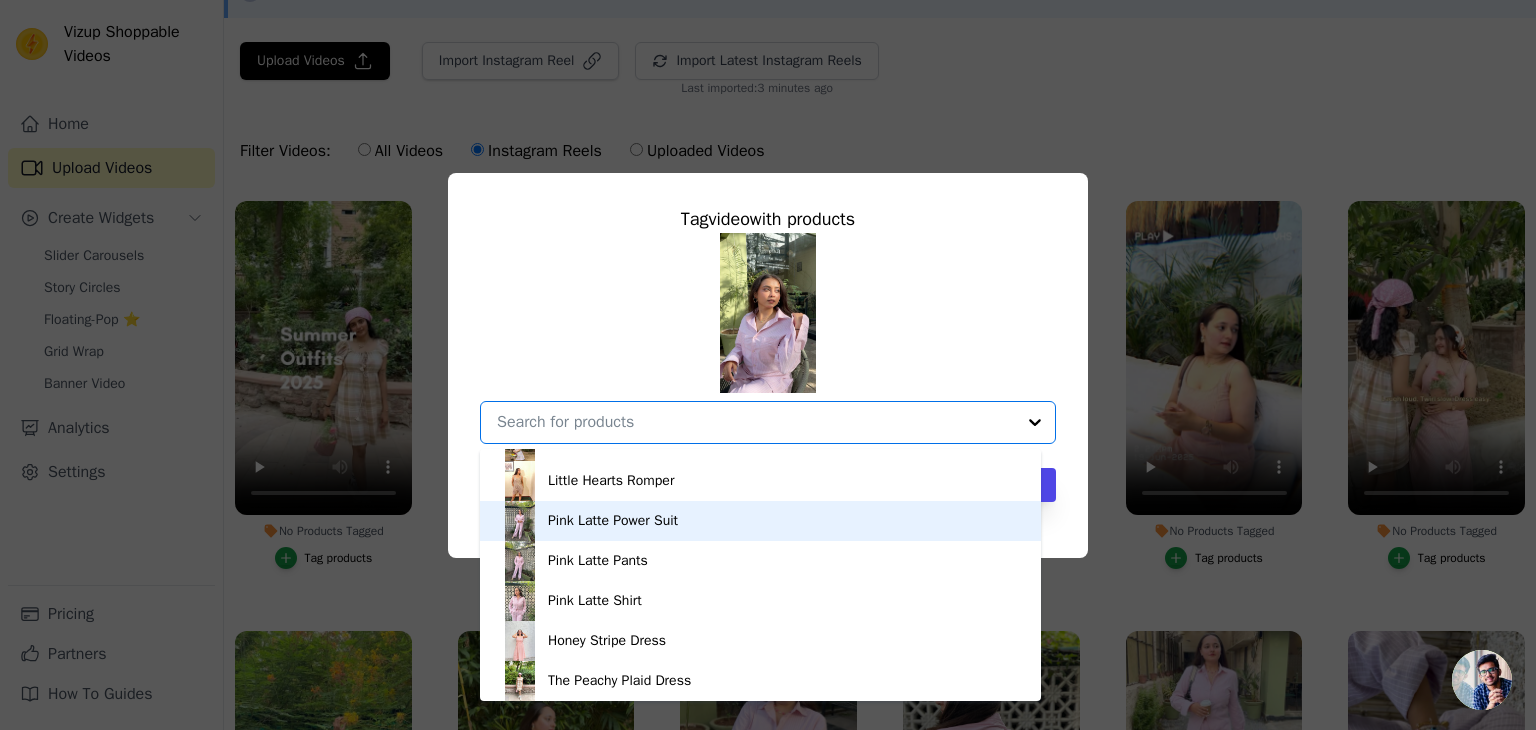 click on "Pink Latte Power Suit" at bounding box center [760, 521] 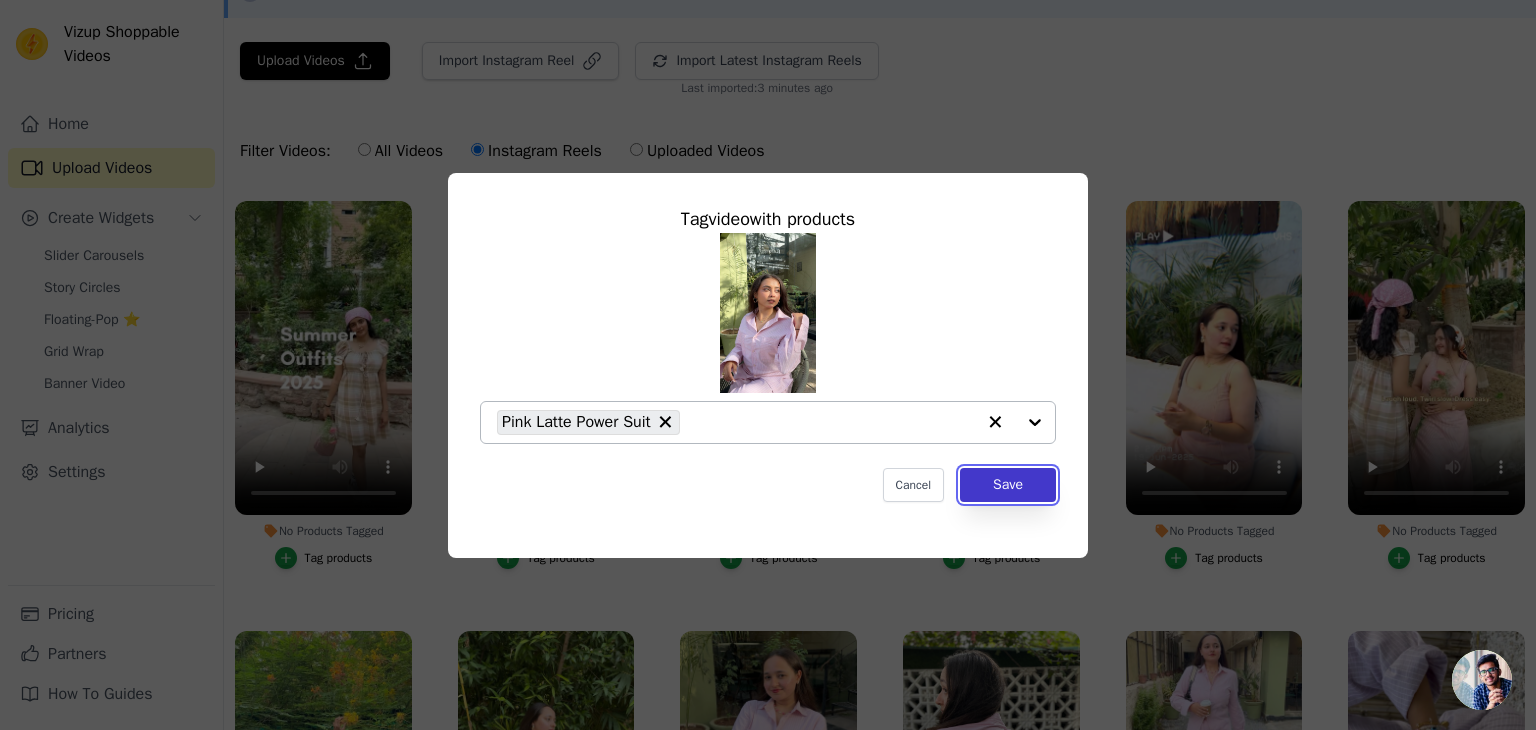 click on "Save" at bounding box center (1008, 485) 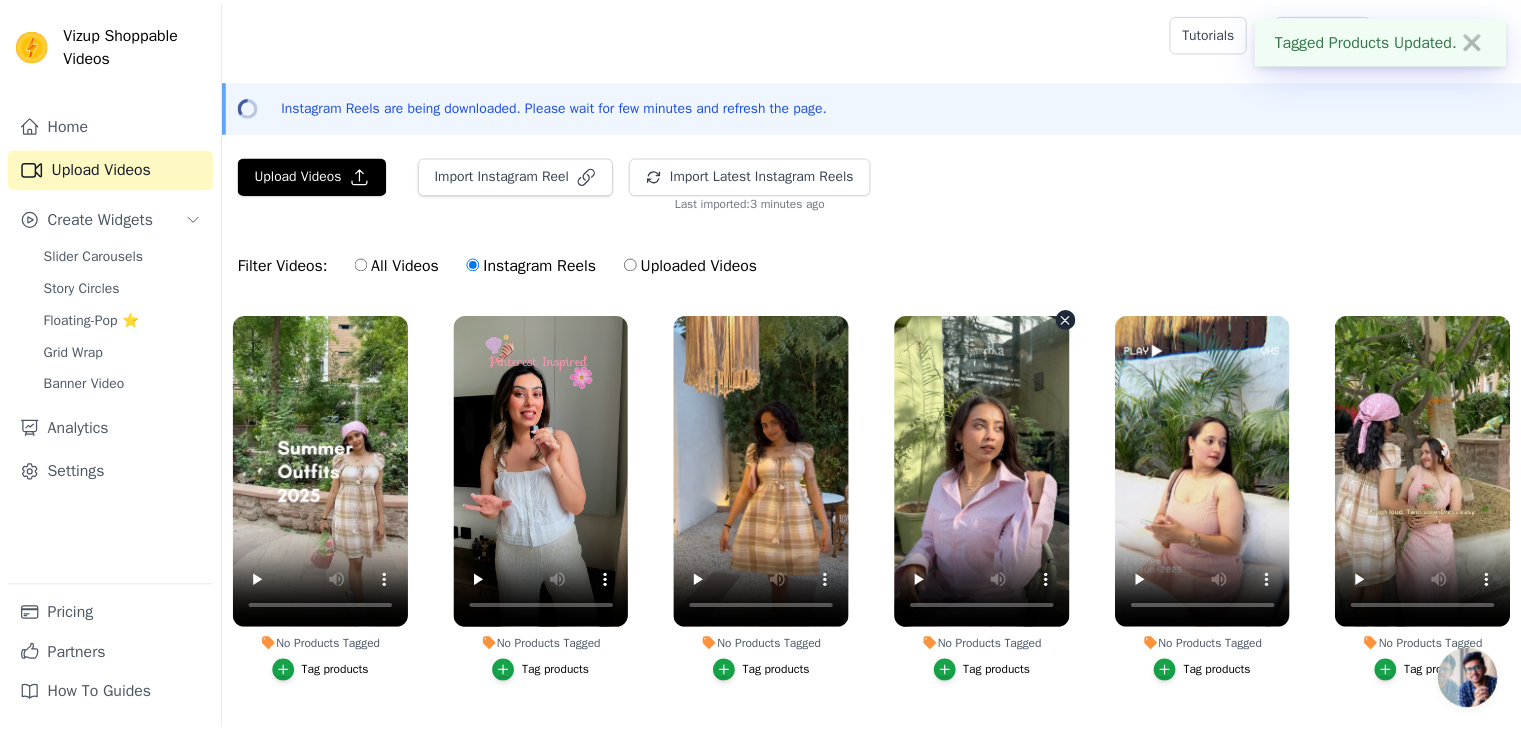 scroll, scrollTop: 113, scrollLeft: 0, axis: vertical 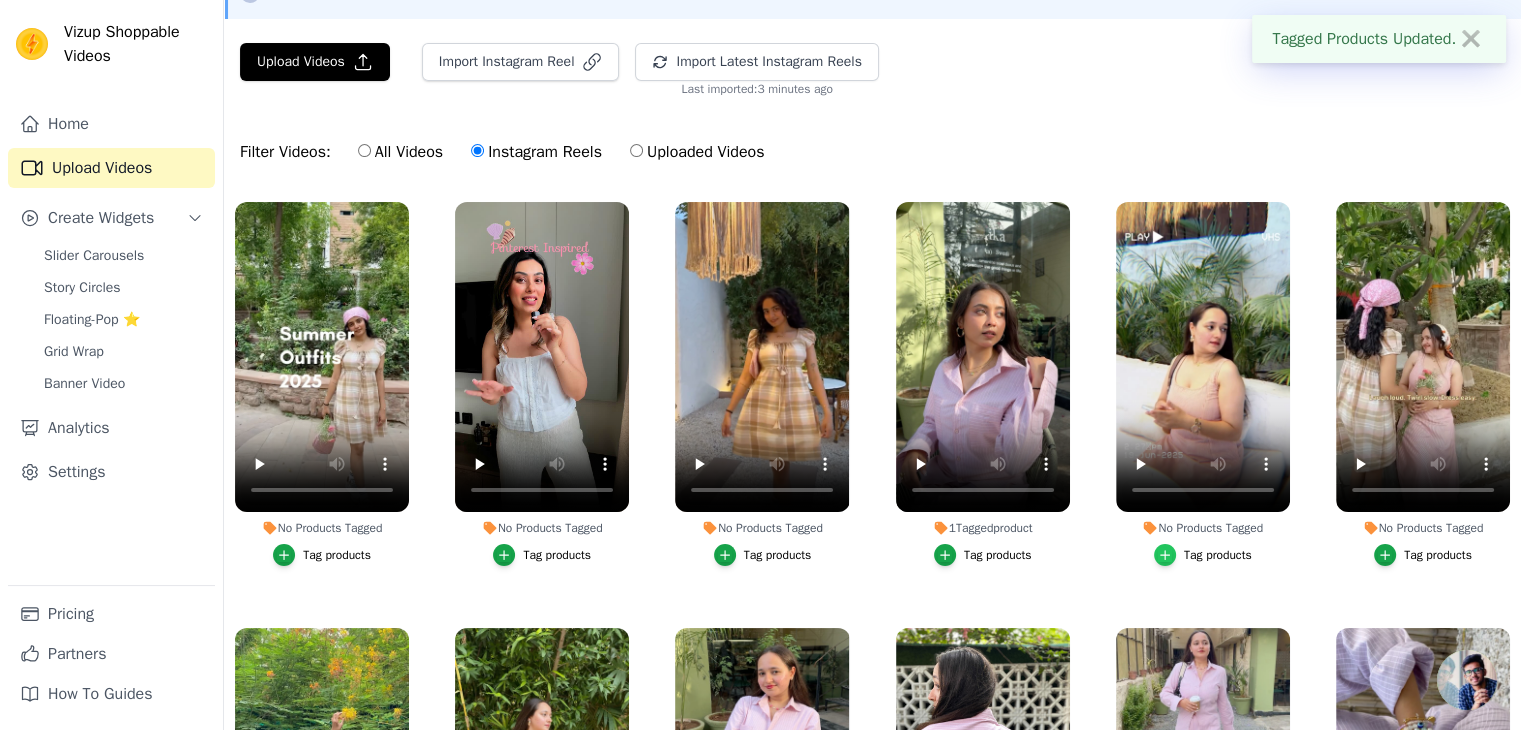 click 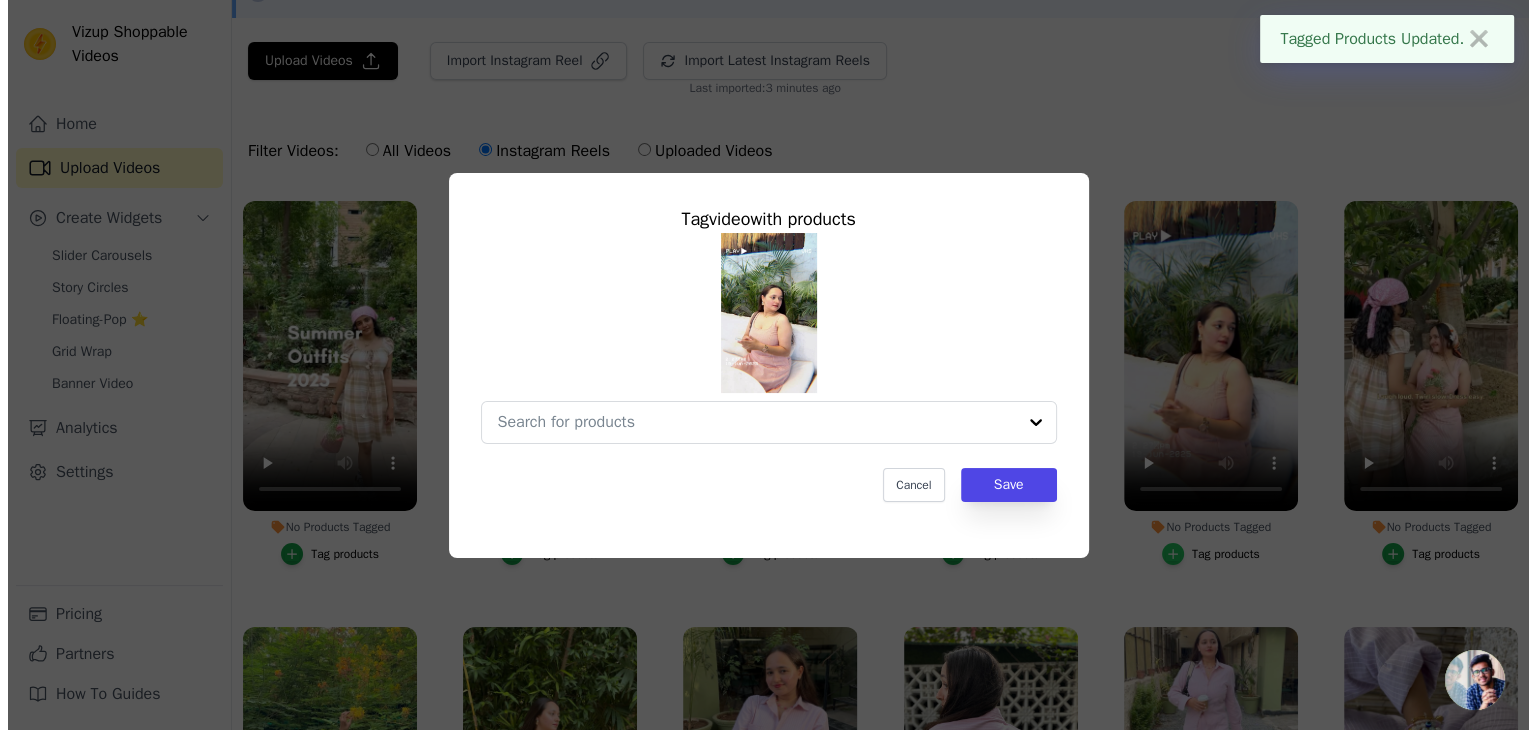 scroll, scrollTop: 0, scrollLeft: 0, axis: both 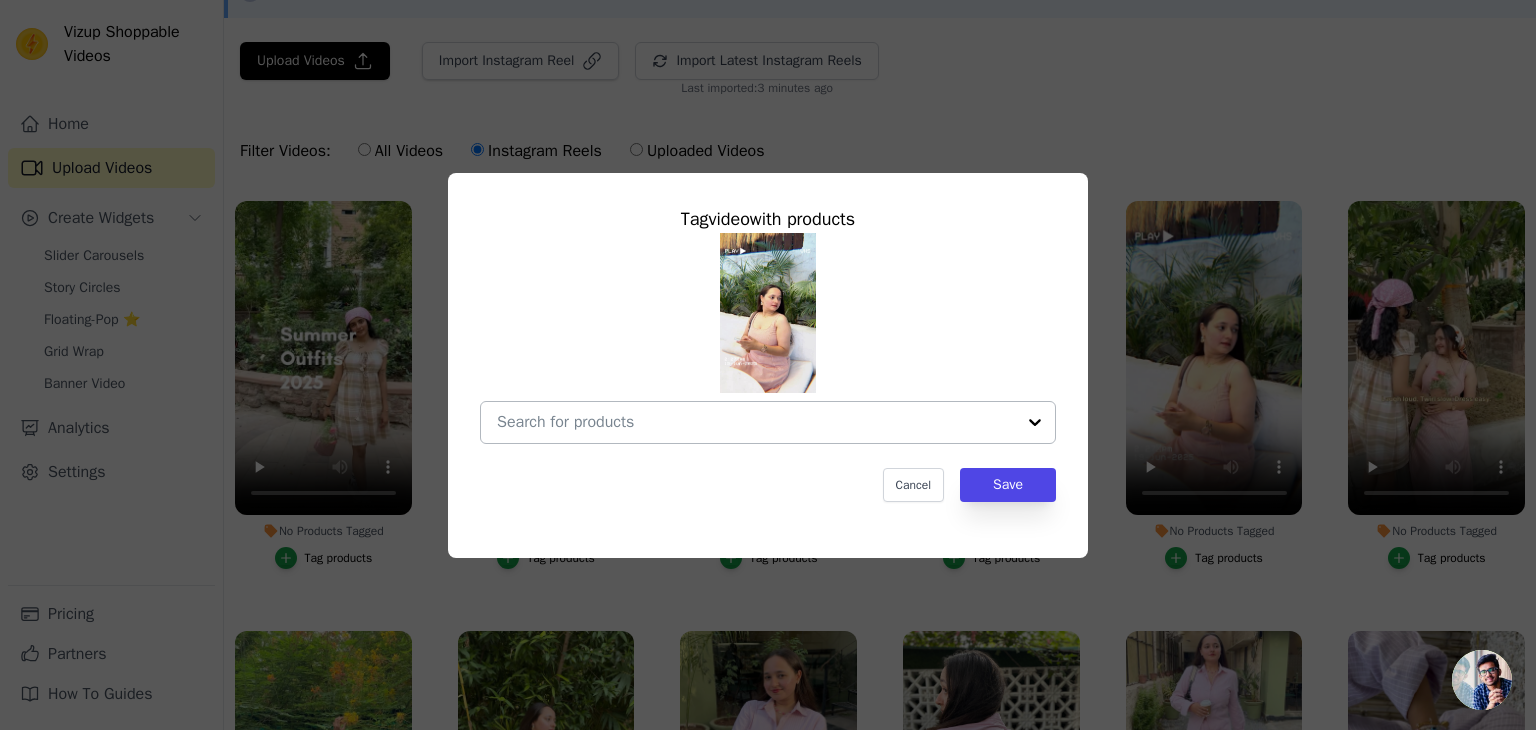 click at bounding box center (1035, 422) 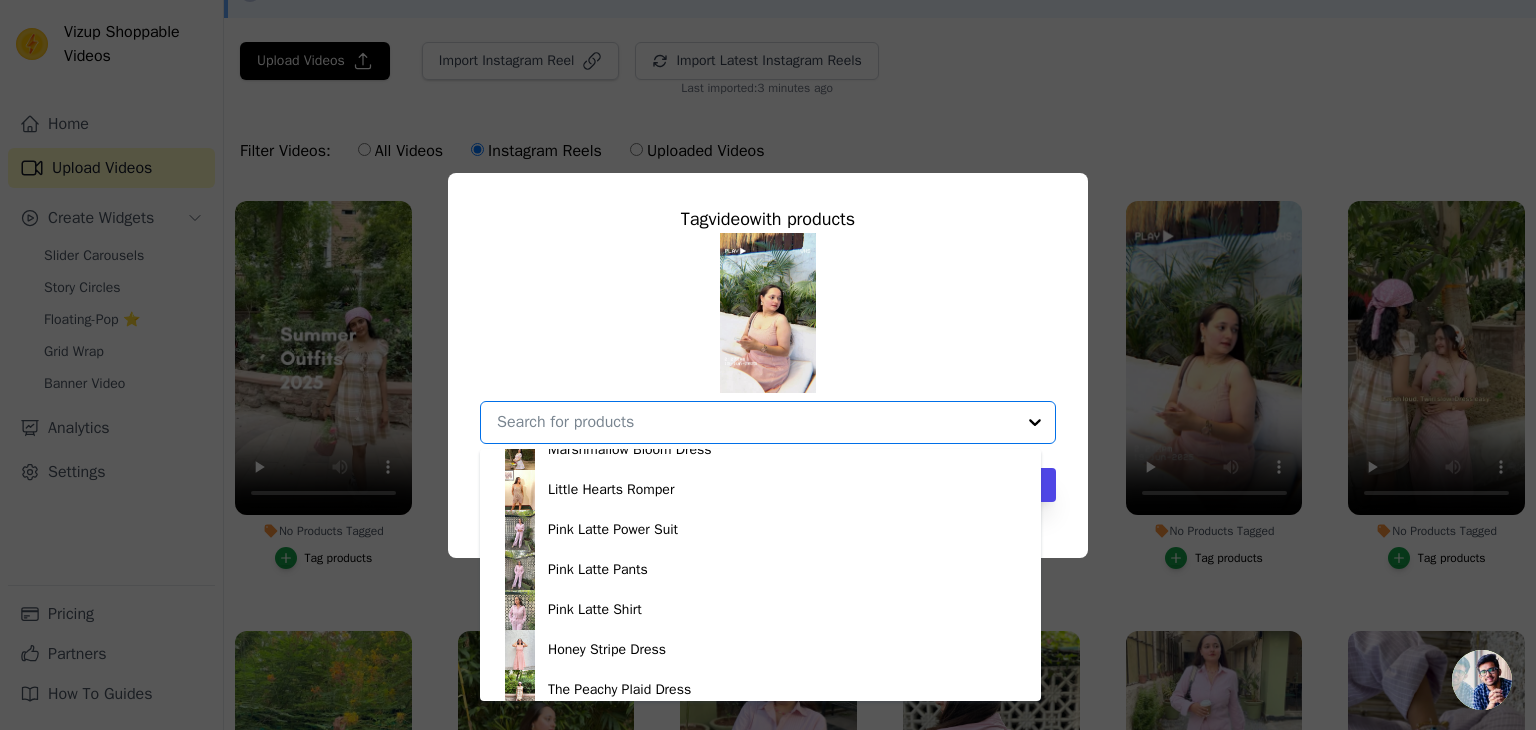 scroll, scrollTop: 988, scrollLeft: 0, axis: vertical 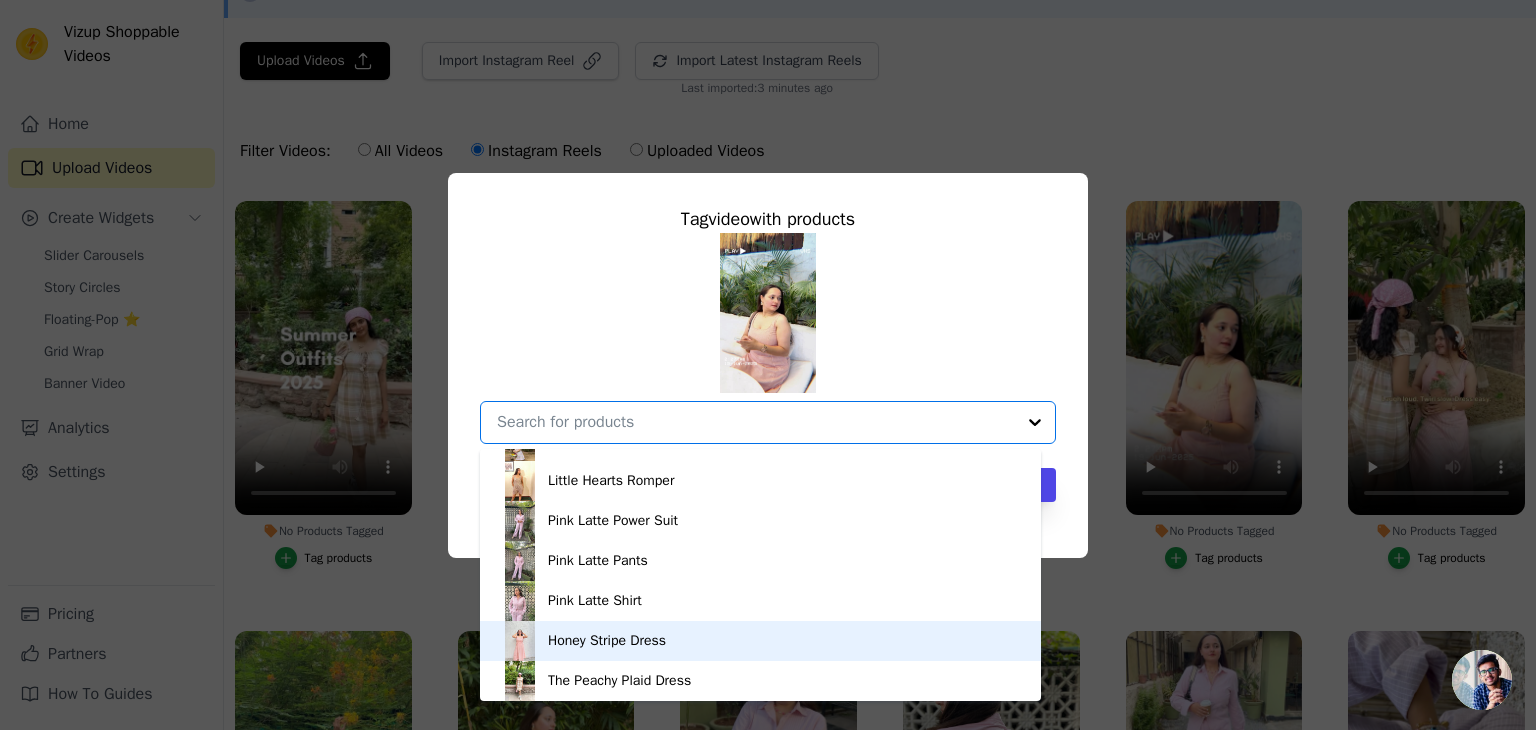 click on "Honey Stripe Dress" at bounding box center (607, 641) 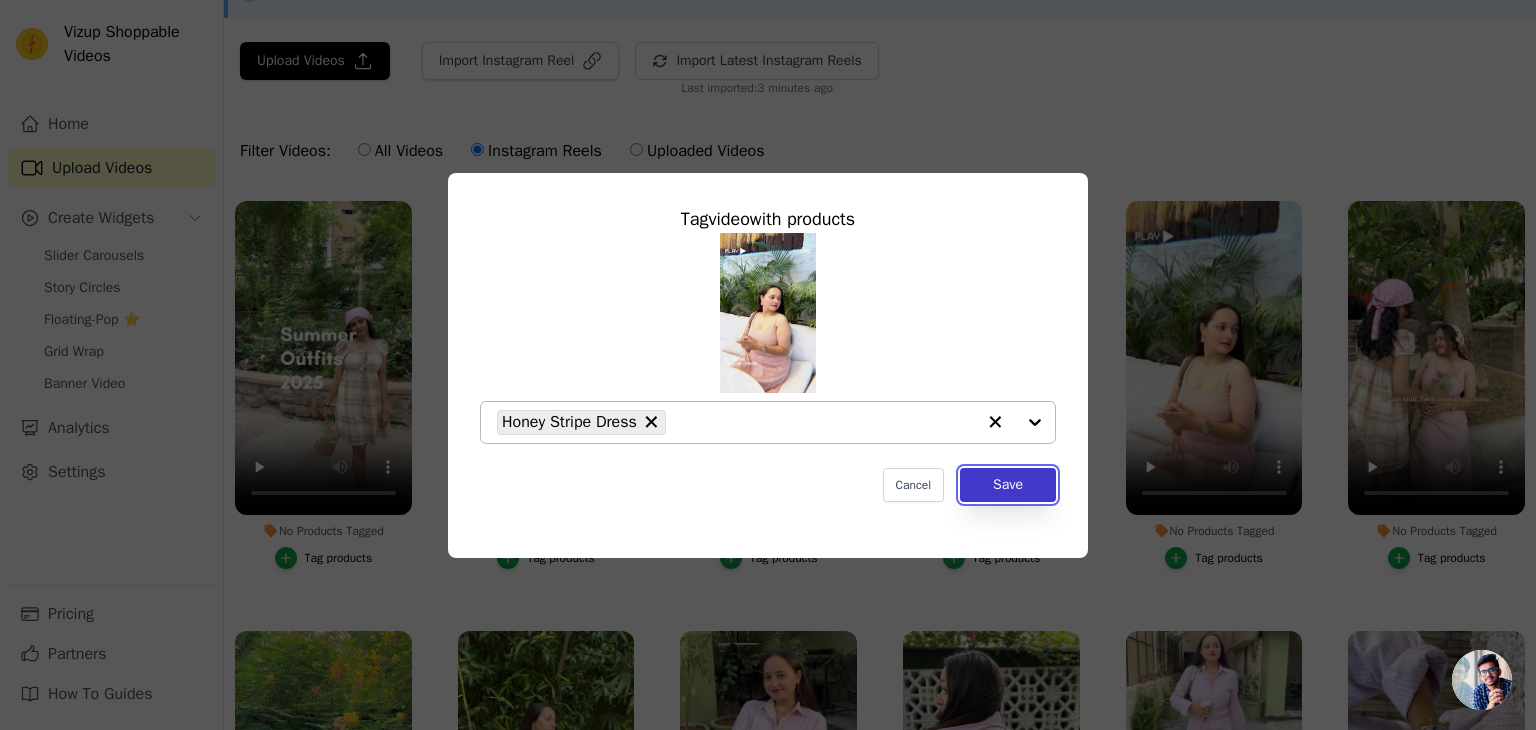 click on "Save" at bounding box center [1008, 485] 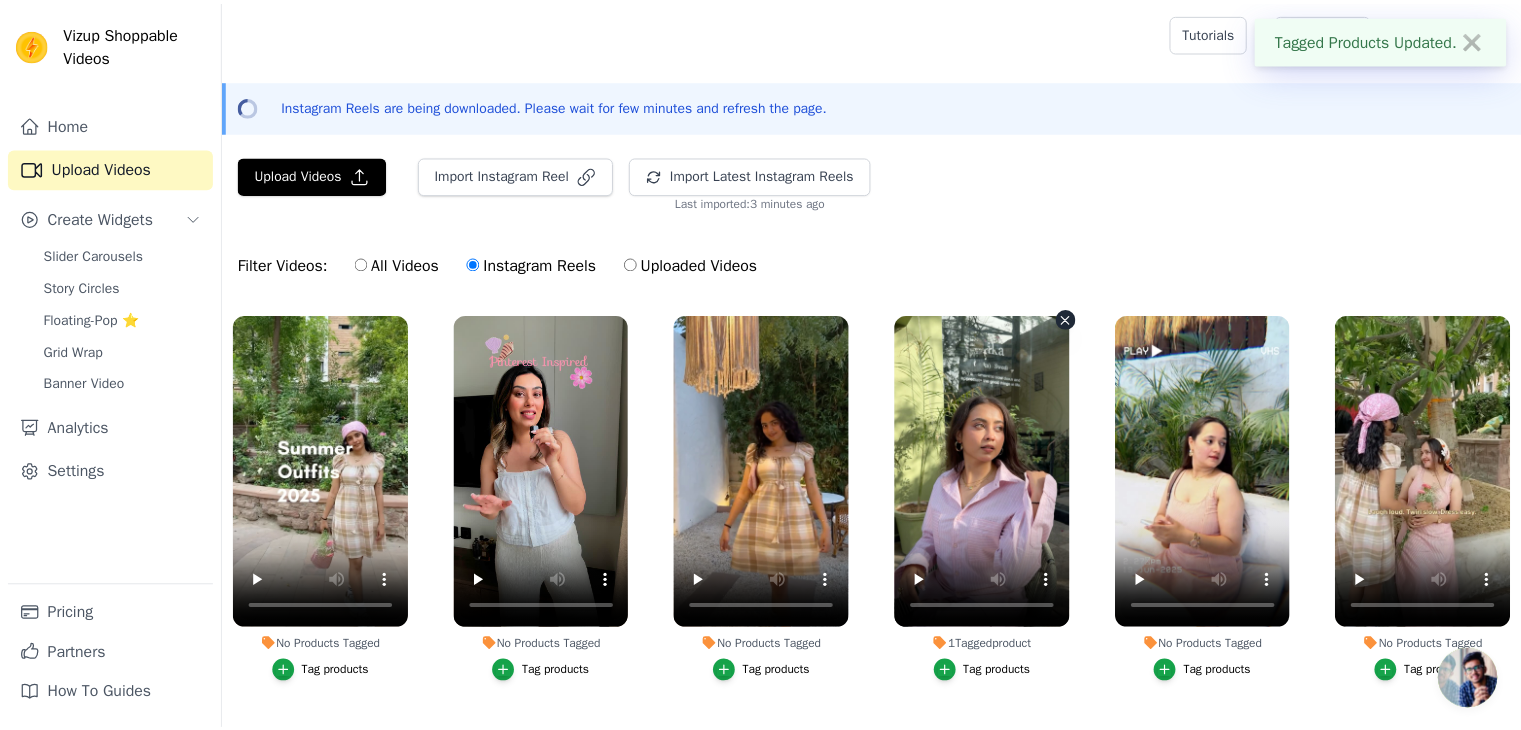 scroll, scrollTop: 113, scrollLeft: 0, axis: vertical 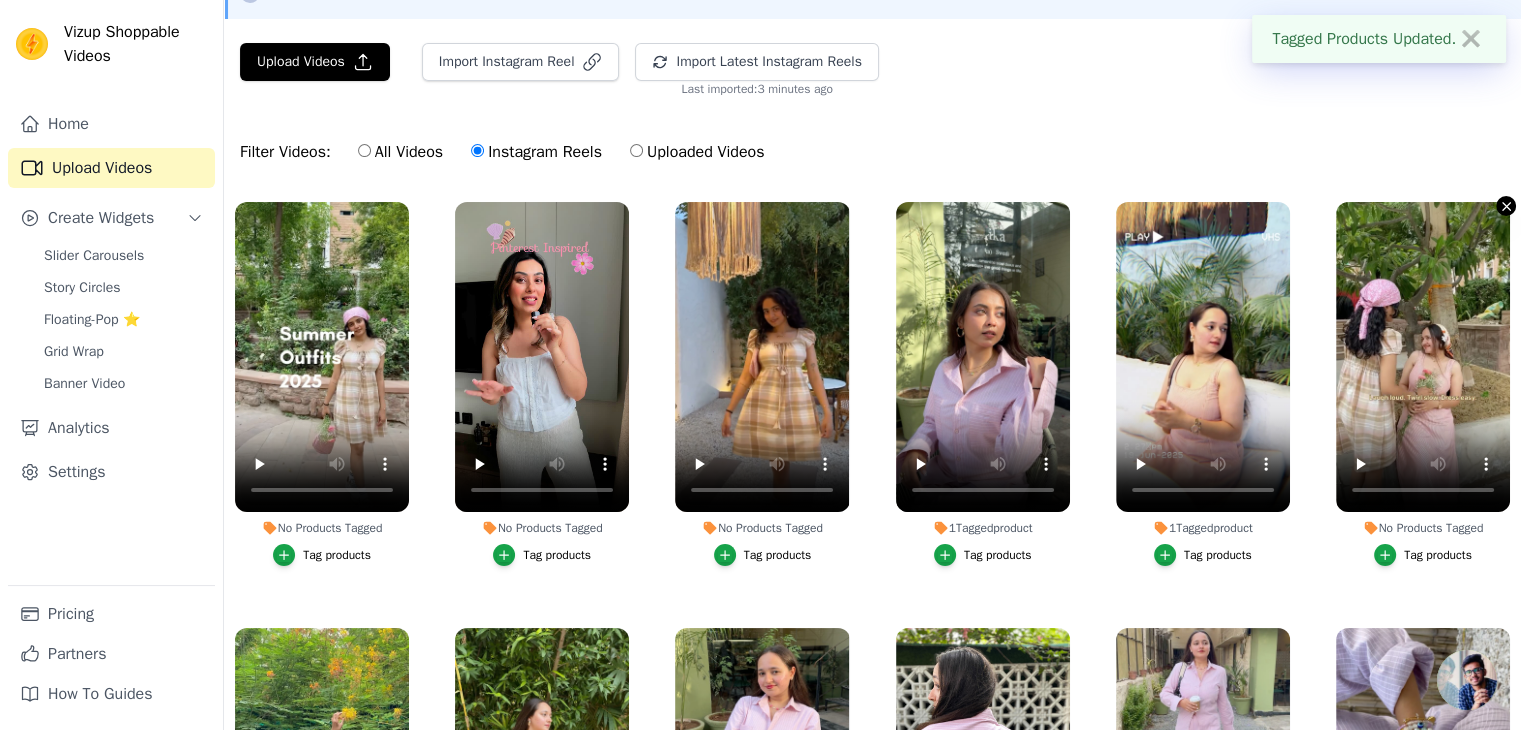 click 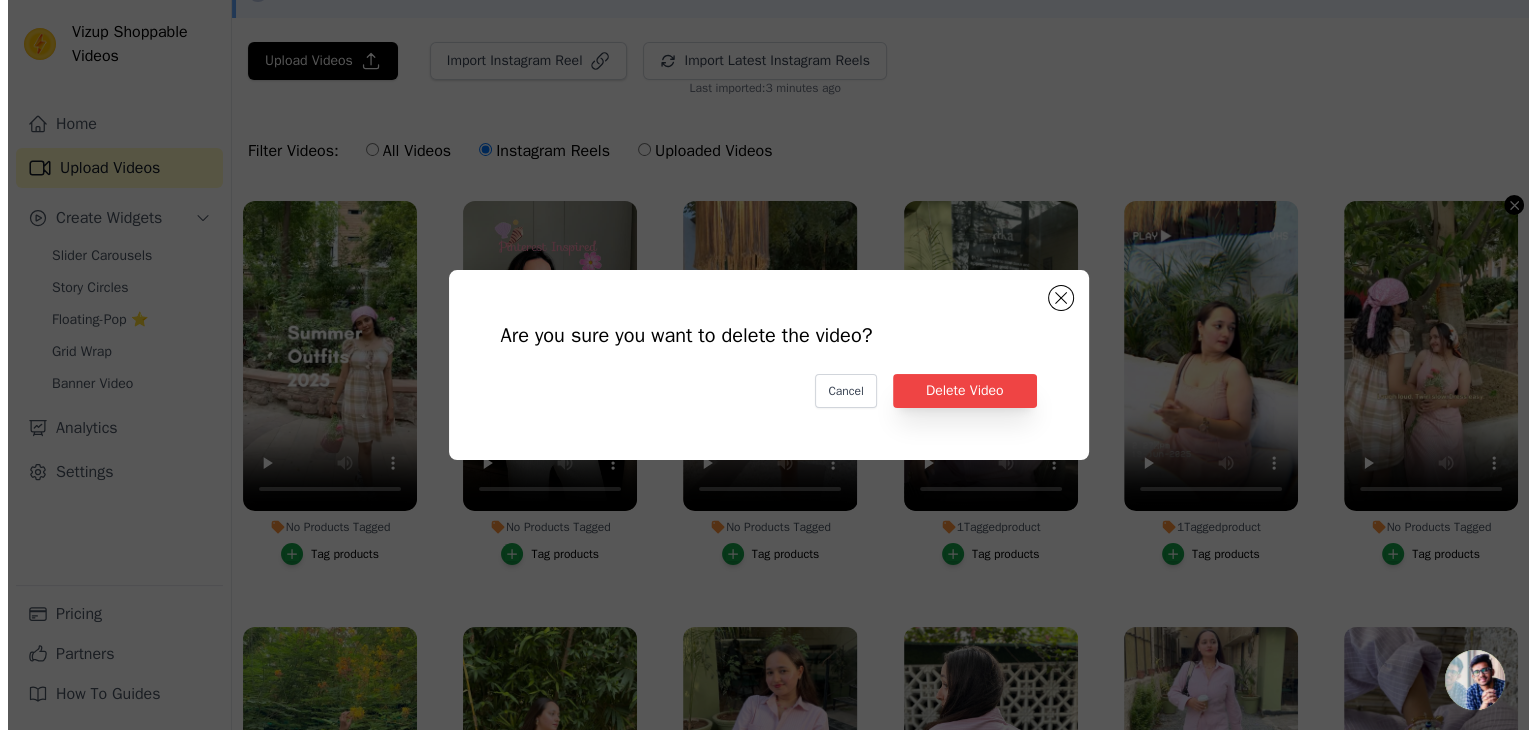 scroll, scrollTop: 0, scrollLeft: 0, axis: both 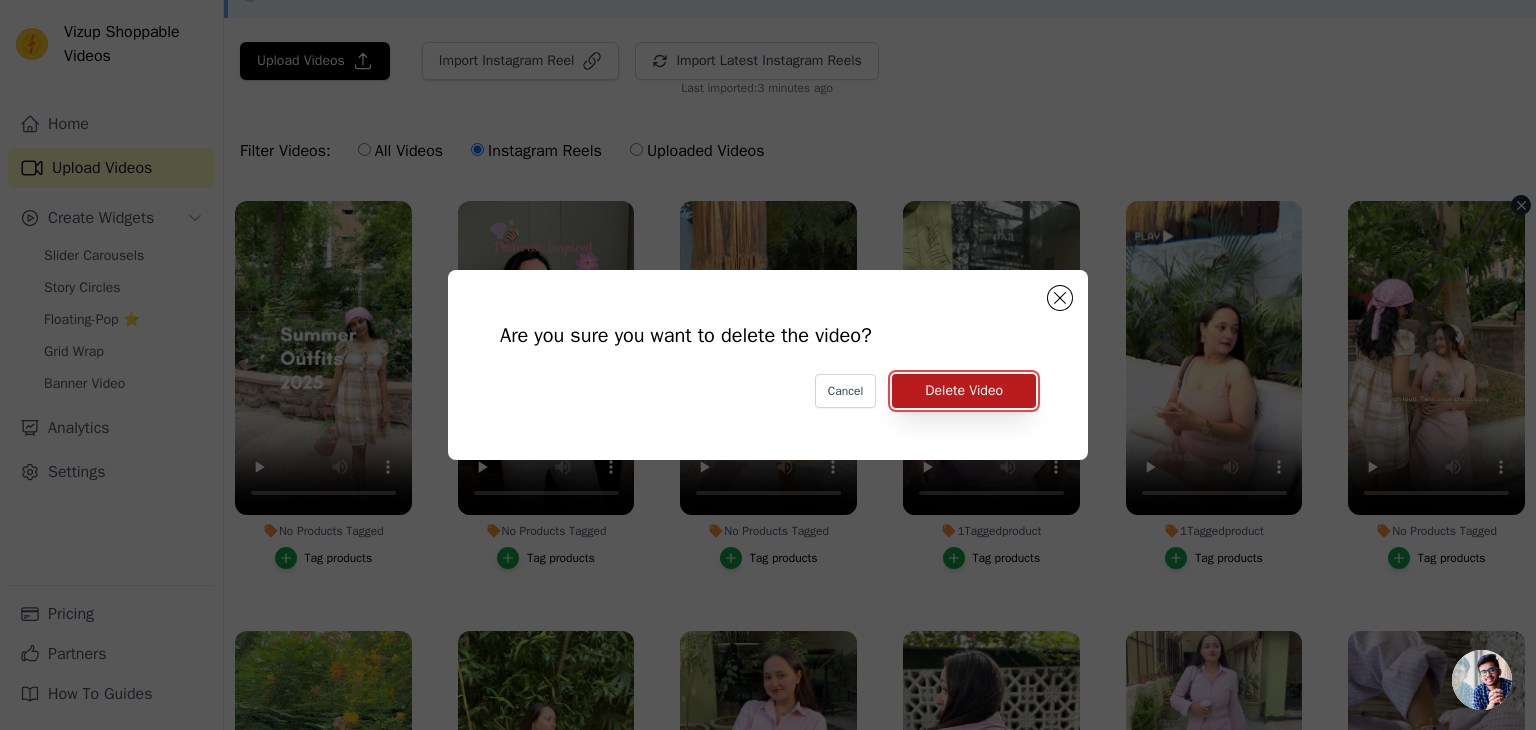 click on "Delete Video" at bounding box center [964, 391] 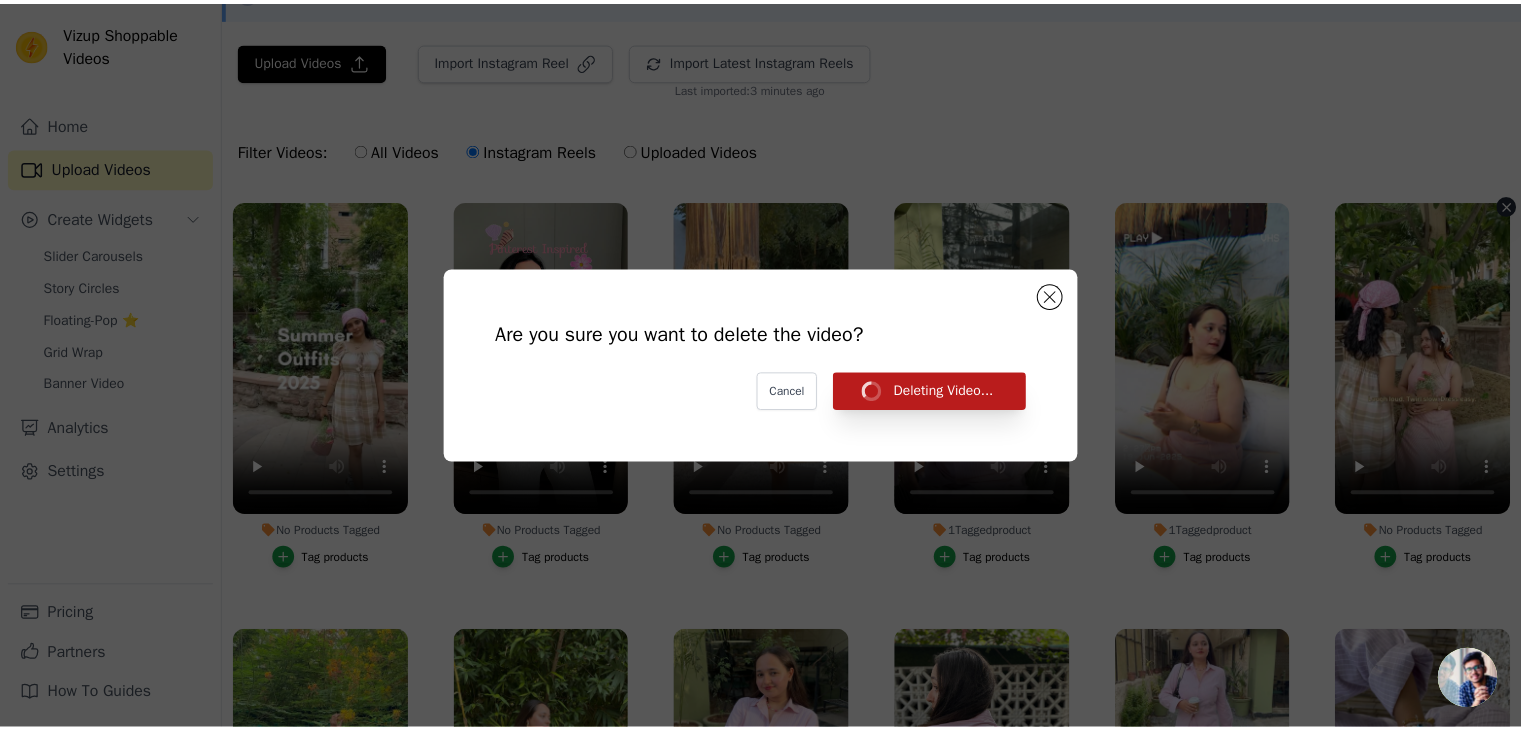 scroll, scrollTop: 113, scrollLeft: 0, axis: vertical 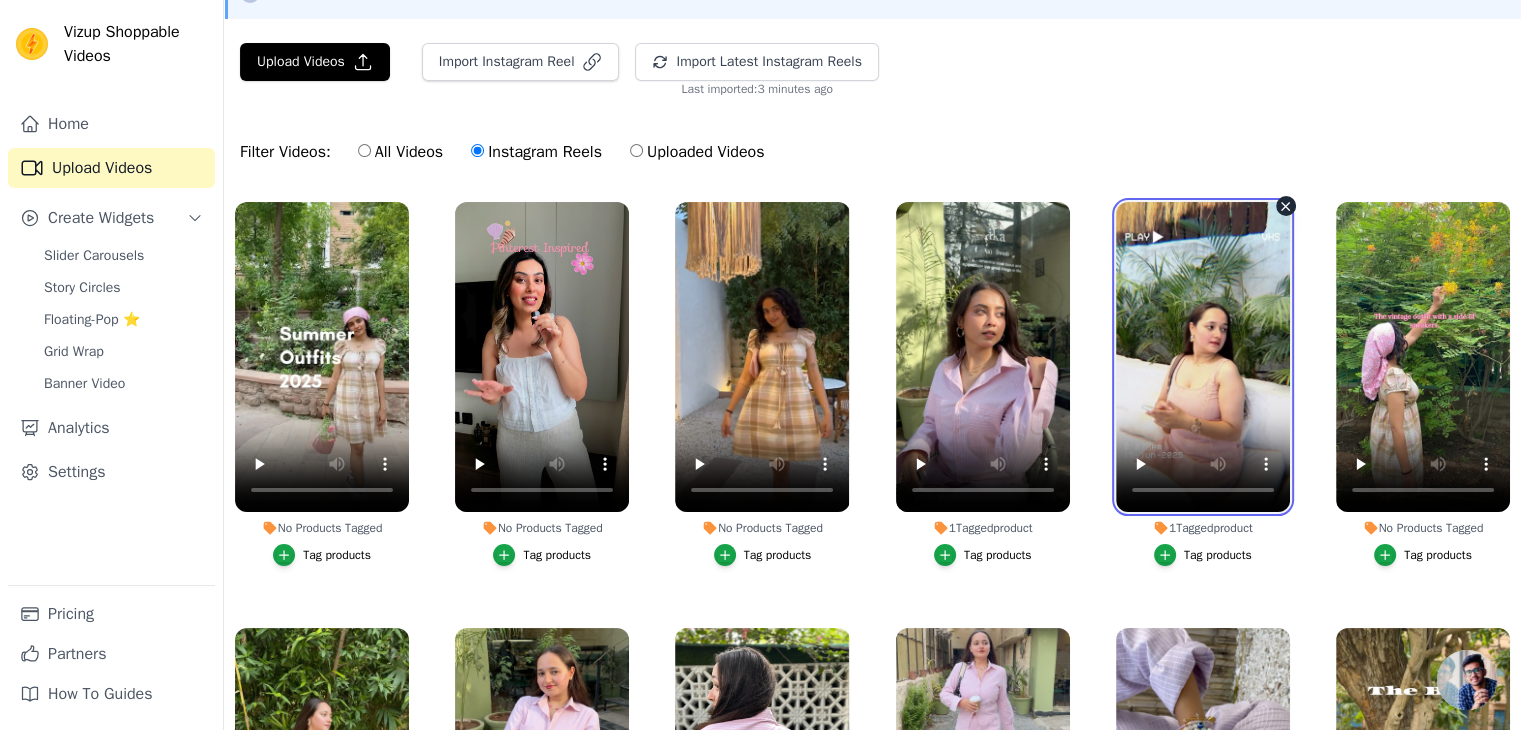 click at bounding box center [1203, 357] 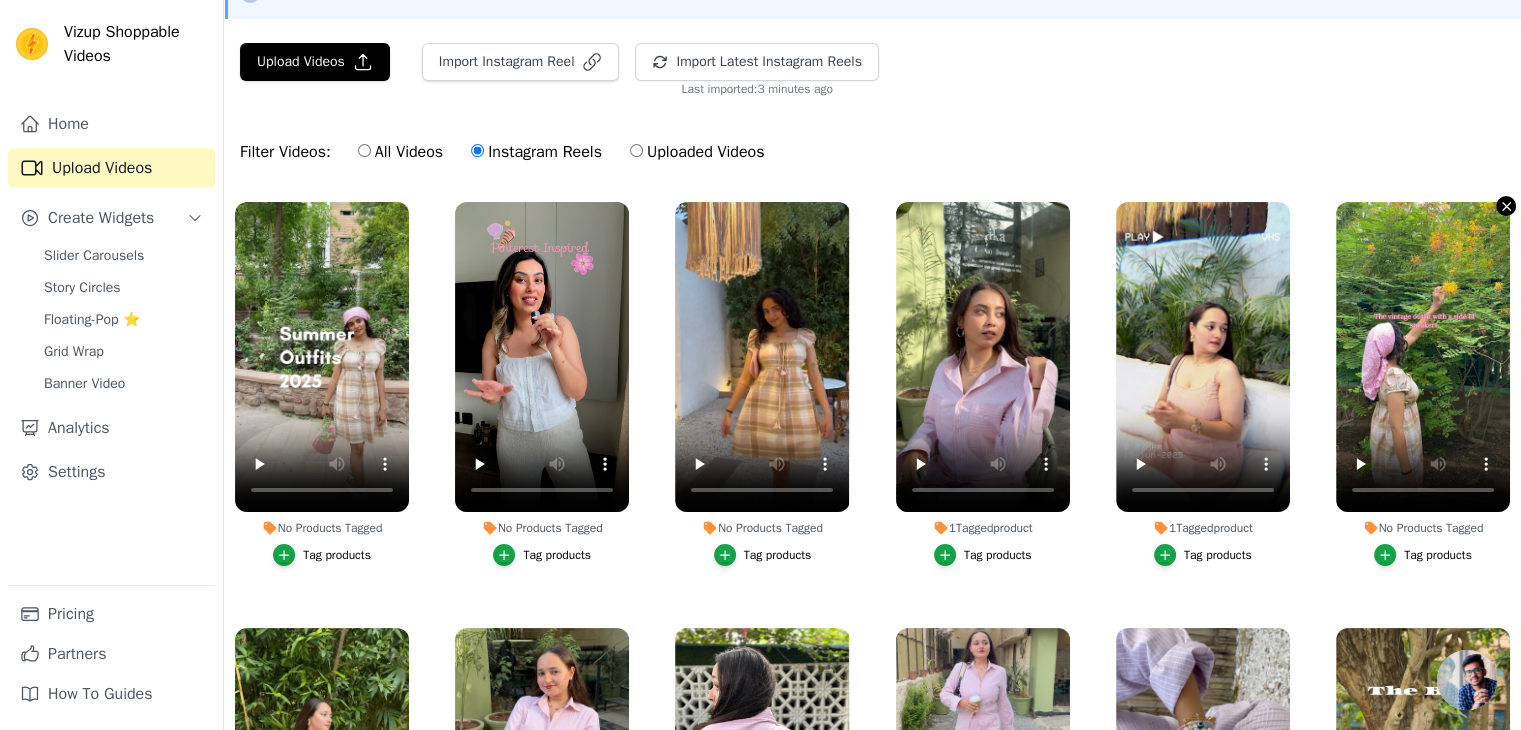 click 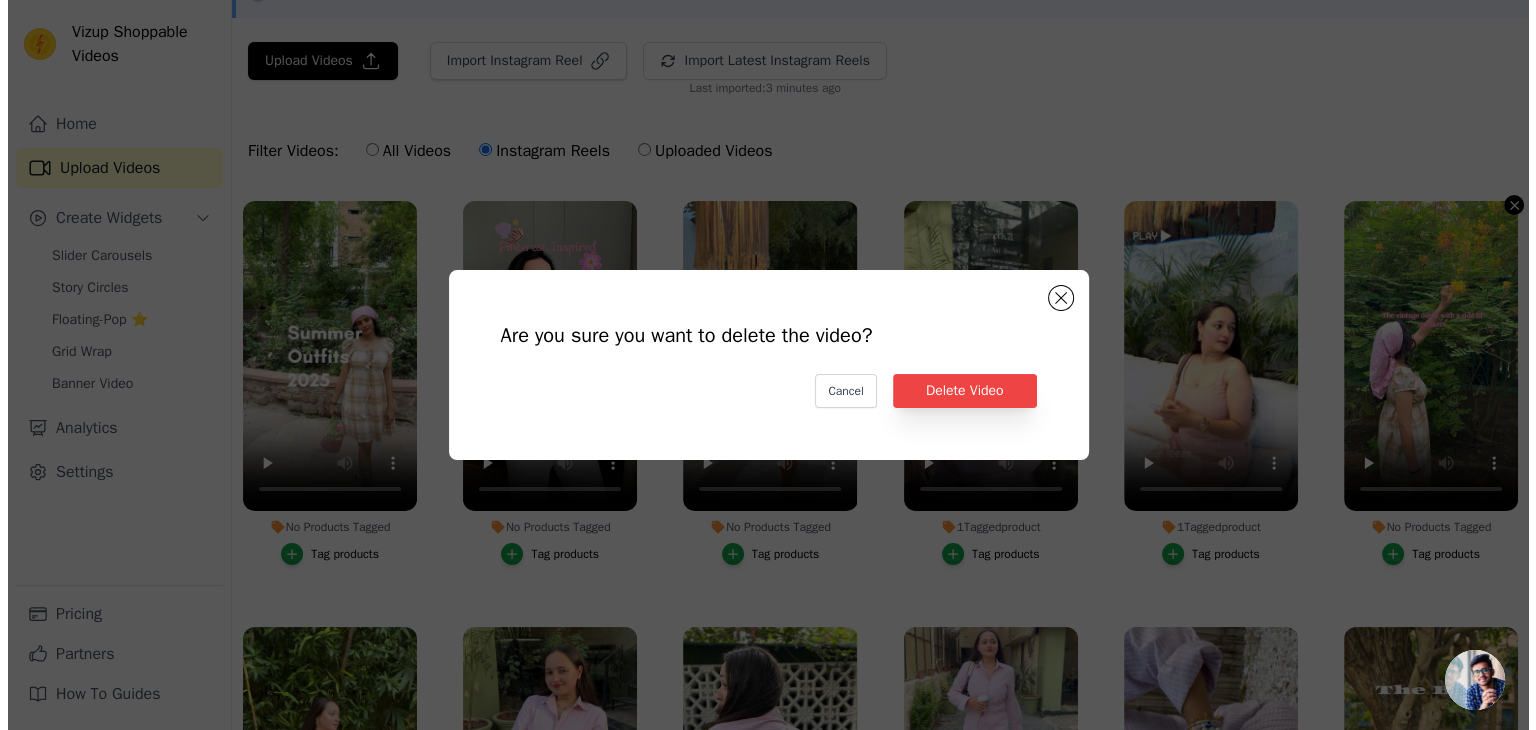 scroll, scrollTop: 0, scrollLeft: 0, axis: both 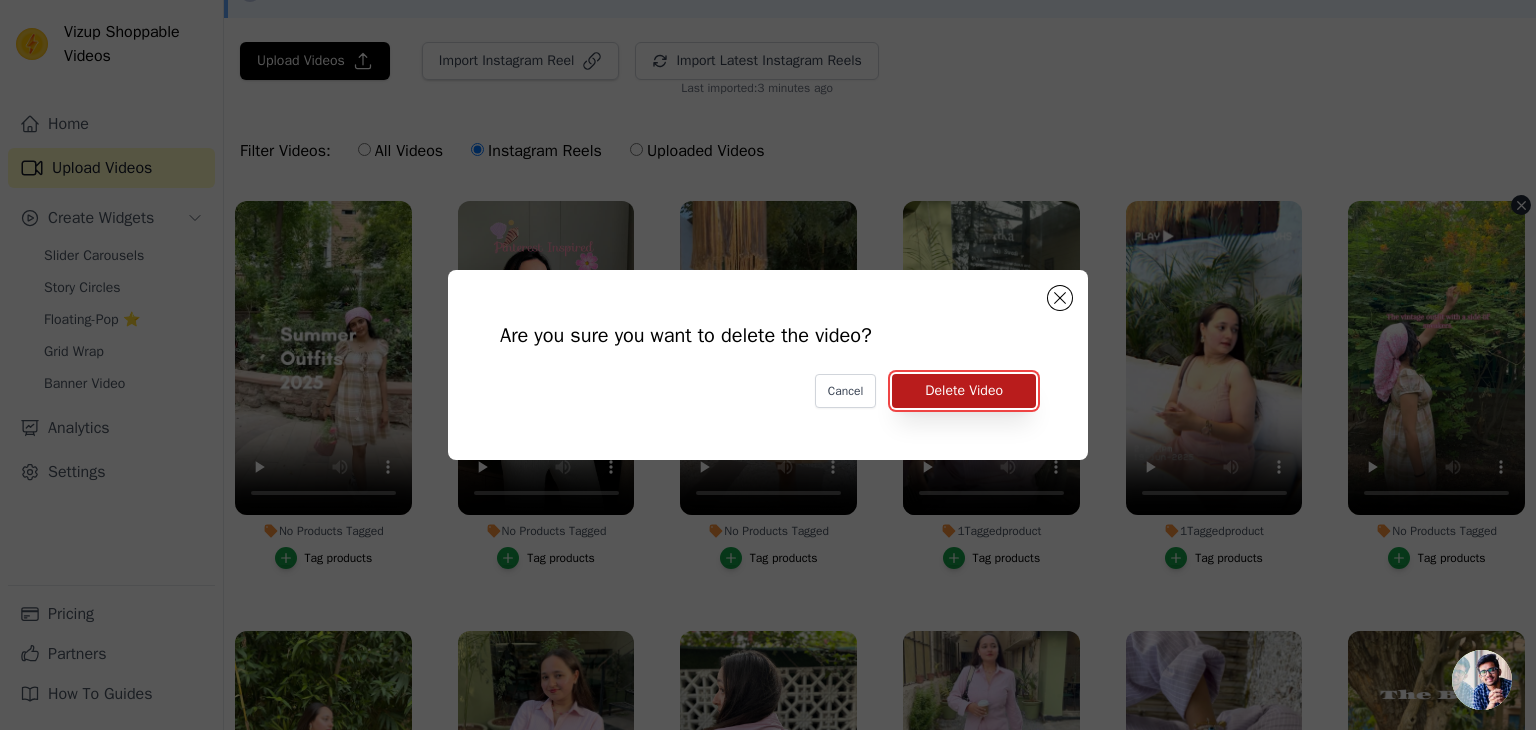 click on "Delete Video" at bounding box center (964, 391) 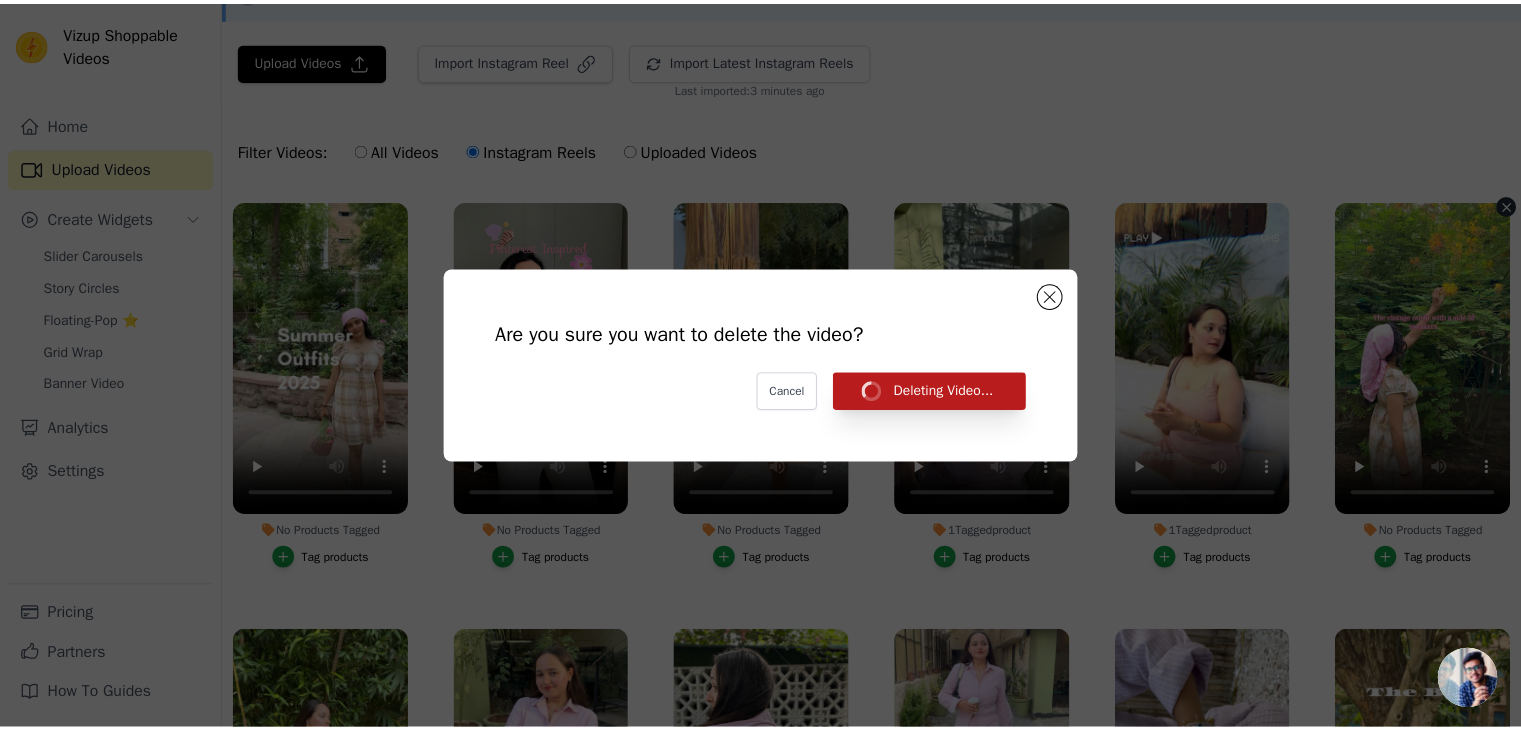 scroll, scrollTop: 113, scrollLeft: 0, axis: vertical 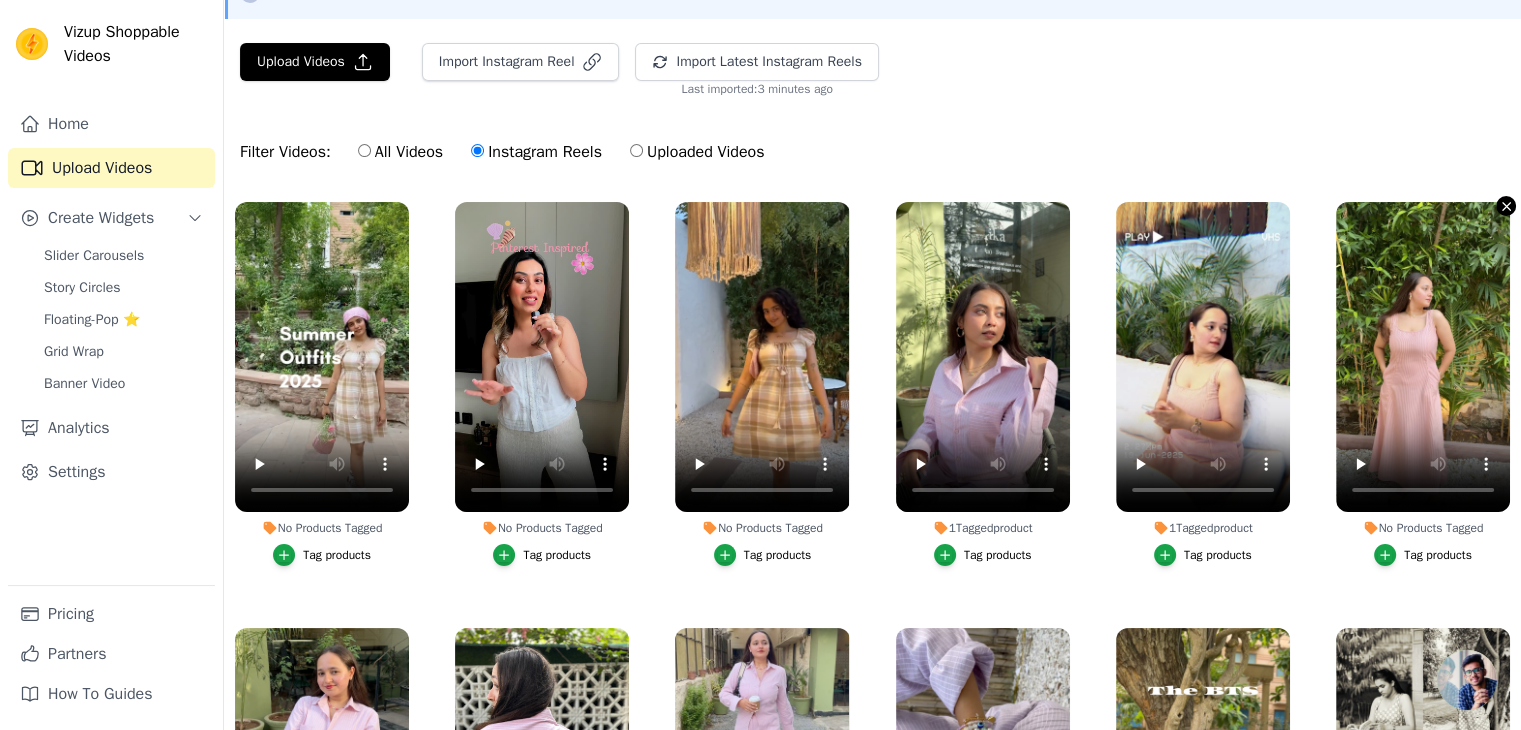 click 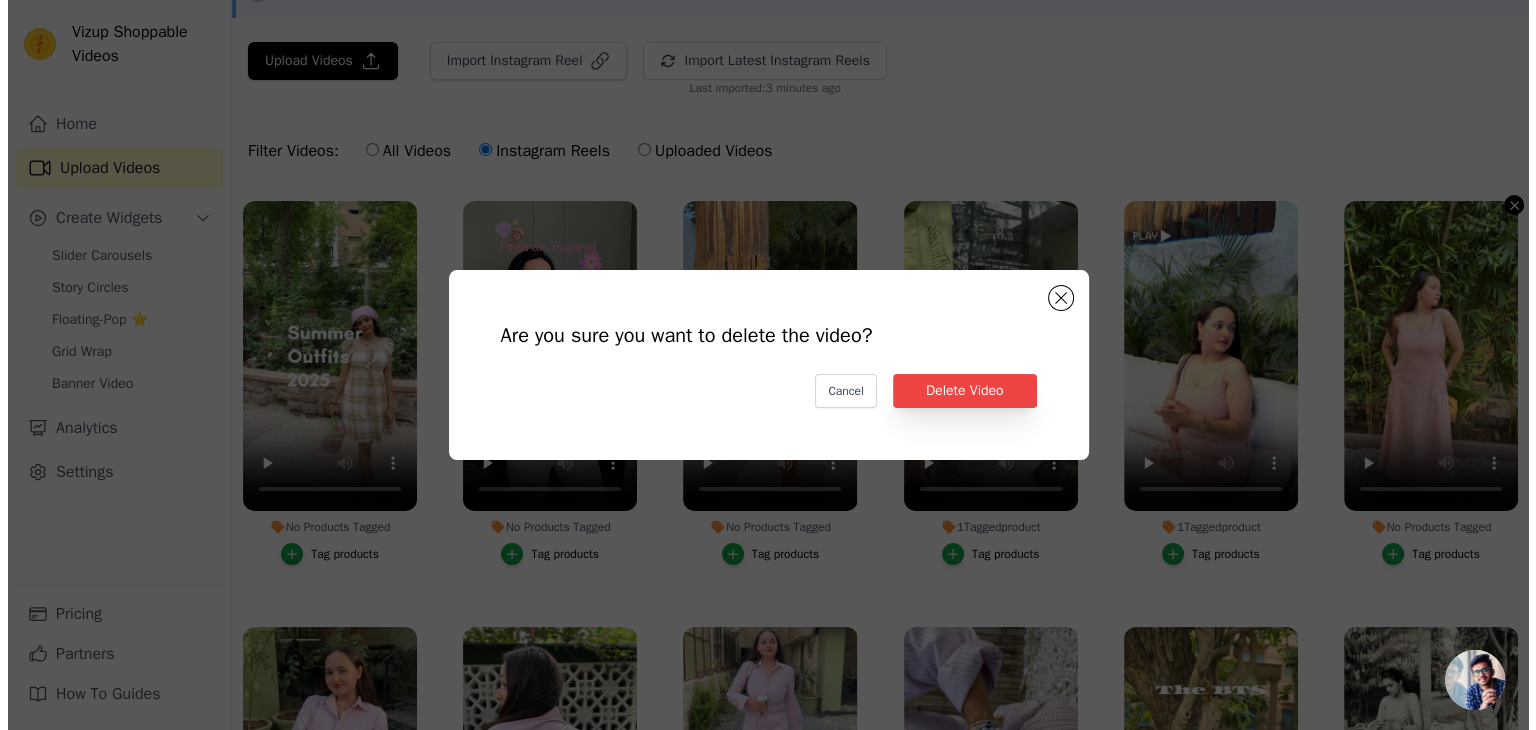 scroll, scrollTop: 0, scrollLeft: 0, axis: both 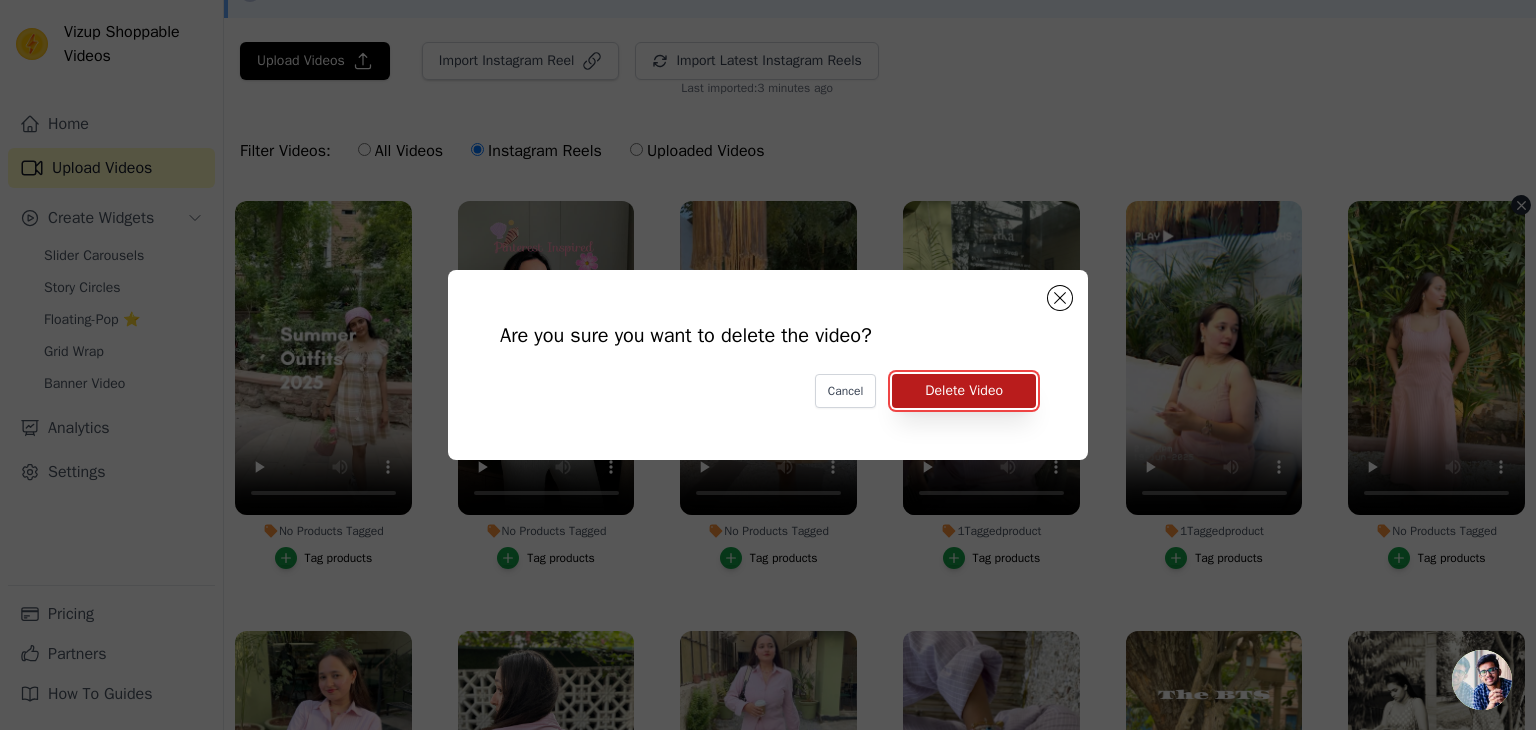 click on "Delete Video" at bounding box center (964, 391) 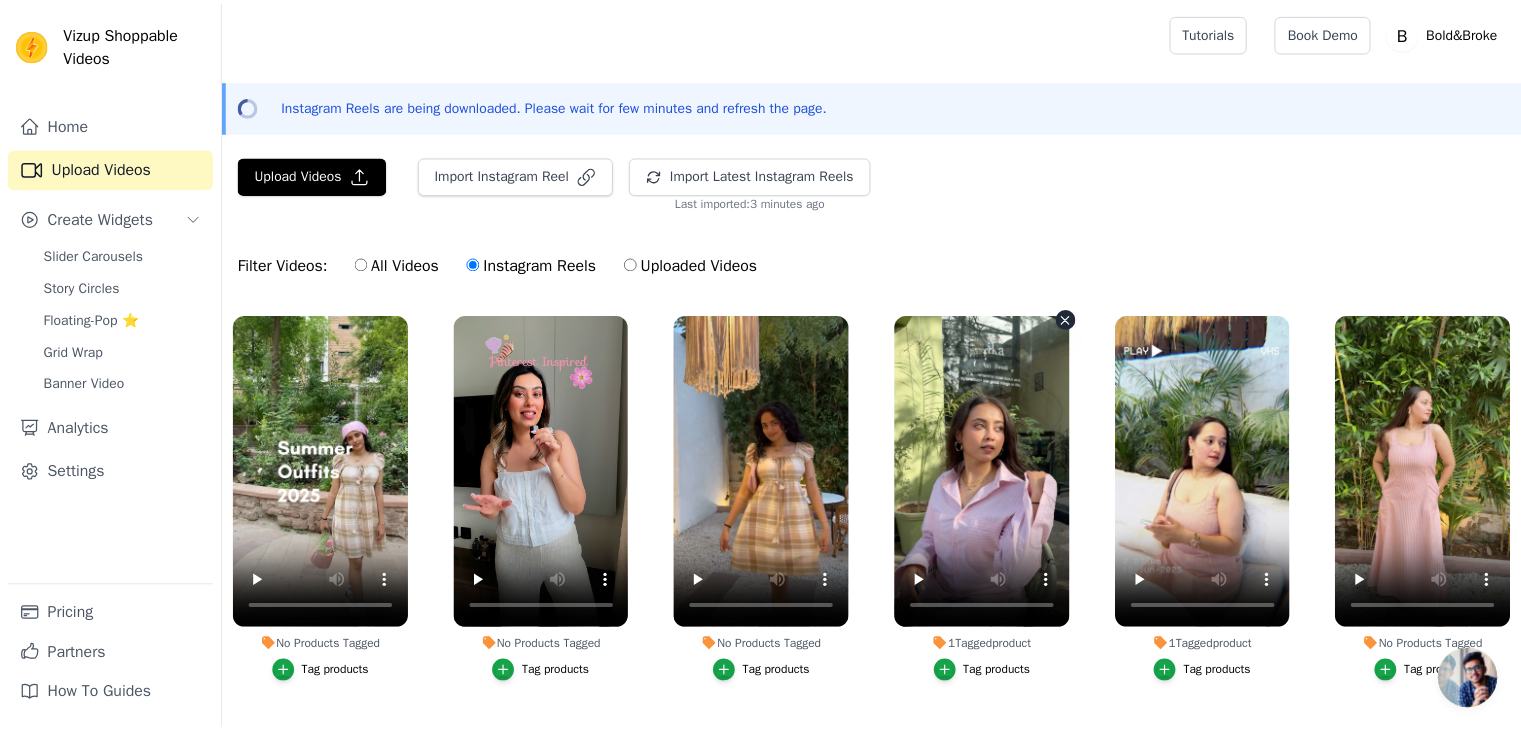 scroll, scrollTop: 113, scrollLeft: 0, axis: vertical 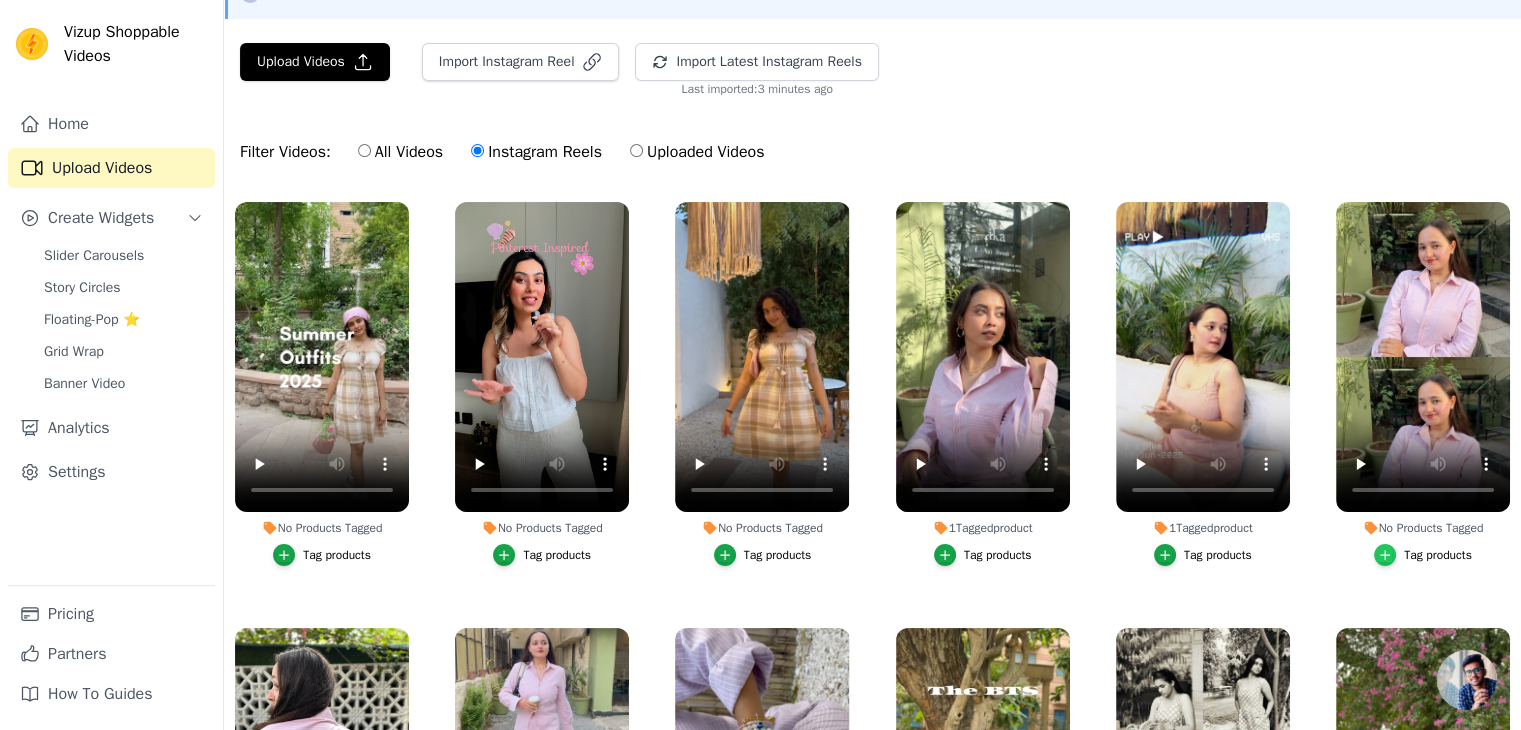 click 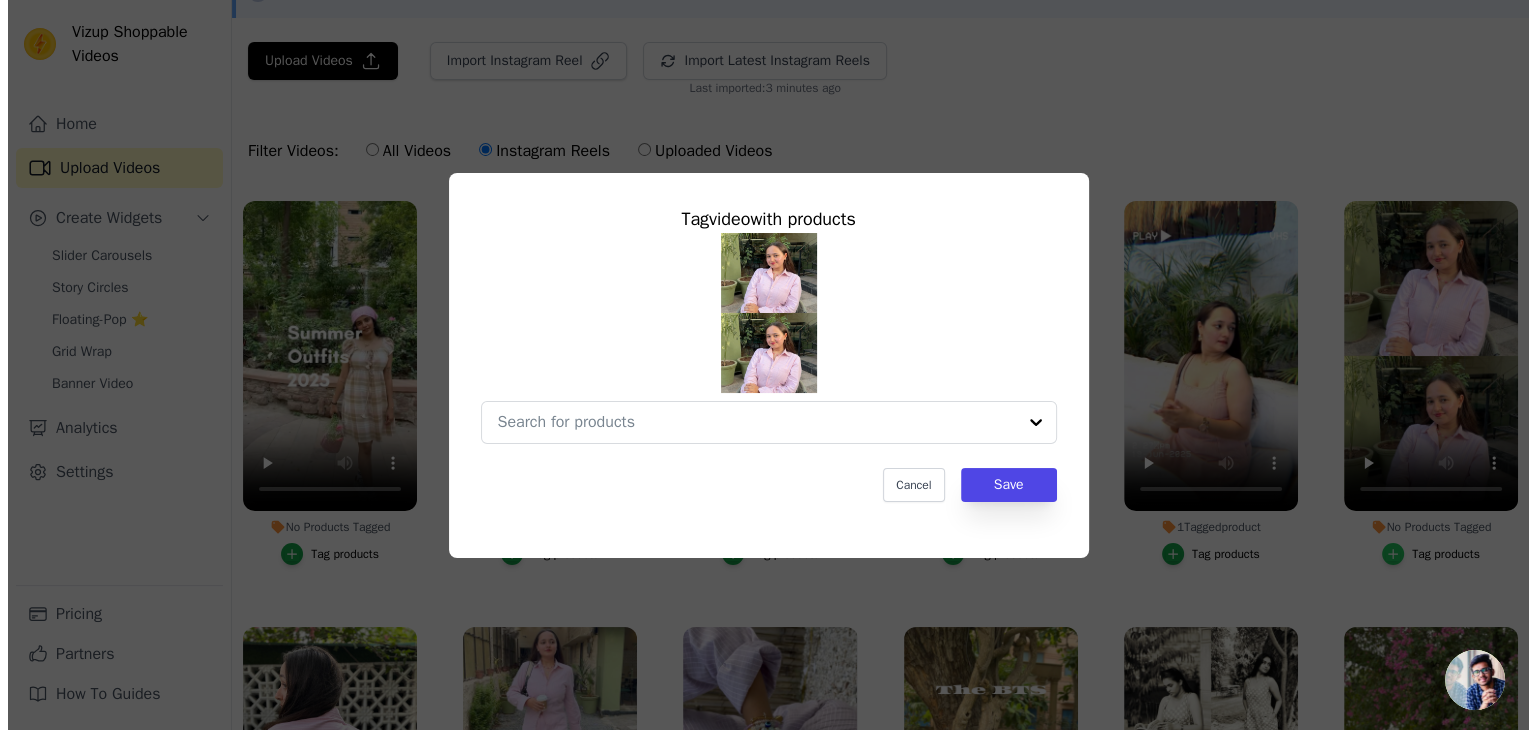 scroll, scrollTop: 0, scrollLeft: 0, axis: both 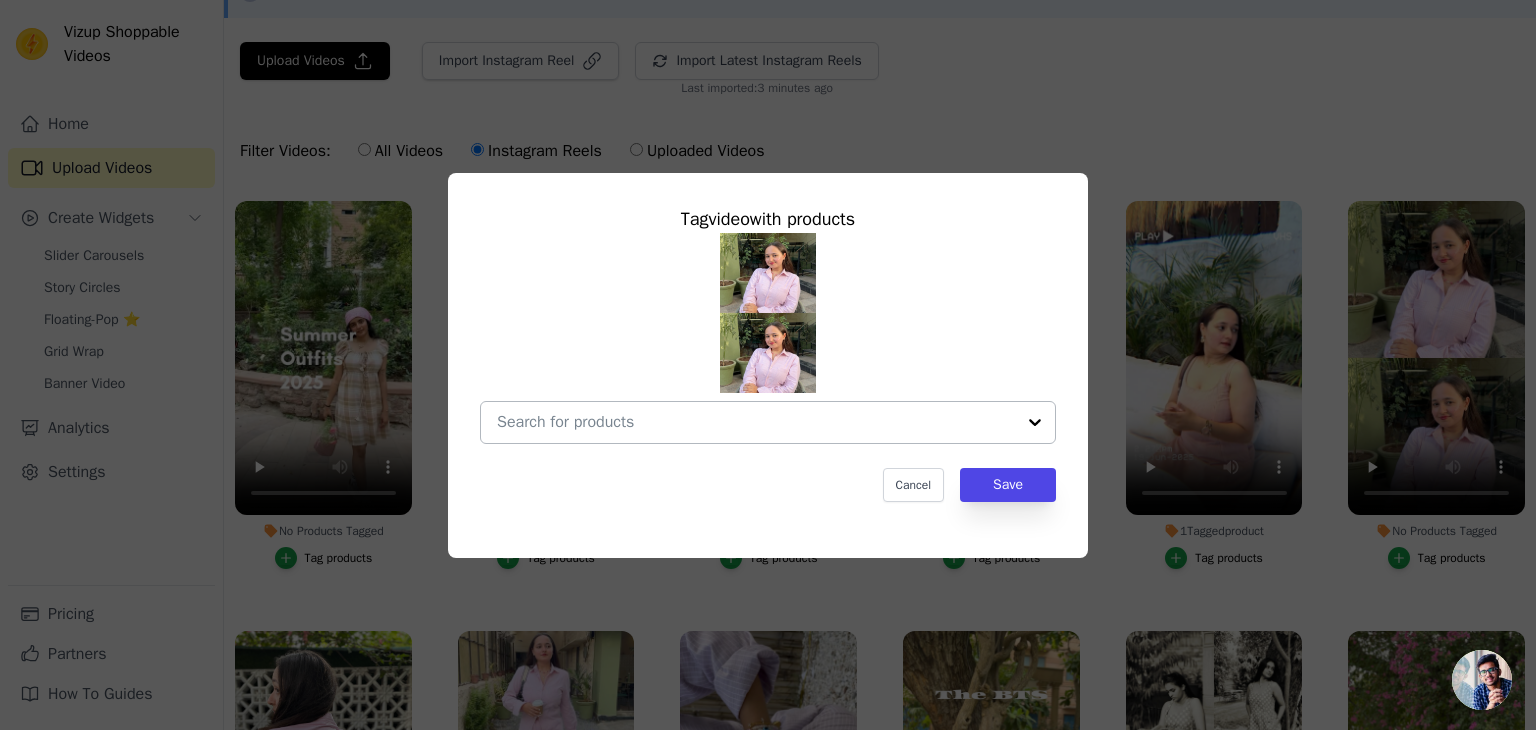 click at bounding box center [1035, 422] 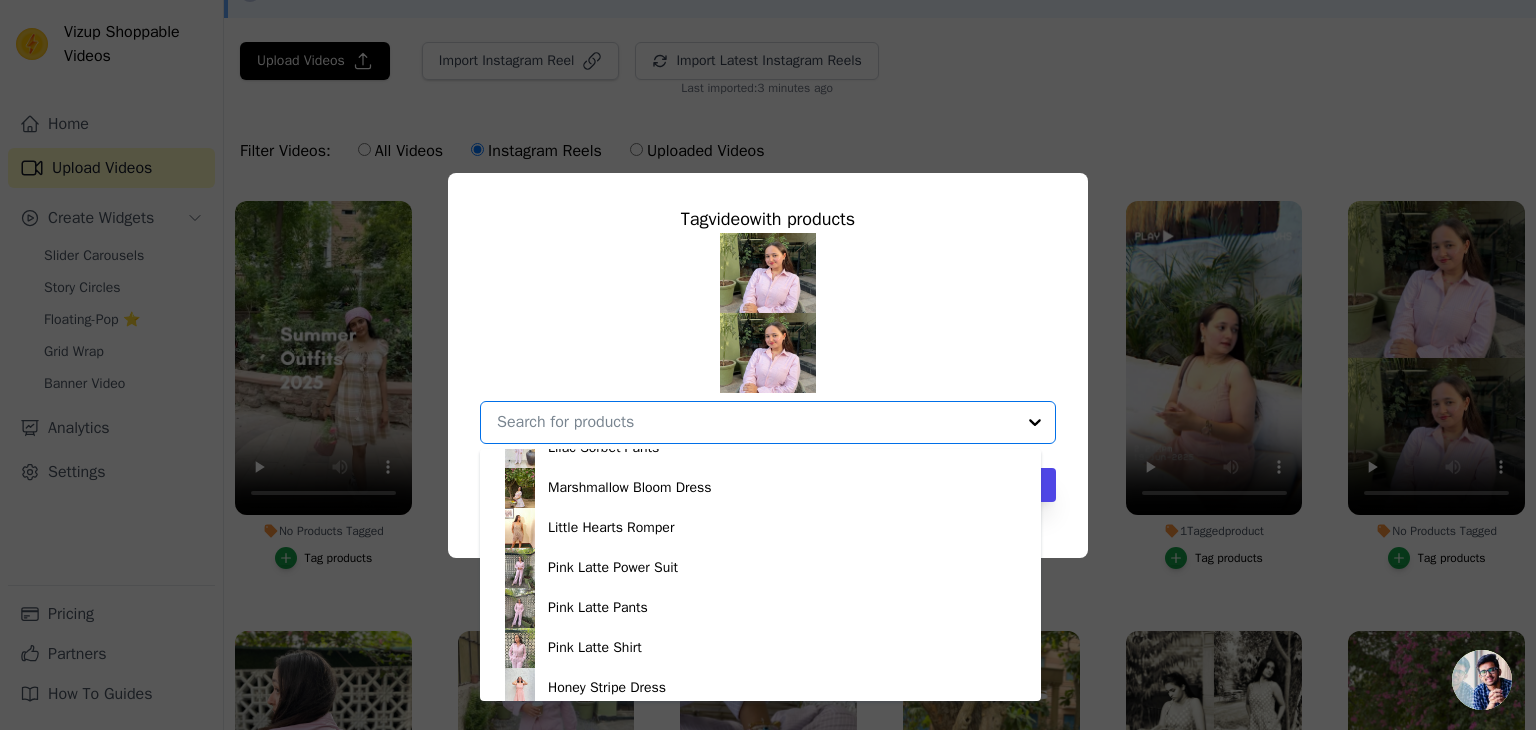 scroll, scrollTop: 988, scrollLeft: 0, axis: vertical 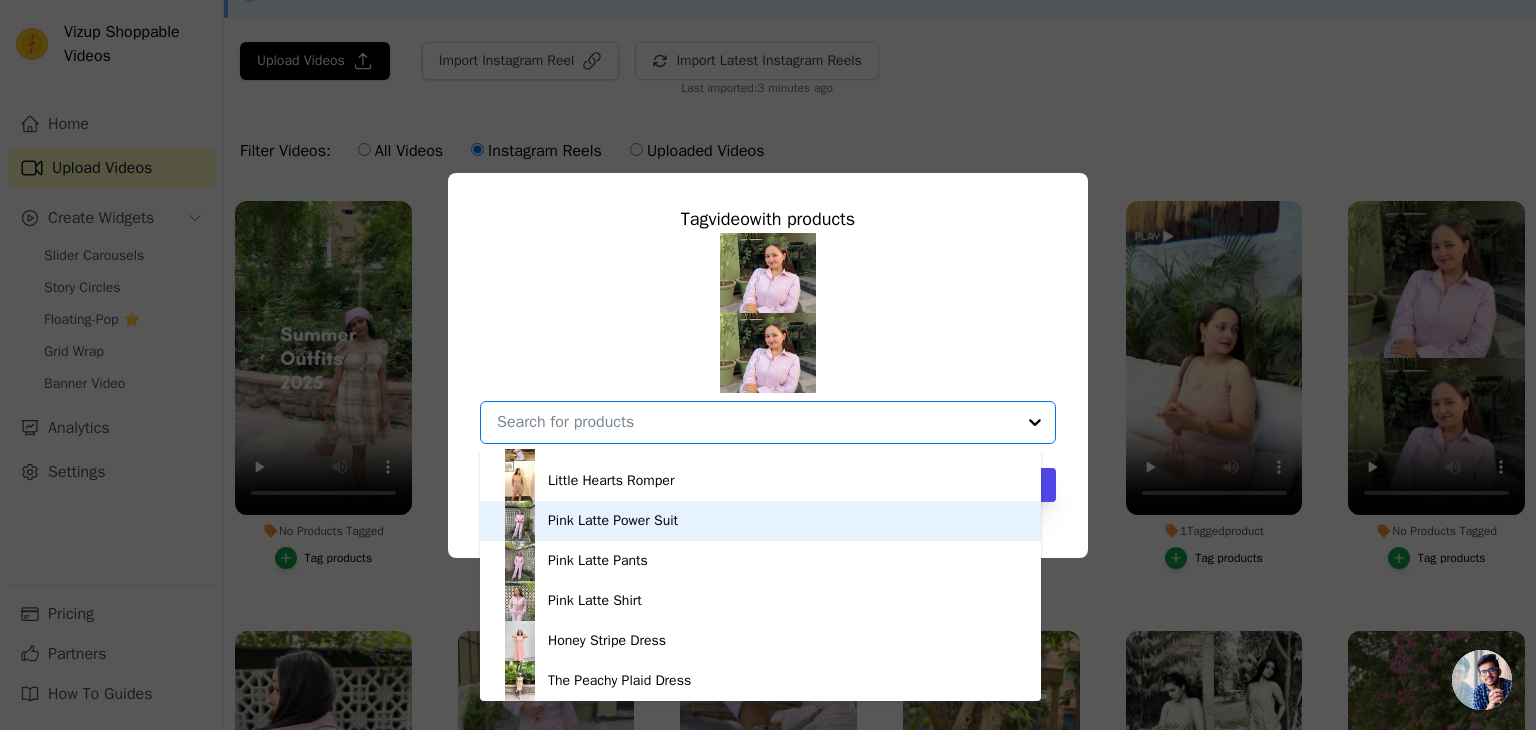 click on "Pink Latte Power Suit" at bounding box center [613, 521] 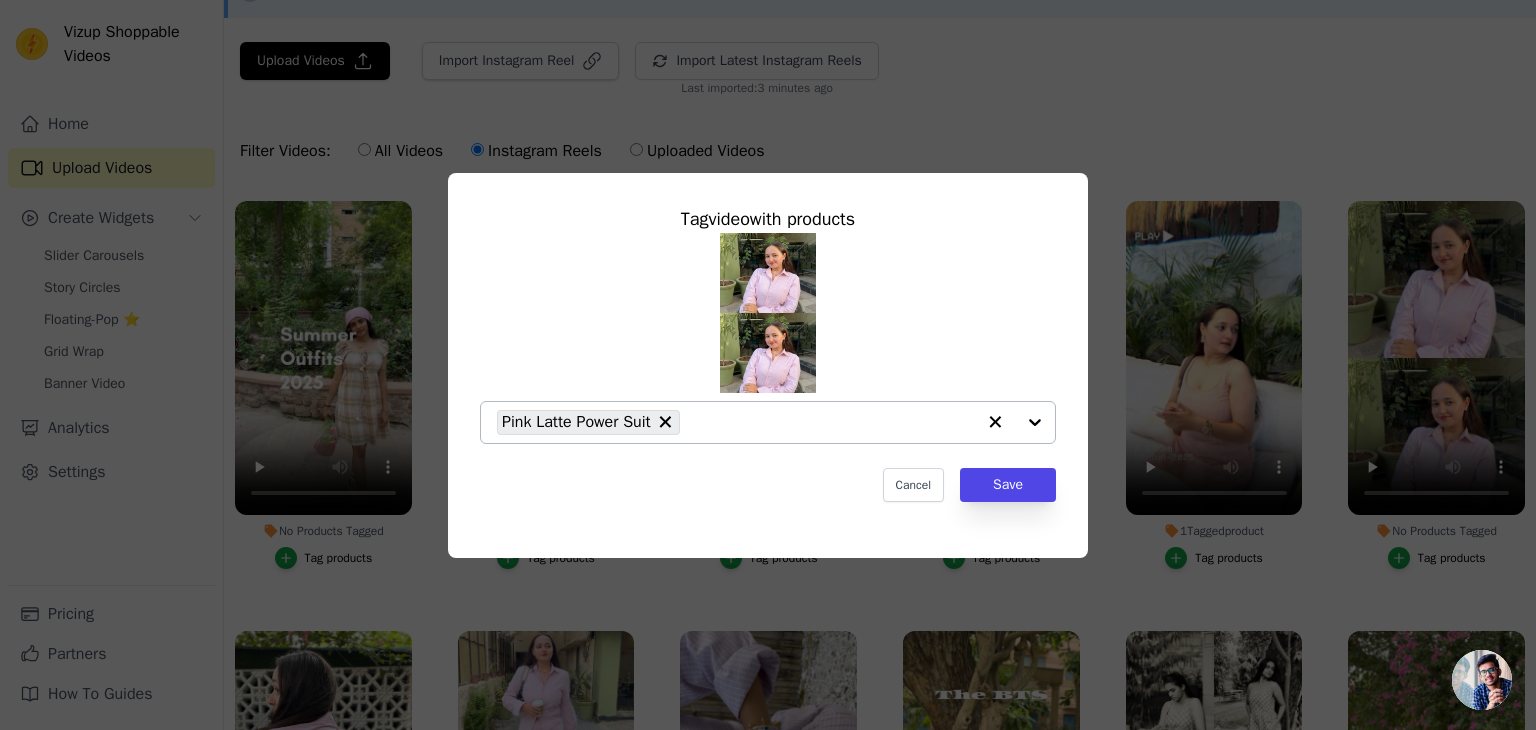 click at bounding box center [1015, 422] 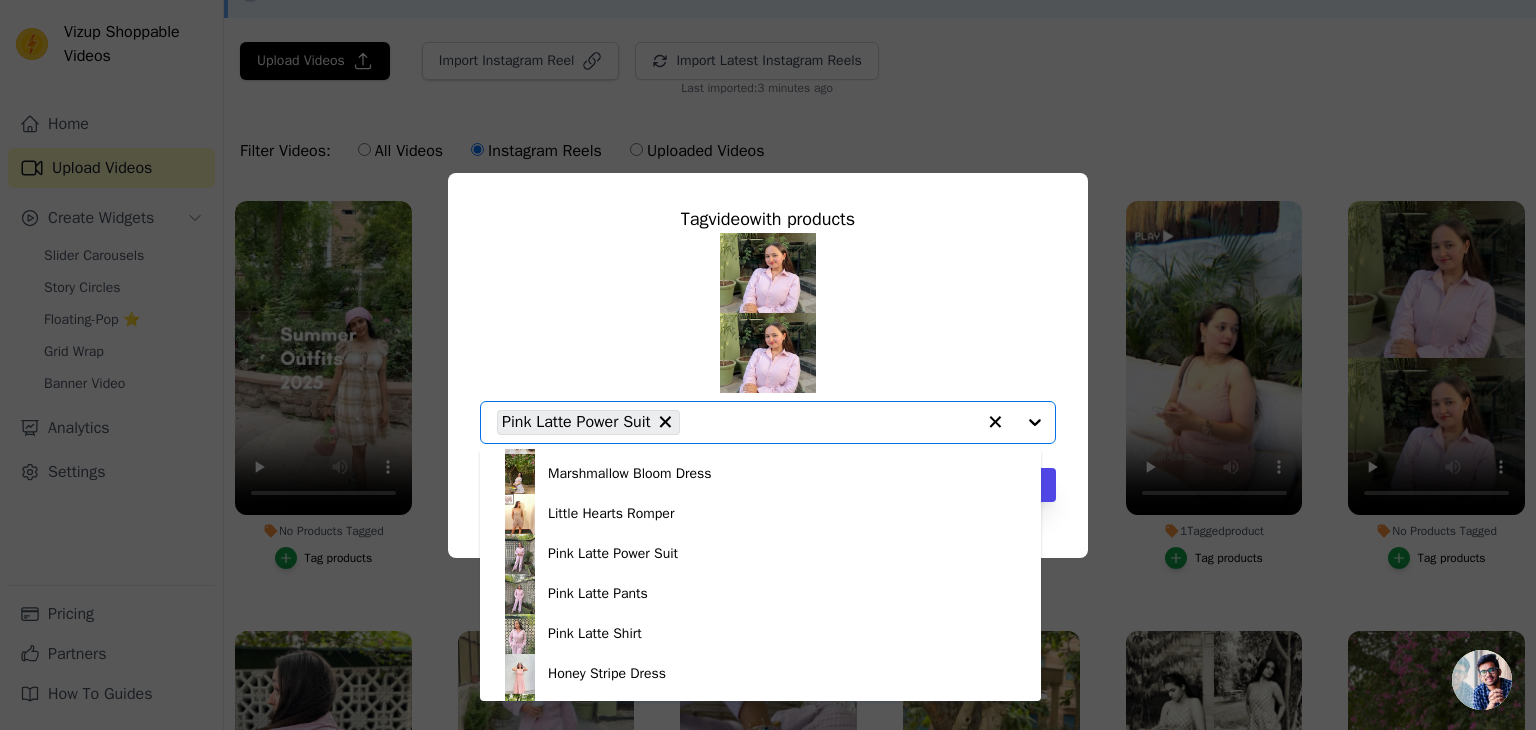 scroll, scrollTop: 965, scrollLeft: 0, axis: vertical 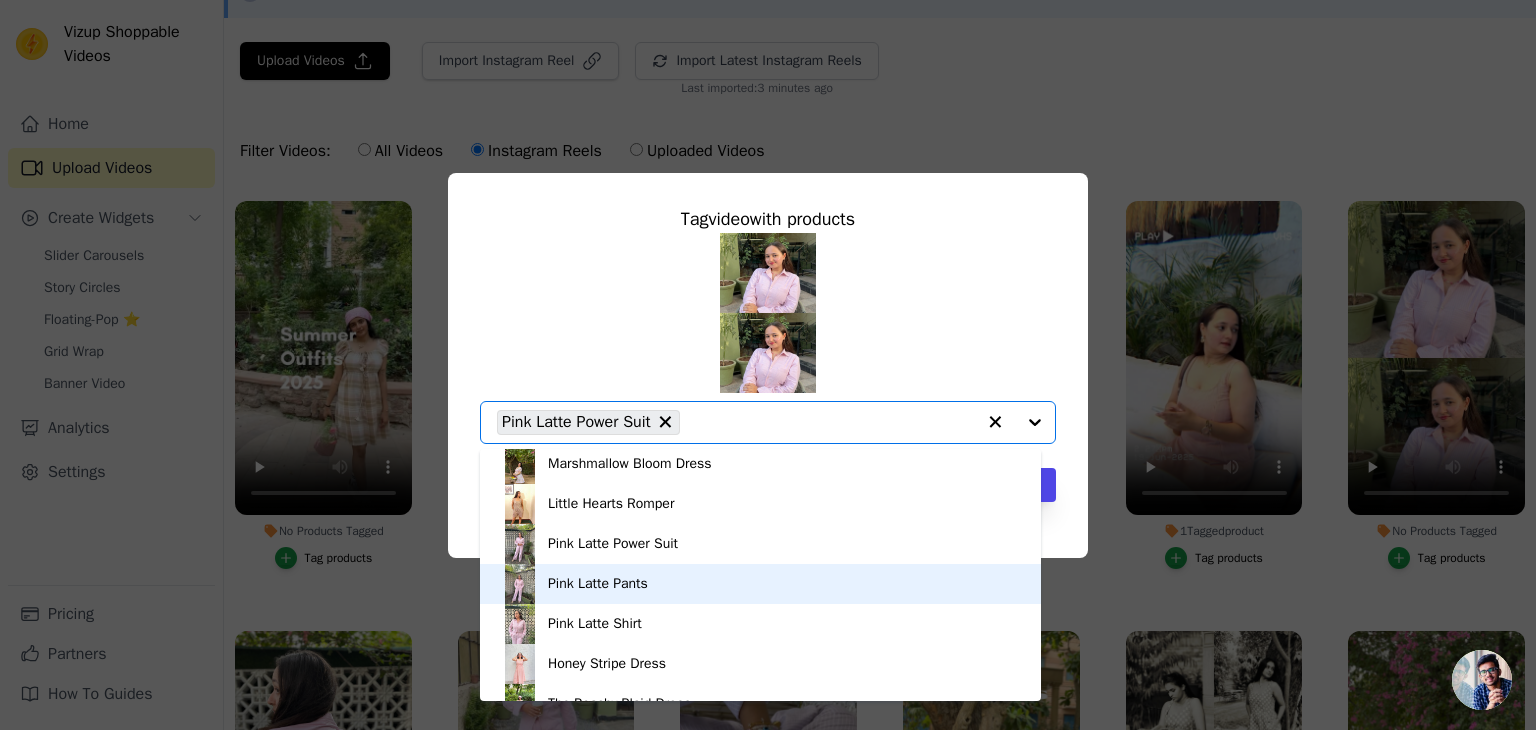 click on "Pink Latte Pants" at bounding box center [598, 584] 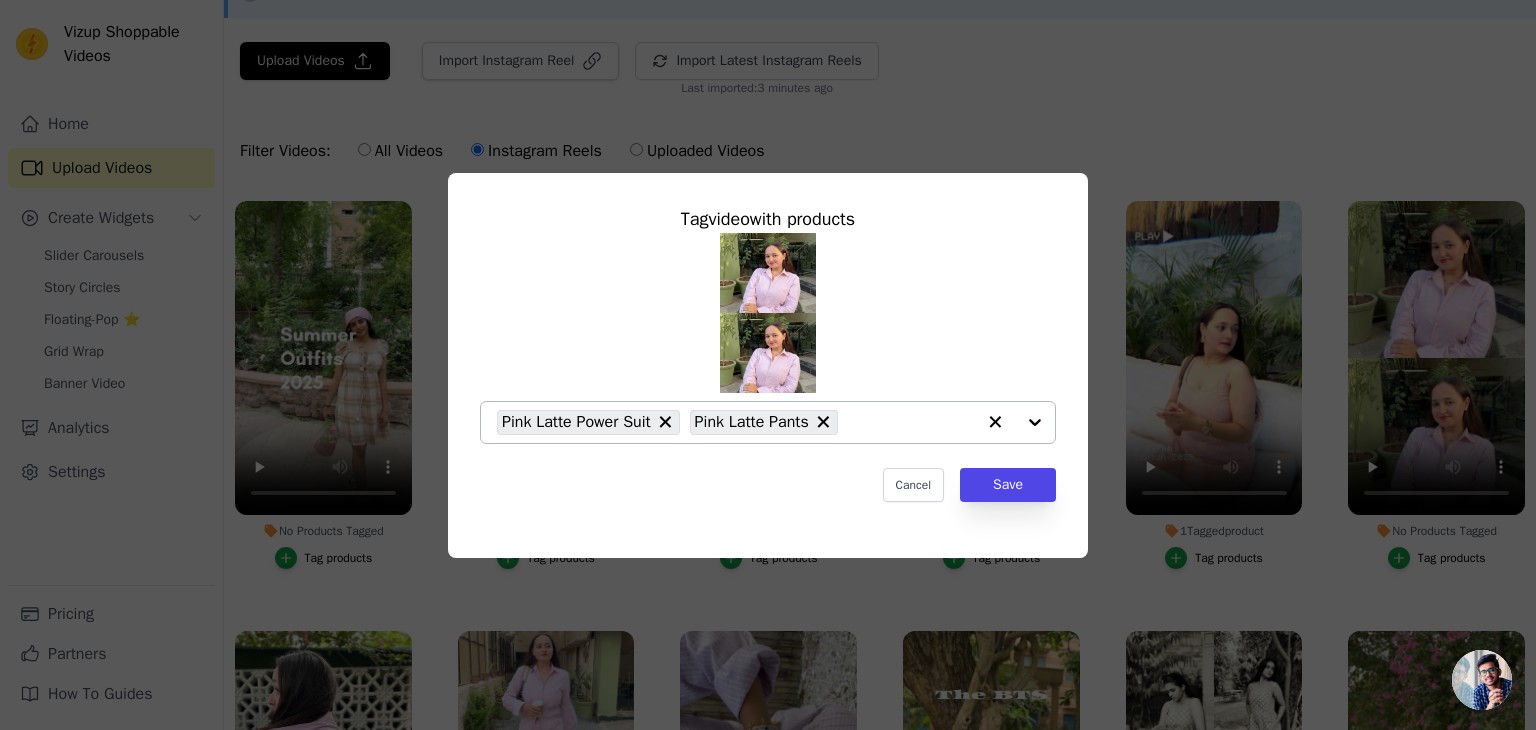 click at bounding box center (1015, 422) 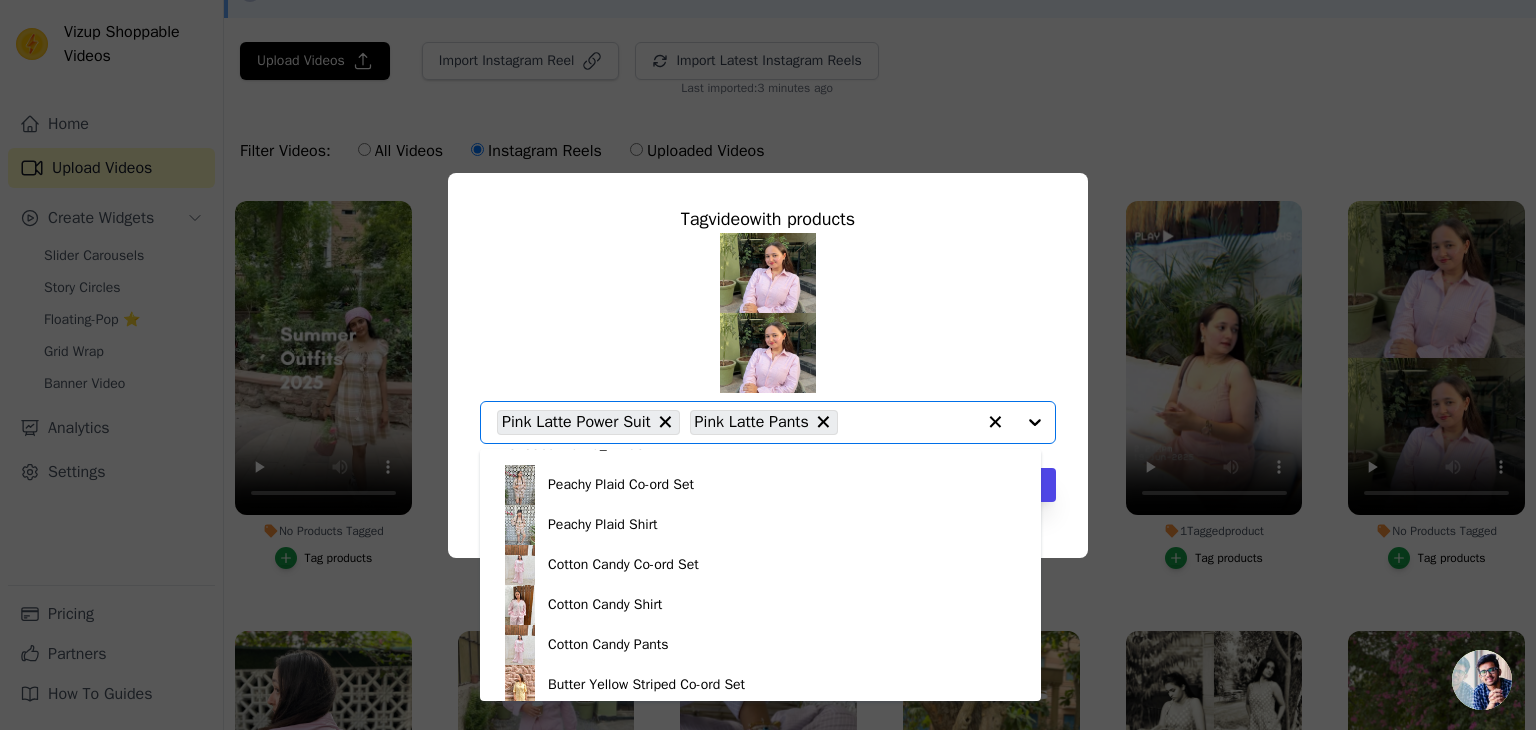 scroll, scrollTop: 600, scrollLeft: 0, axis: vertical 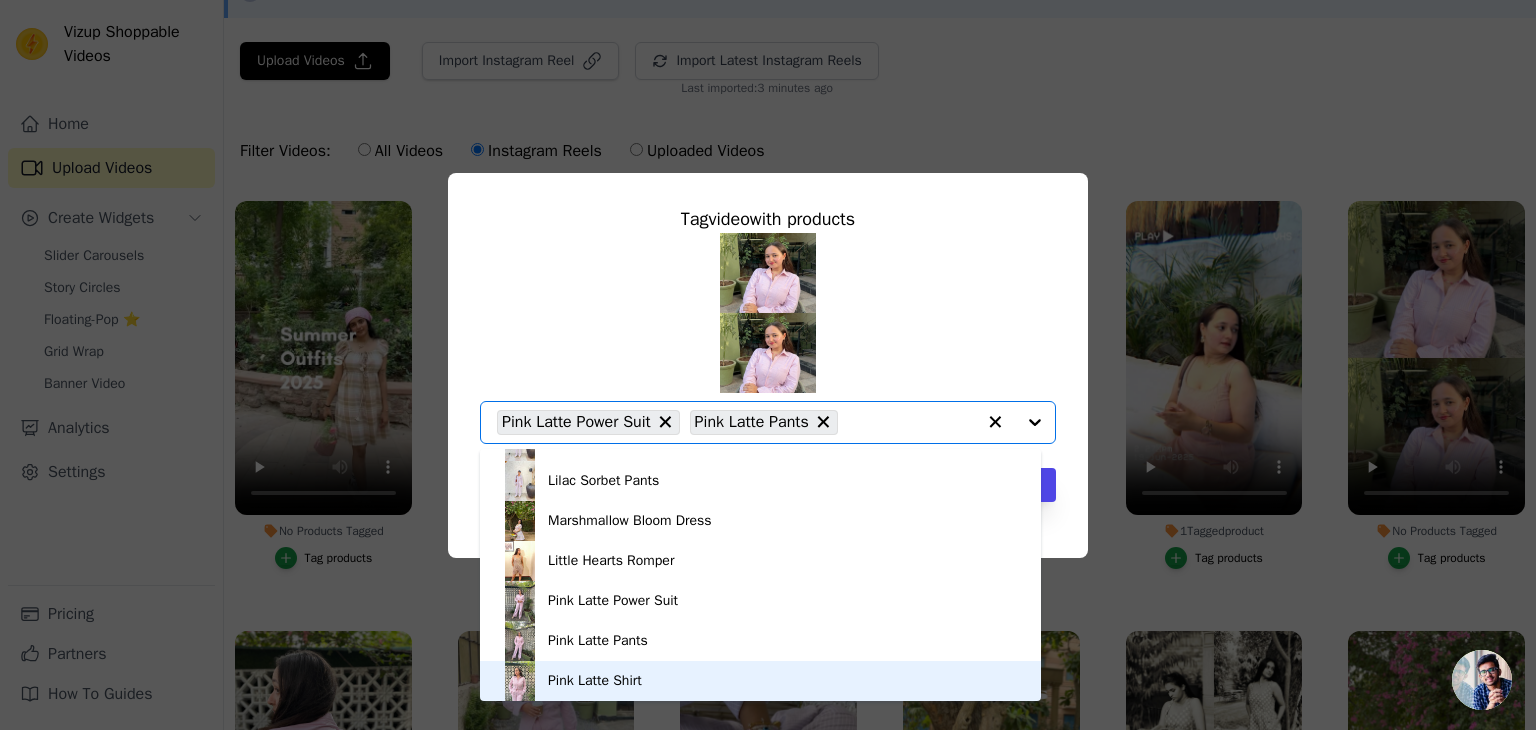 click on "Pink Latte Shirt" at bounding box center [760, 681] 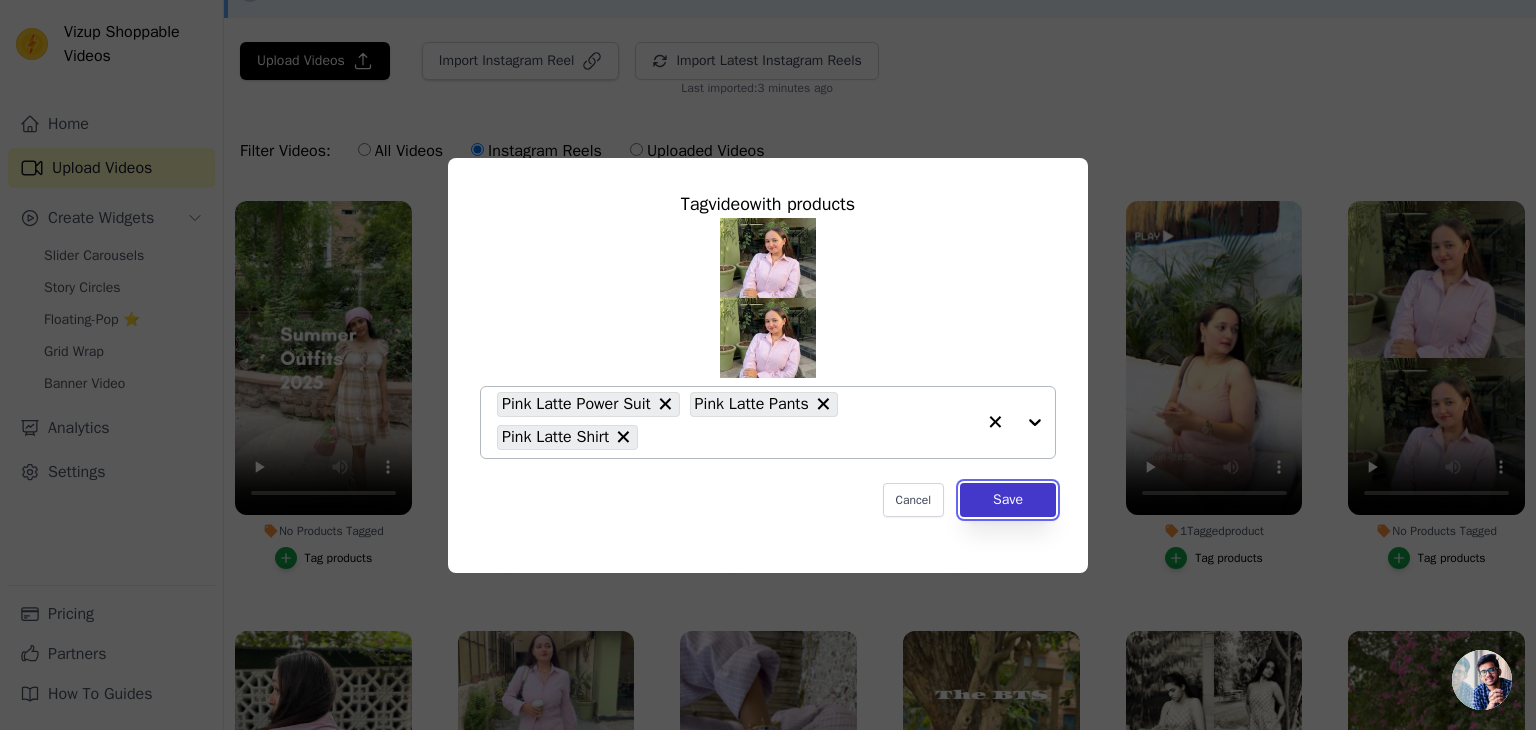click on "Save" at bounding box center [1008, 500] 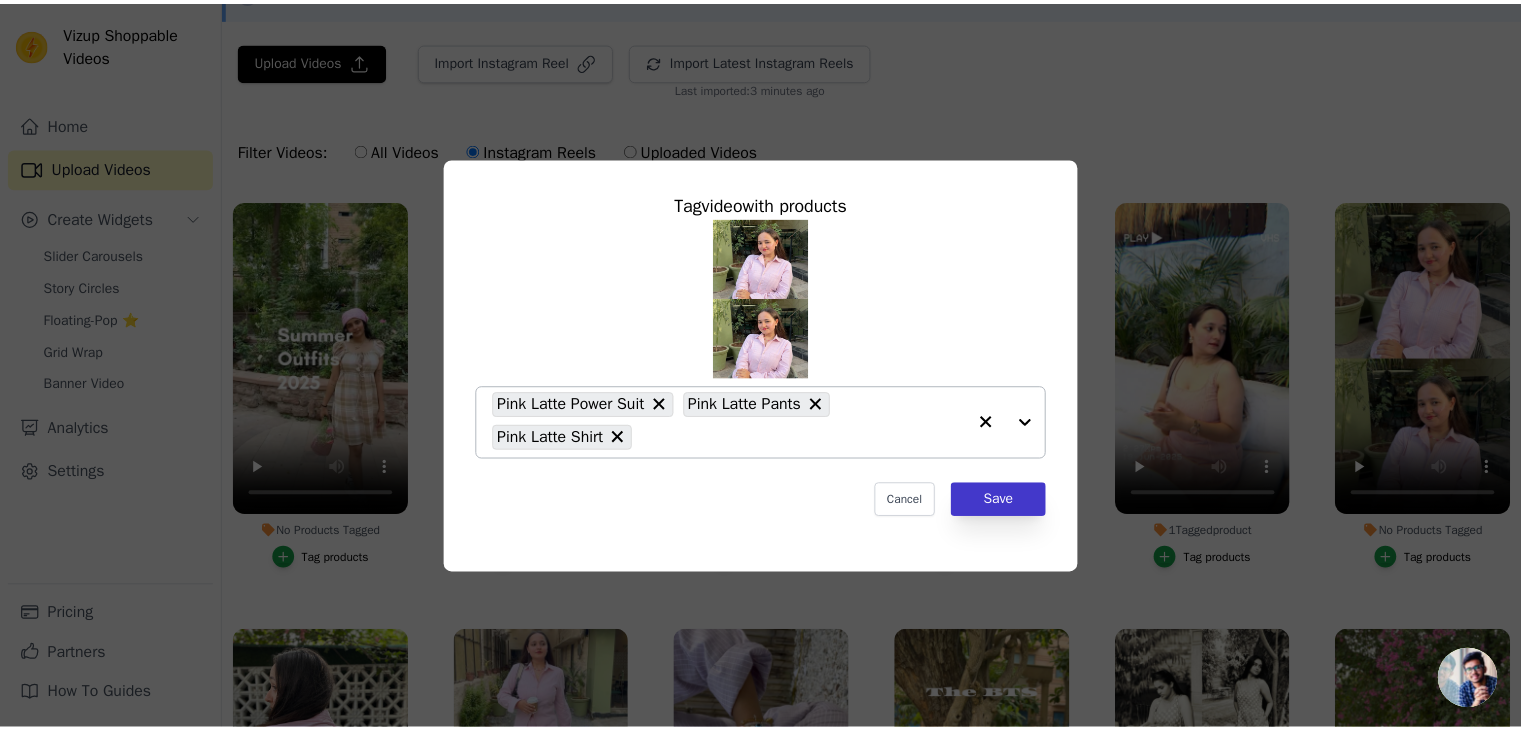 scroll, scrollTop: 113, scrollLeft: 0, axis: vertical 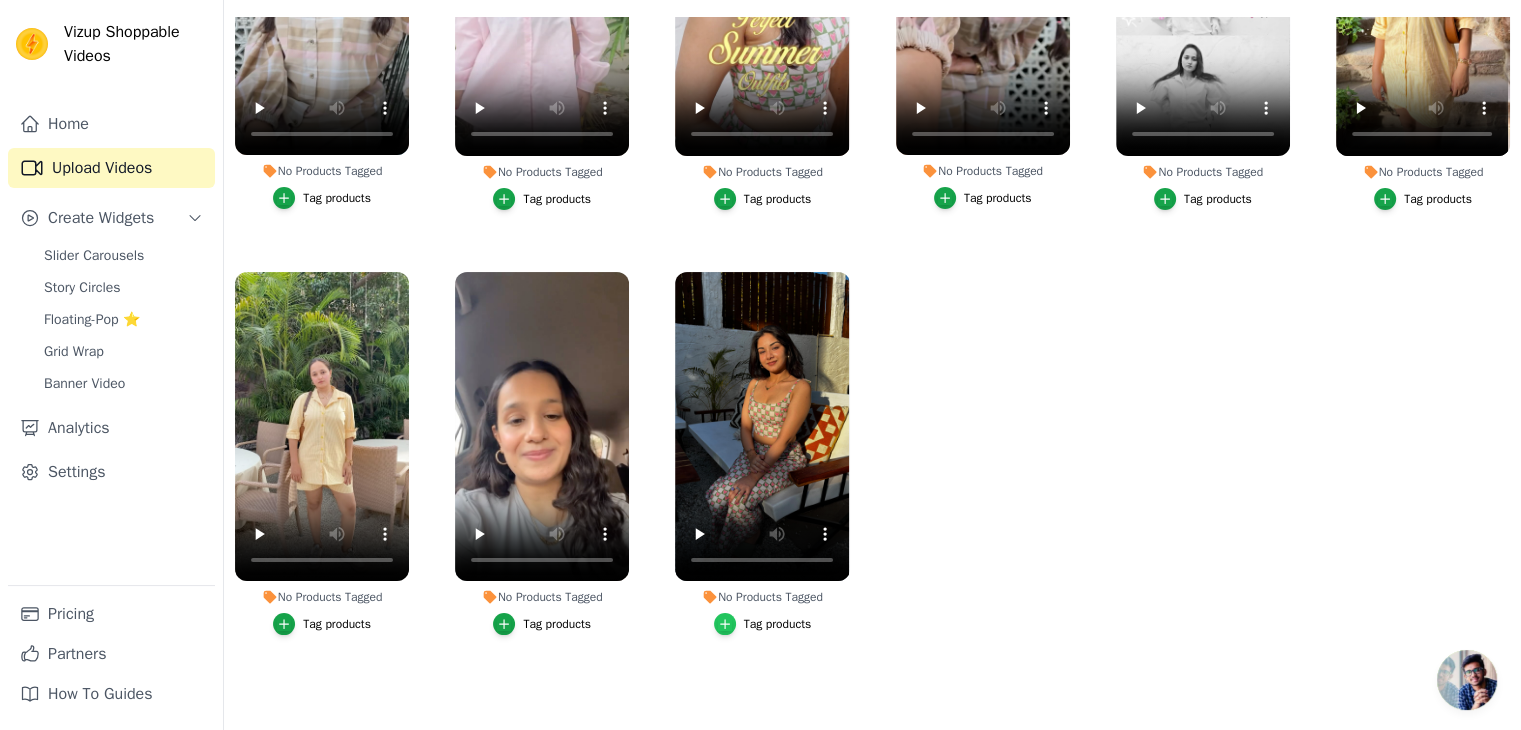 click at bounding box center [725, 624] 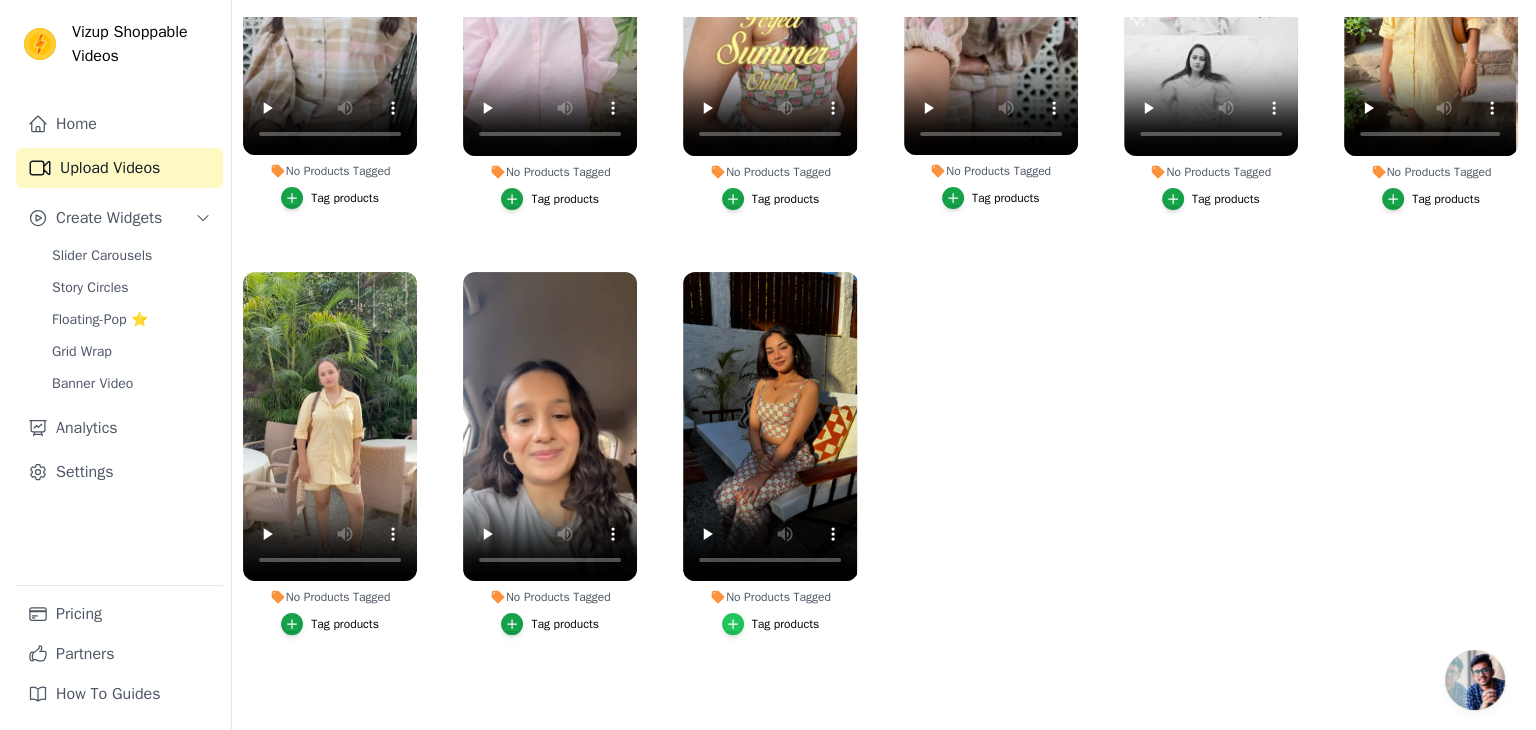 scroll, scrollTop: 0, scrollLeft: 0, axis: both 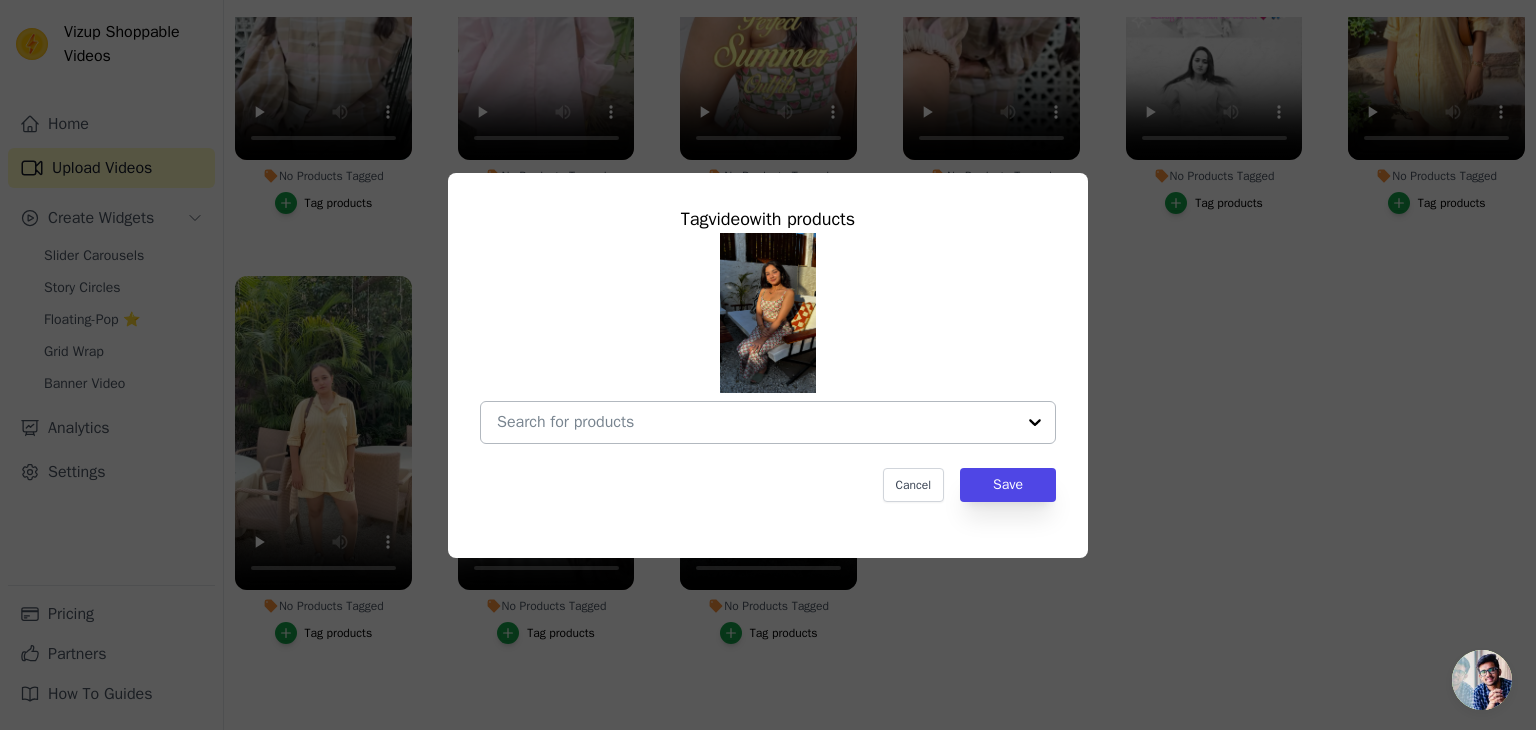 click at bounding box center (1035, 422) 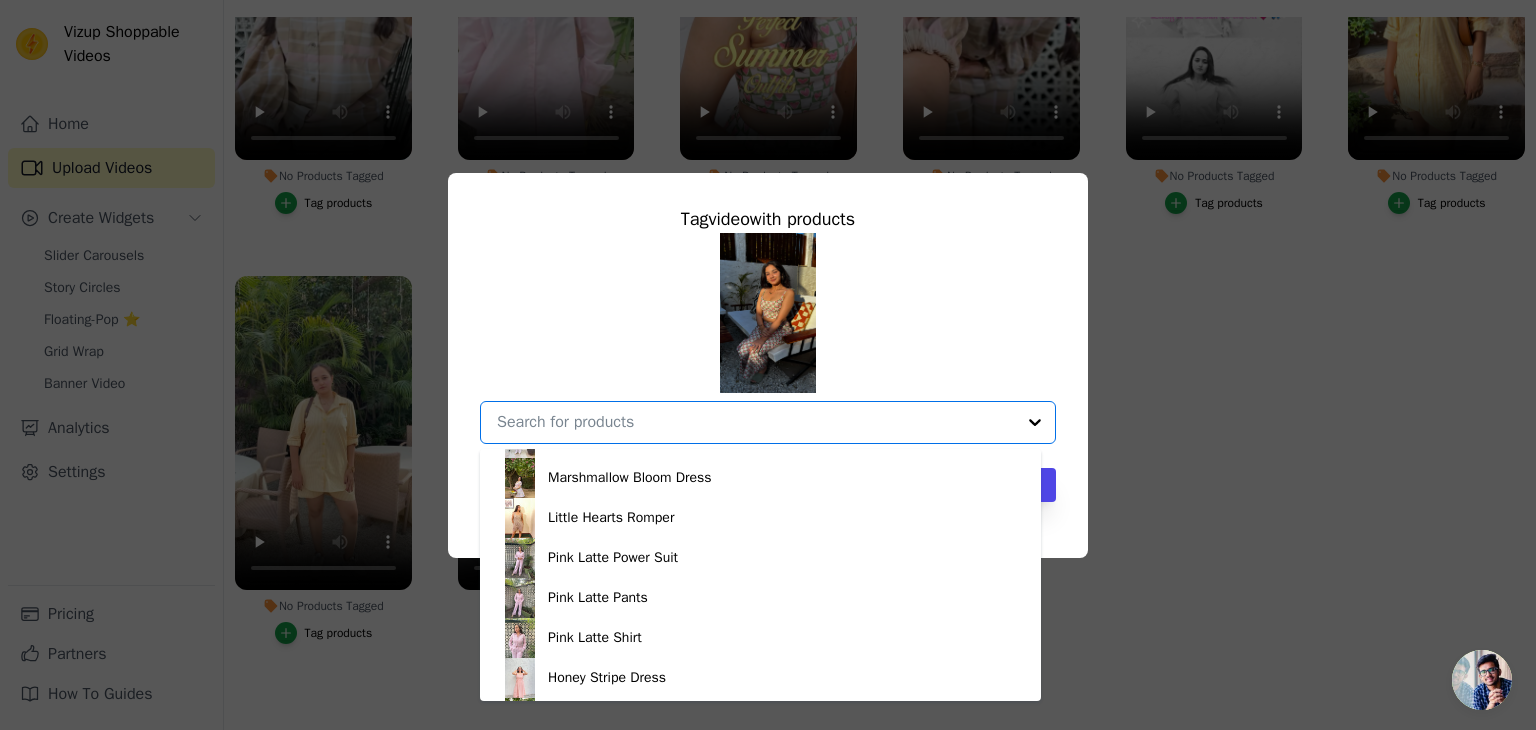 scroll, scrollTop: 988, scrollLeft: 0, axis: vertical 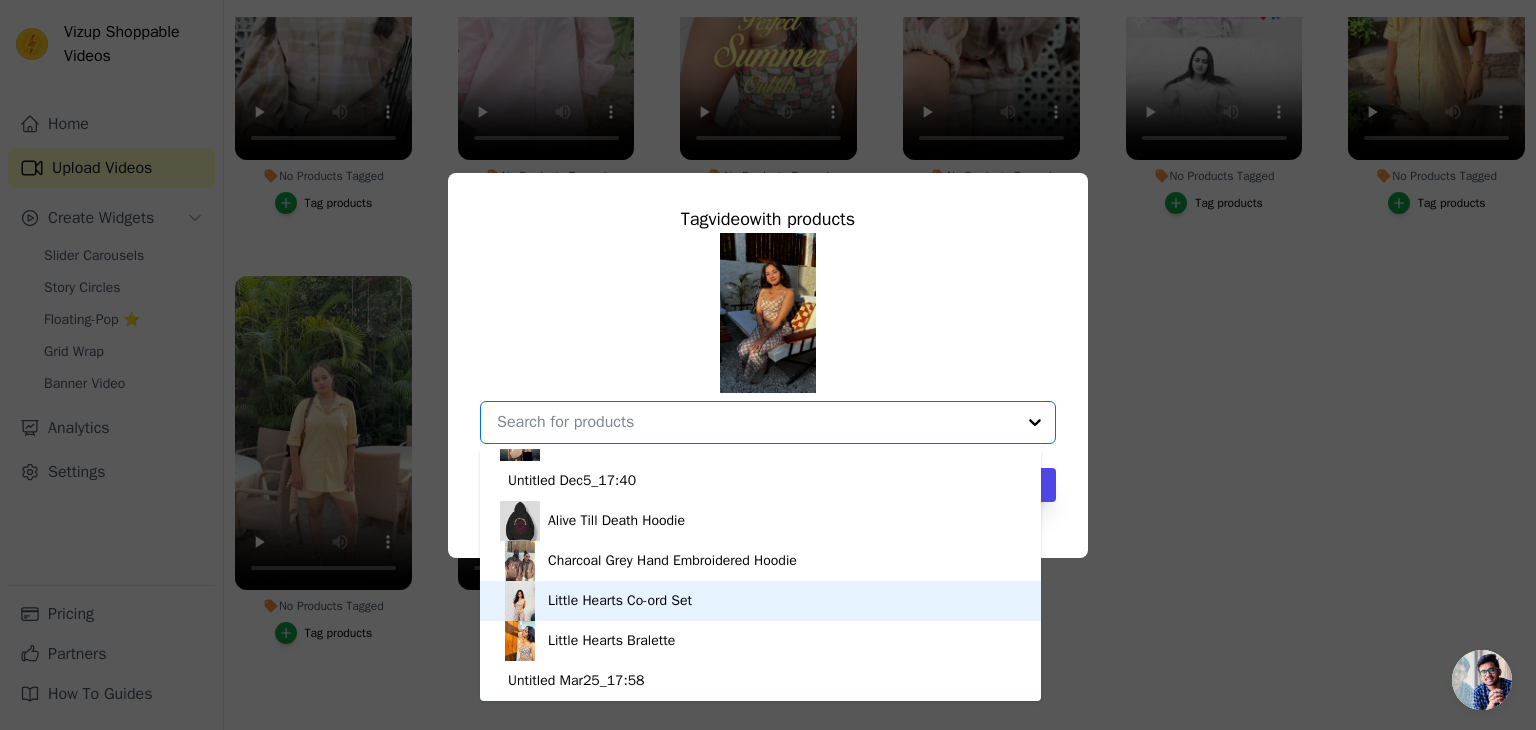click on "Little Hearts Co-ord Set" at bounding box center [620, 601] 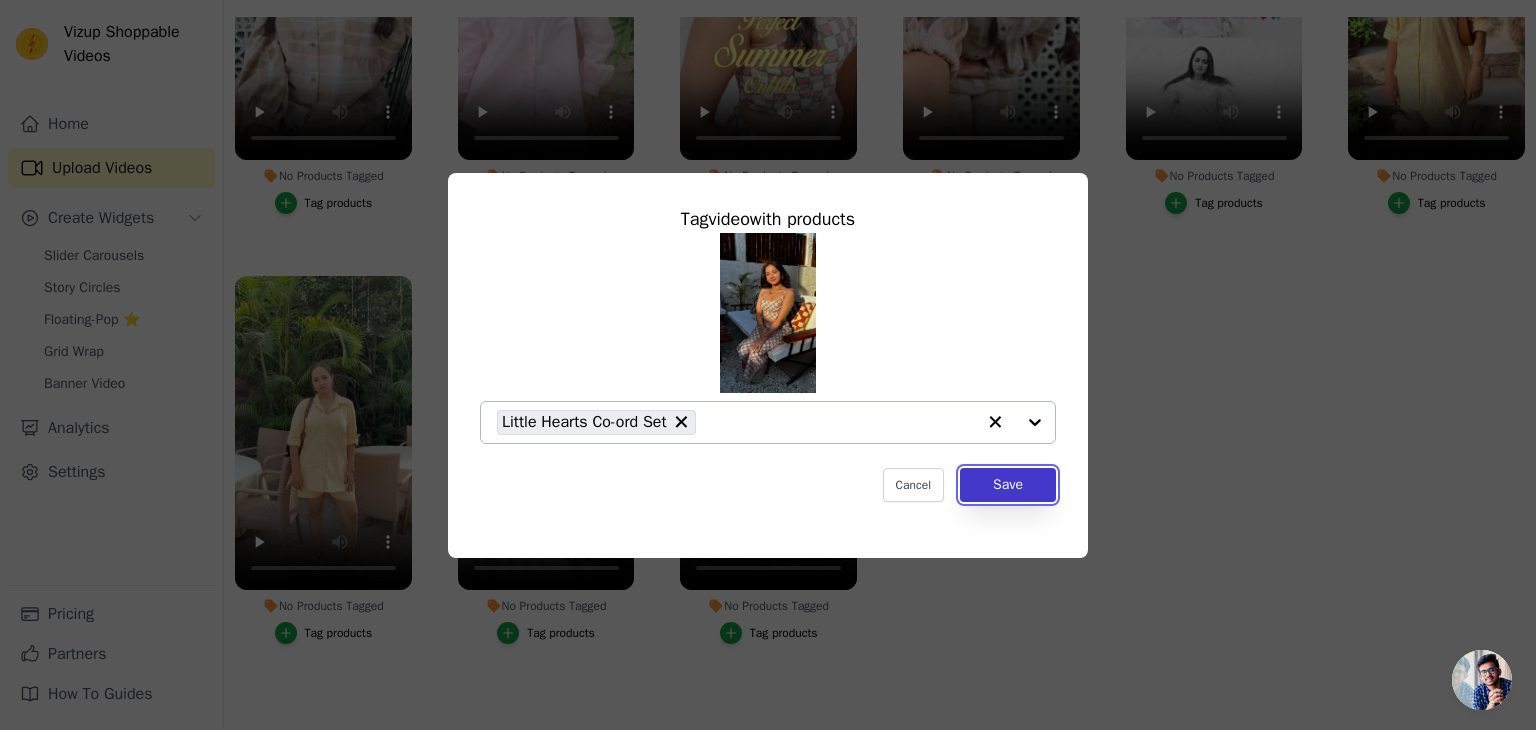 click on "Save" at bounding box center [1008, 485] 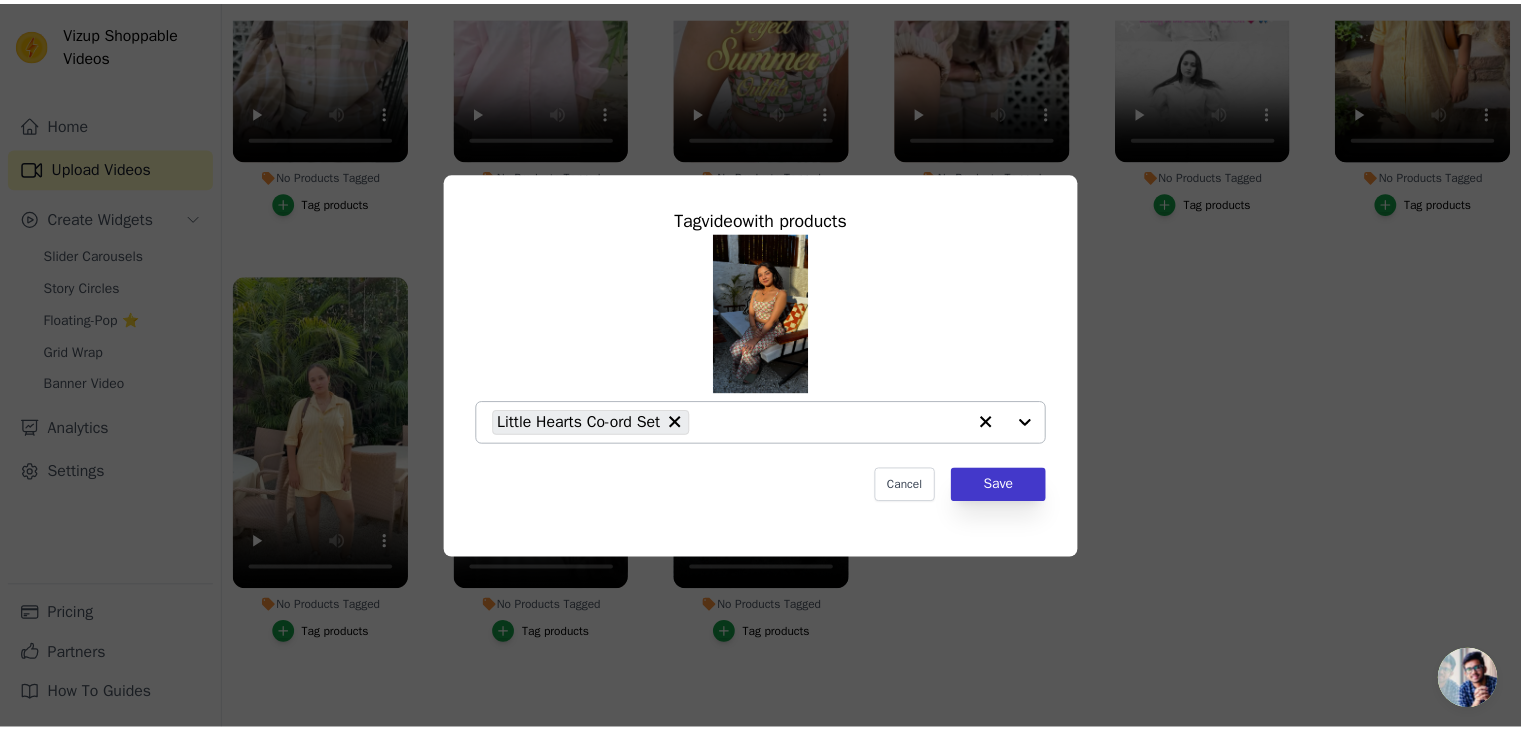 scroll, scrollTop: 287, scrollLeft: 0, axis: vertical 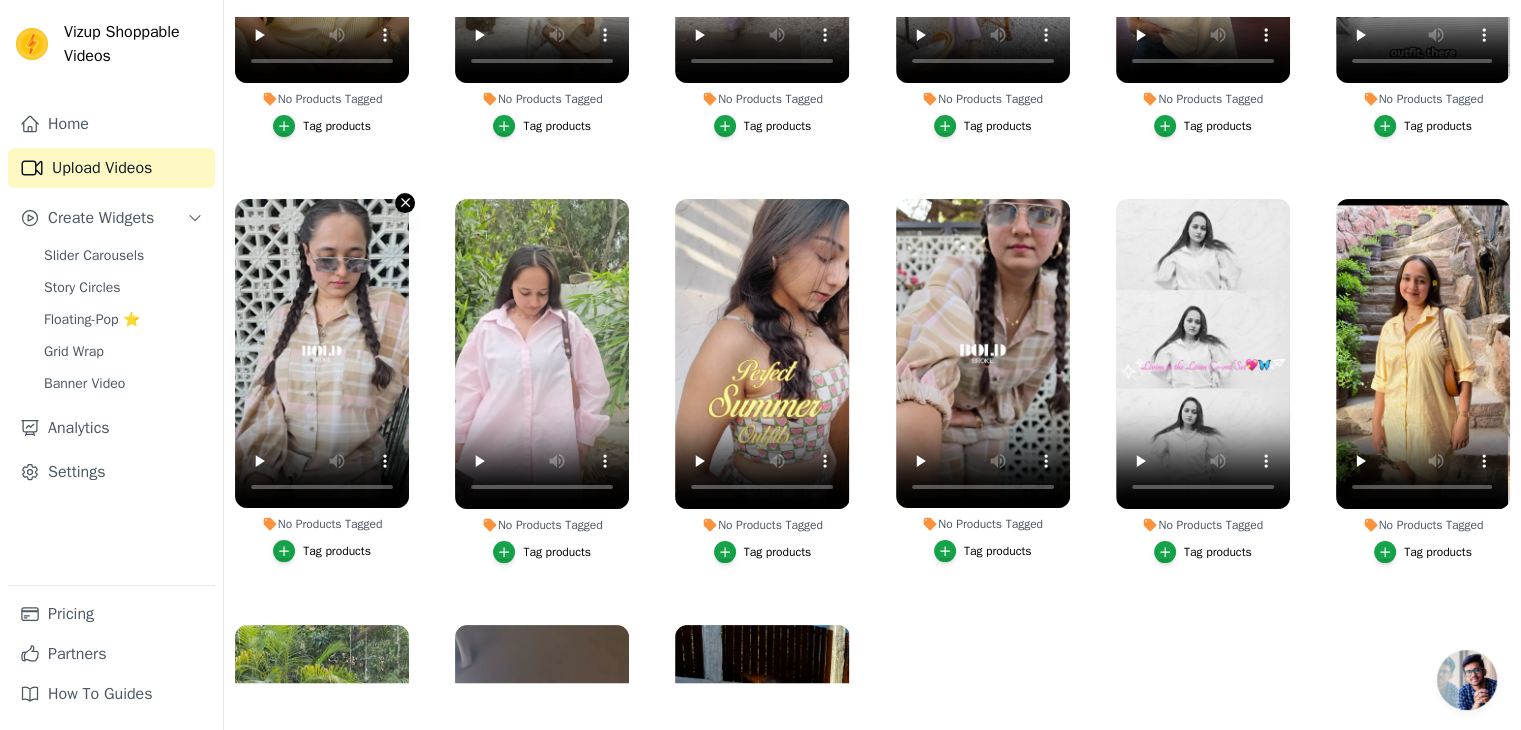 click 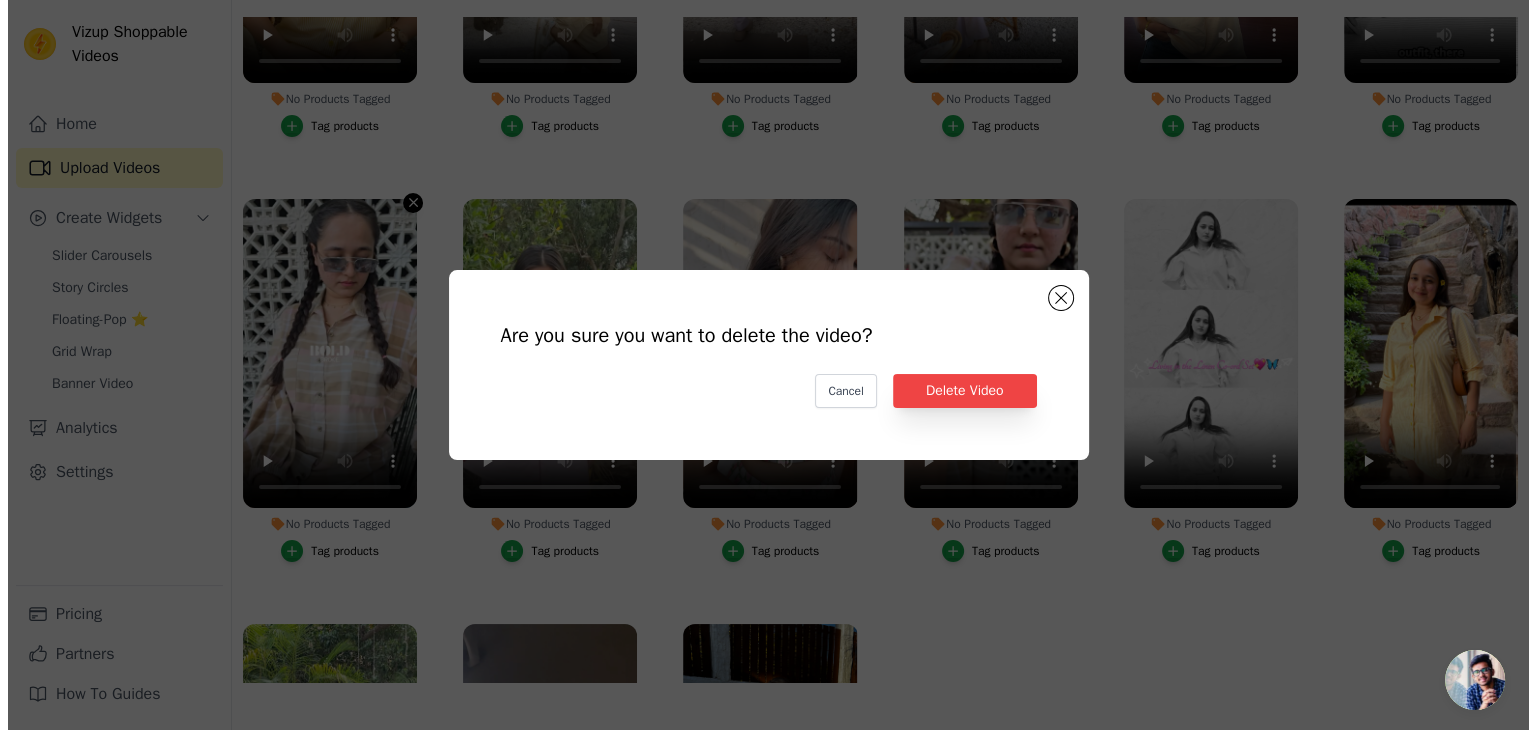 scroll, scrollTop: 0, scrollLeft: 0, axis: both 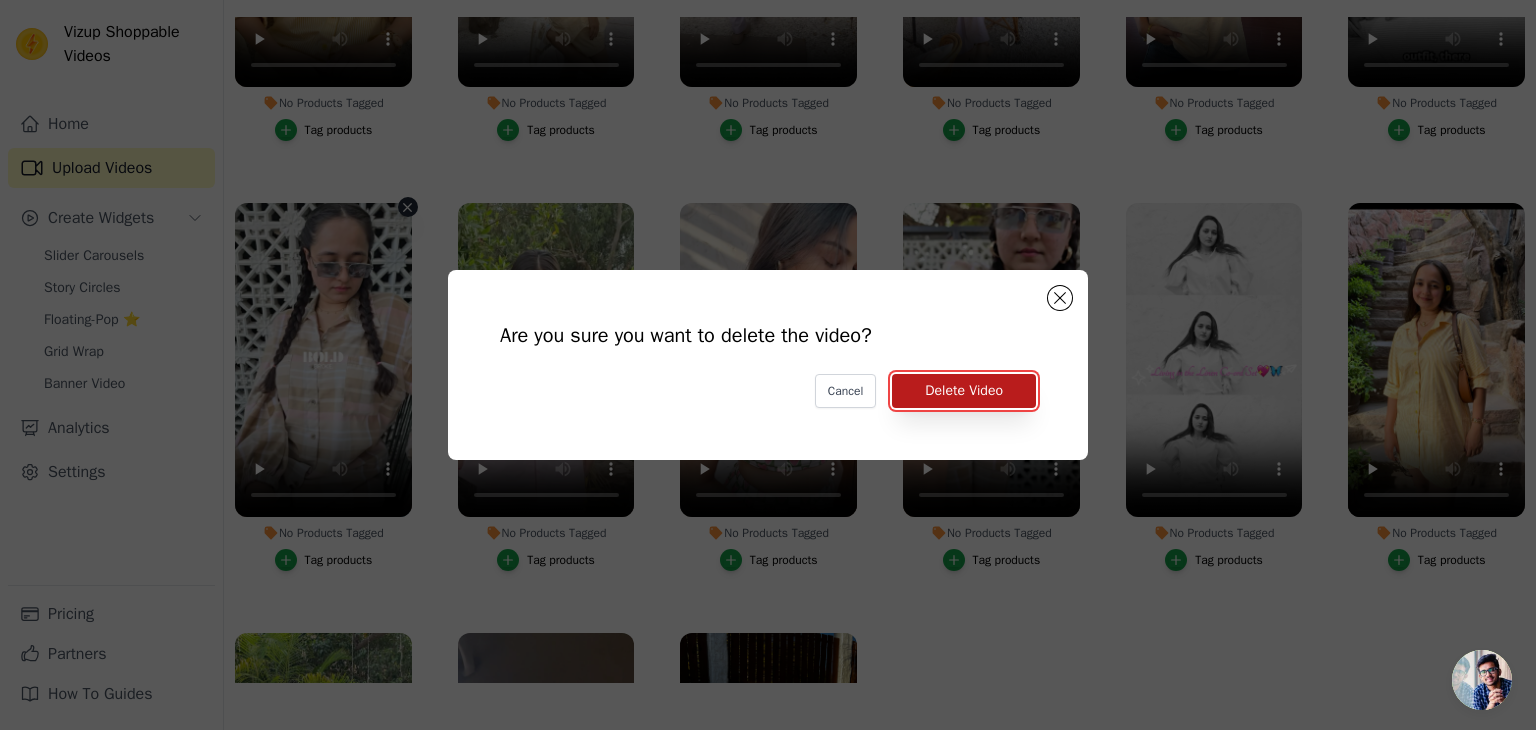 click on "Delete Video" at bounding box center [964, 391] 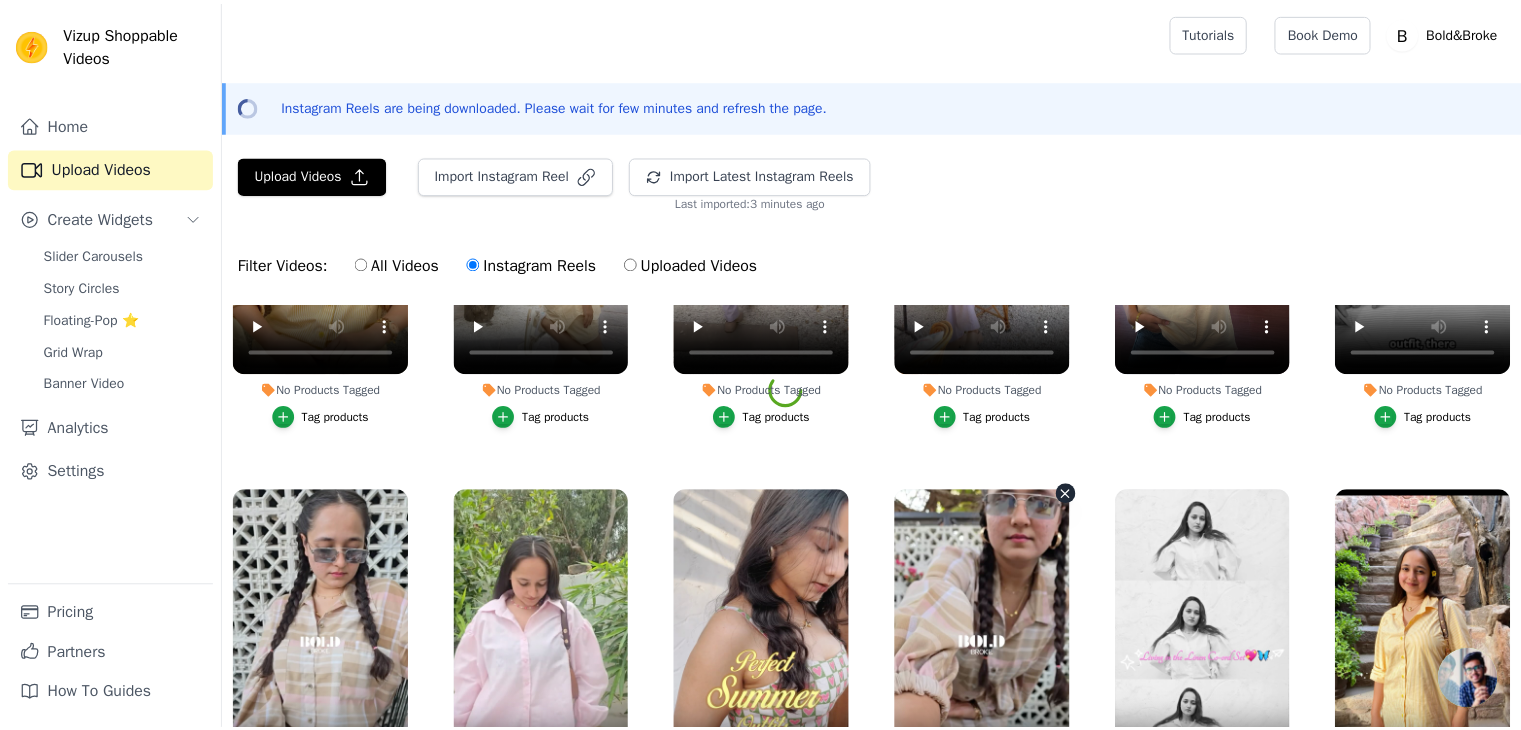 scroll, scrollTop: 287, scrollLeft: 0, axis: vertical 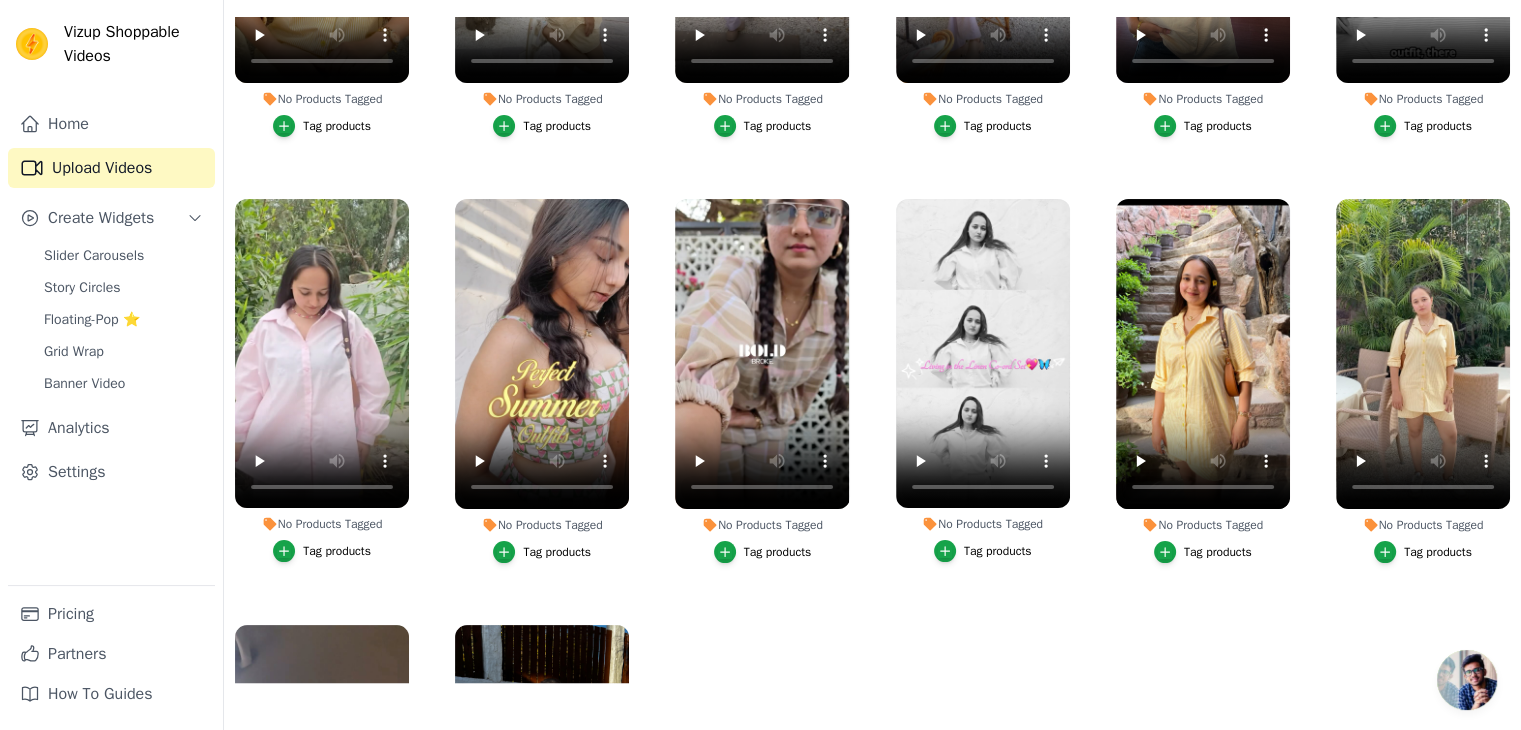 click on "Tag products" at bounding box center [337, 551] 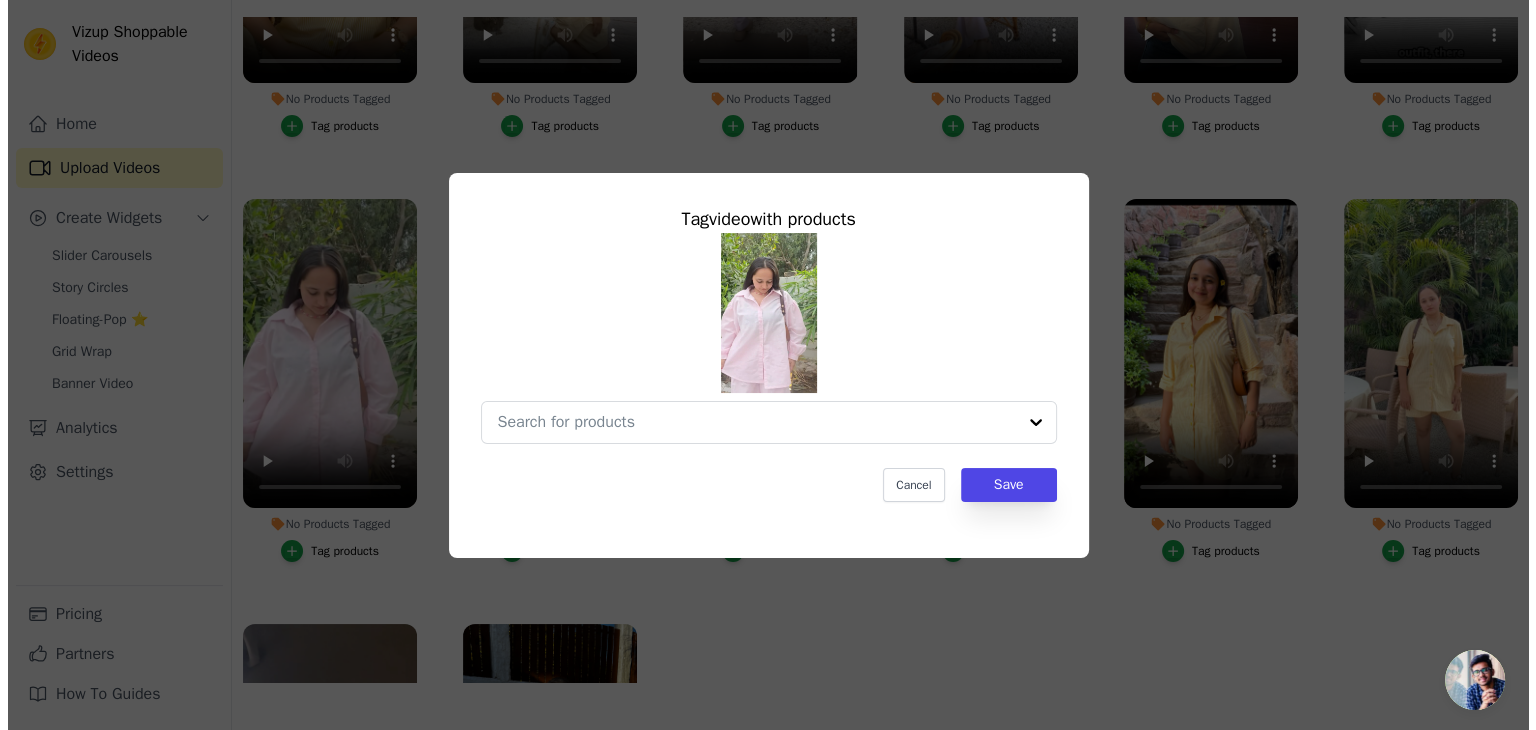 scroll, scrollTop: 0, scrollLeft: 0, axis: both 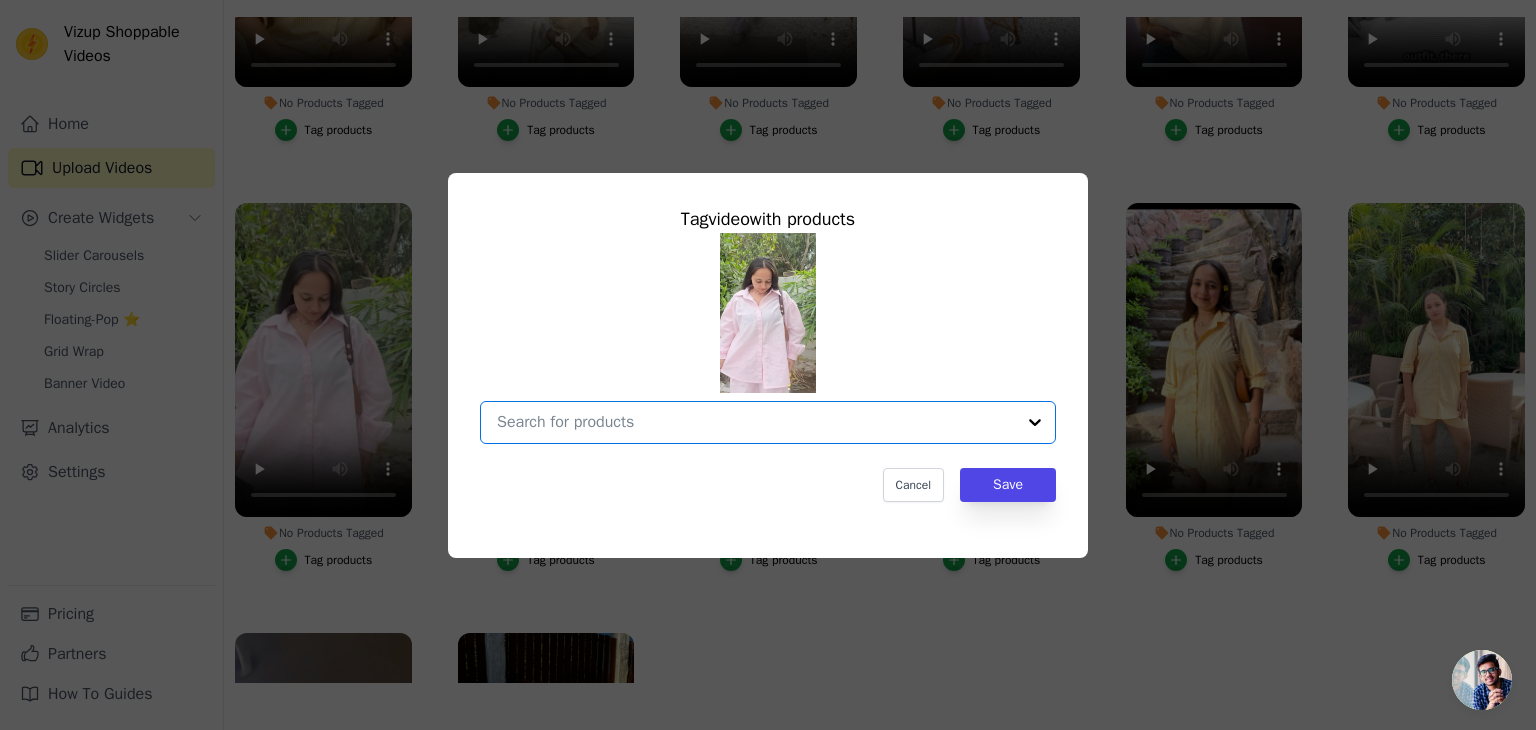 click on "No Products Tagged     Tag  video  with products       Option undefined, selected.   Select is focused, type to refine list, press down to open the menu.                   Cancel   Save     Tag products" at bounding box center (756, 422) 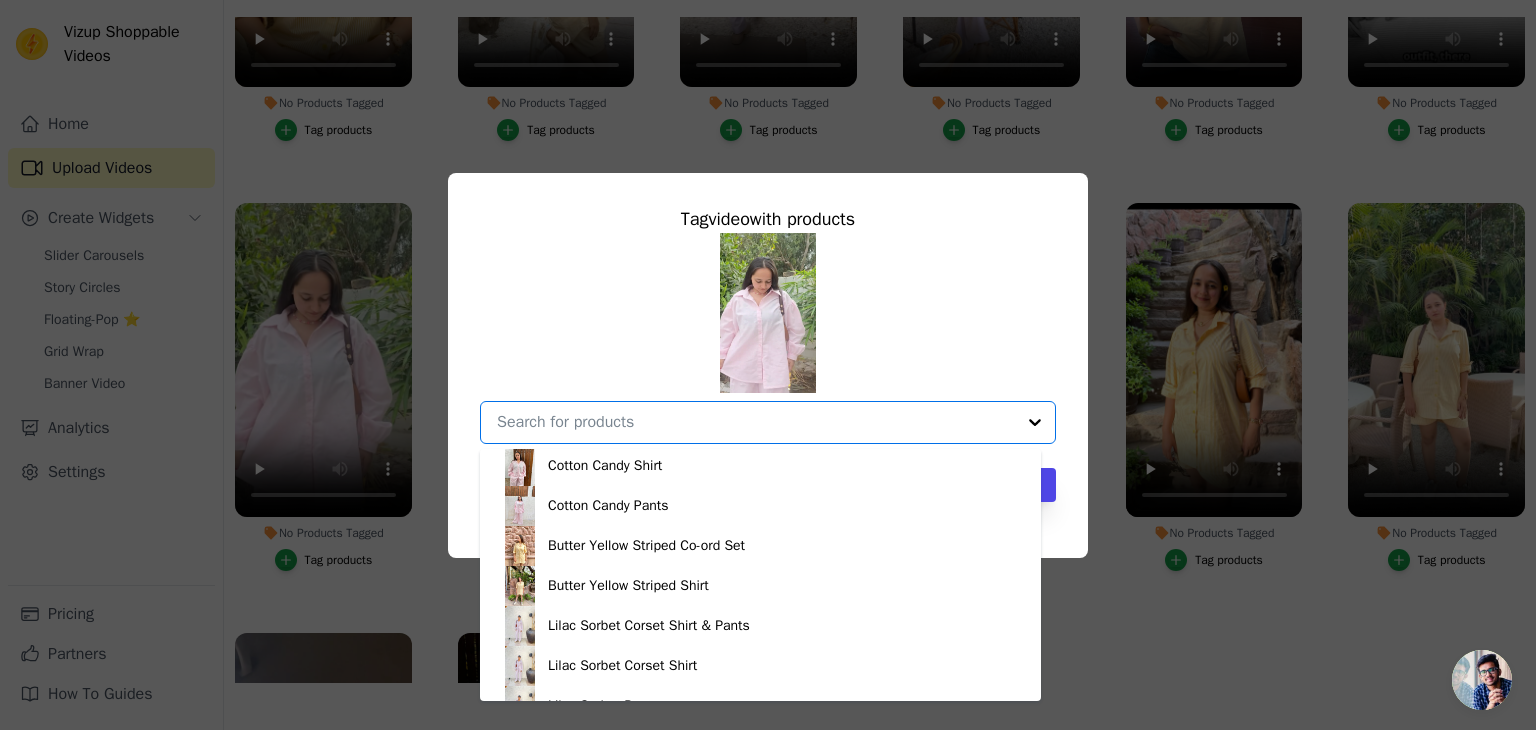 scroll, scrollTop: 674, scrollLeft: 0, axis: vertical 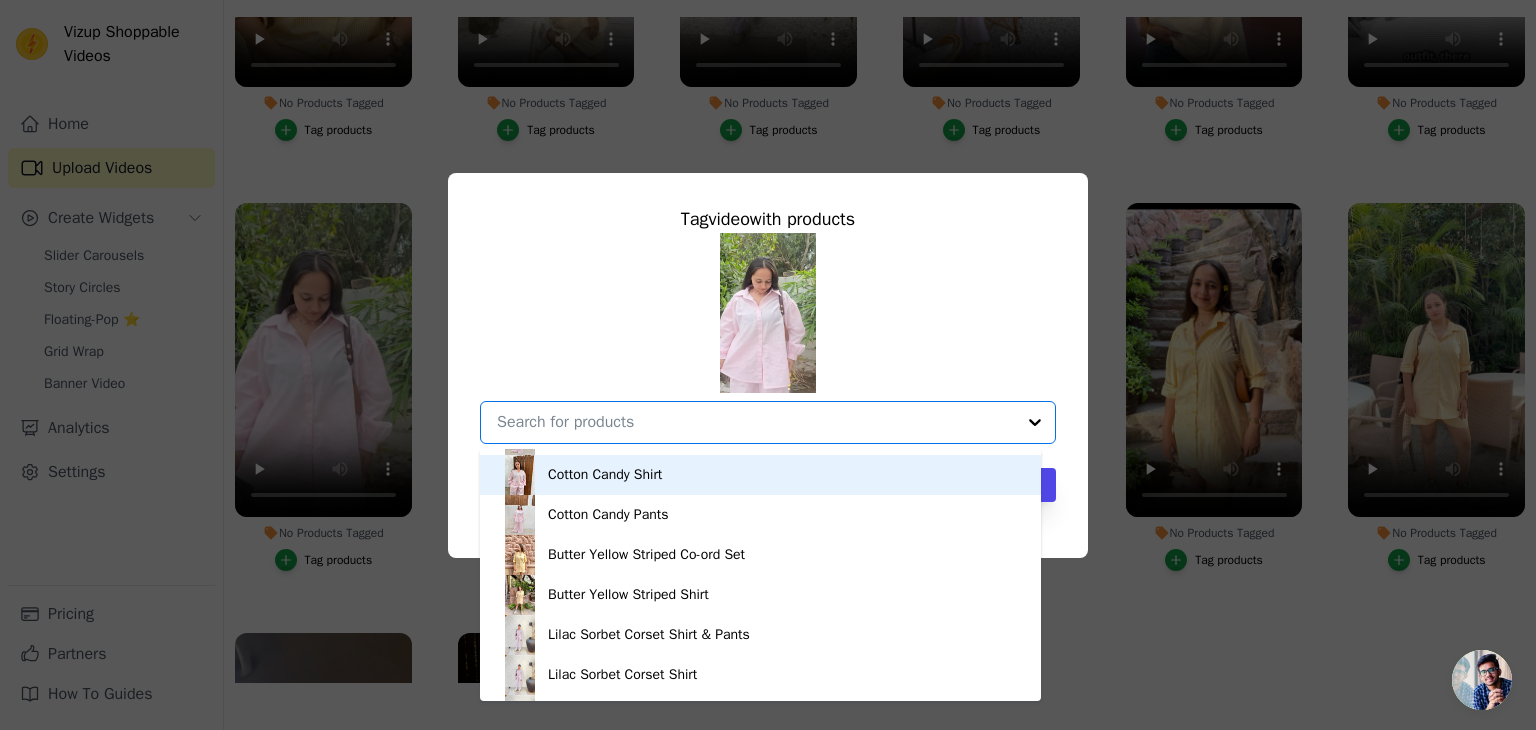 click on "Cotton Candy Shirt" at bounding box center [605, 475] 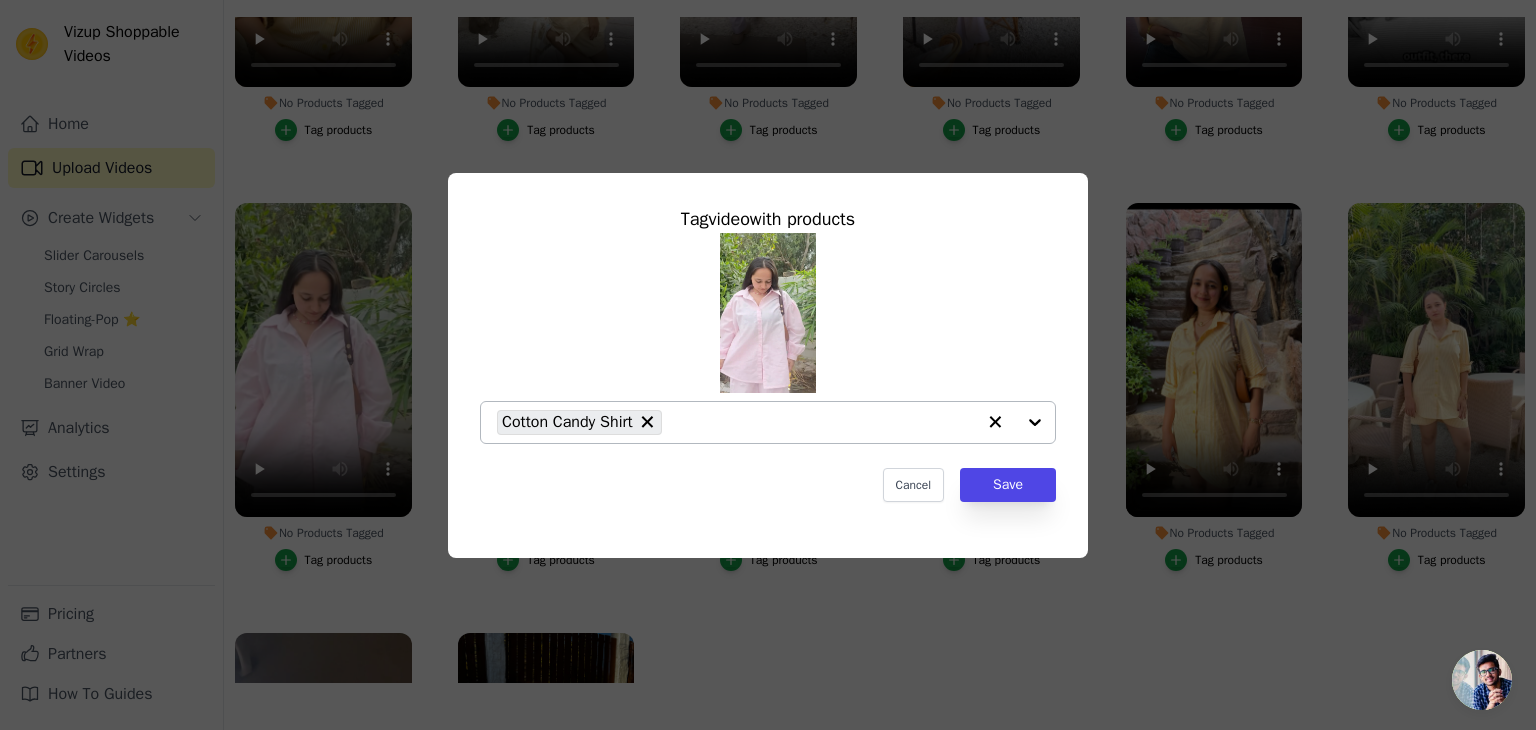 click at bounding box center (1015, 422) 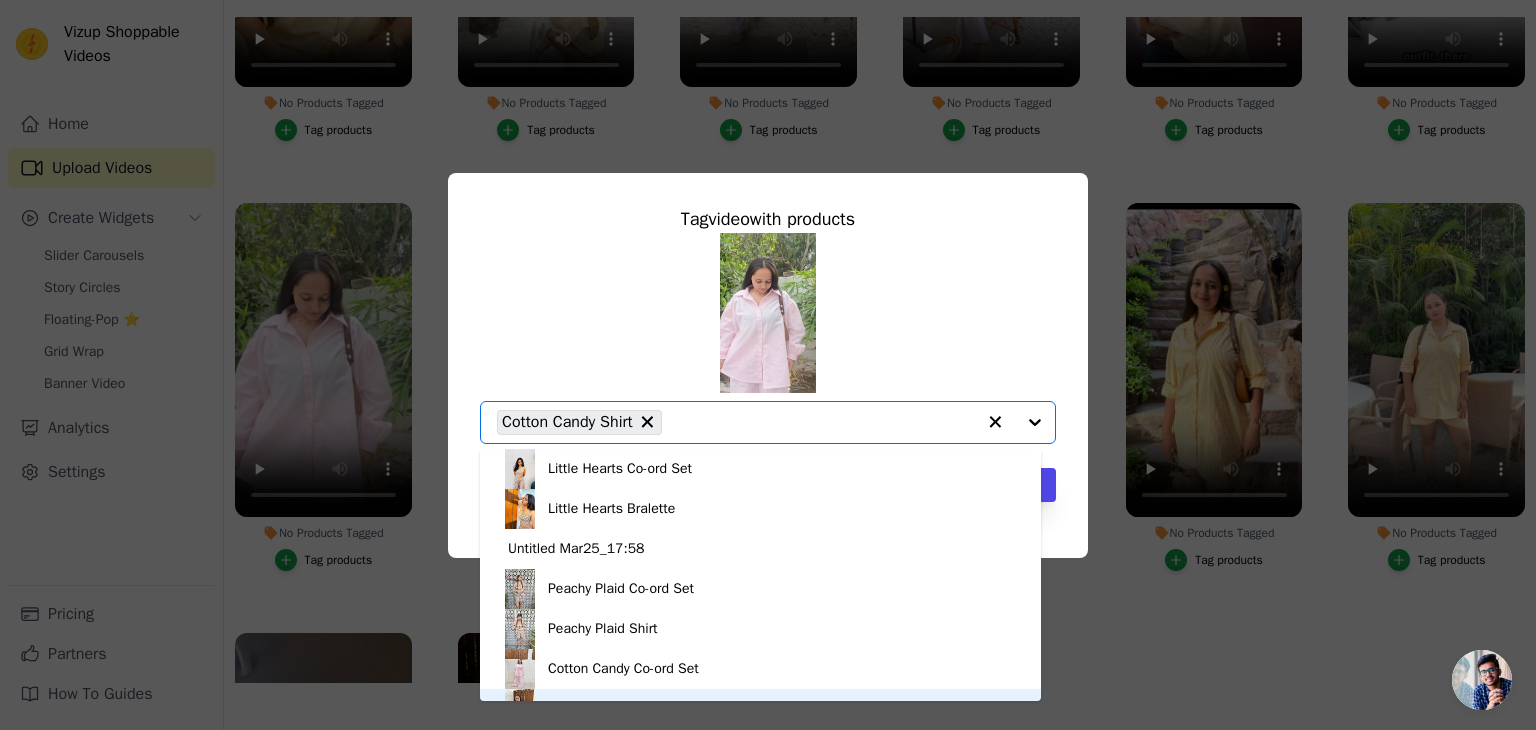 scroll, scrollTop: 548, scrollLeft: 0, axis: vertical 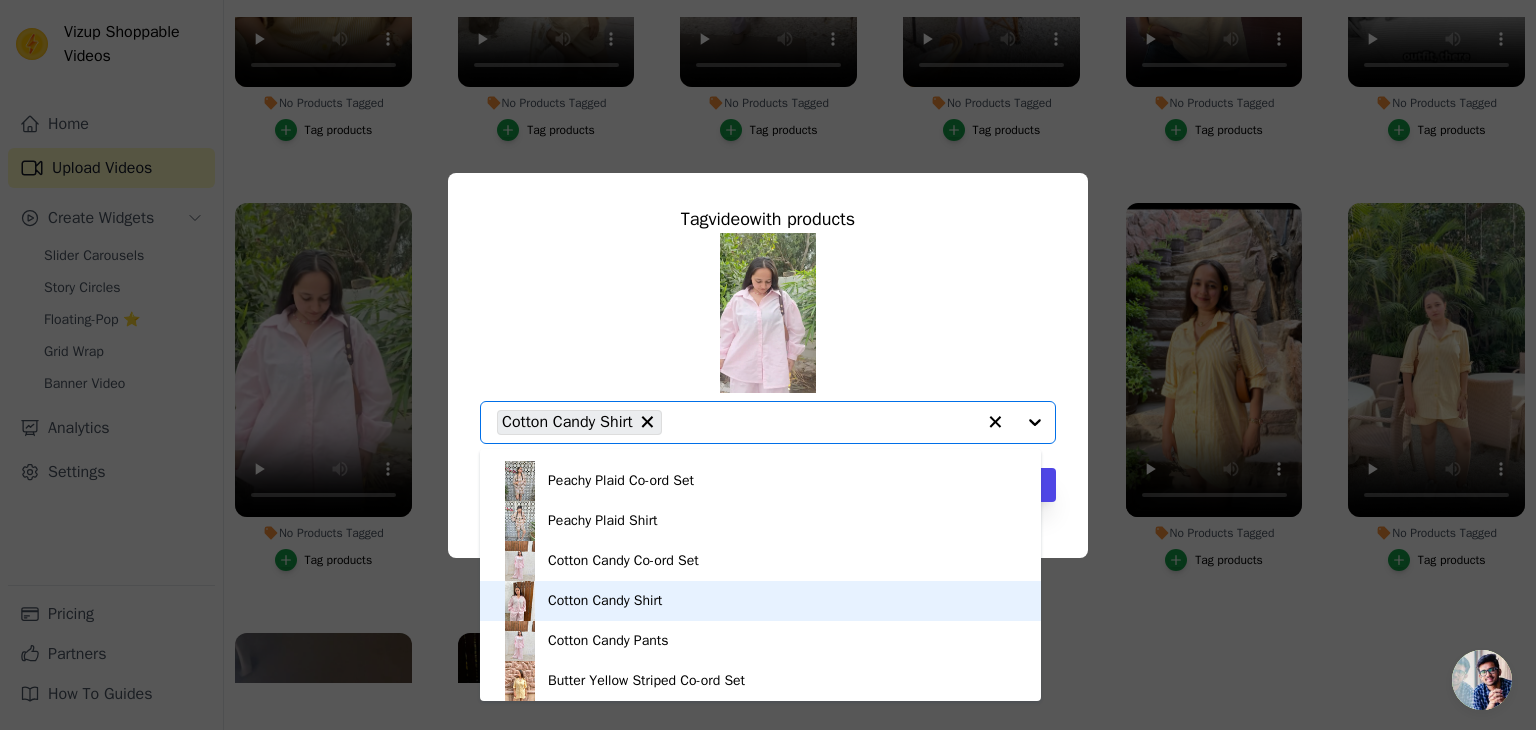 click on "Cotton Candy Shirt" at bounding box center (760, 601) 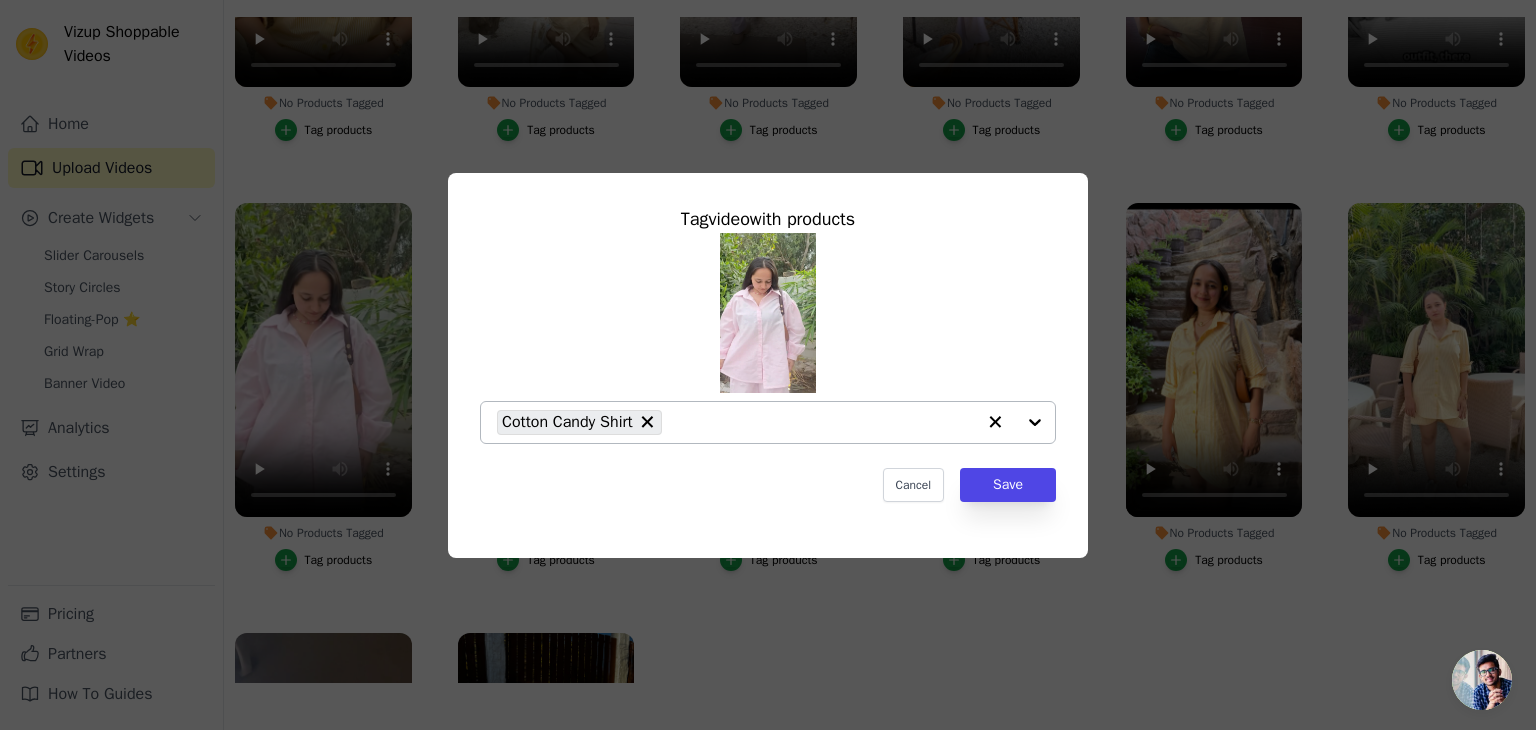 click at bounding box center [1015, 422] 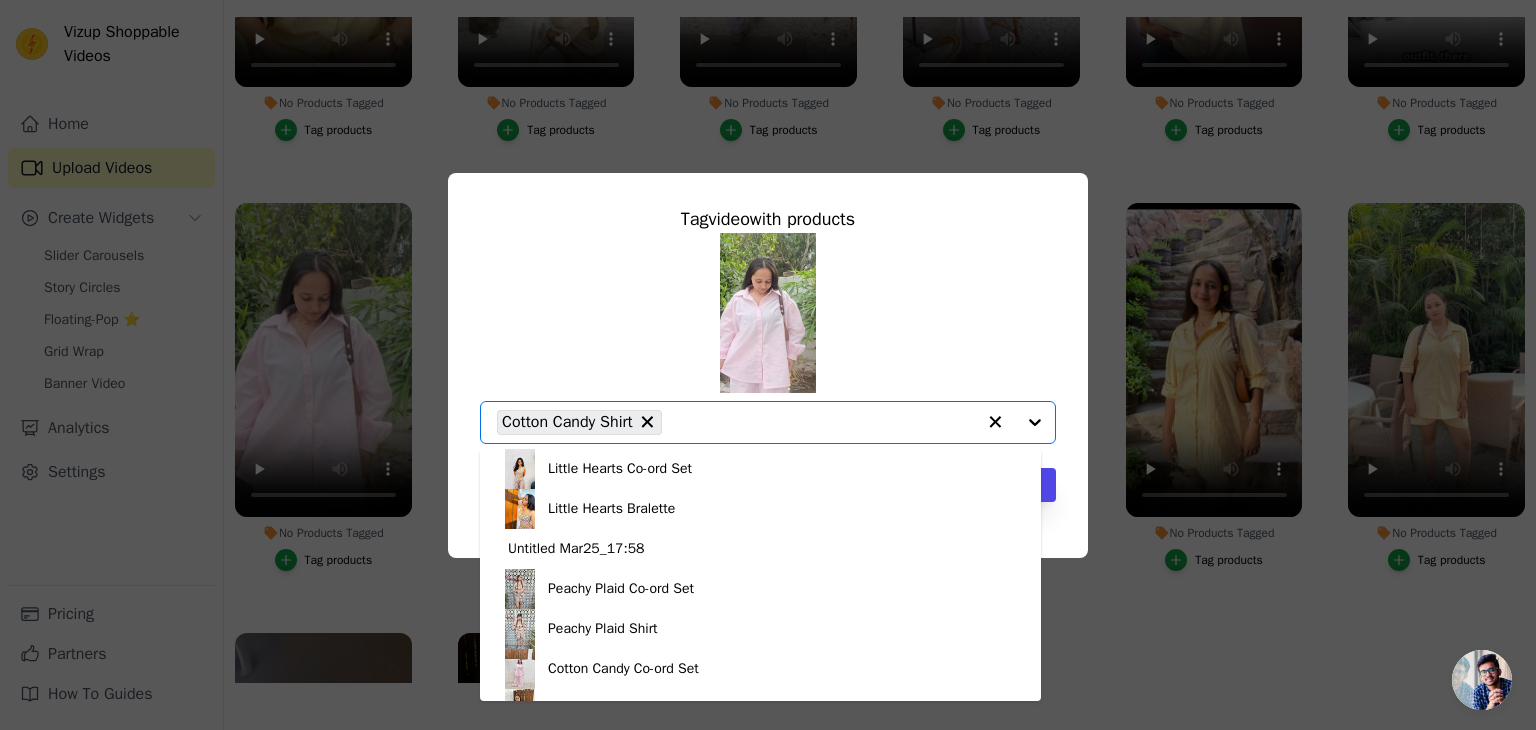 scroll, scrollTop: 661, scrollLeft: 0, axis: vertical 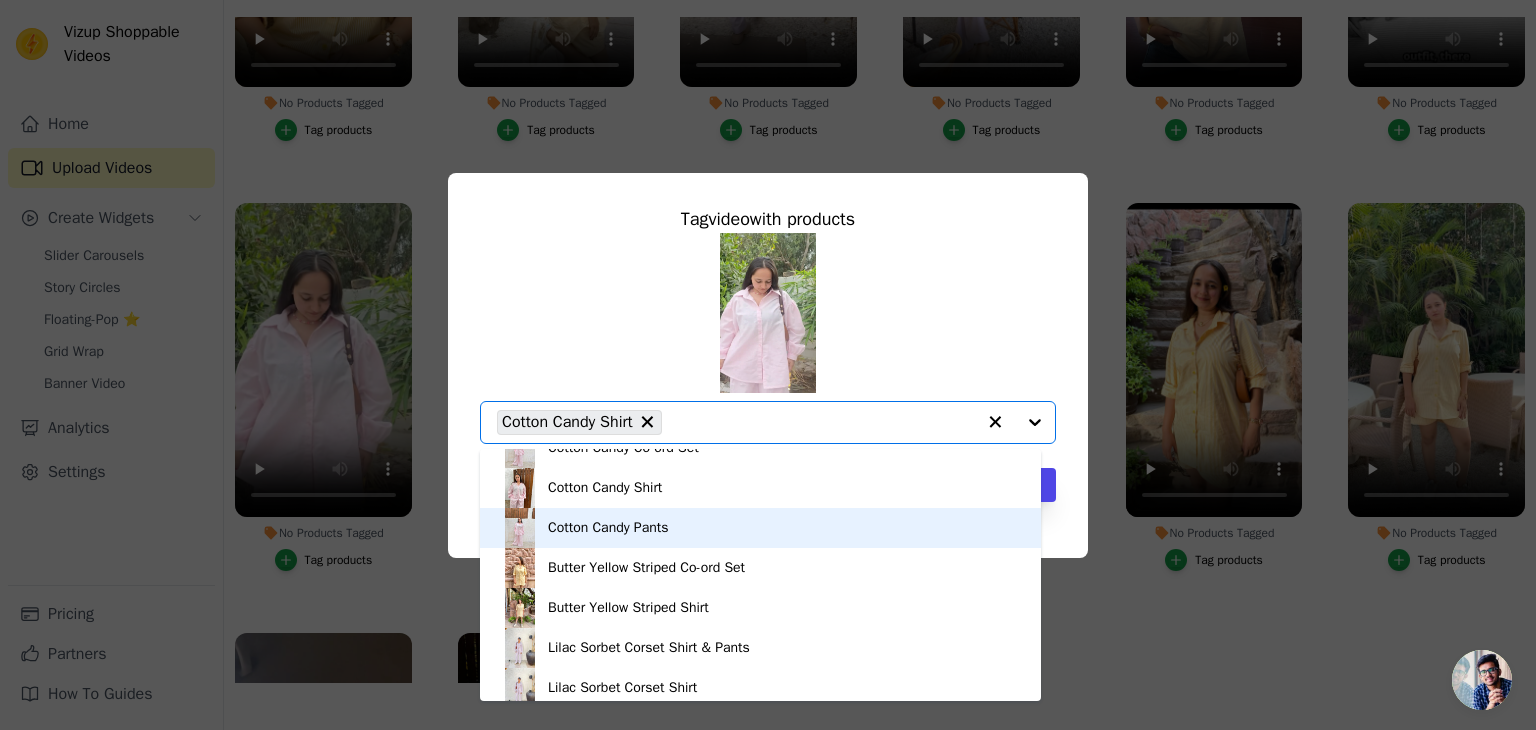 click on "Cotton Candy Pants" at bounding box center [760, 528] 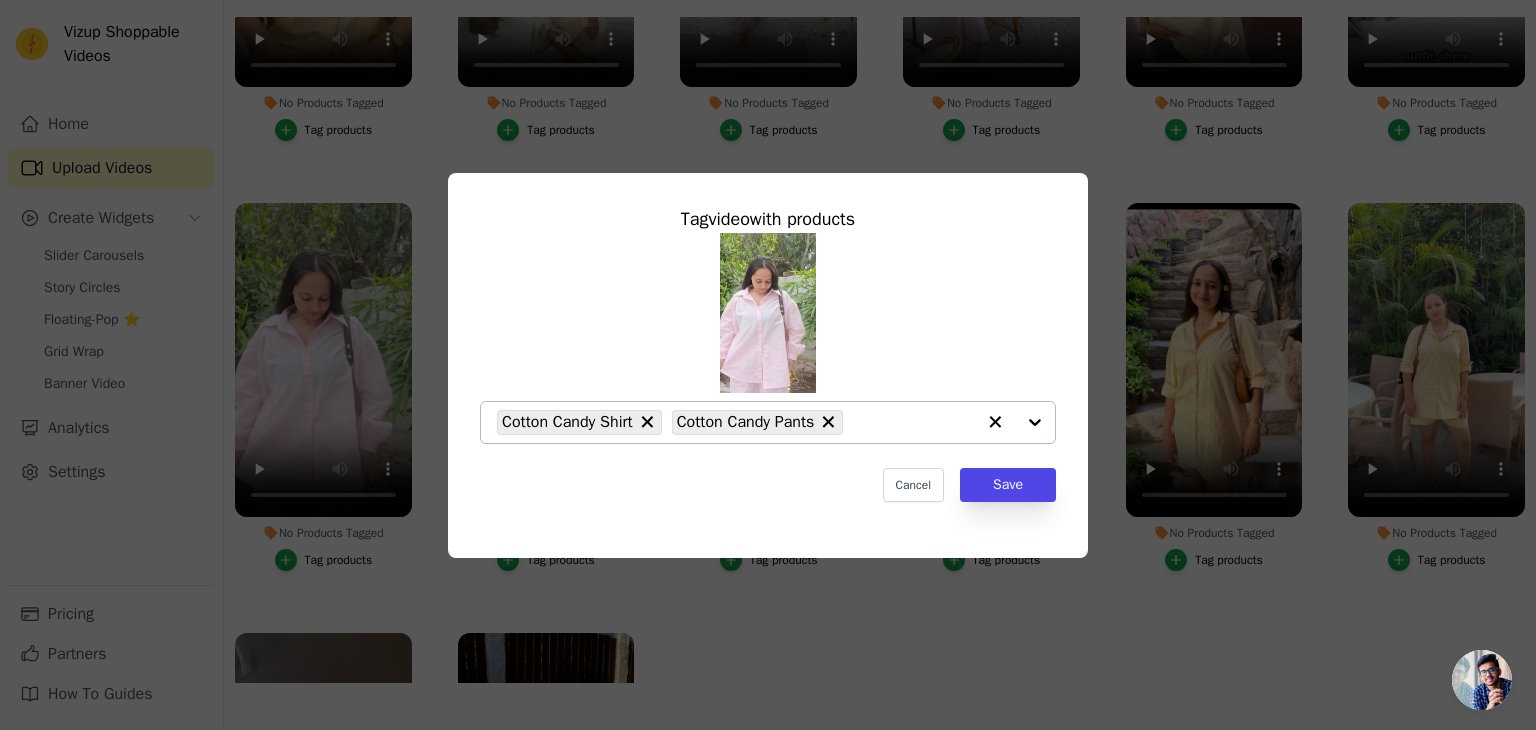 click at bounding box center [1015, 422] 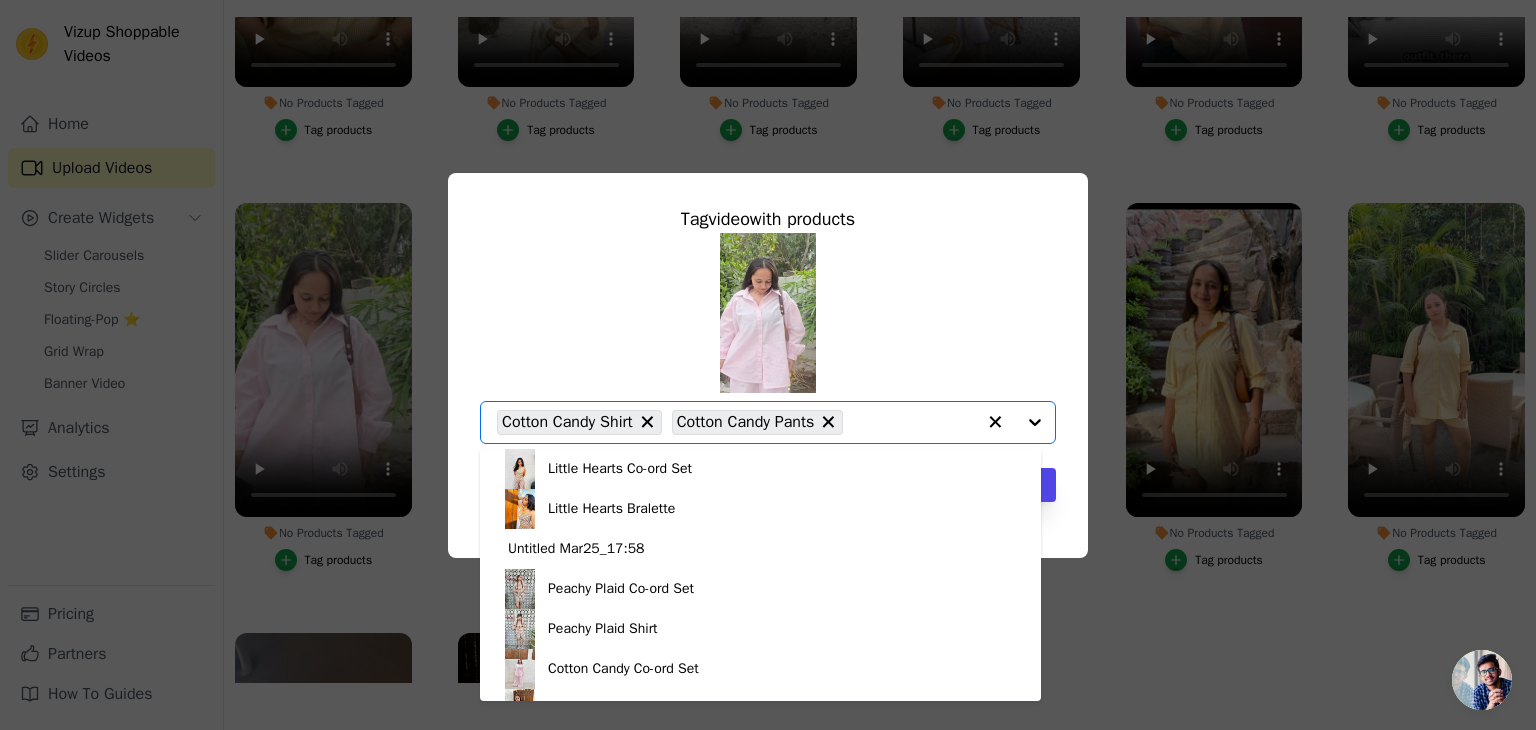 scroll, scrollTop: 468, scrollLeft: 0, axis: vertical 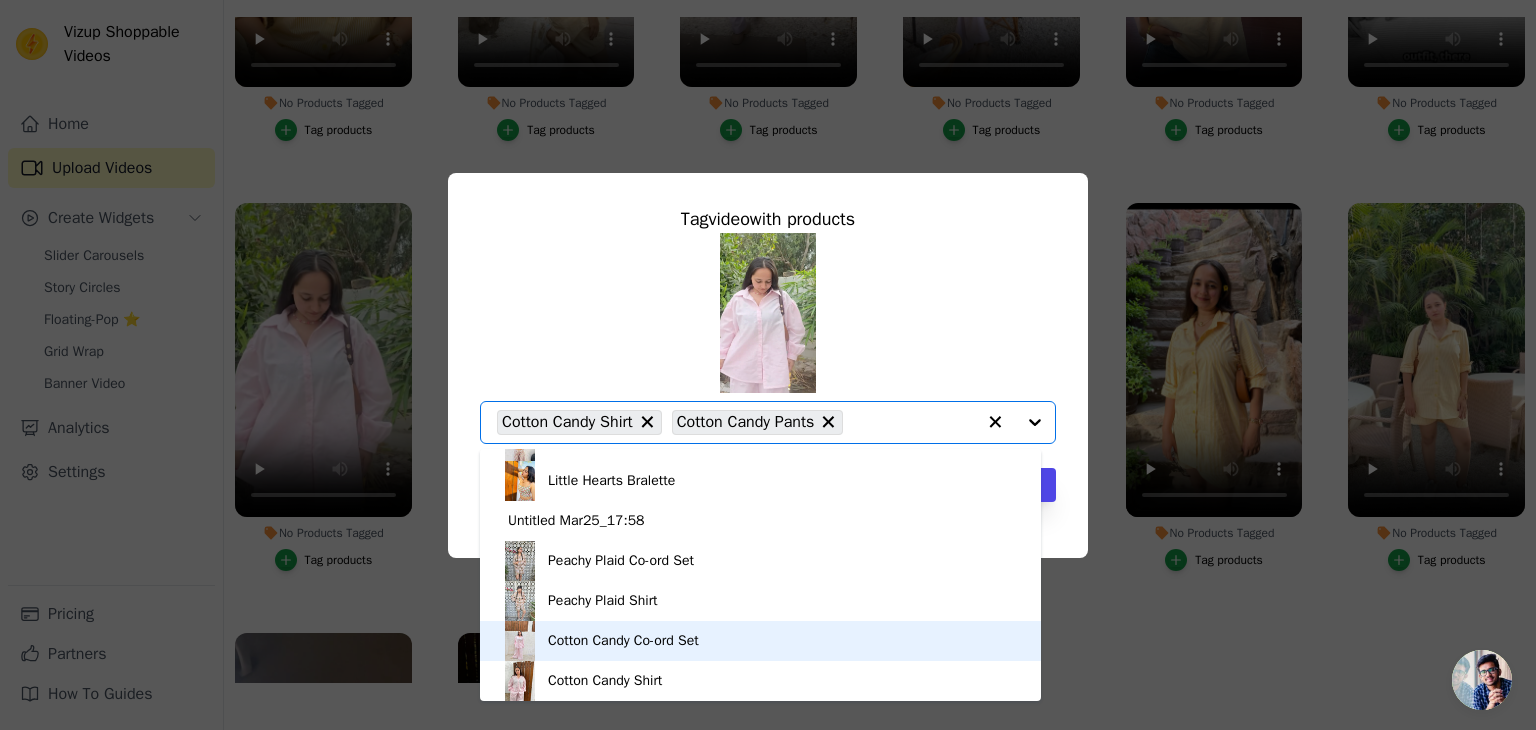 click on "Cotton Candy Co-ord Set" at bounding box center [760, 641] 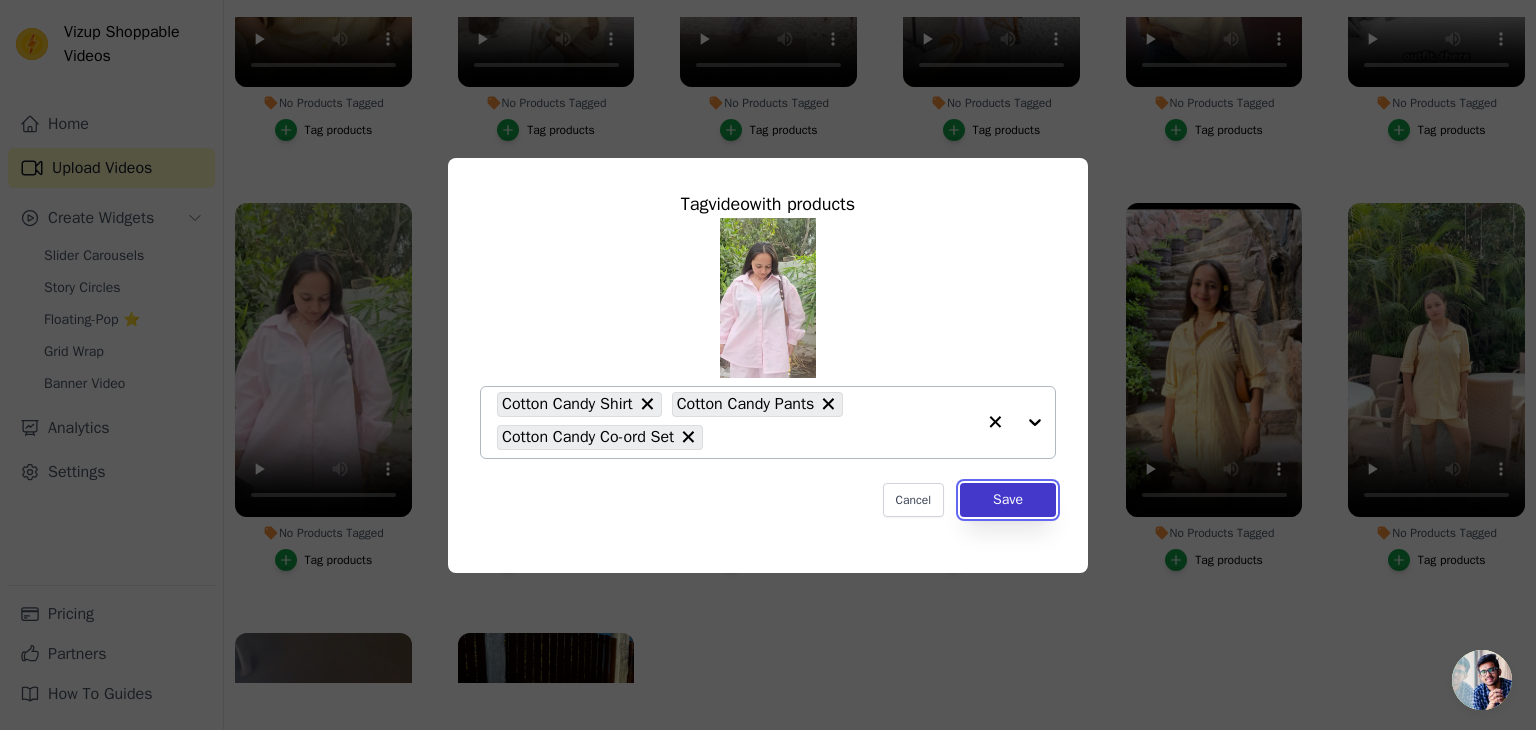 click on "Save" at bounding box center [1008, 500] 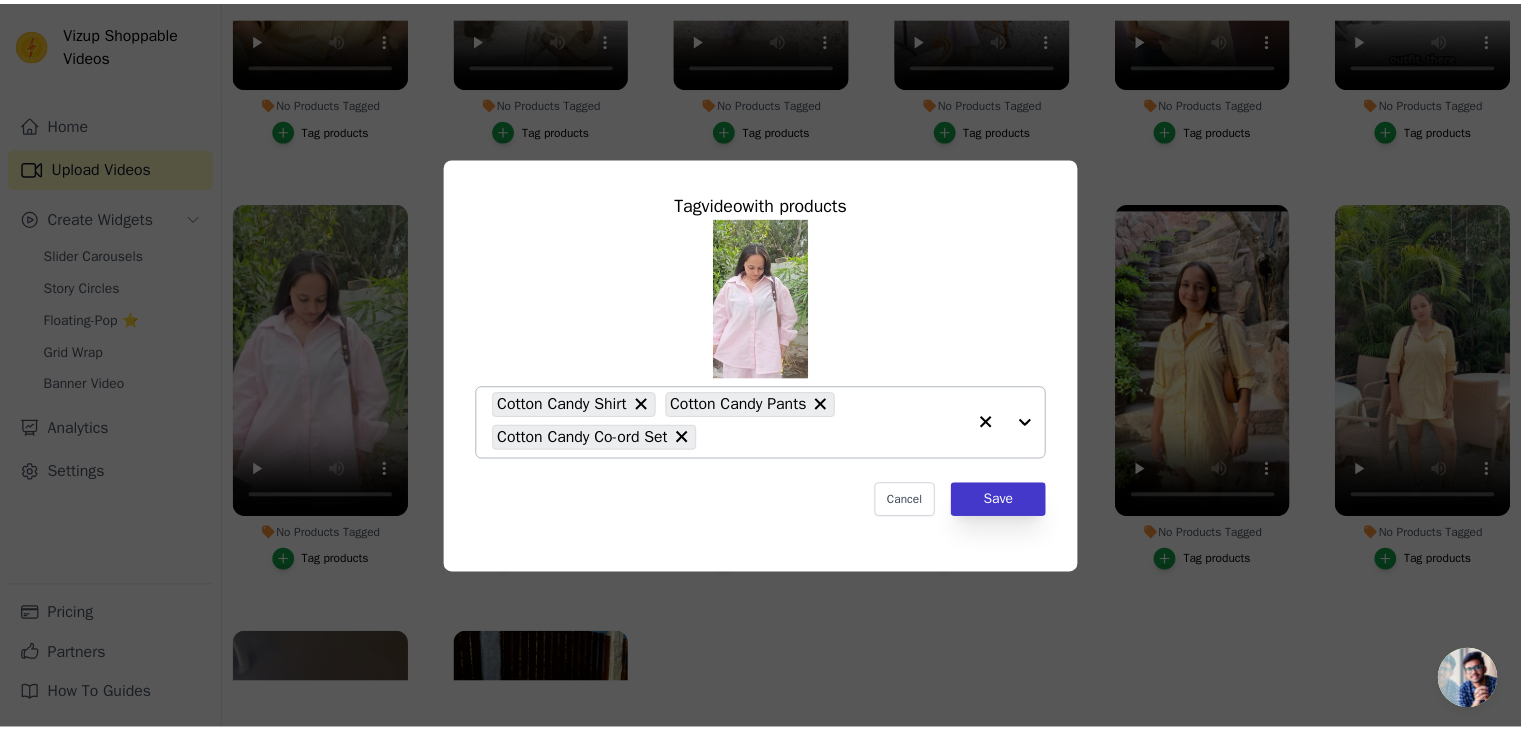 scroll, scrollTop: 287, scrollLeft: 0, axis: vertical 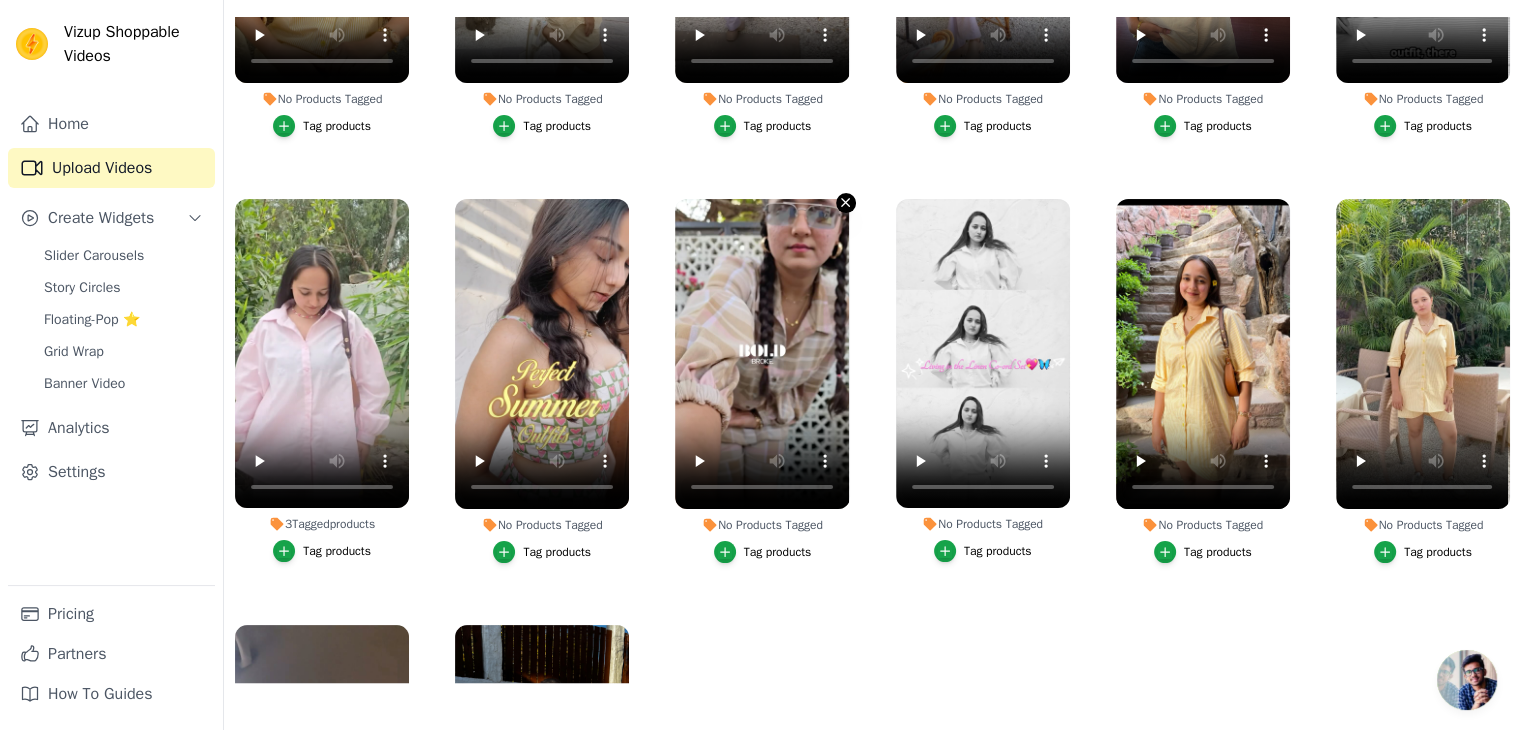 click 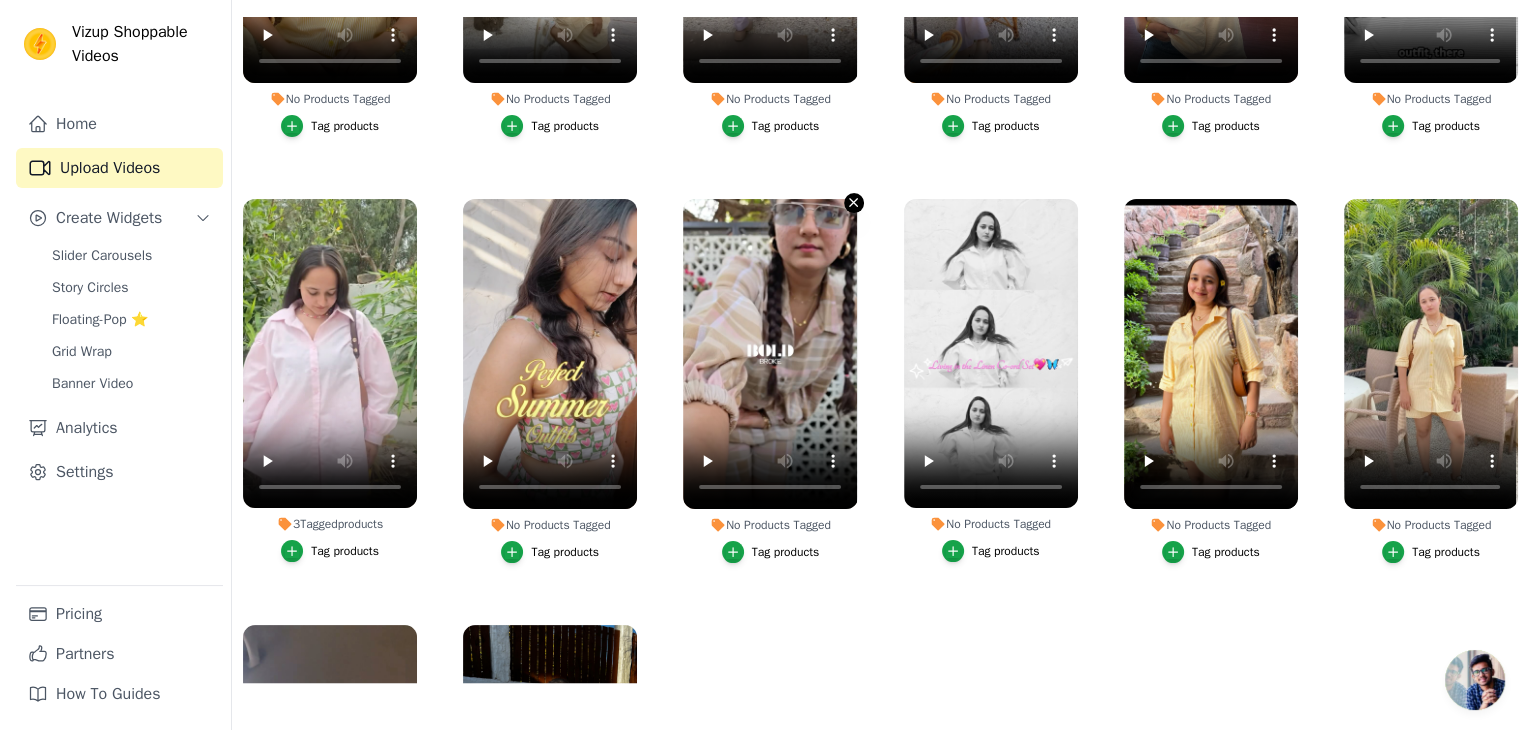 scroll, scrollTop: 0, scrollLeft: 0, axis: both 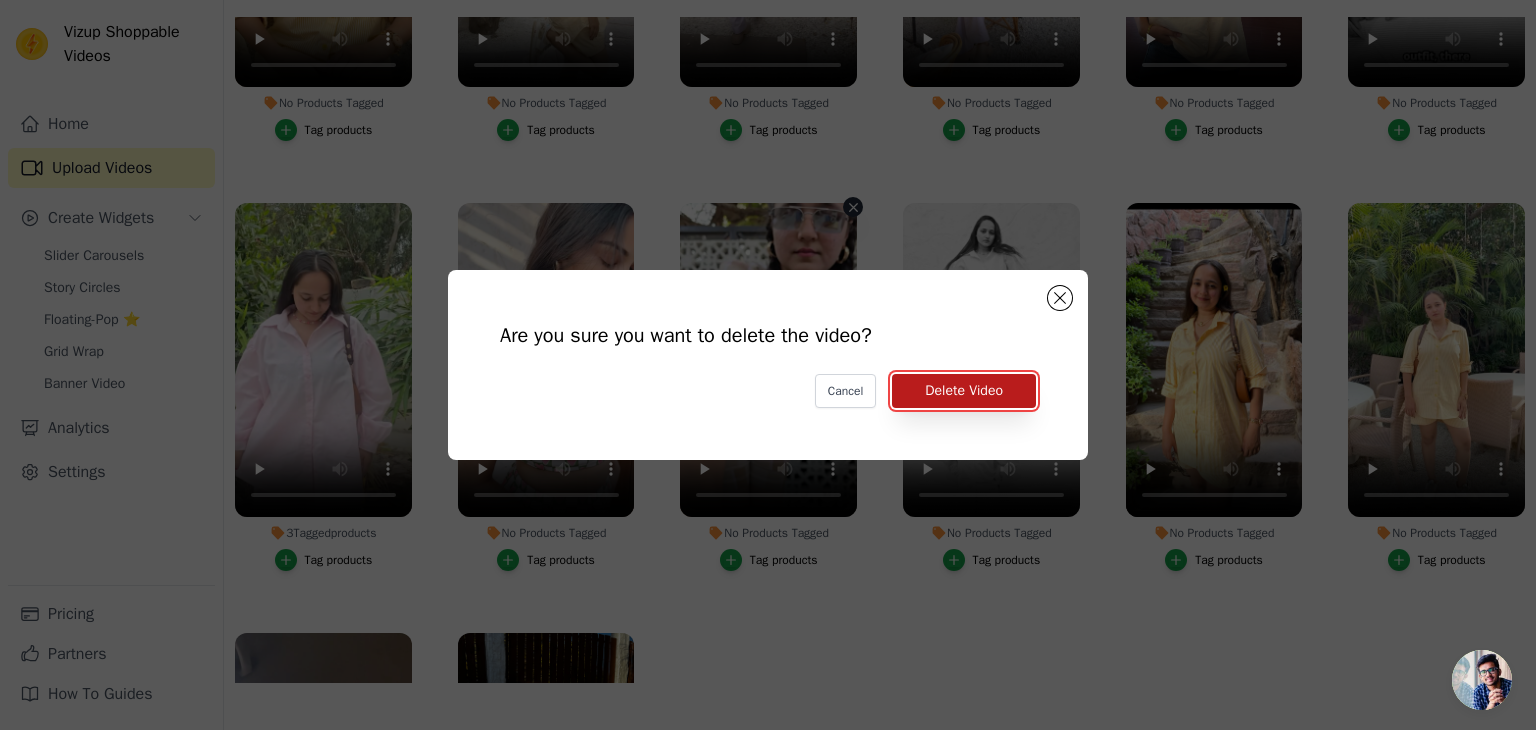click on "Delete Video" at bounding box center [964, 391] 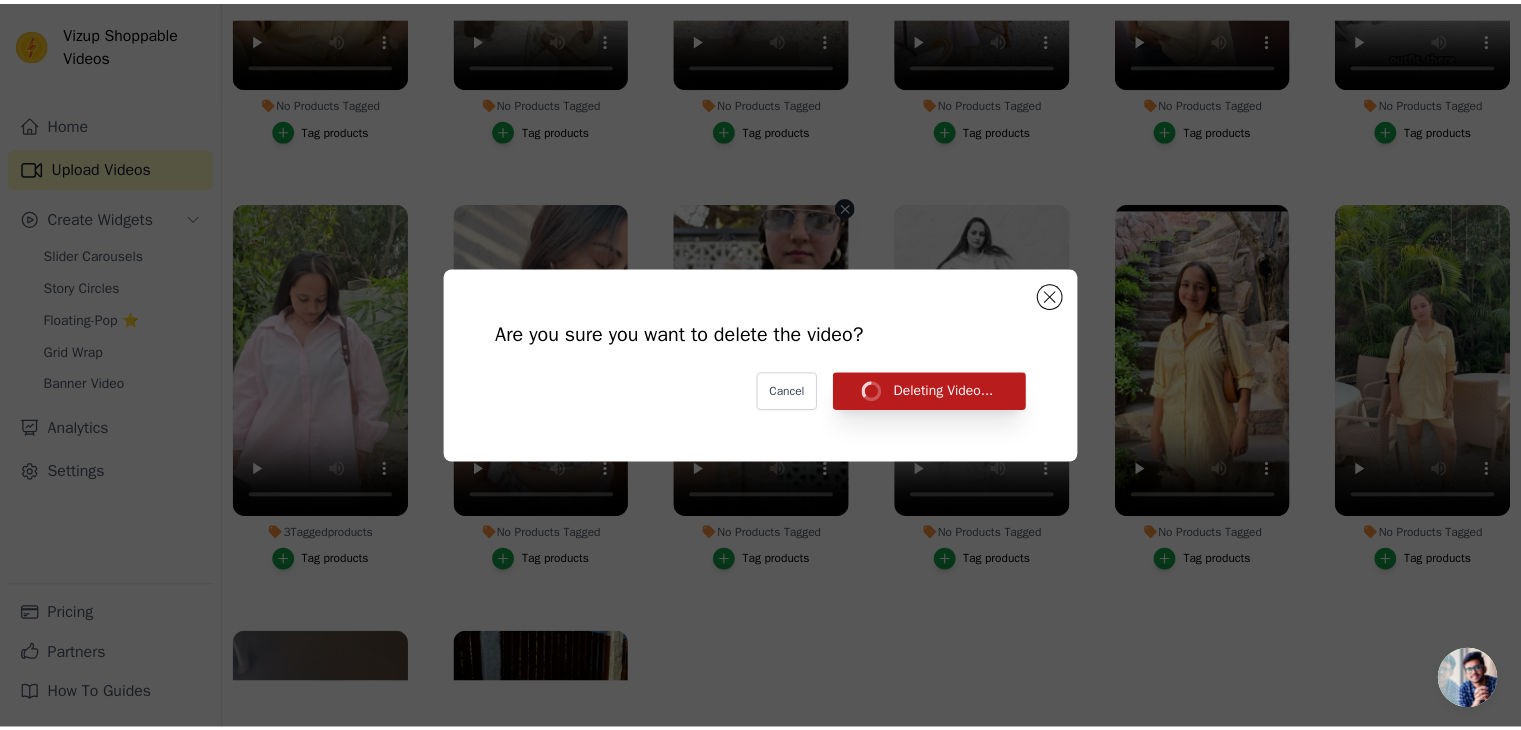 scroll, scrollTop: 287, scrollLeft: 0, axis: vertical 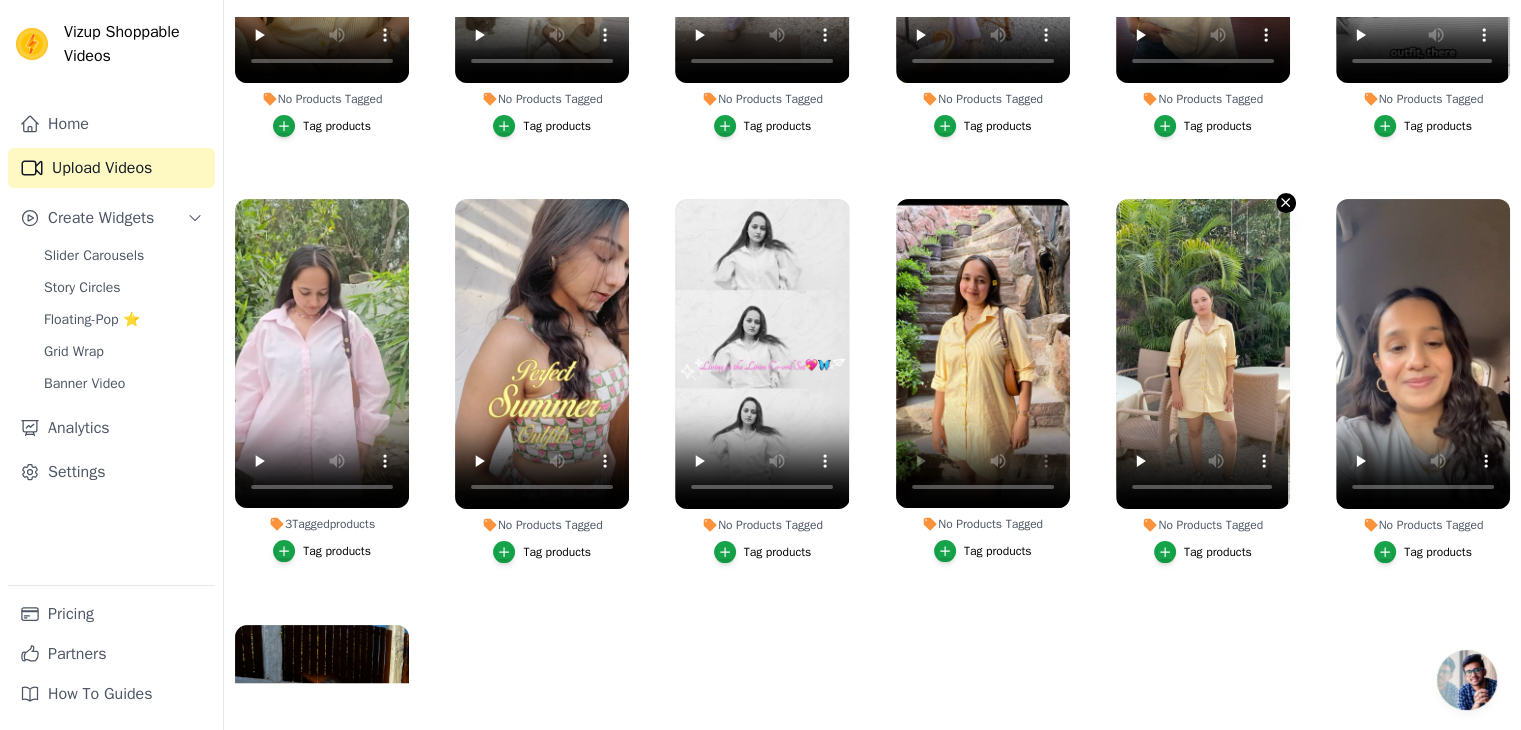 click 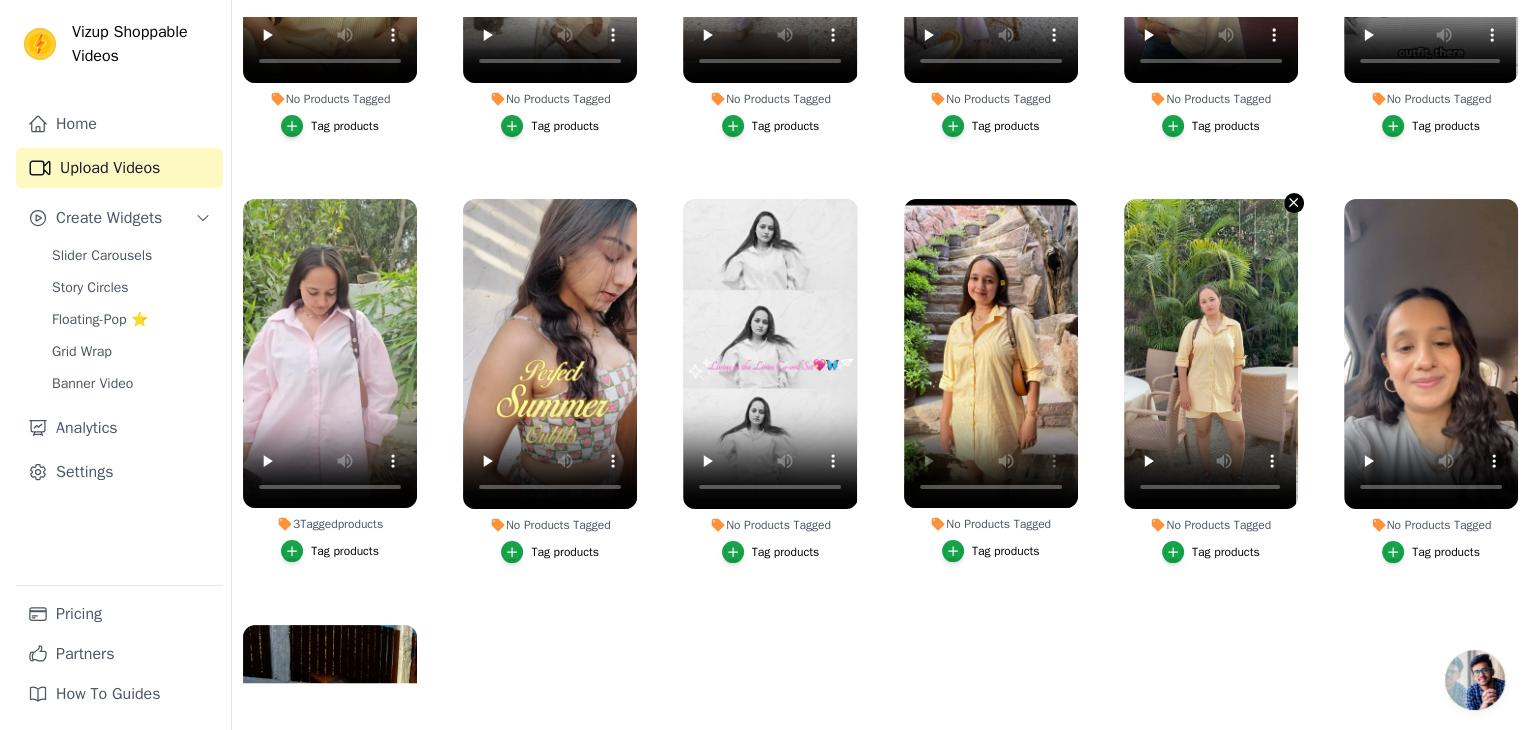scroll, scrollTop: 0, scrollLeft: 0, axis: both 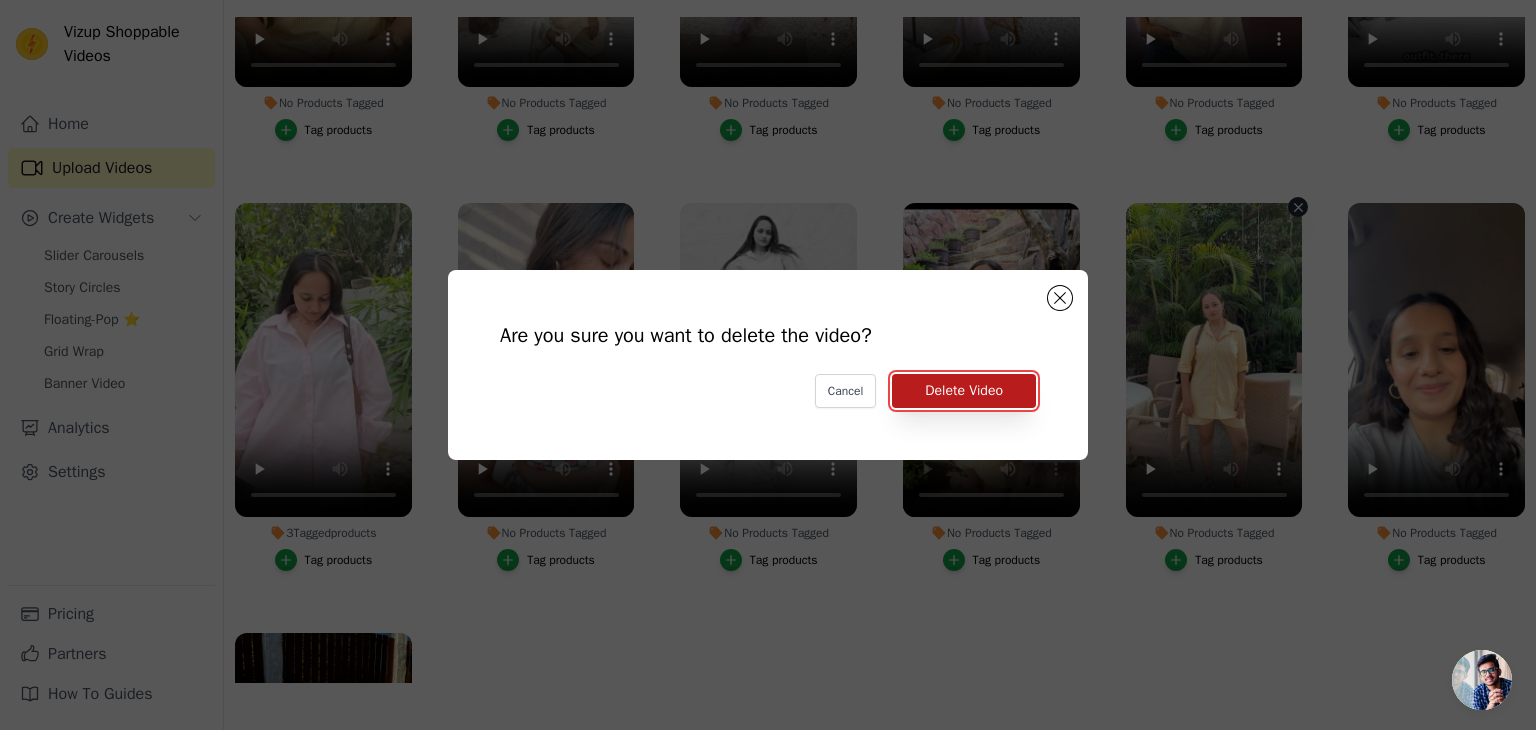 click on "Delete Video" at bounding box center (964, 391) 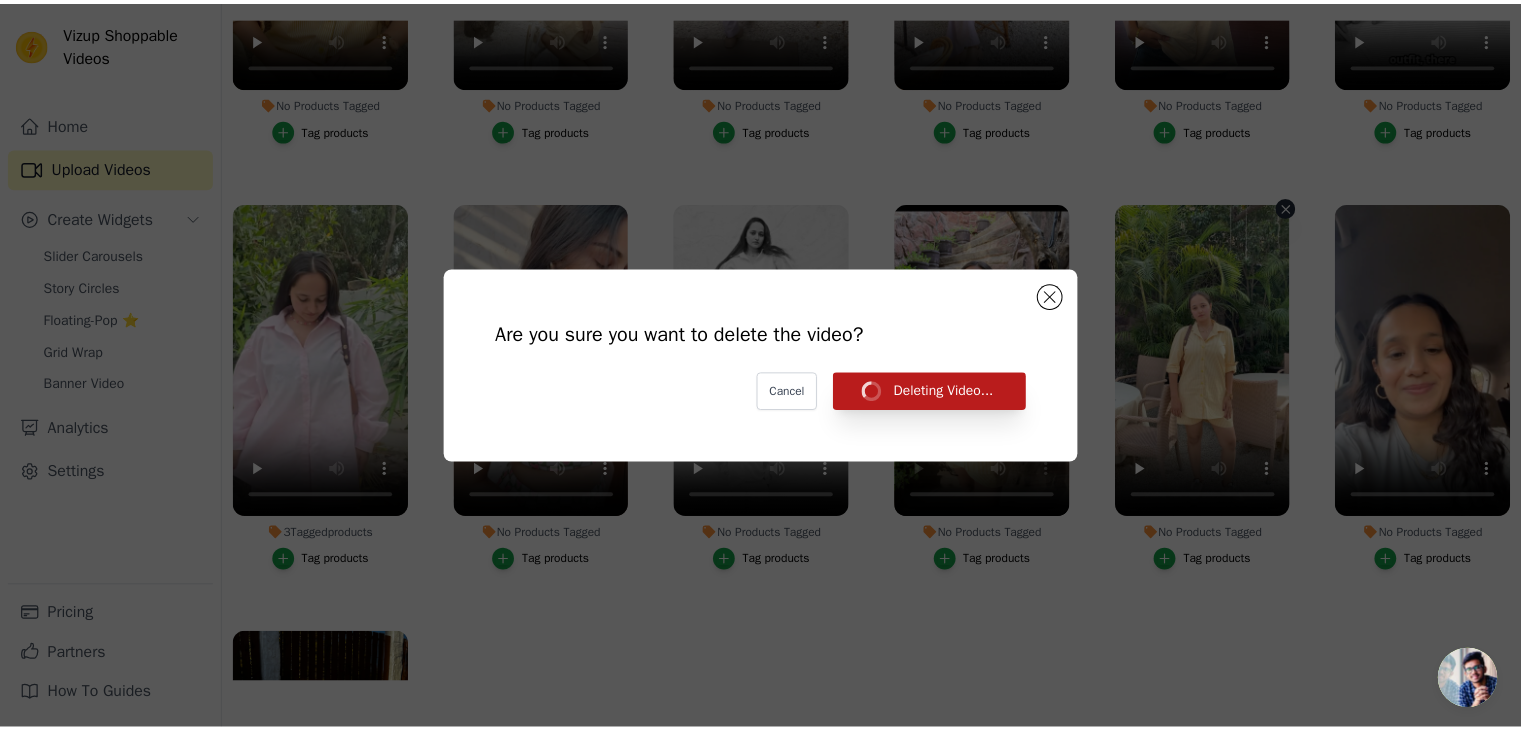 scroll, scrollTop: 287, scrollLeft: 0, axis: vertical 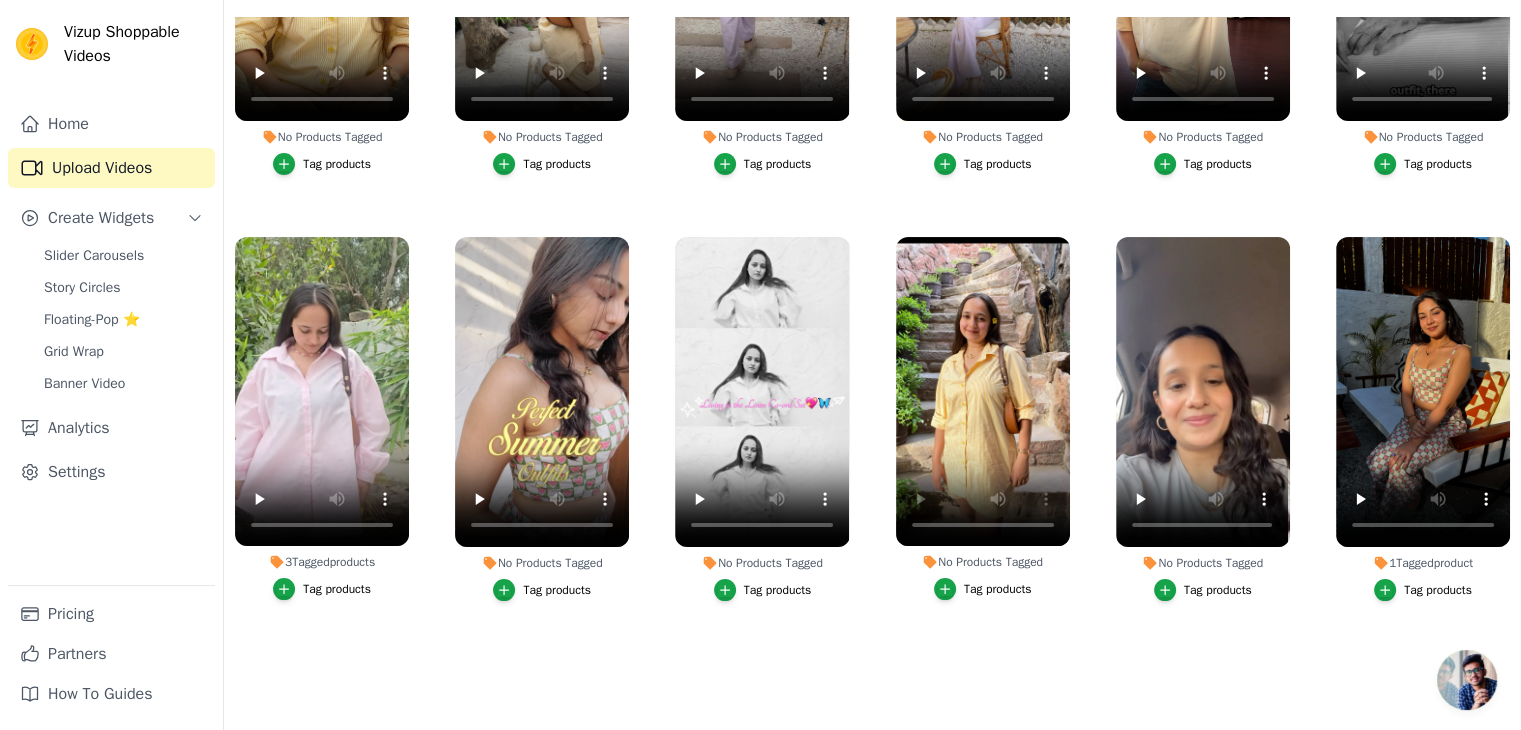 click on "Tag products" at bounding box center (983, 589) 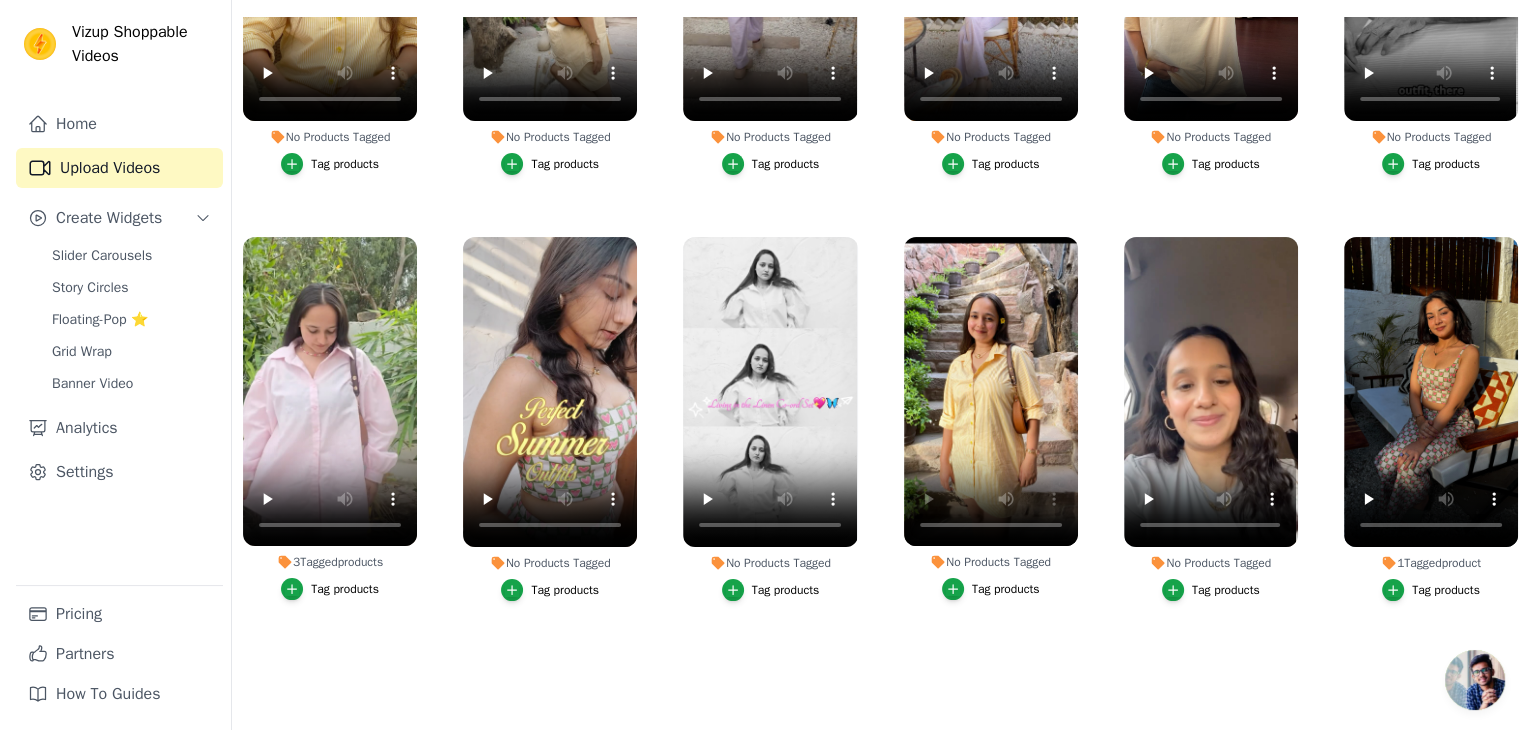 scroll, scrollTop: 0, scrollLeft: 0, axis: both 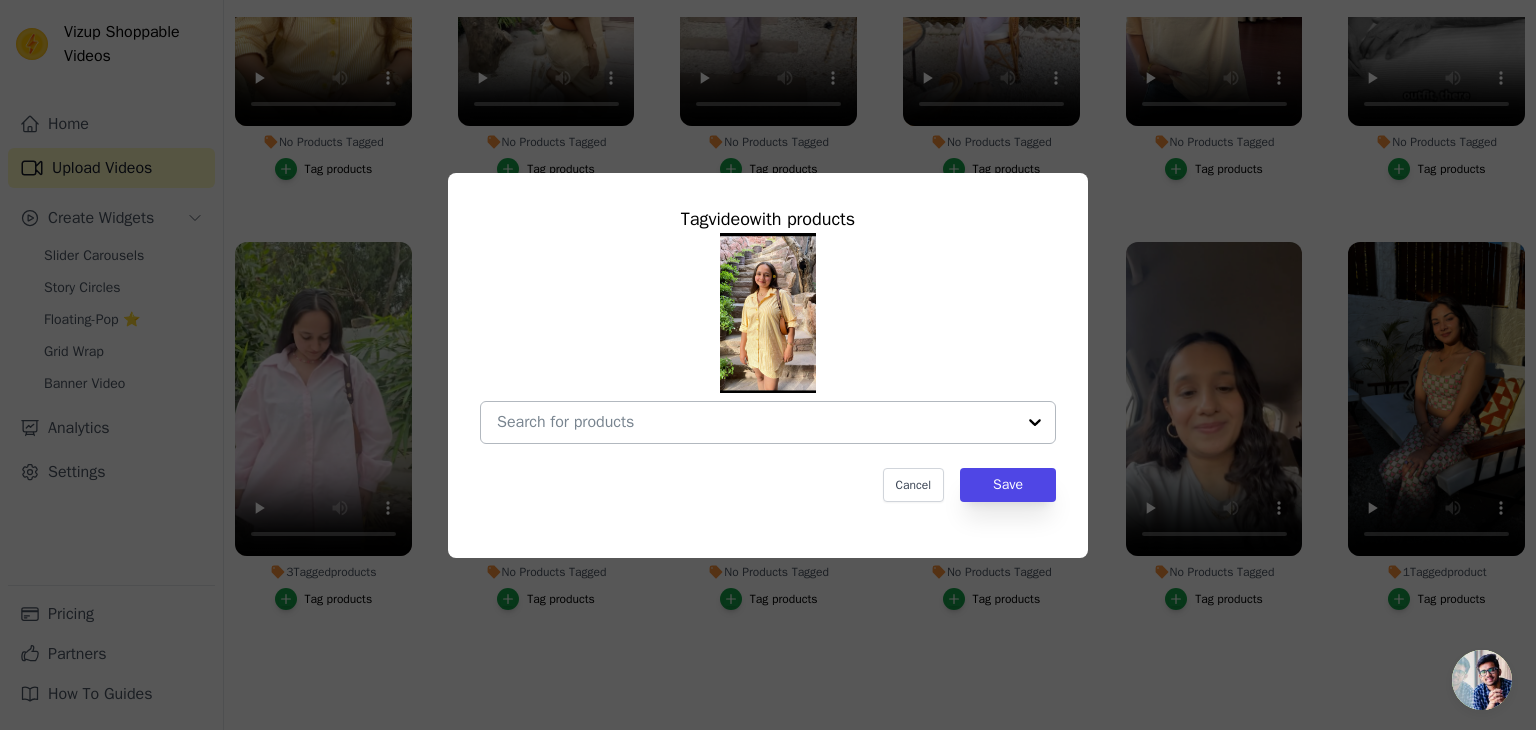 click at bounding box center [1035, 422] 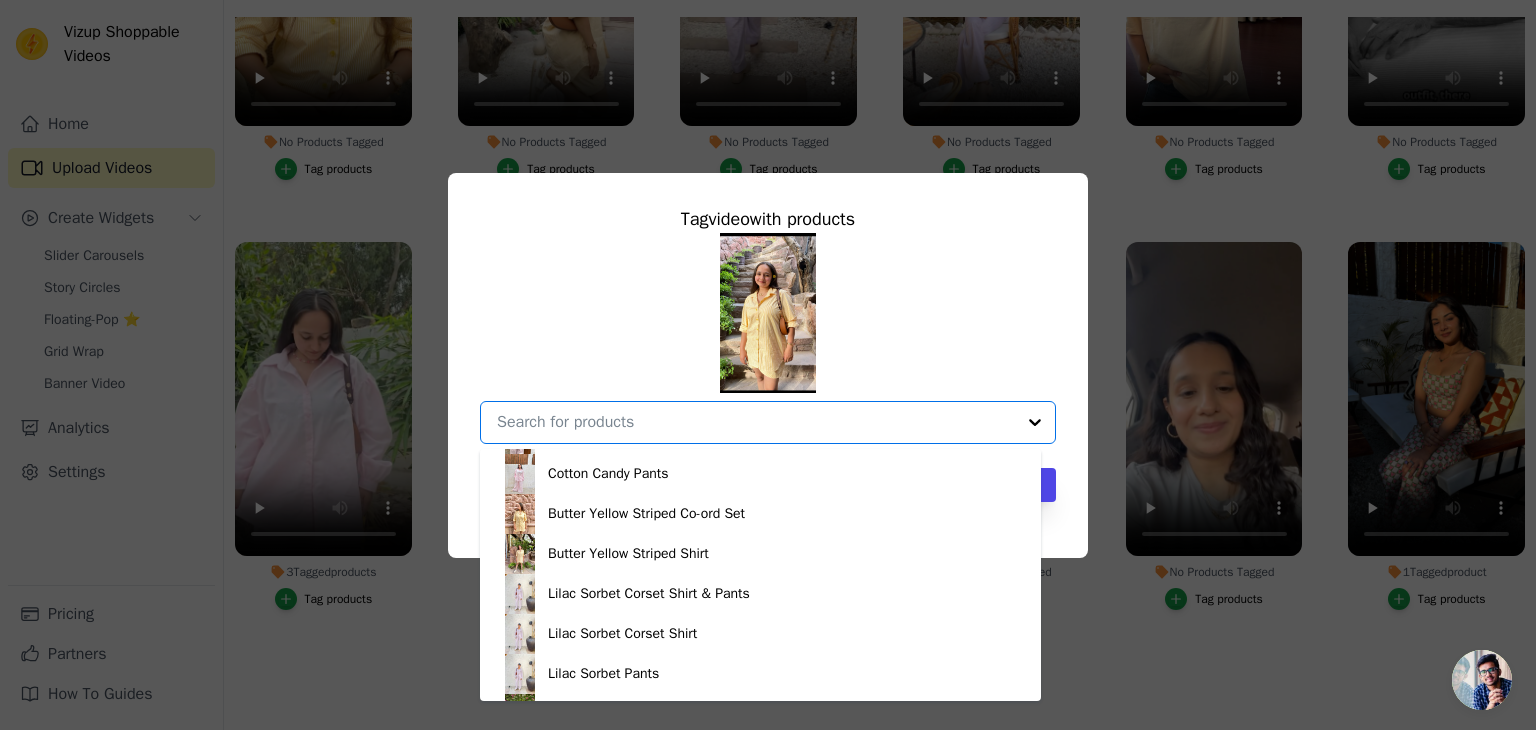scroll, scrollTop: 715, scrollLeft: 0, axis: vertical 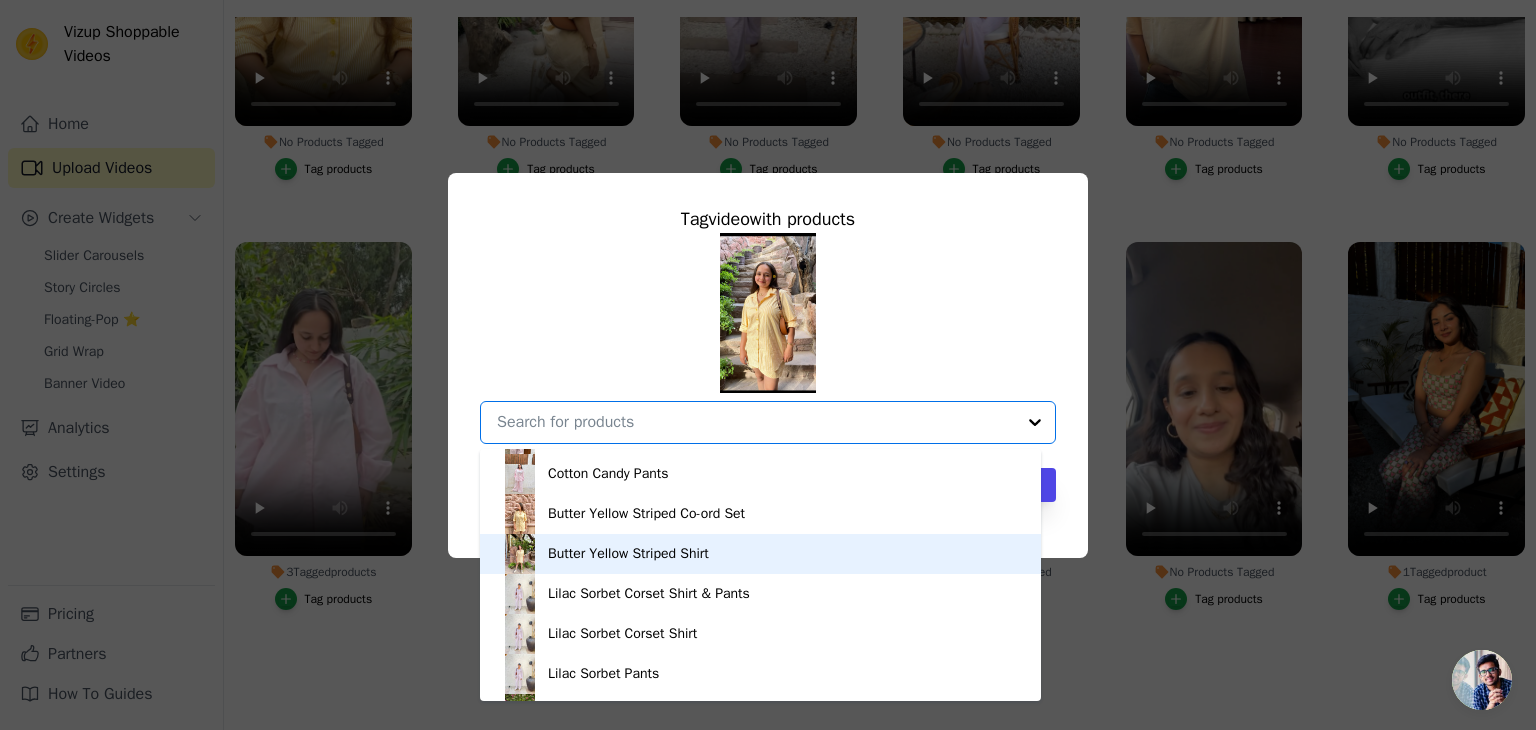 click on "Butter Yellow Striped Shirt" at bounding box center (760, 554) 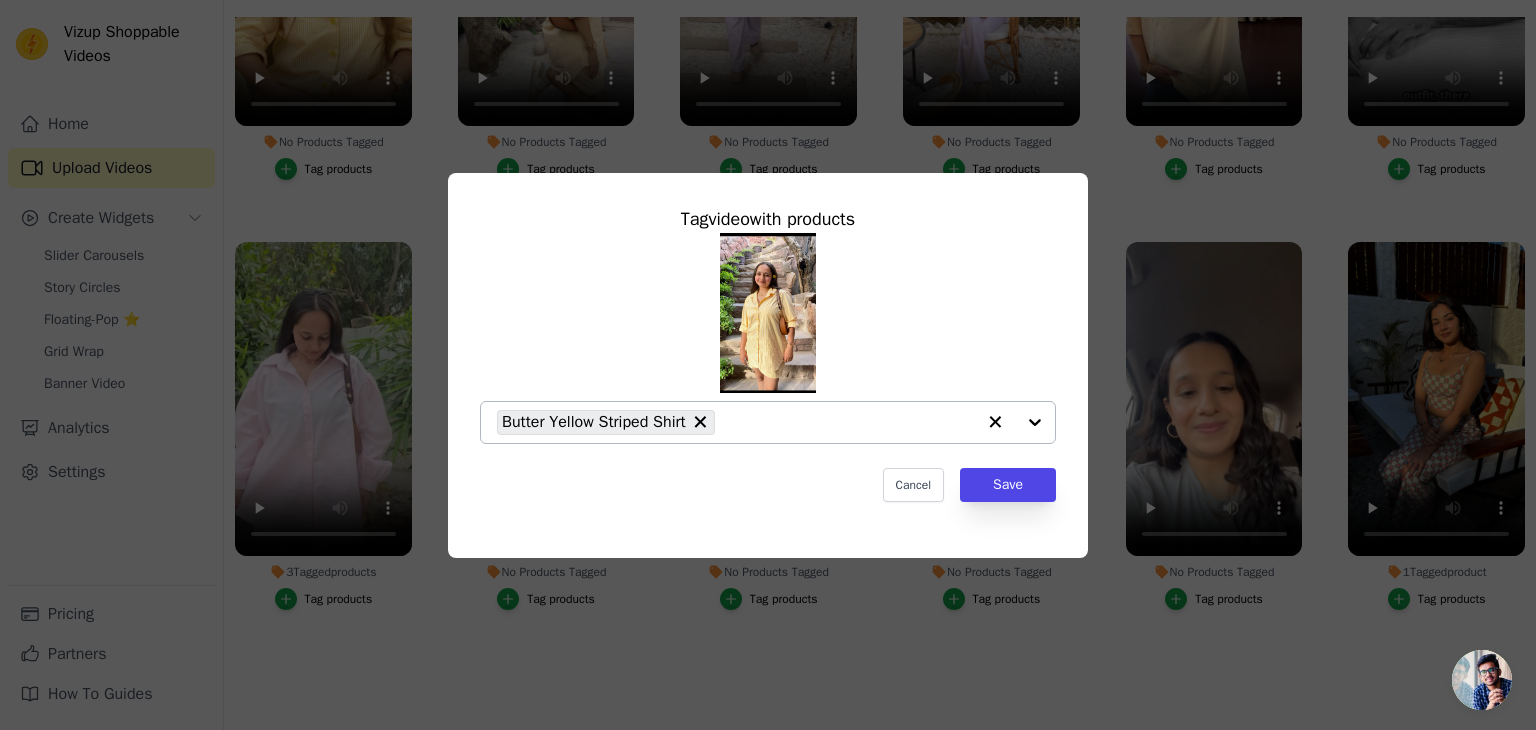 click at bounding box center [1015, 422] 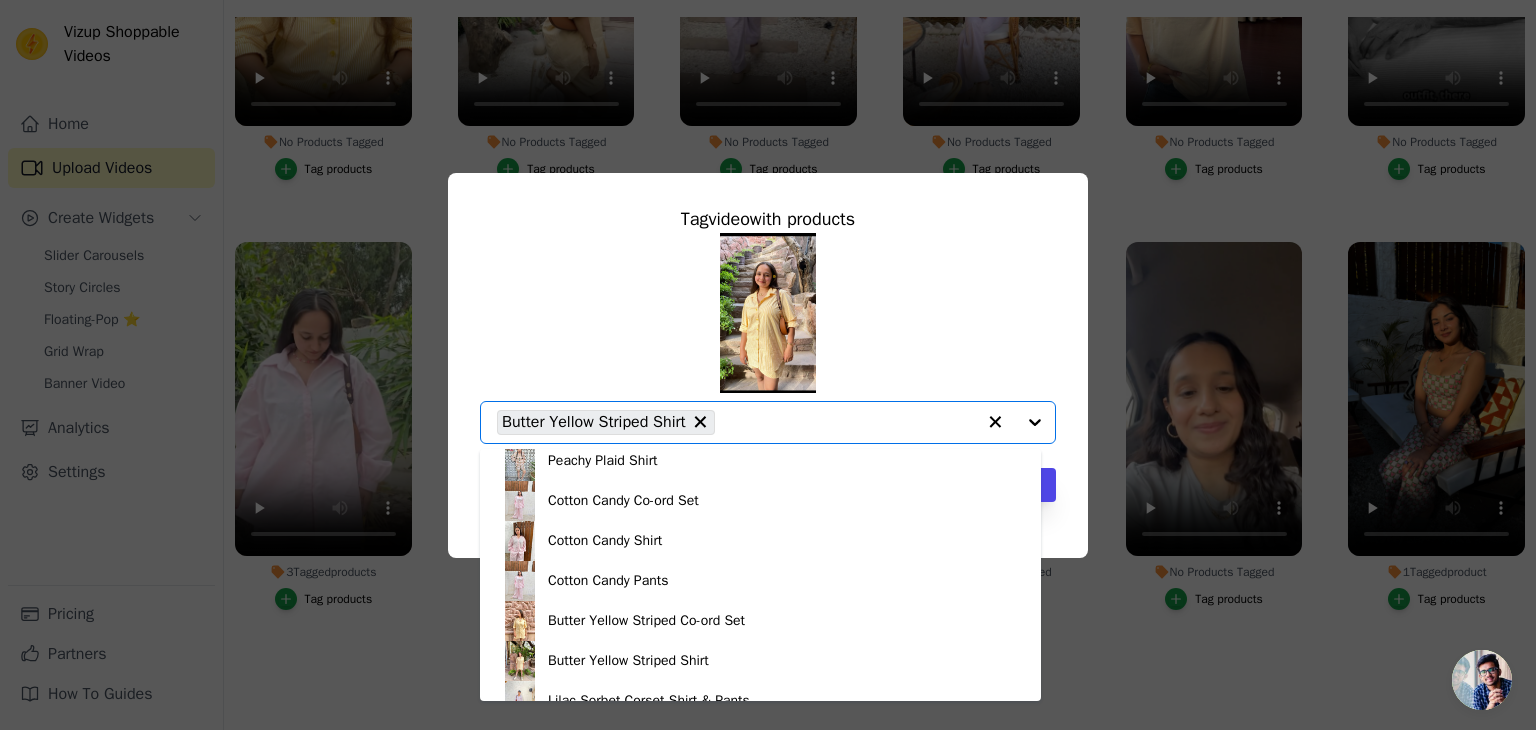 scroll, scrollTop: 661, scrollLeft: 0, axis: vertical 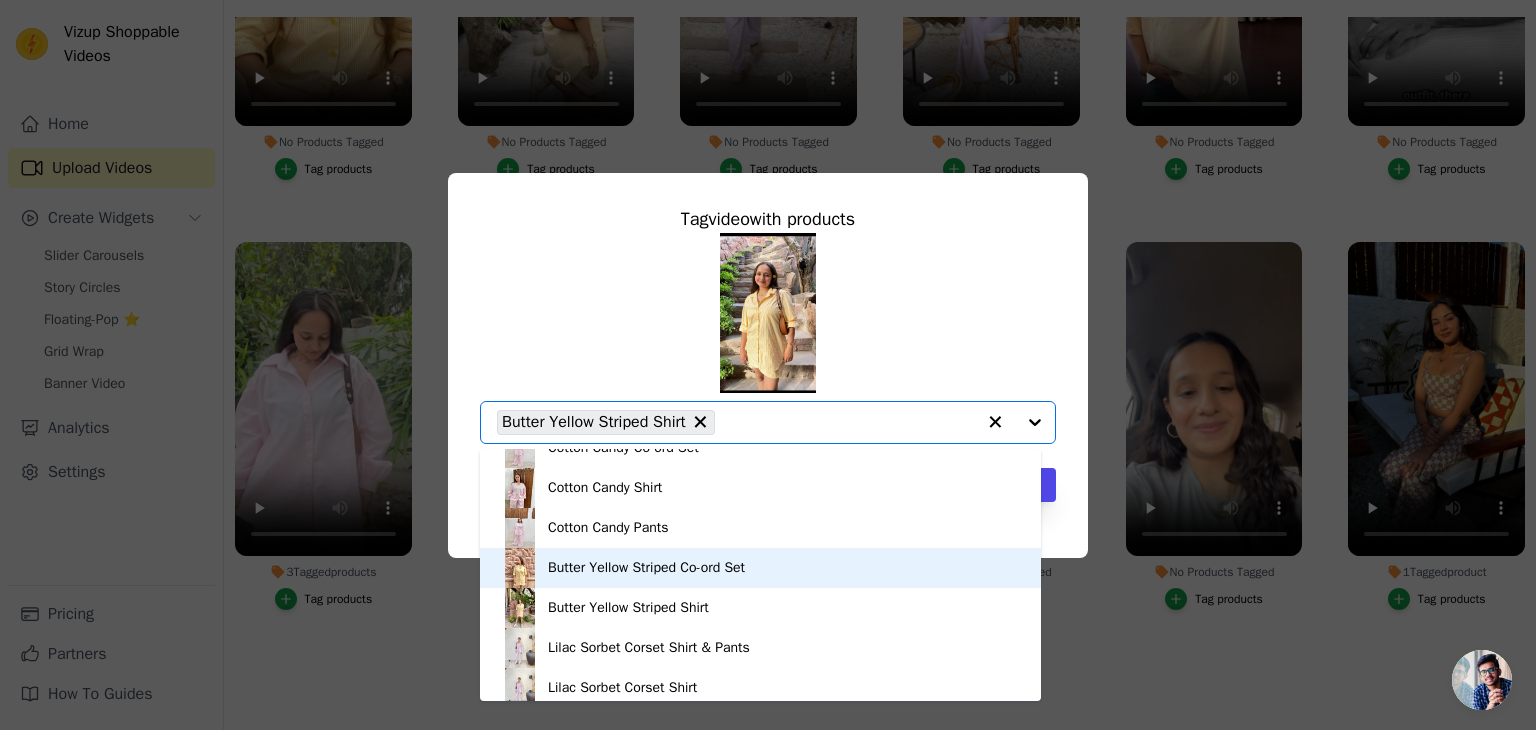 click on "Butter Yellow Striped Co-ord Set" at bounding box center (760, 568) 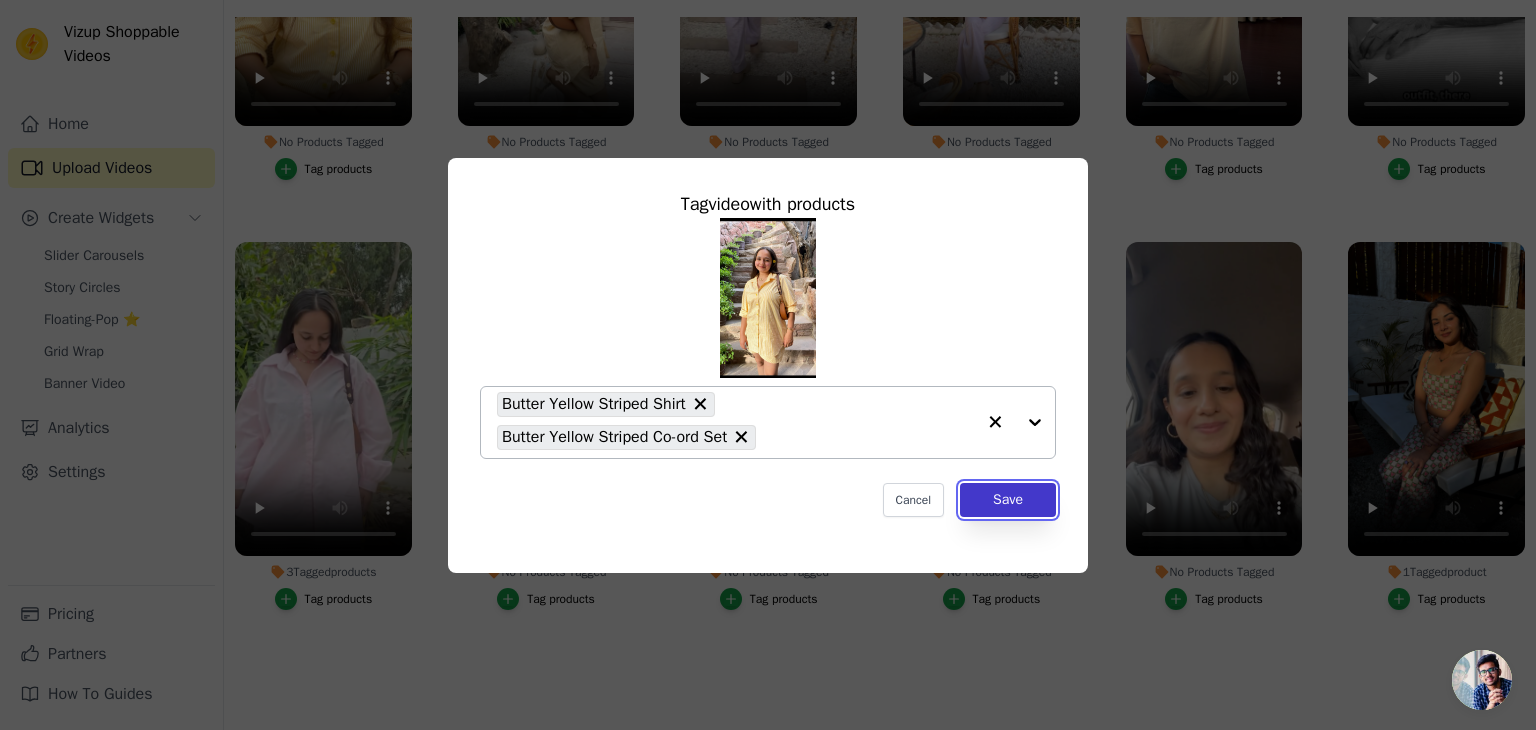 click on "Save" at bounding box center (1008, 500) 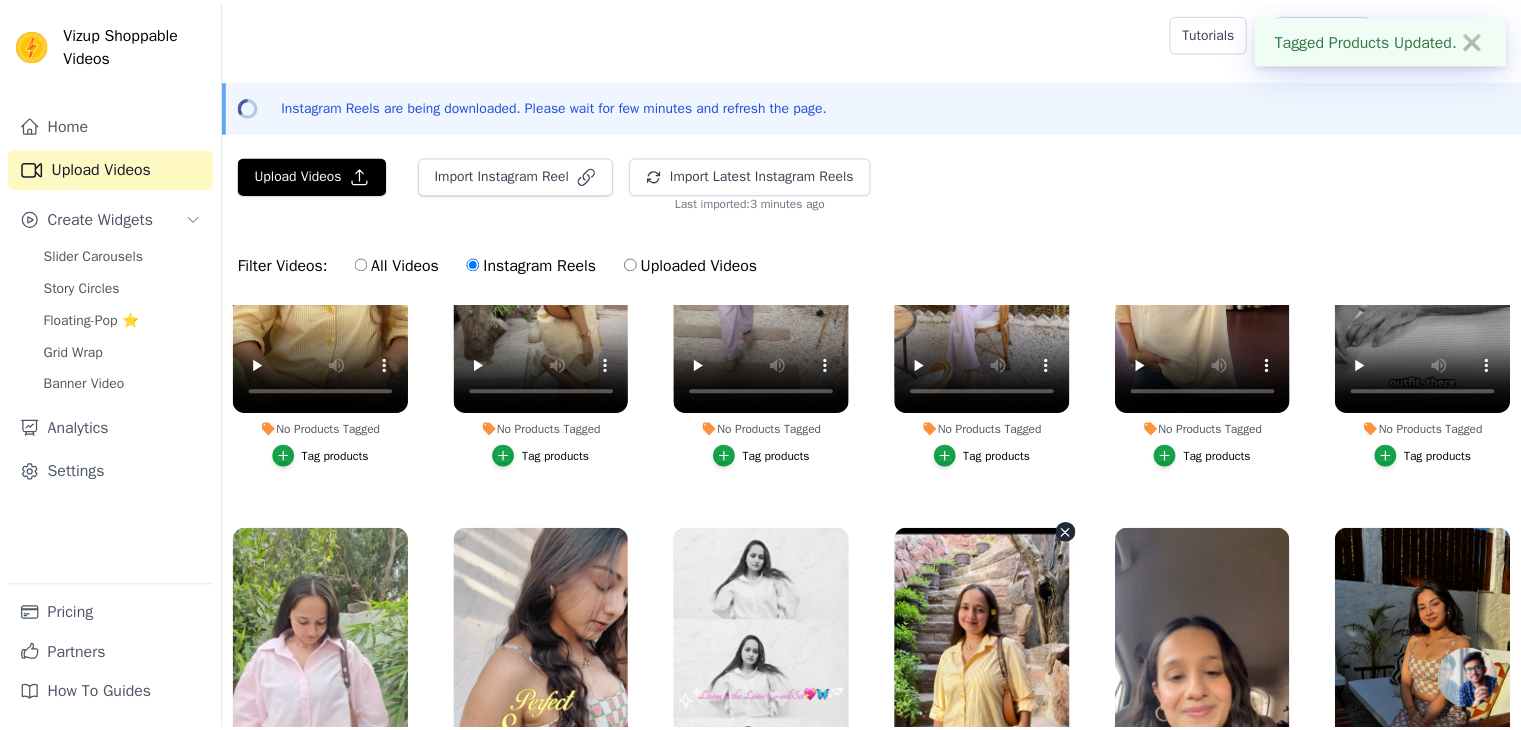 scroll, scrollTop: 287, scrollLeft: 0, axis: vertical 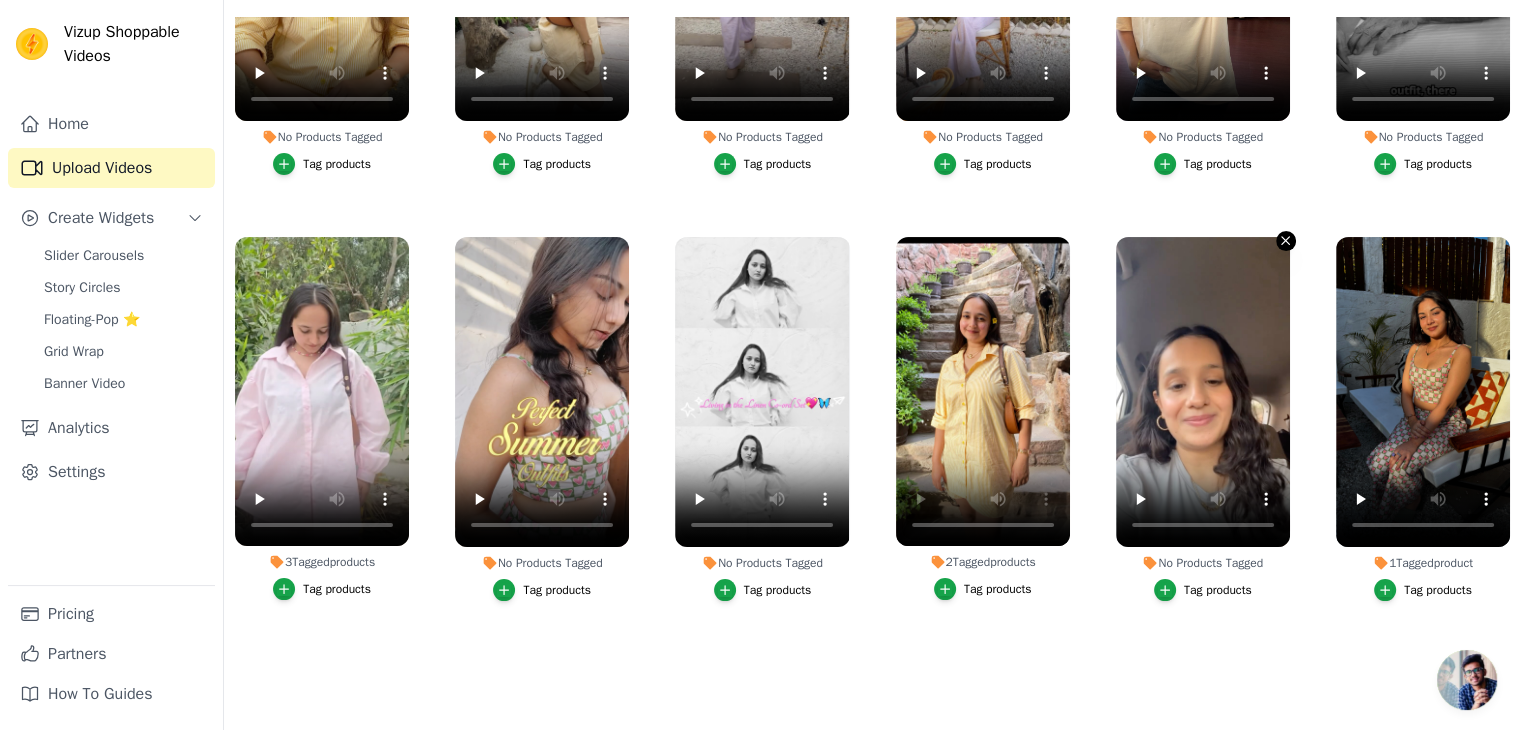 click 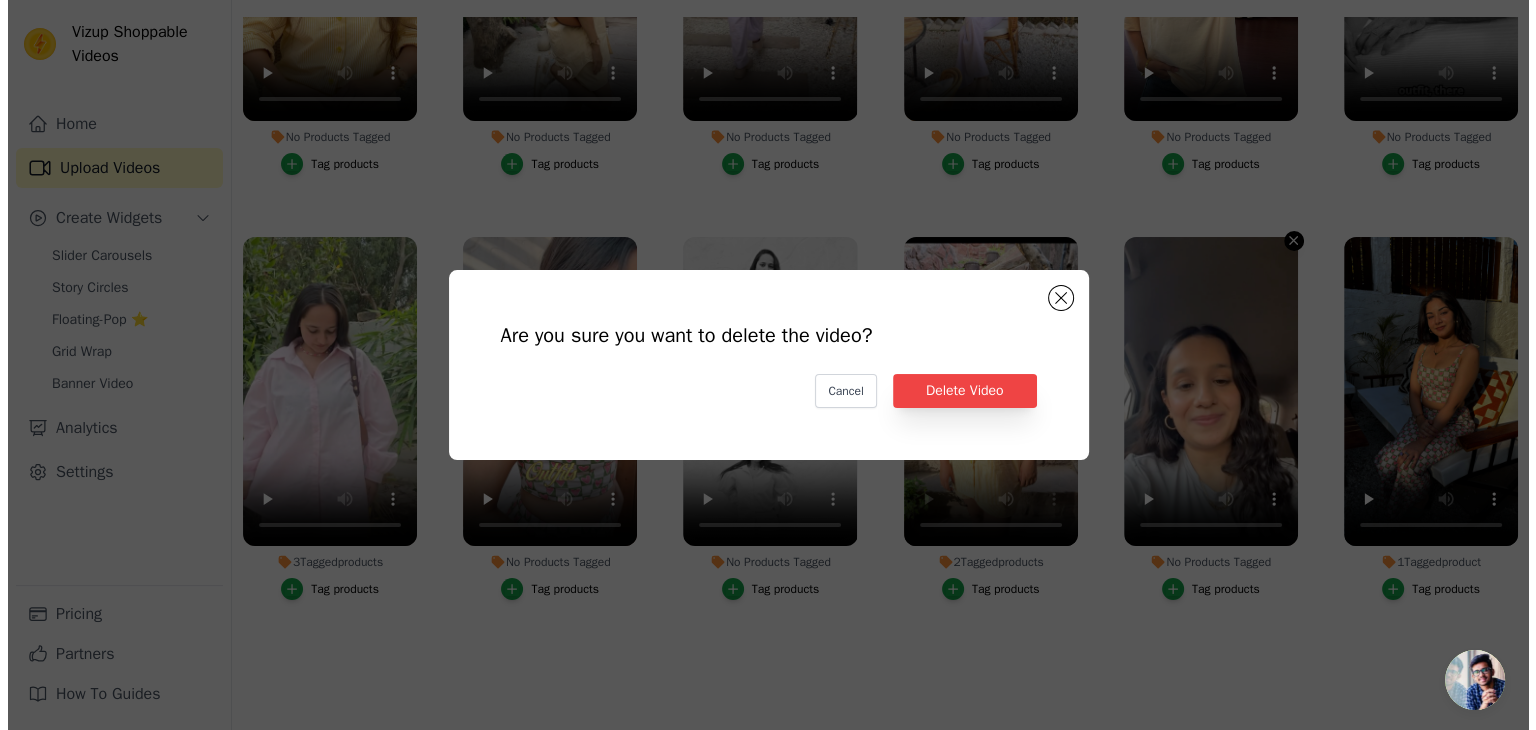 scroll, scrollTop: 0, scrollLeft: 0, axis: both 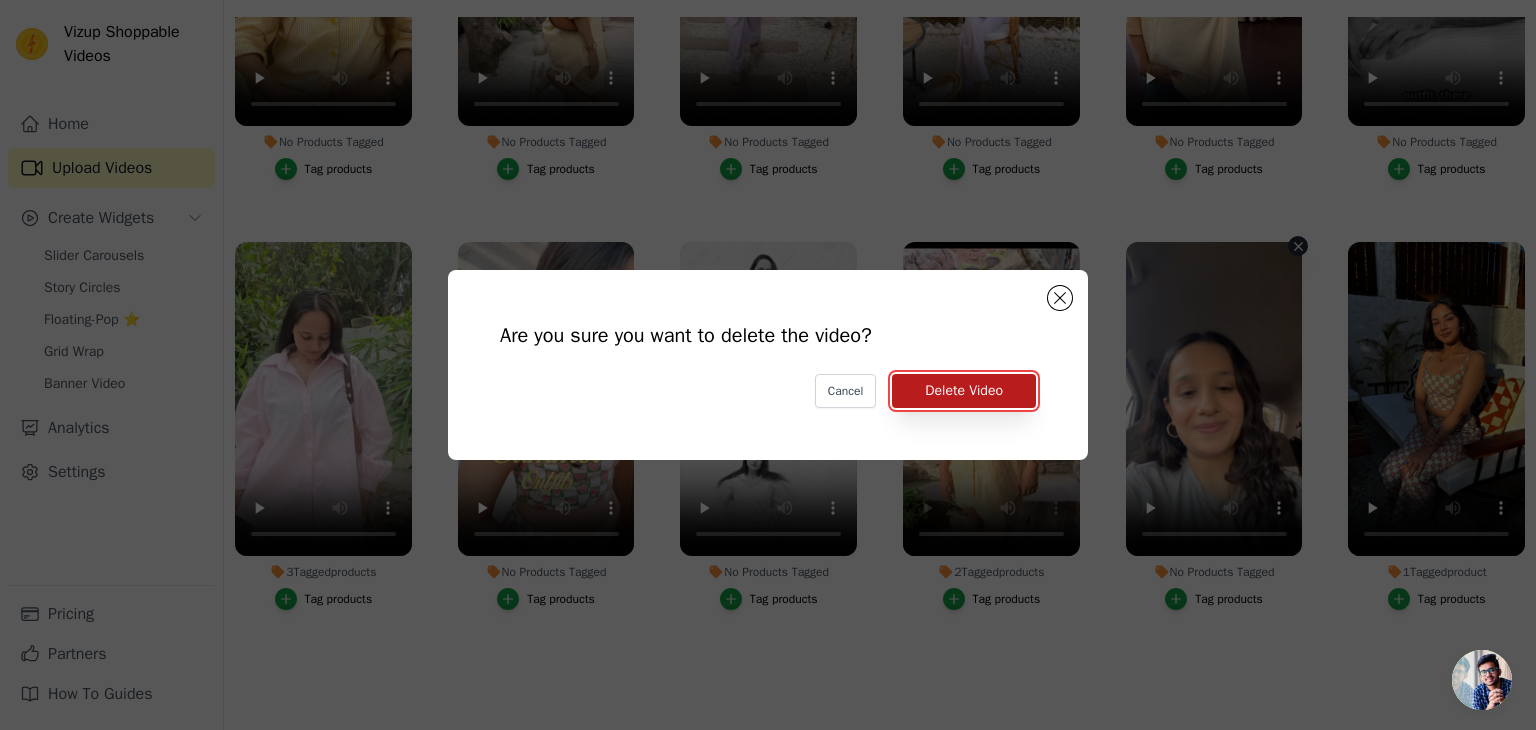 click on "Delete Video" at bounding box center [964, 391] 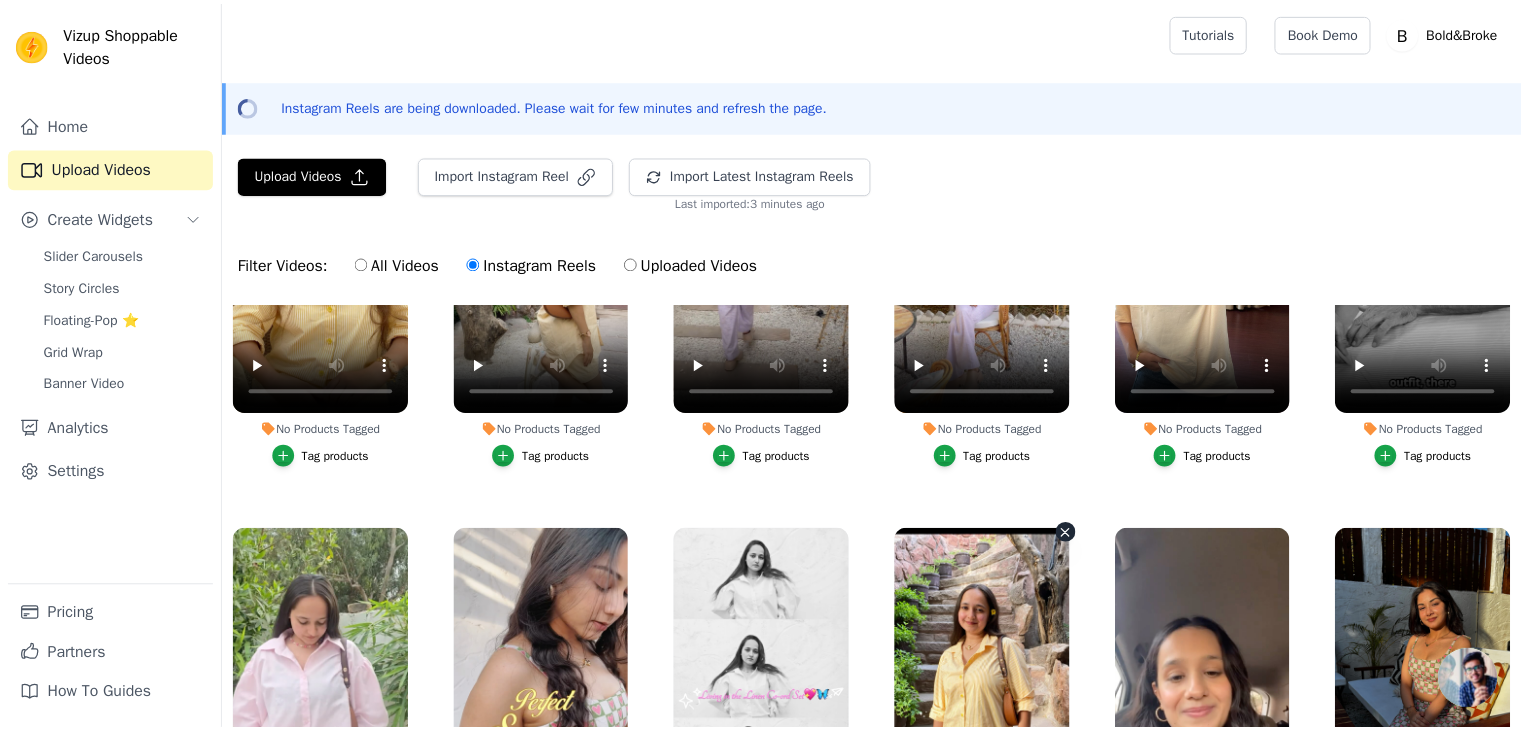 scroll, scrollTop: 287, scrollLeft: 0, axis: vertical 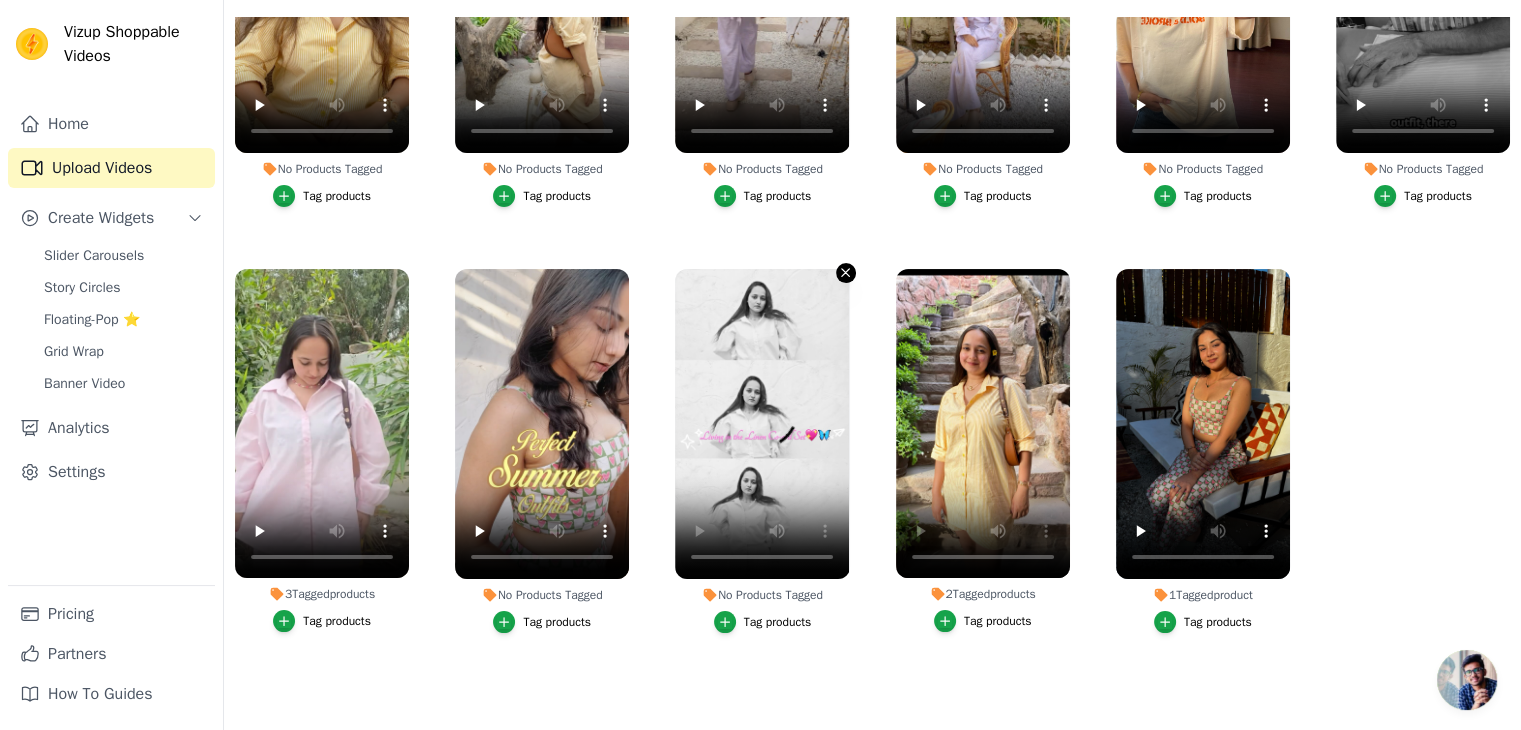 click 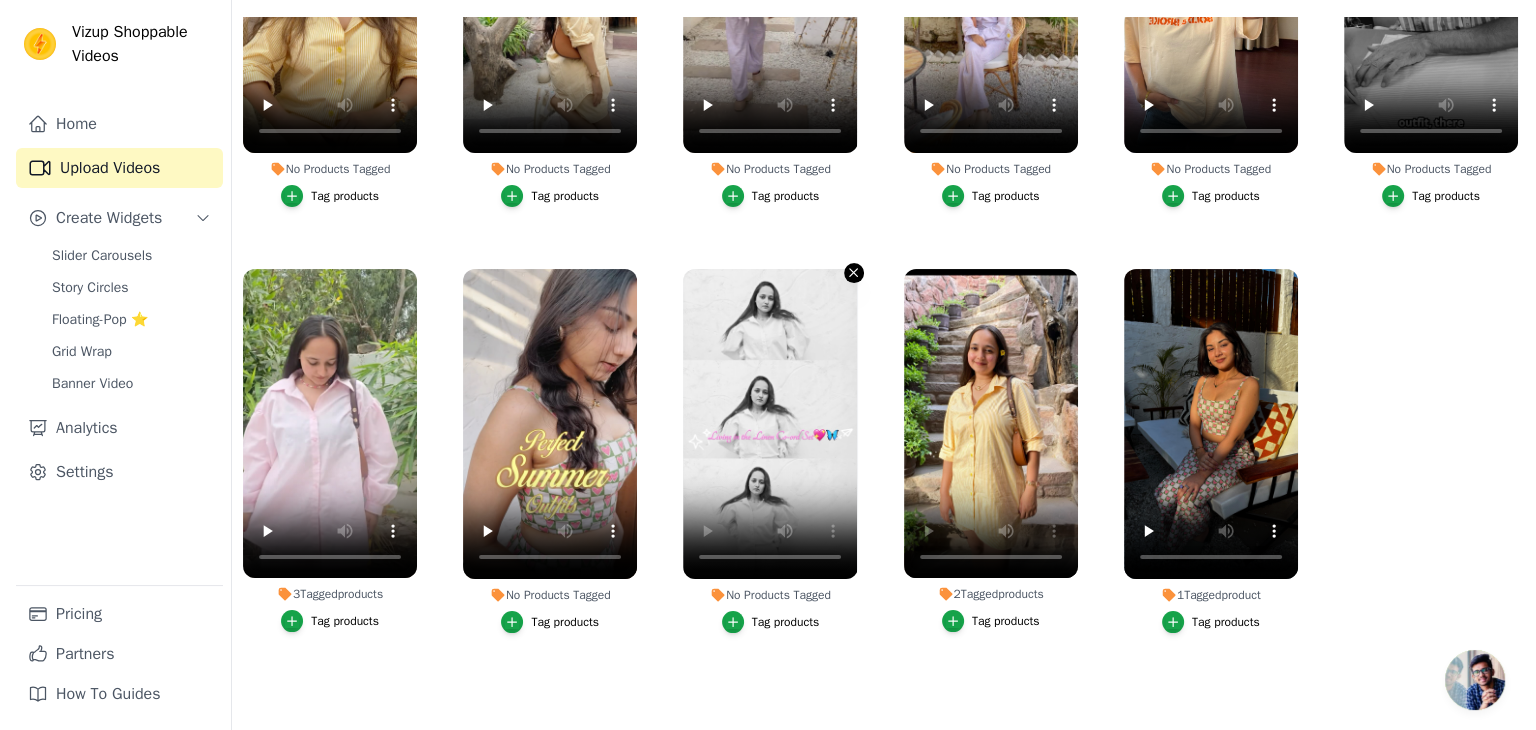 scroll, scrollTop: 0, scrollLeft: 0, axis: both 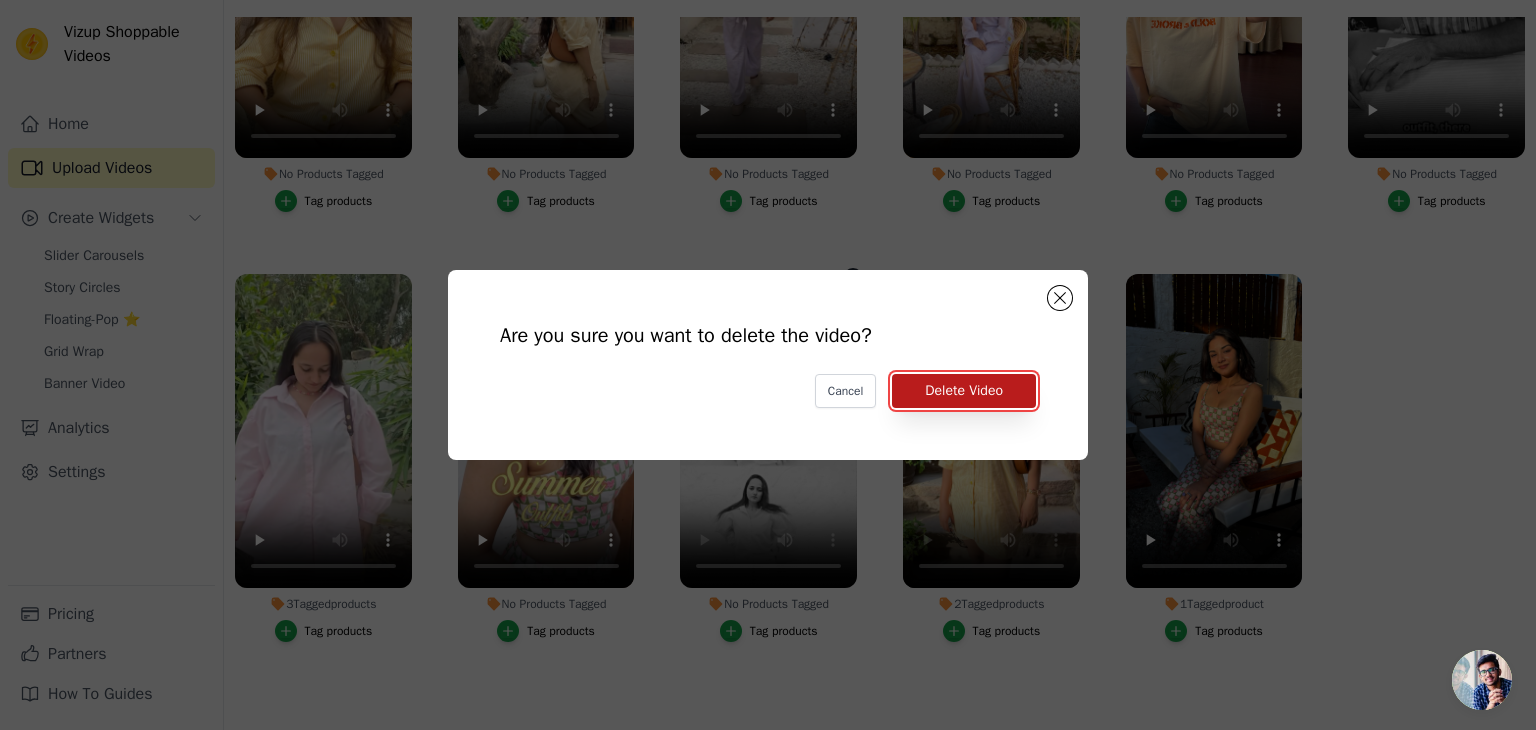 click on "Delete Video" at bounding box center [964, 391] 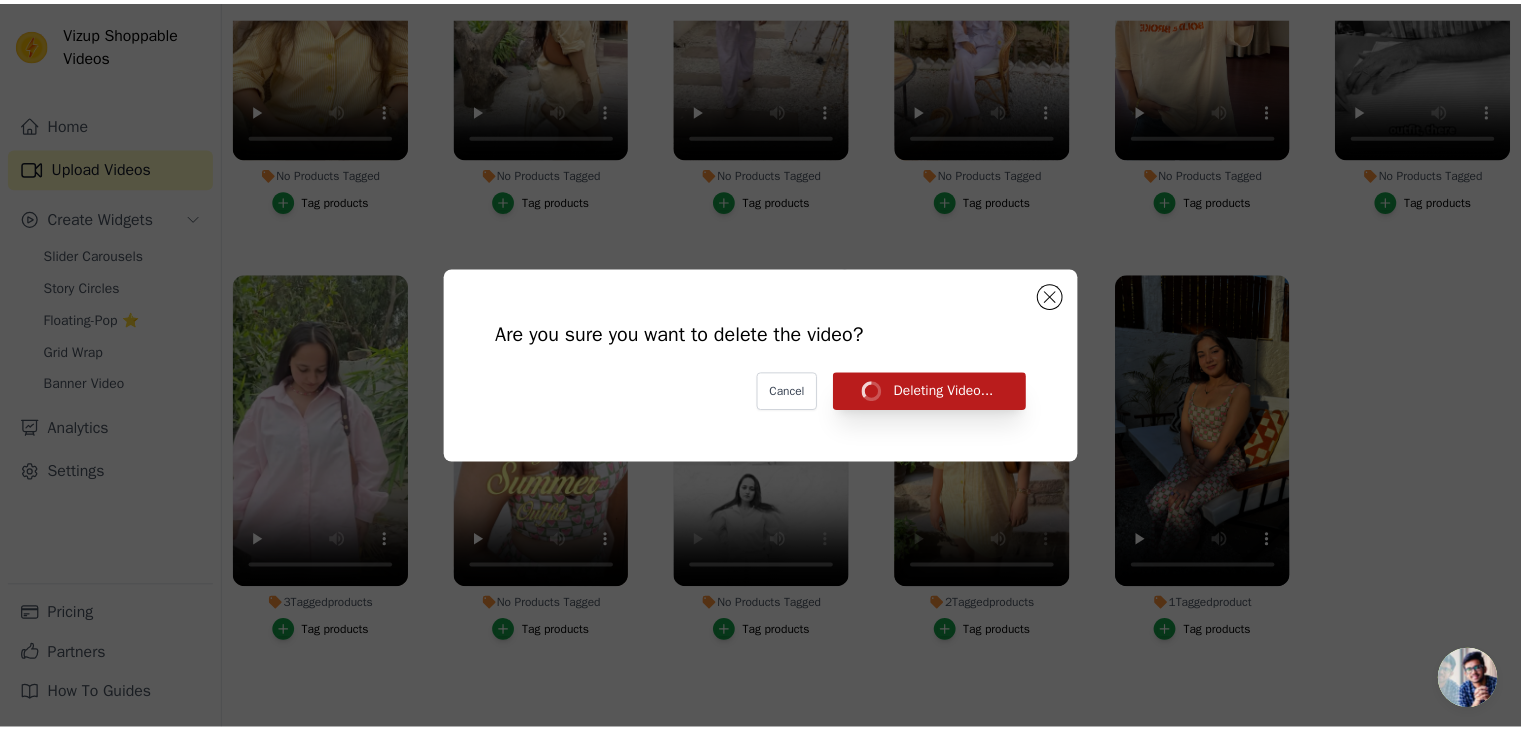 scroll, scrollTop: 287, scrollLeft: 0, axis: vertical 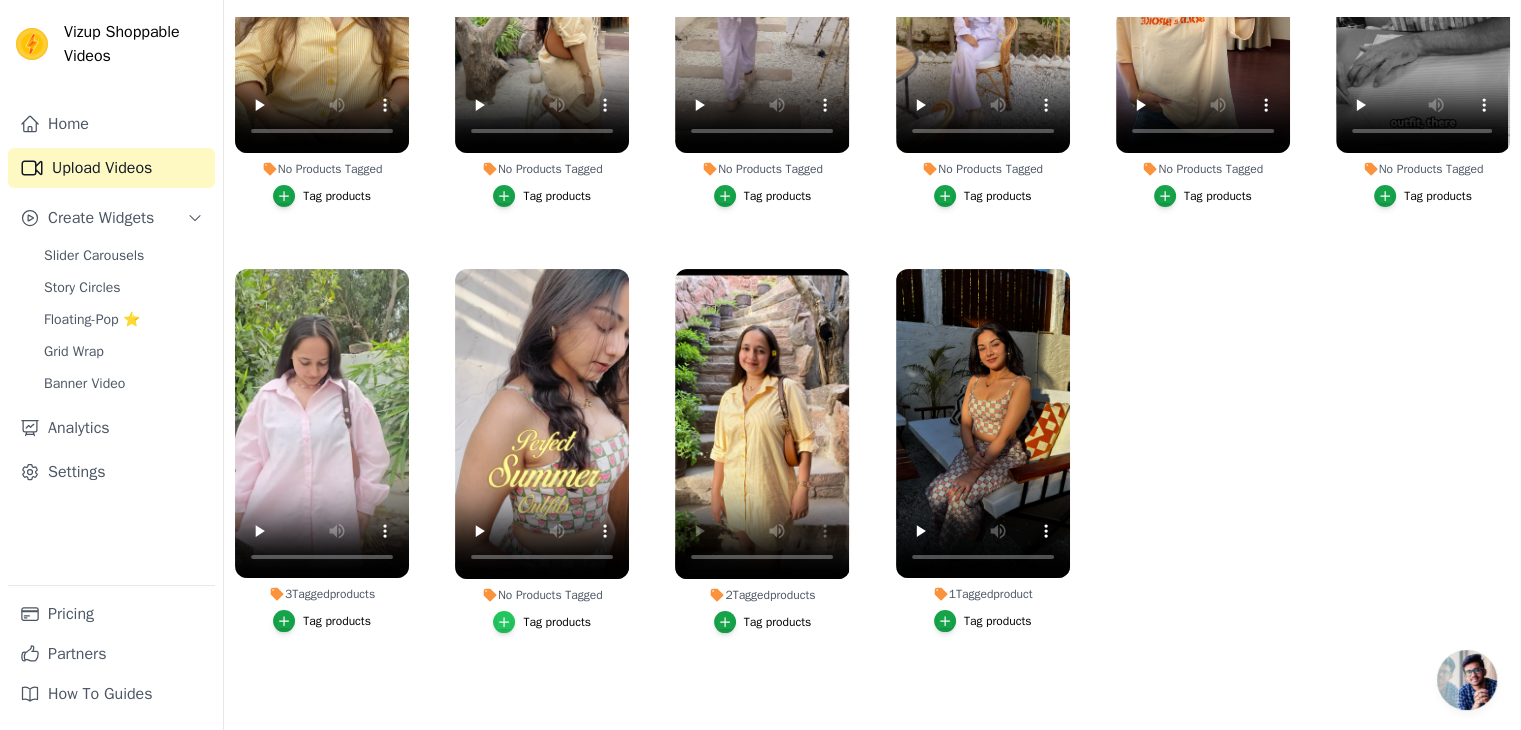 click 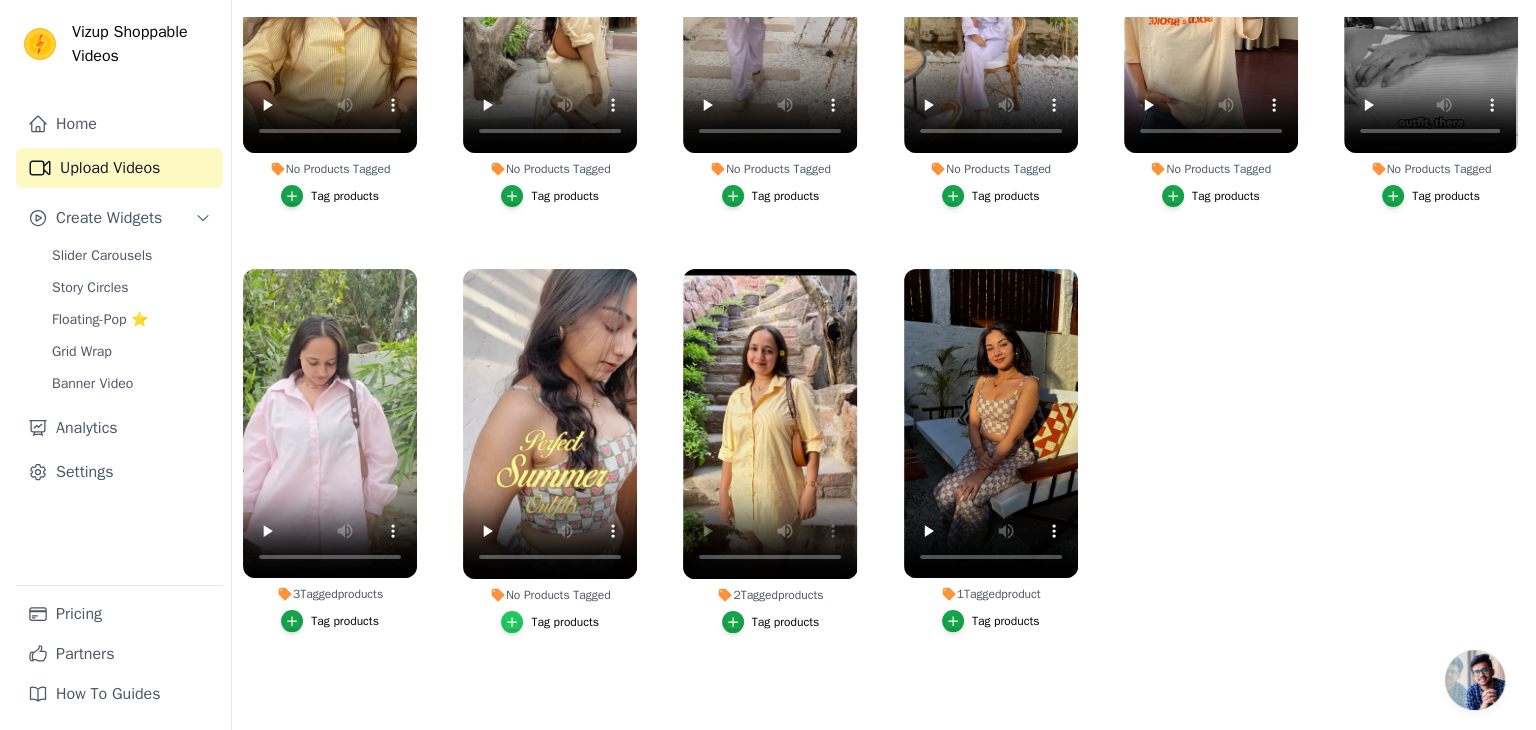 scroll, scrollTop: 0, scrollLeft: 0, axis: both 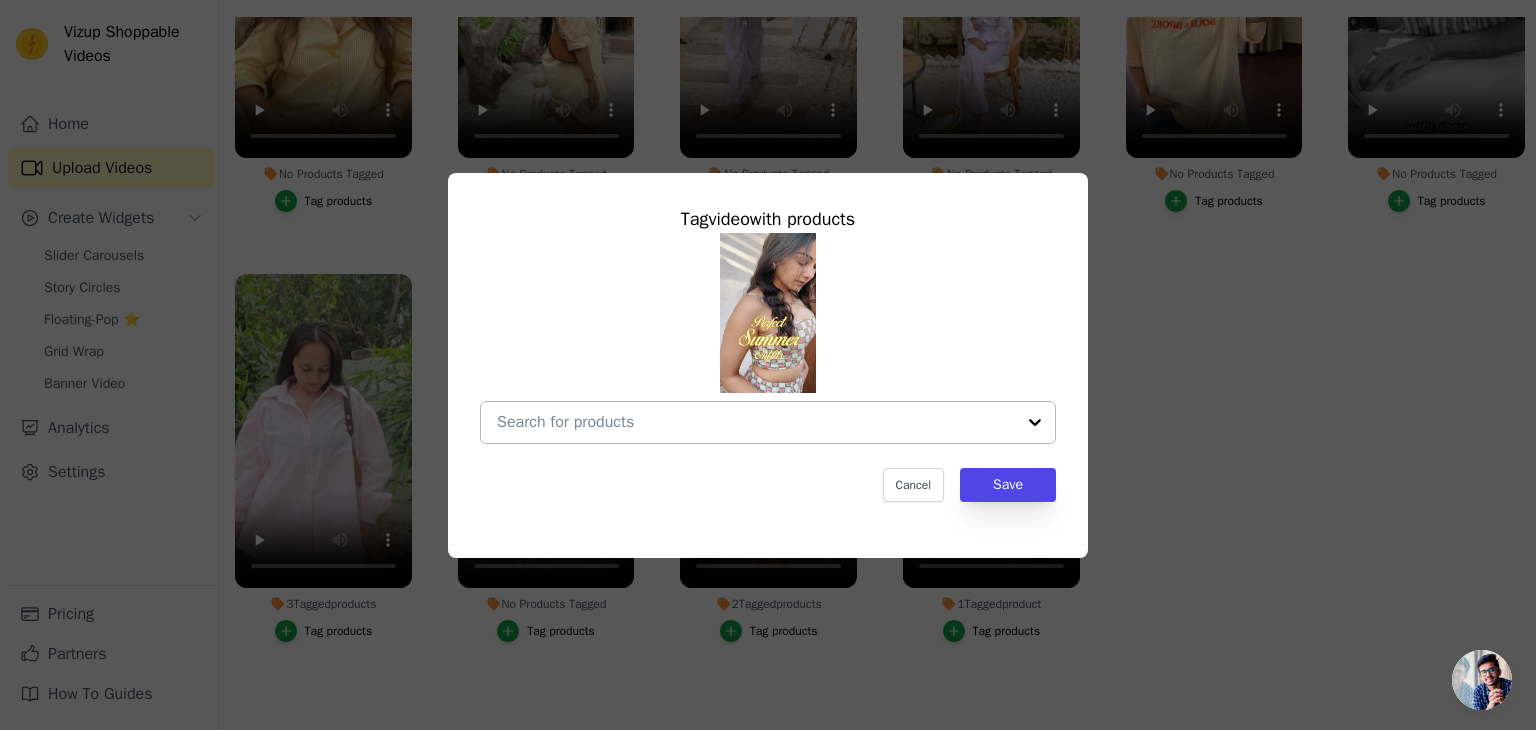 click at bounding box center (1035, 422) 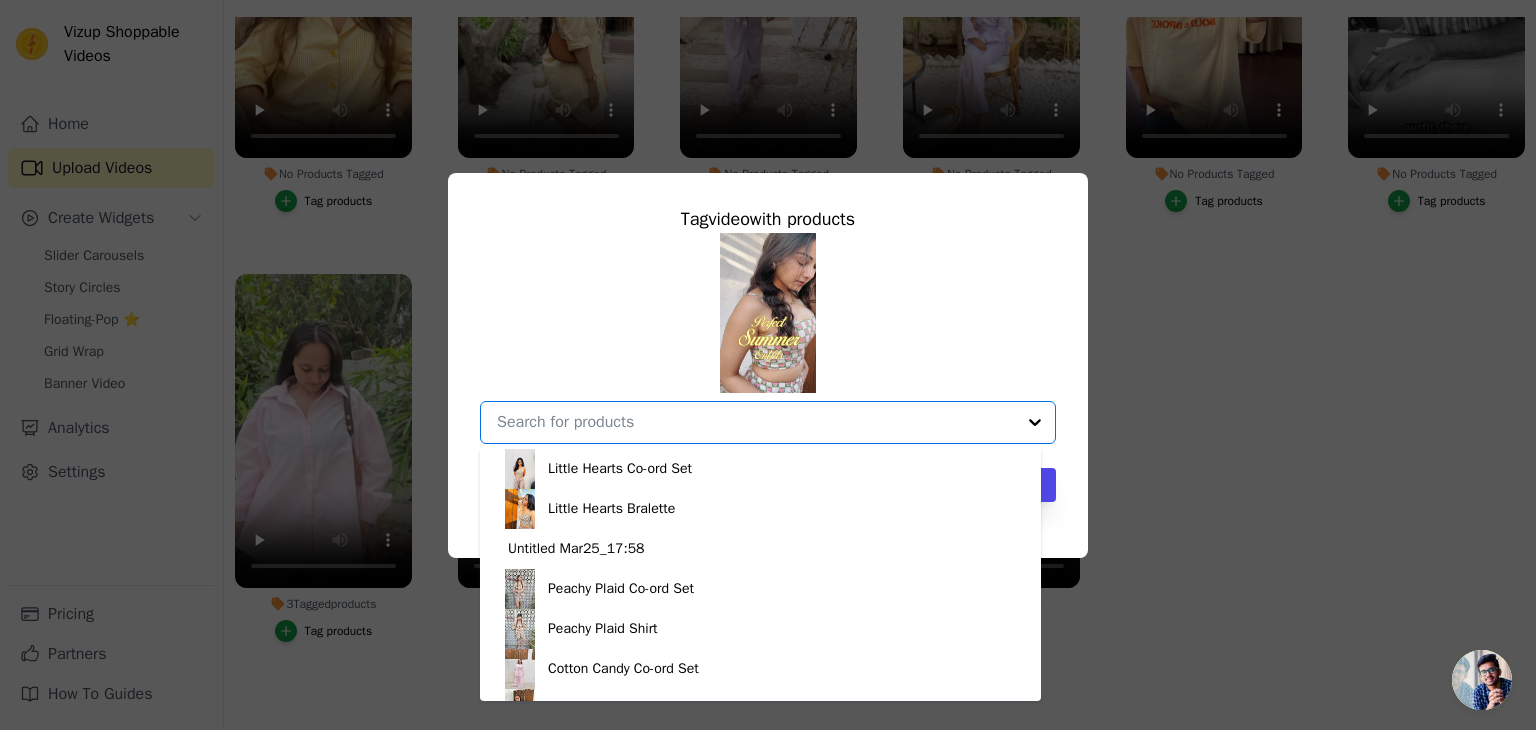 scroll, scrollTop: 440, scrollLeft: 0, axis: vertical 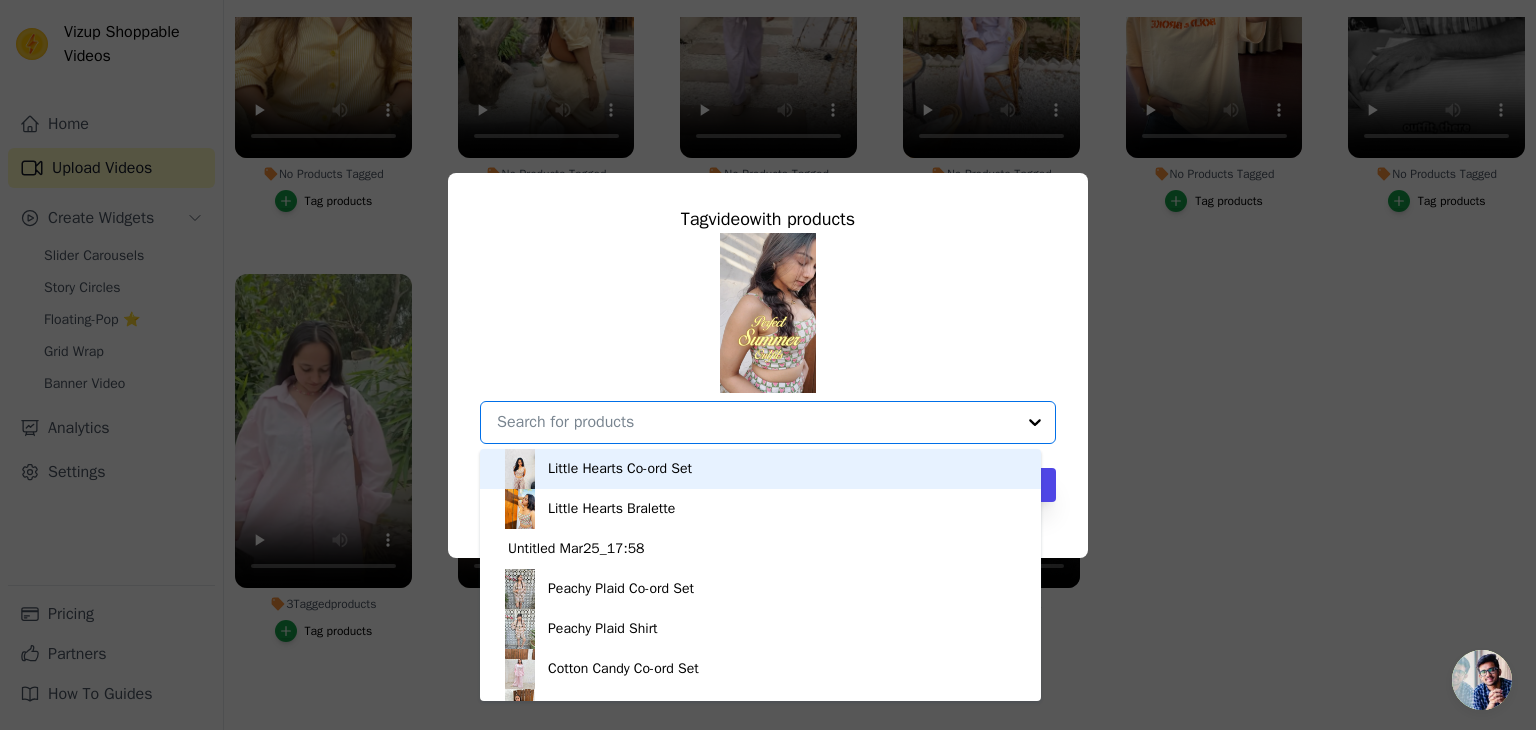 click on "Little Hearts Co-ord Set" at bounding box center [760, 469] 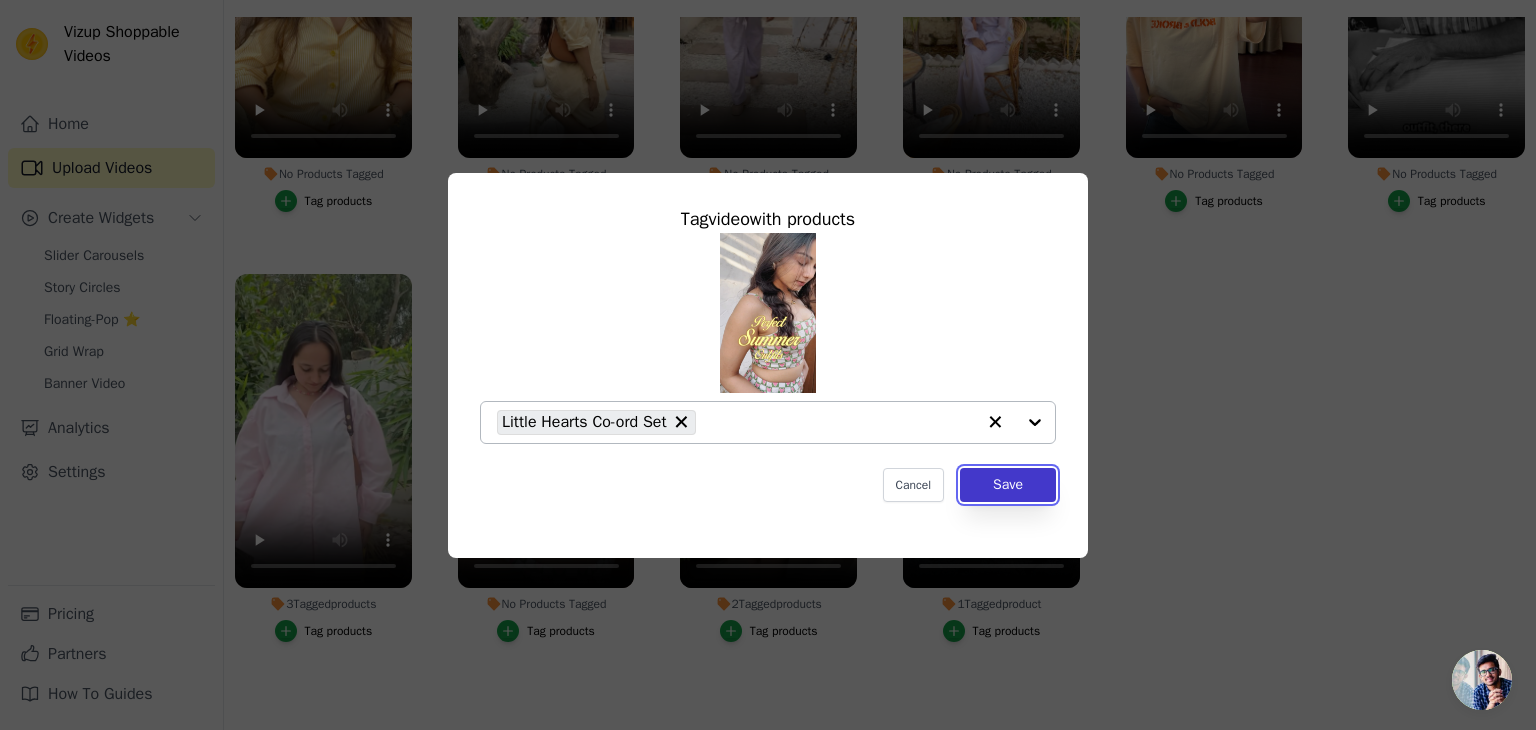 click on "Save" at bounding box center [1008, 485] 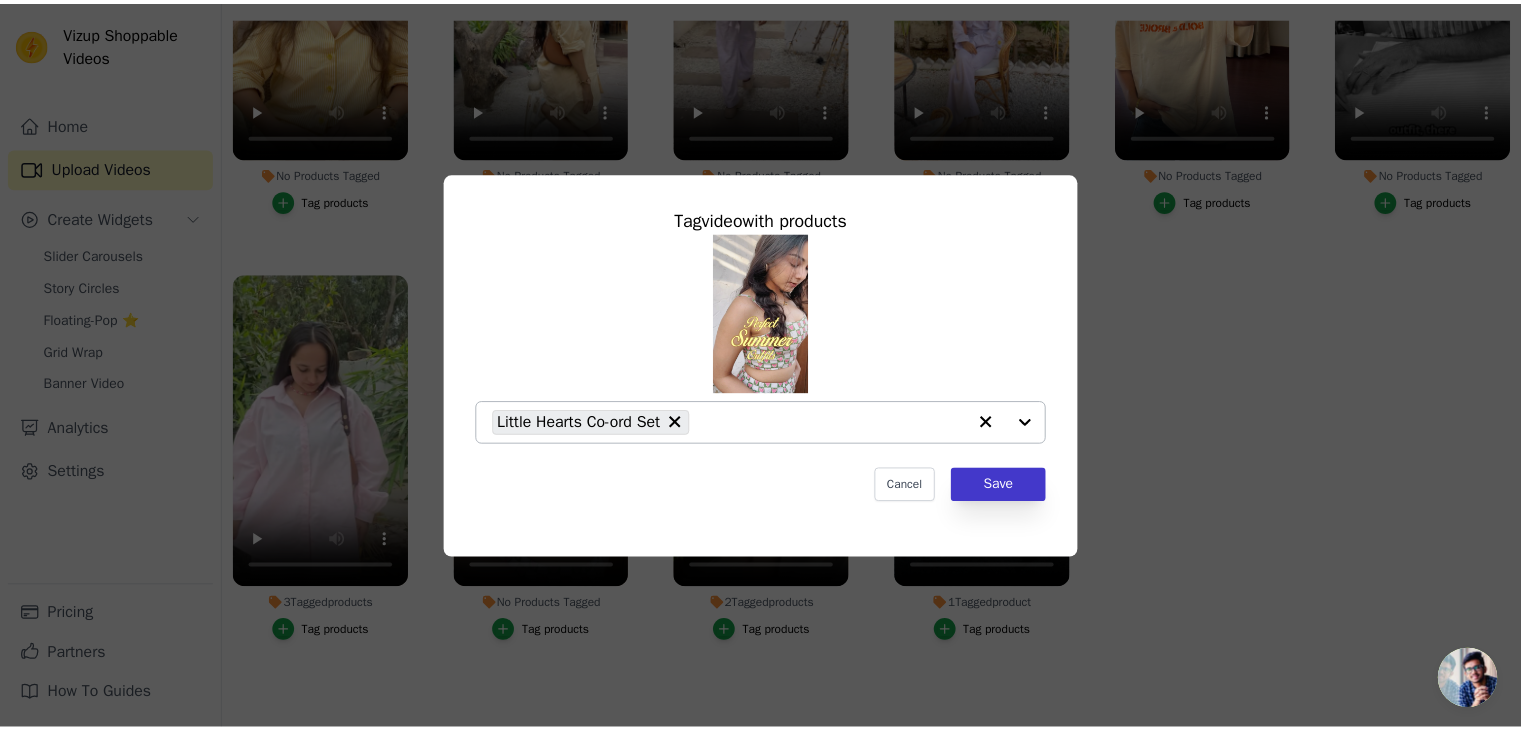 scroll, scrollTop: 287, scrollLeft: 0, axis: vertical 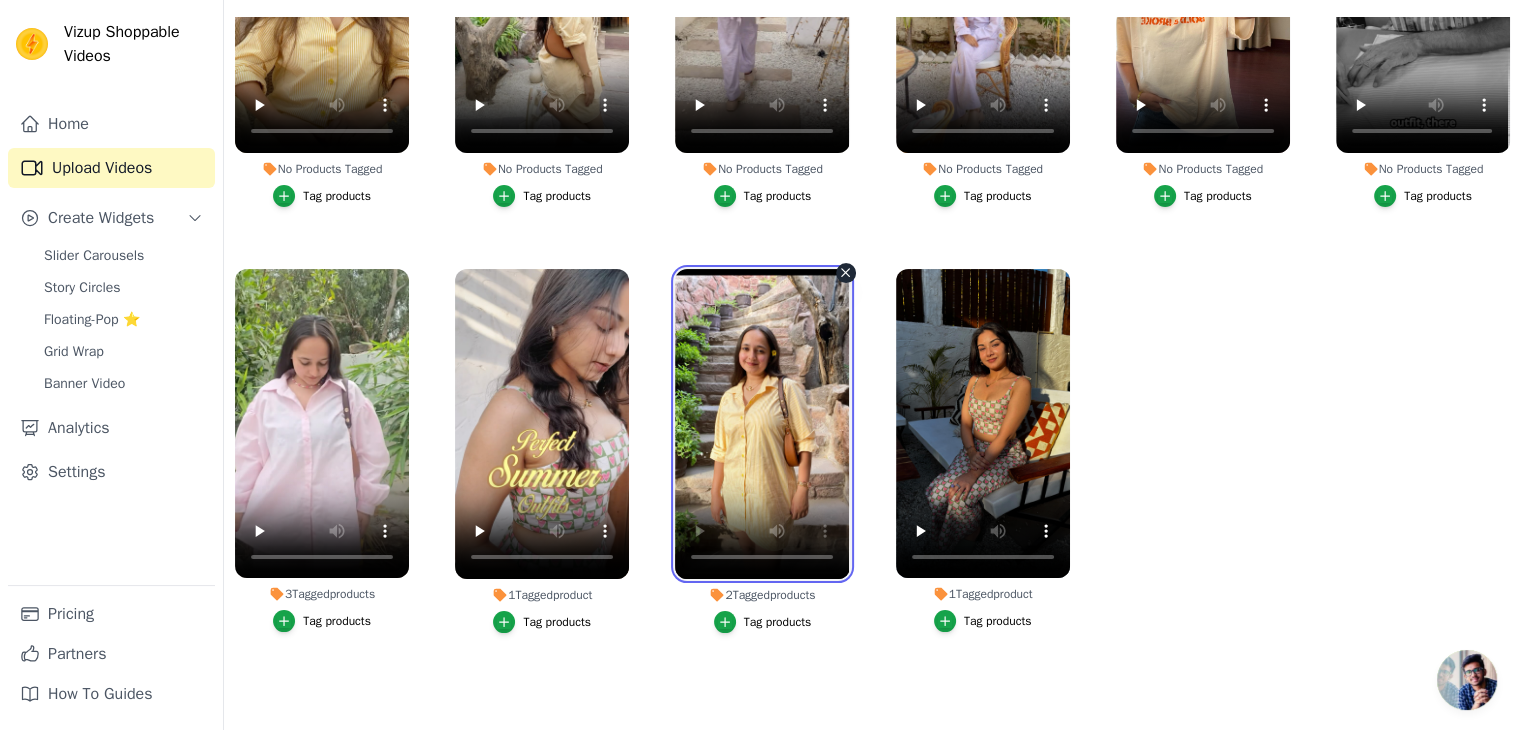 type 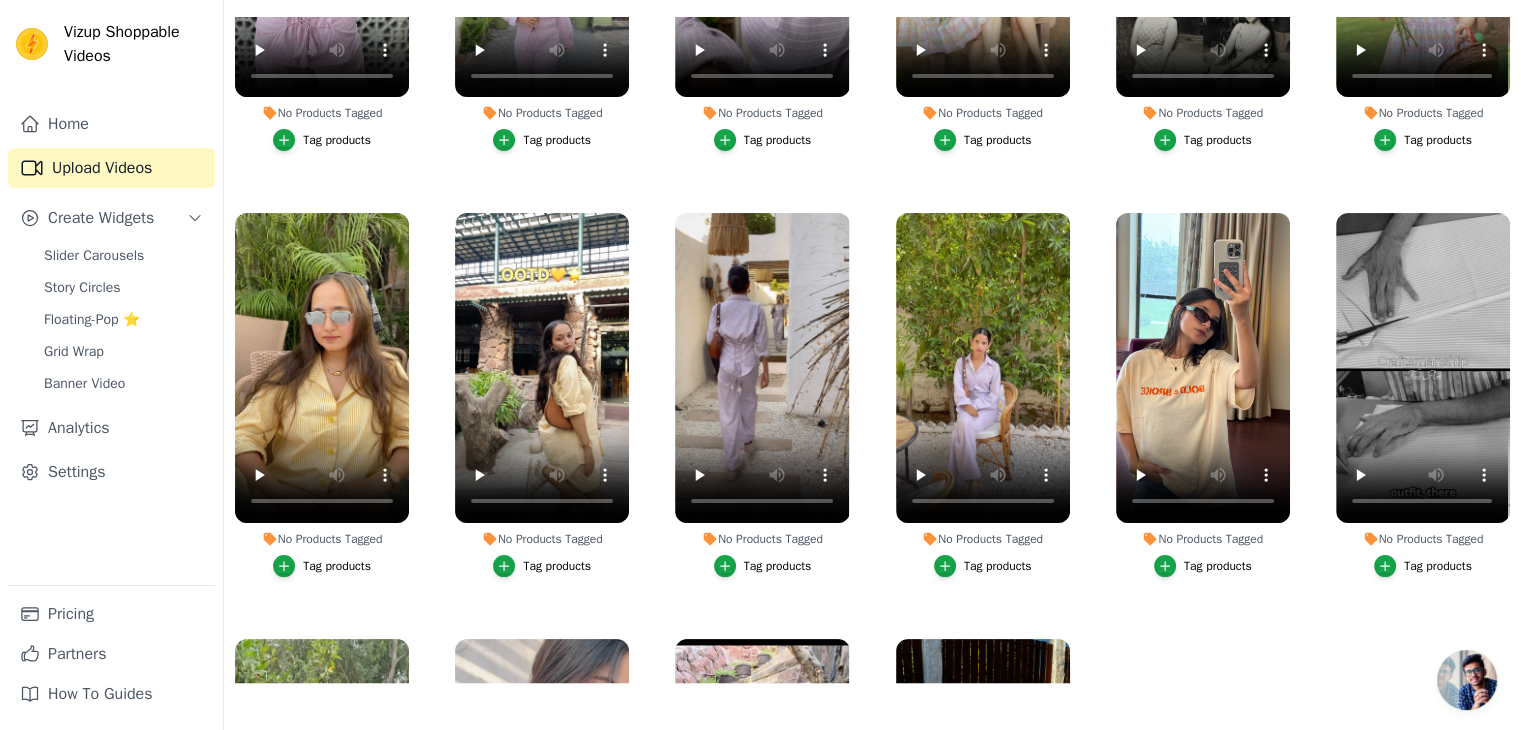 scroll, scrollTop: 660, scrollLeft: 0, axis: vertical 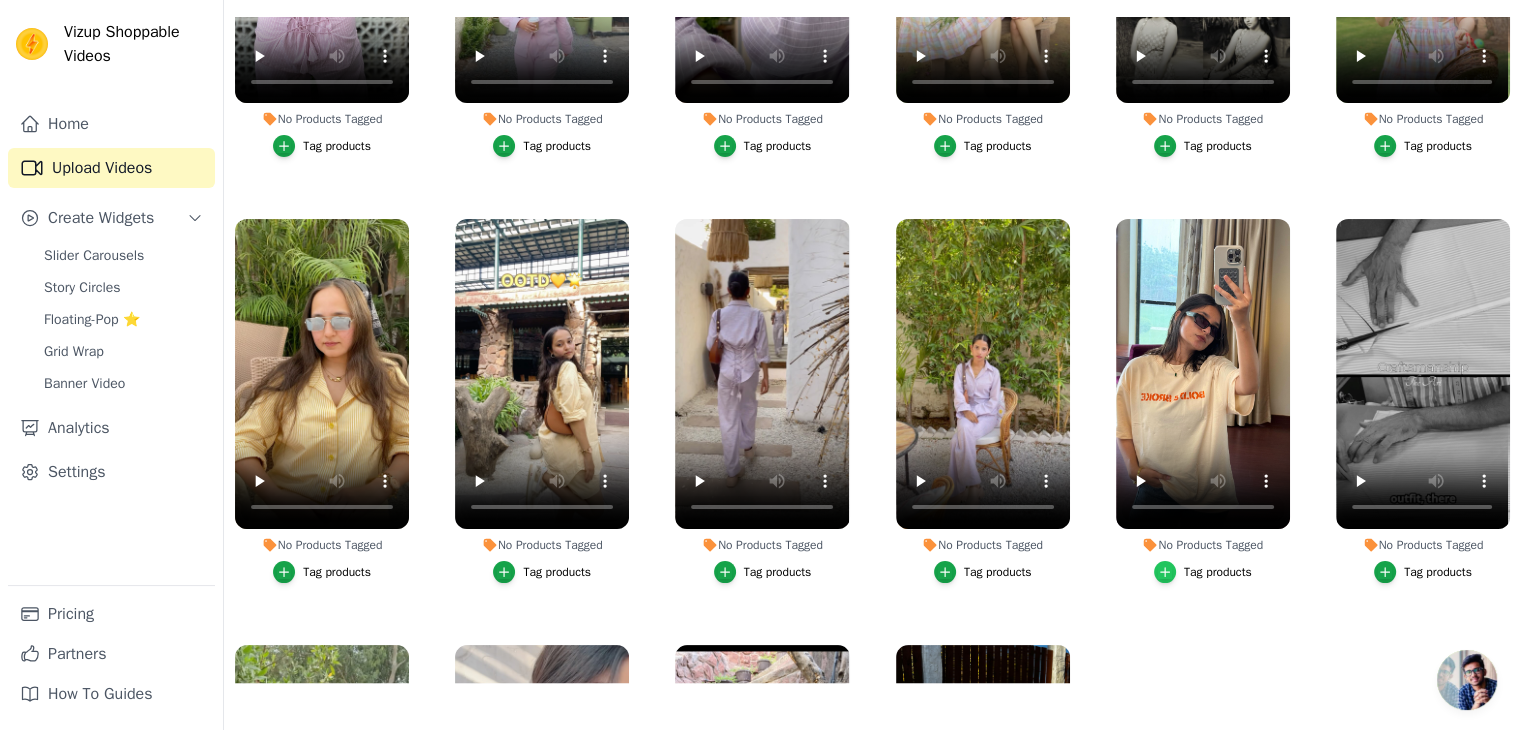 click 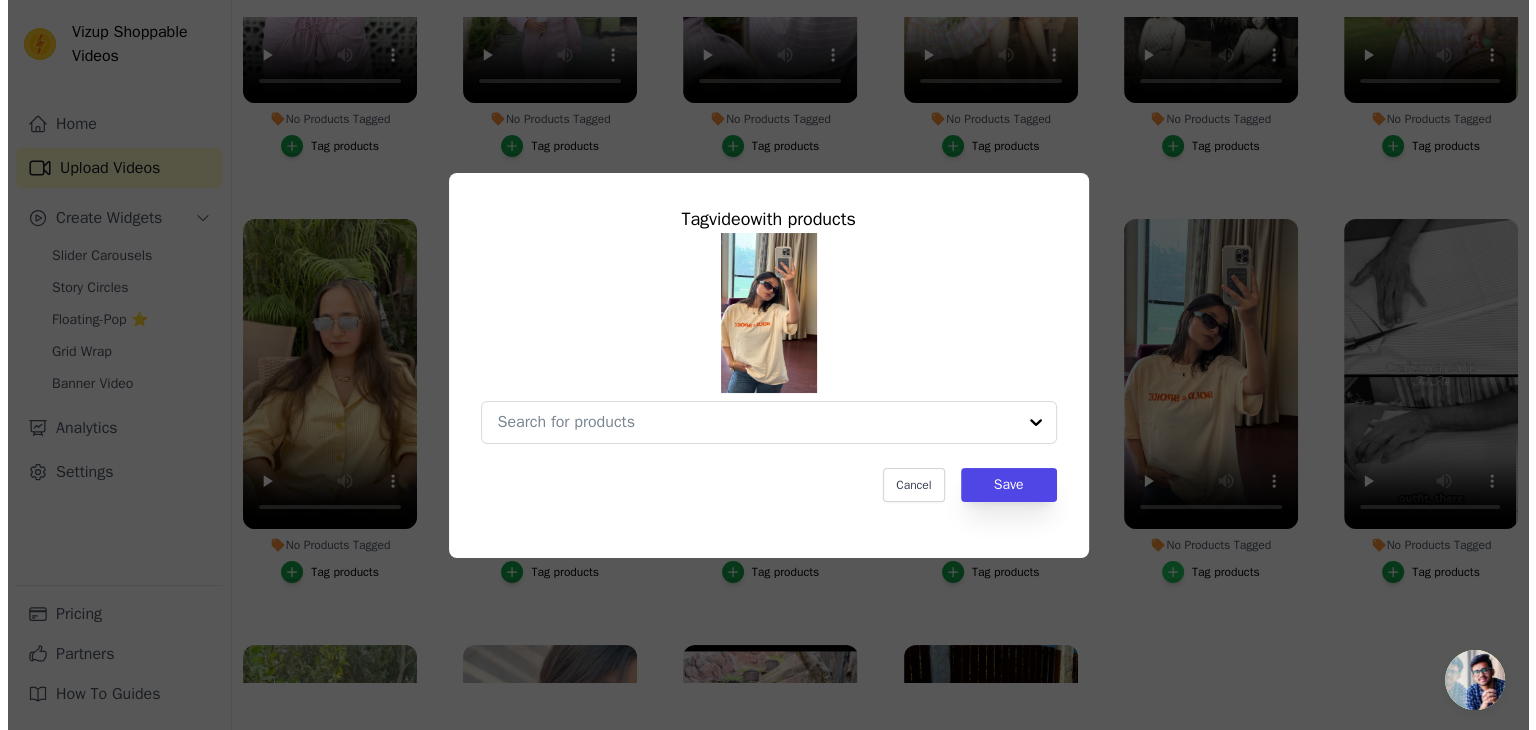 scroll, scrollTop: 0, scrollLeft: 0, axis: both 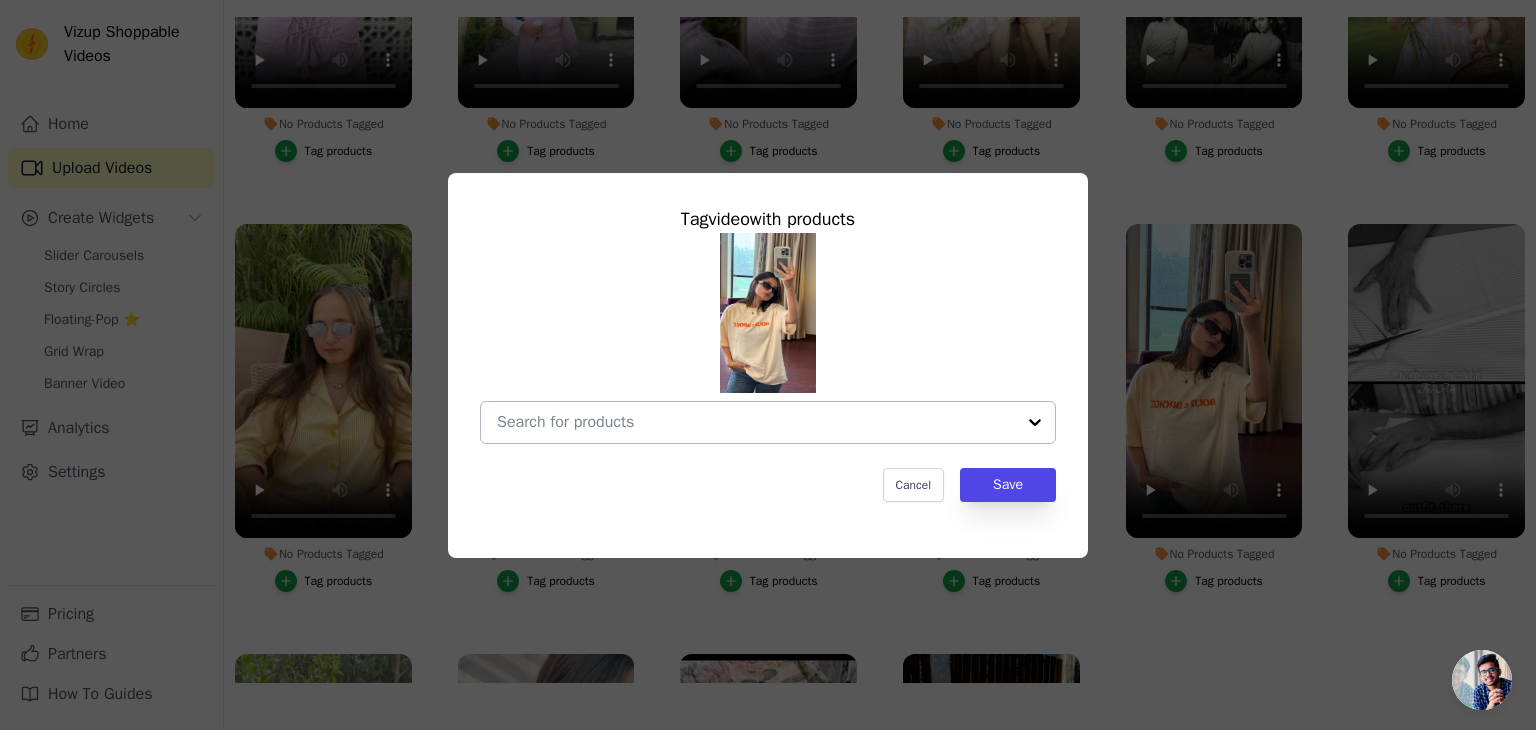 click at bounding box center [1035, 422] 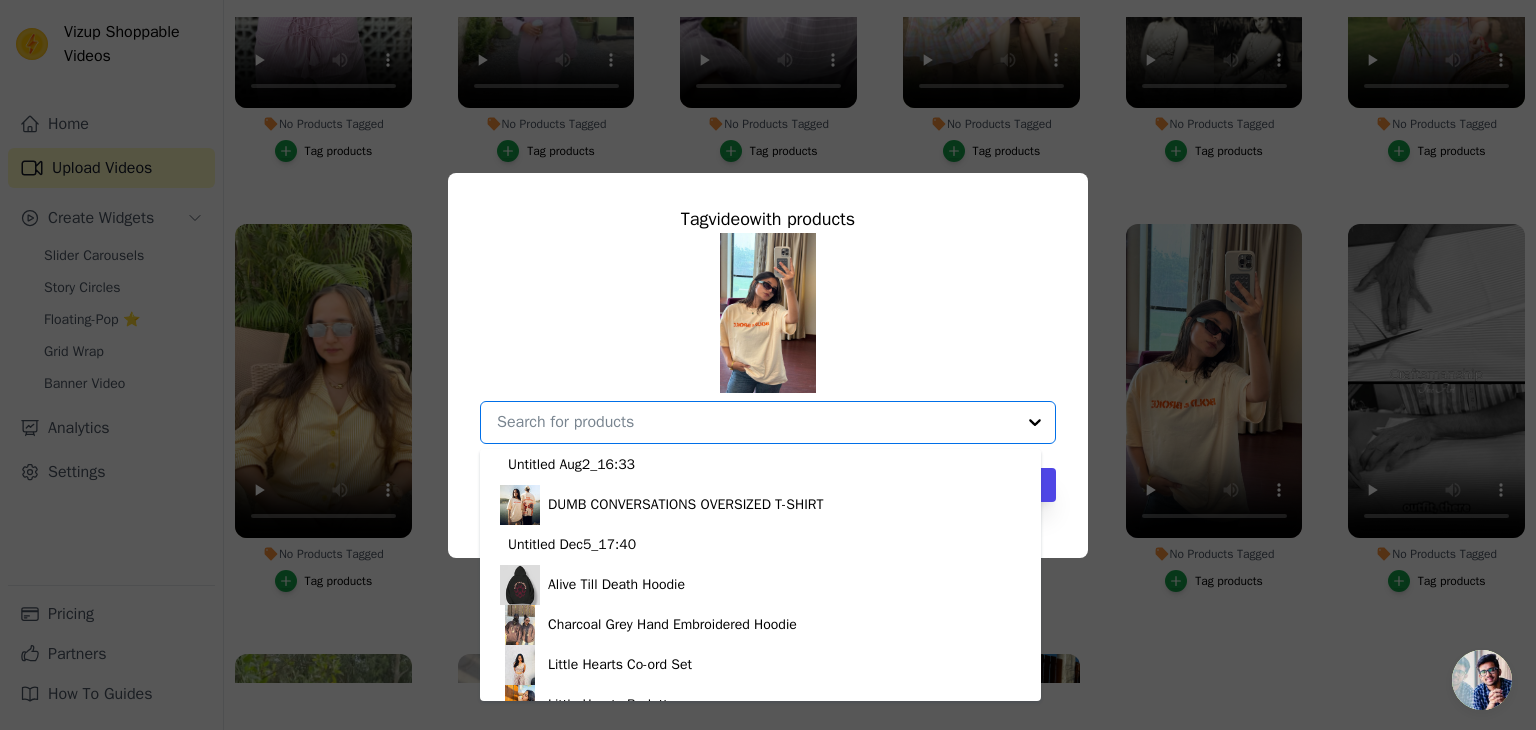 scroll, scrollTop: 253, scrollLeft: 0, axis: vertical 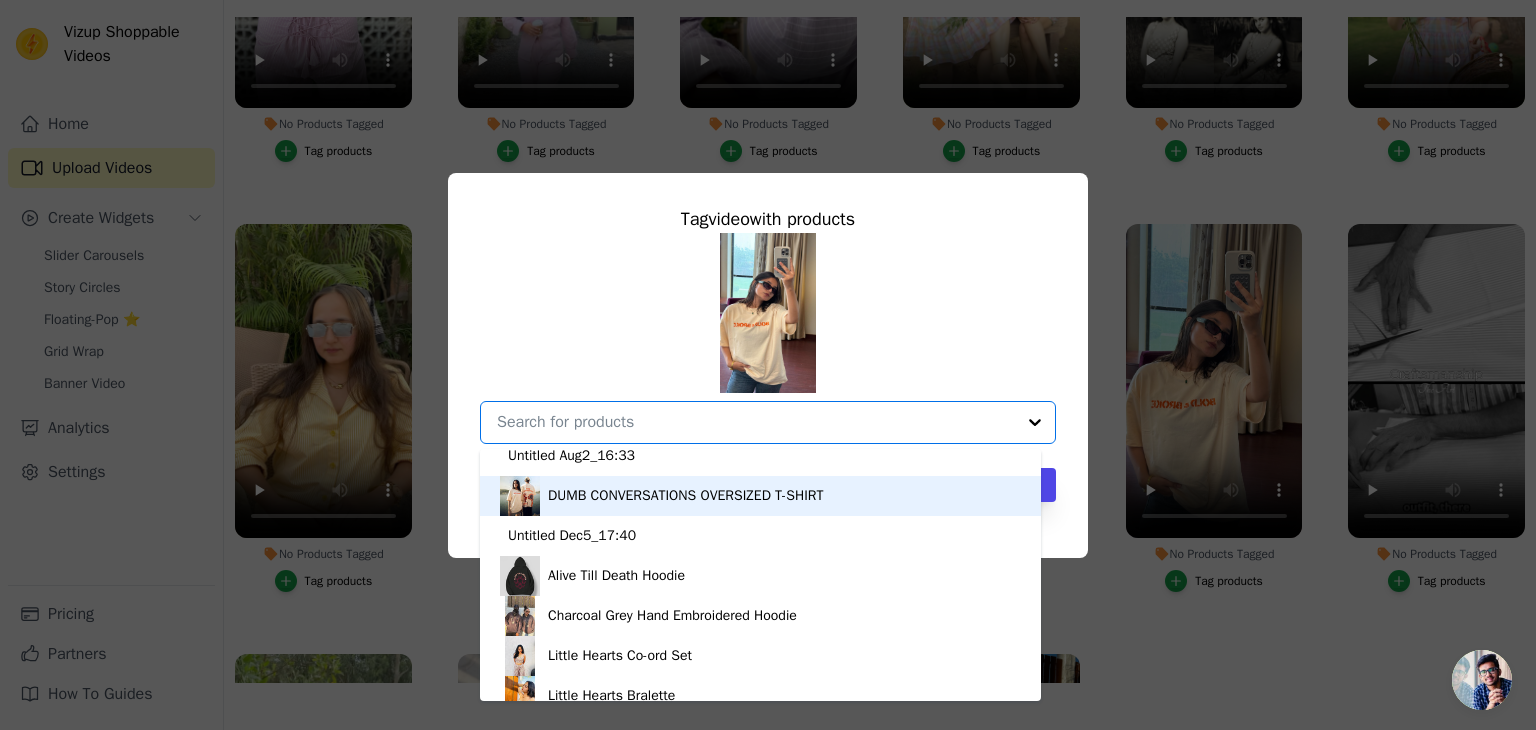 click on "DUMB CONVERSATIONS OVERSIZED T-SHIRT" at bounding box center [686, 496] 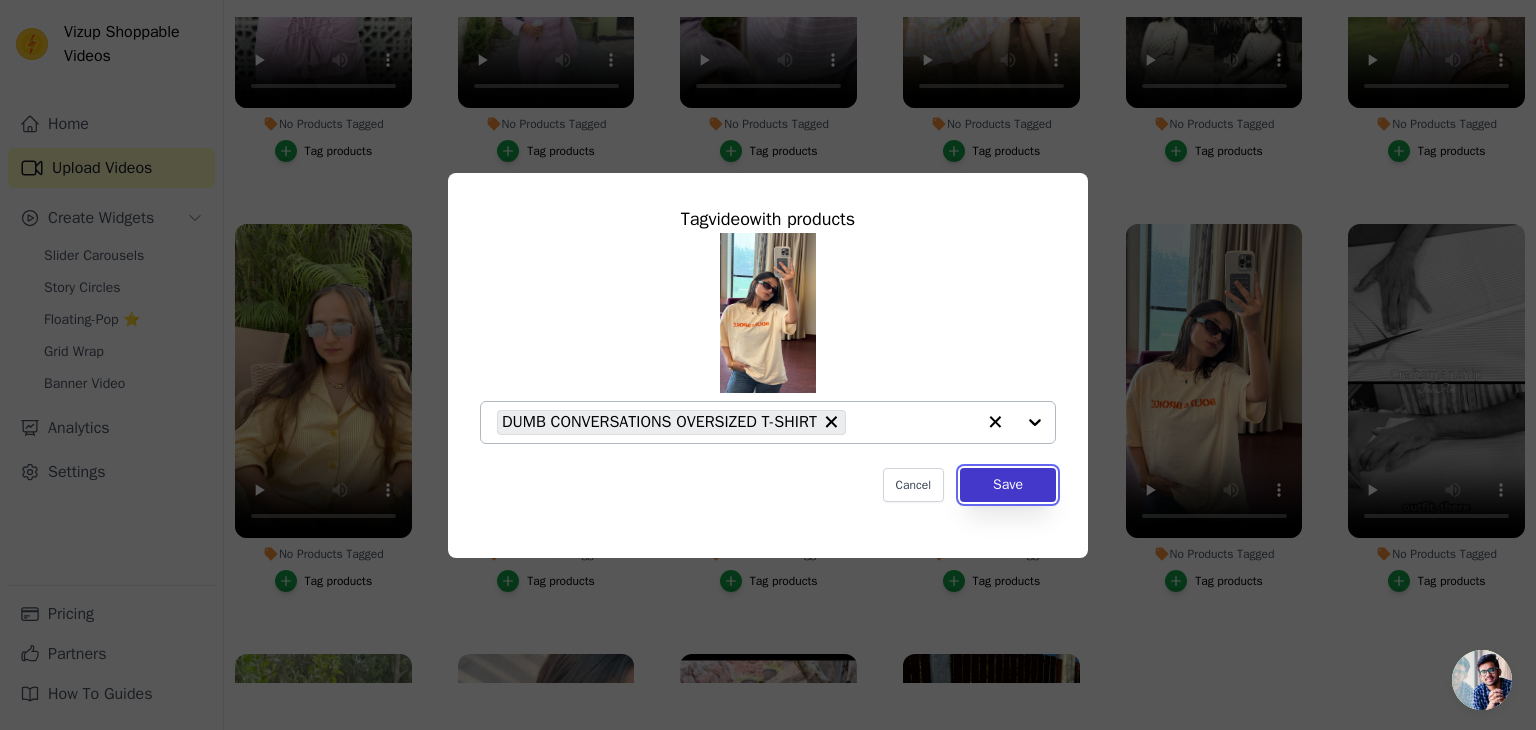 click on "Save" at bounding box center (1008, 485) 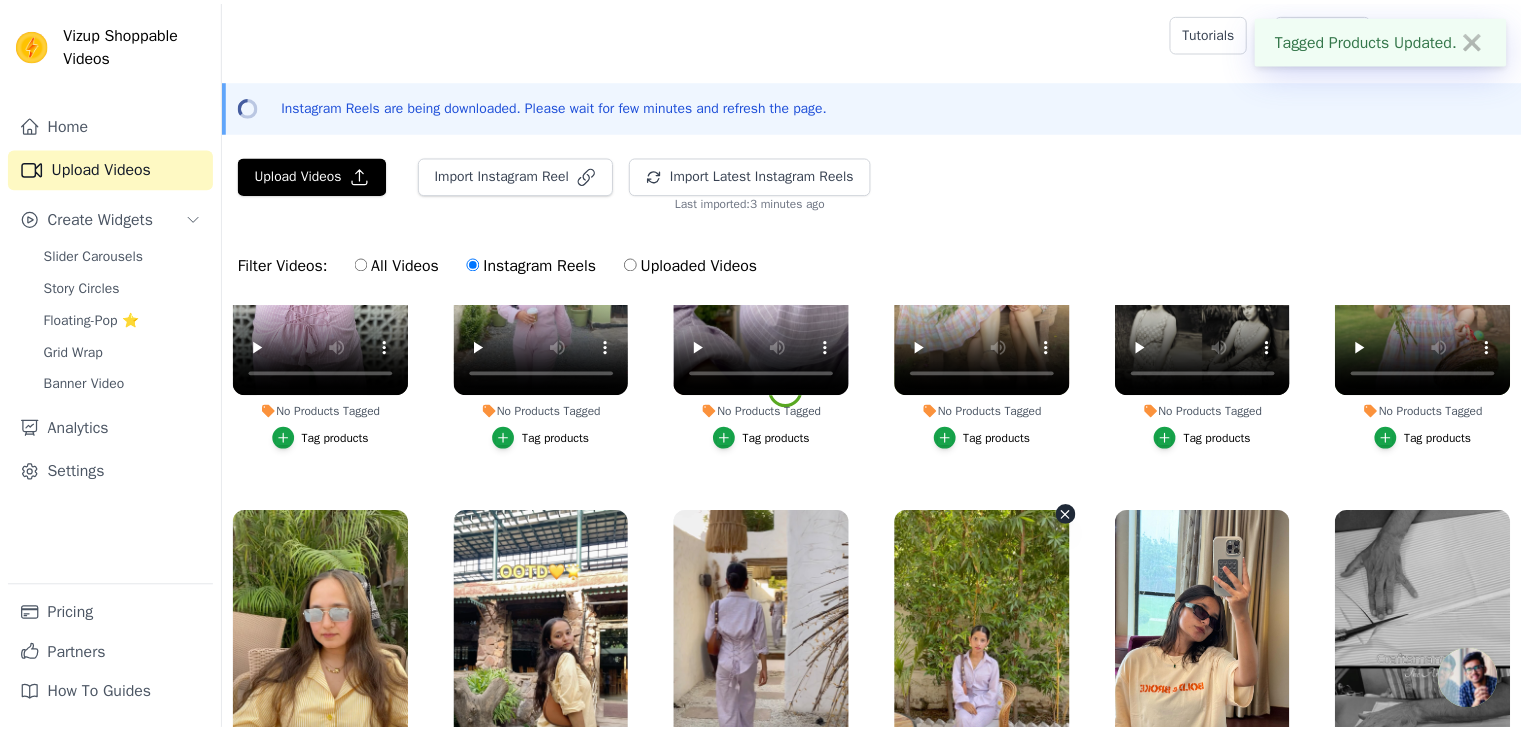 scroll, scrollTop: 287, scrollLeft: 0, axis: vertical 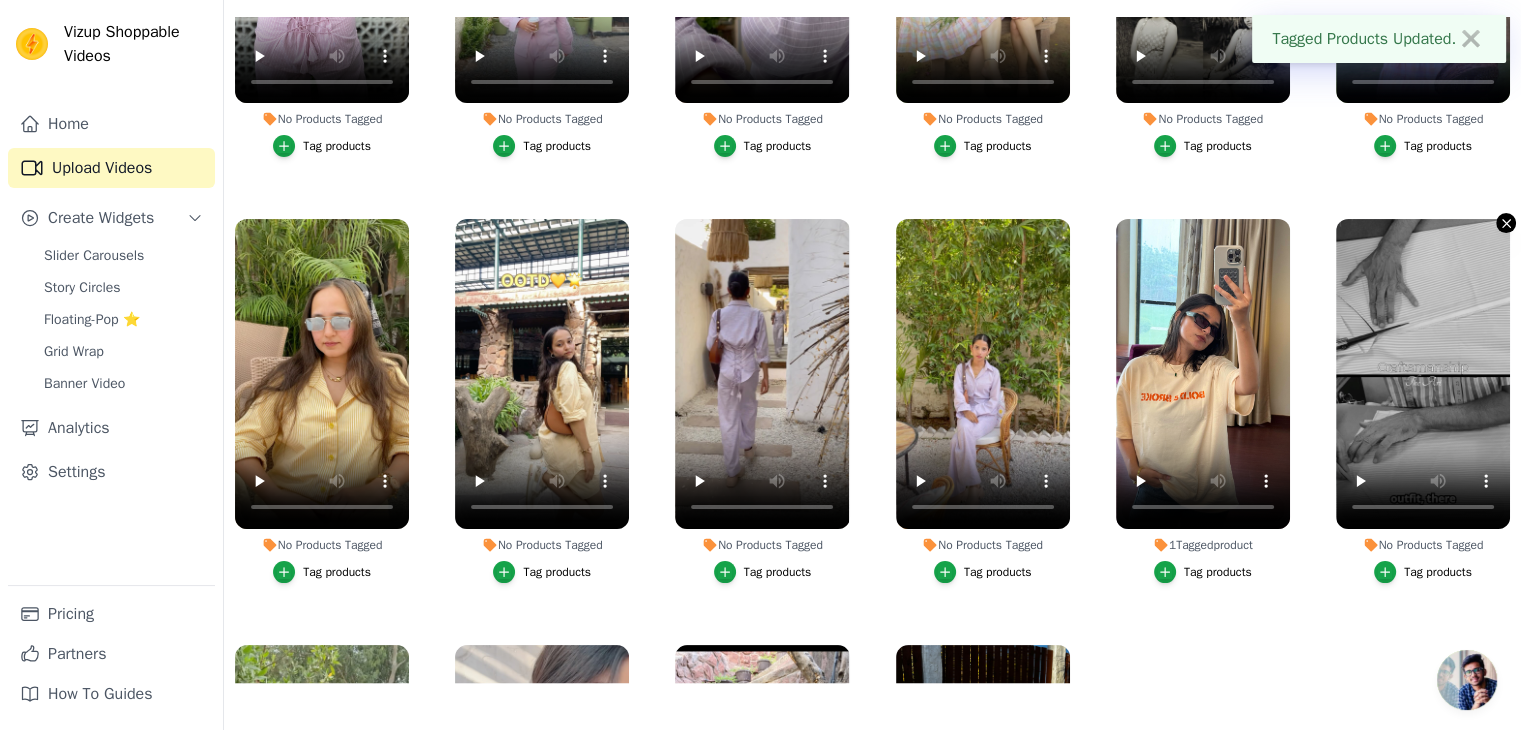 click 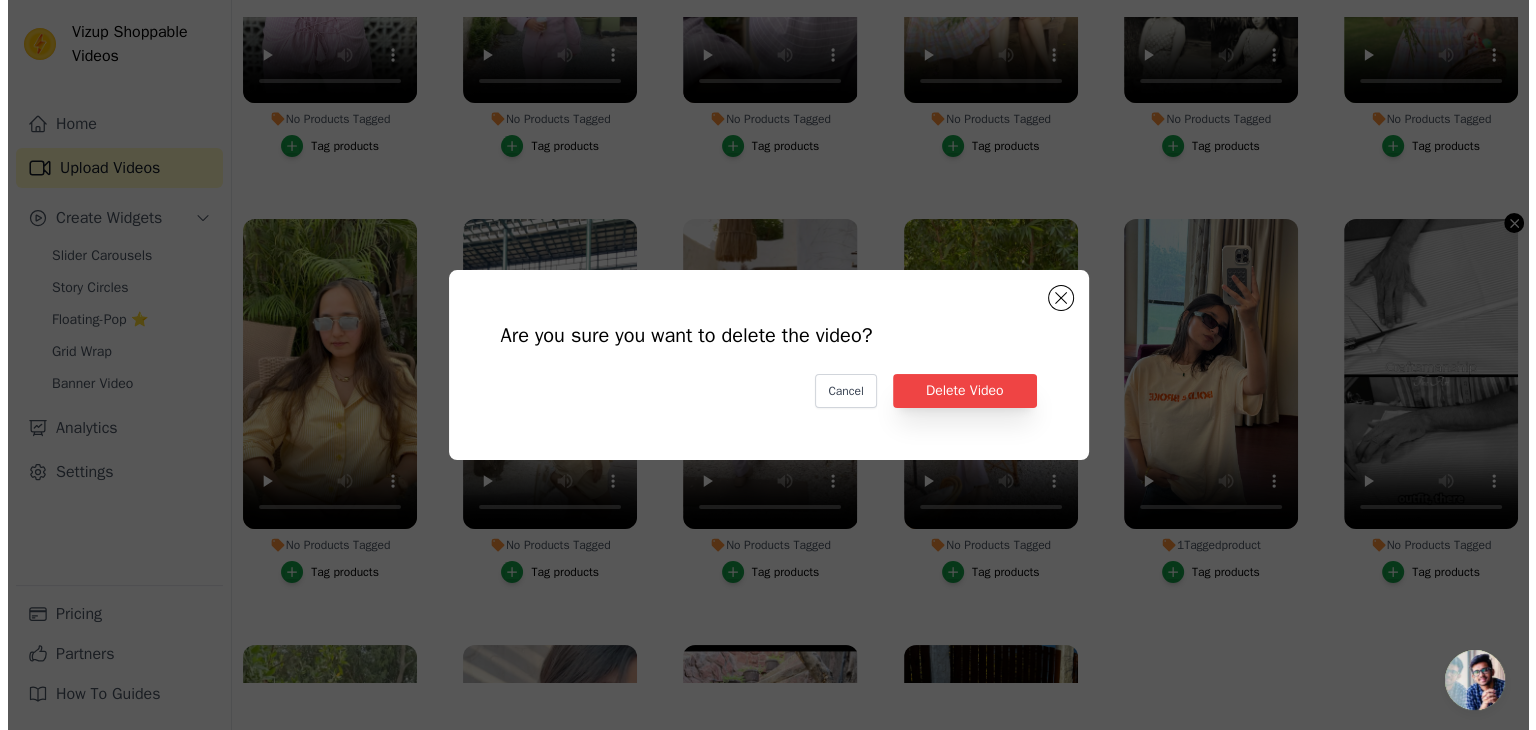 scroll, scrollTop: 0, scrollLeft: 0, axis: both 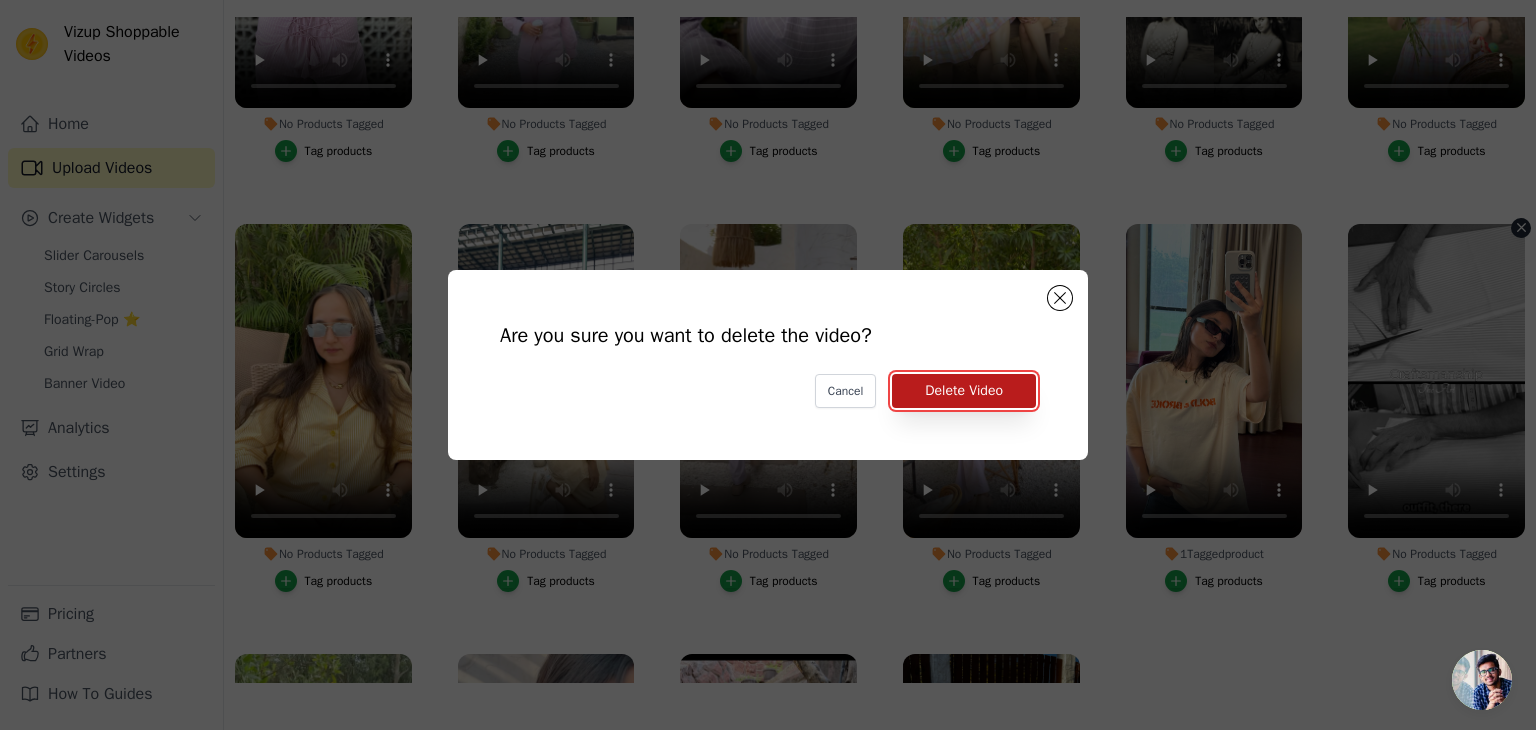click on "Delete Video" at bounding box center [964, 391] 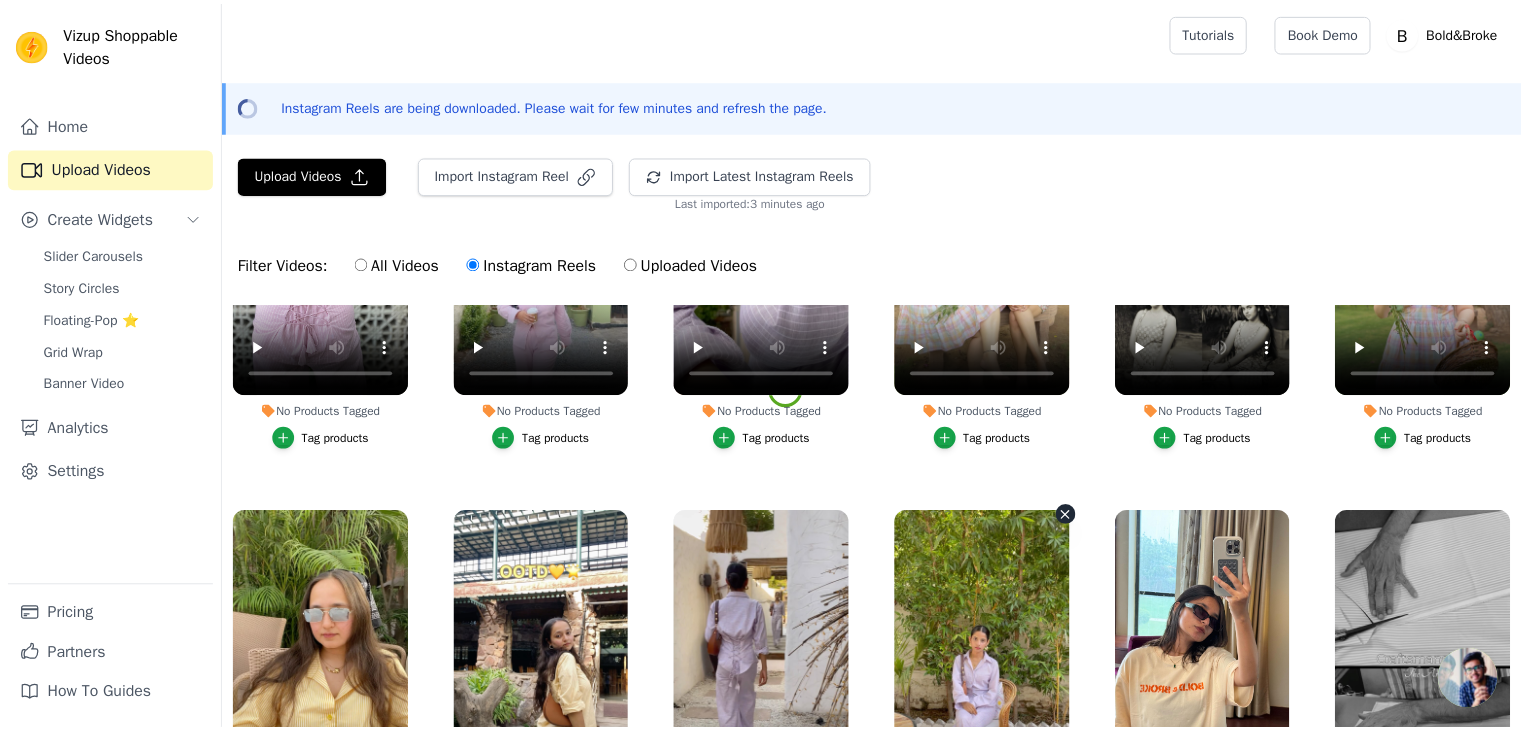 scroll, scrollTop: 287, scrollLeft: 0, axis: vertical 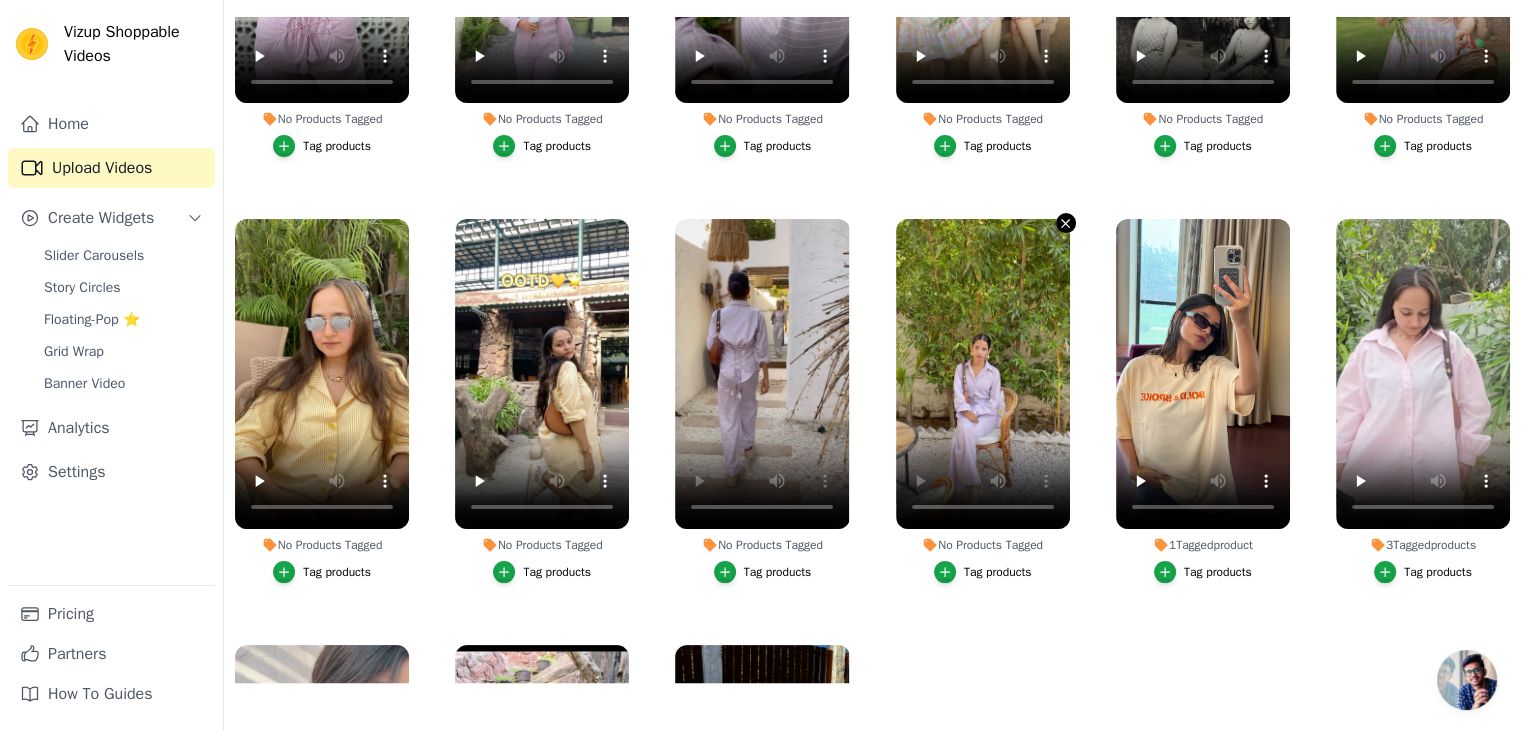 click 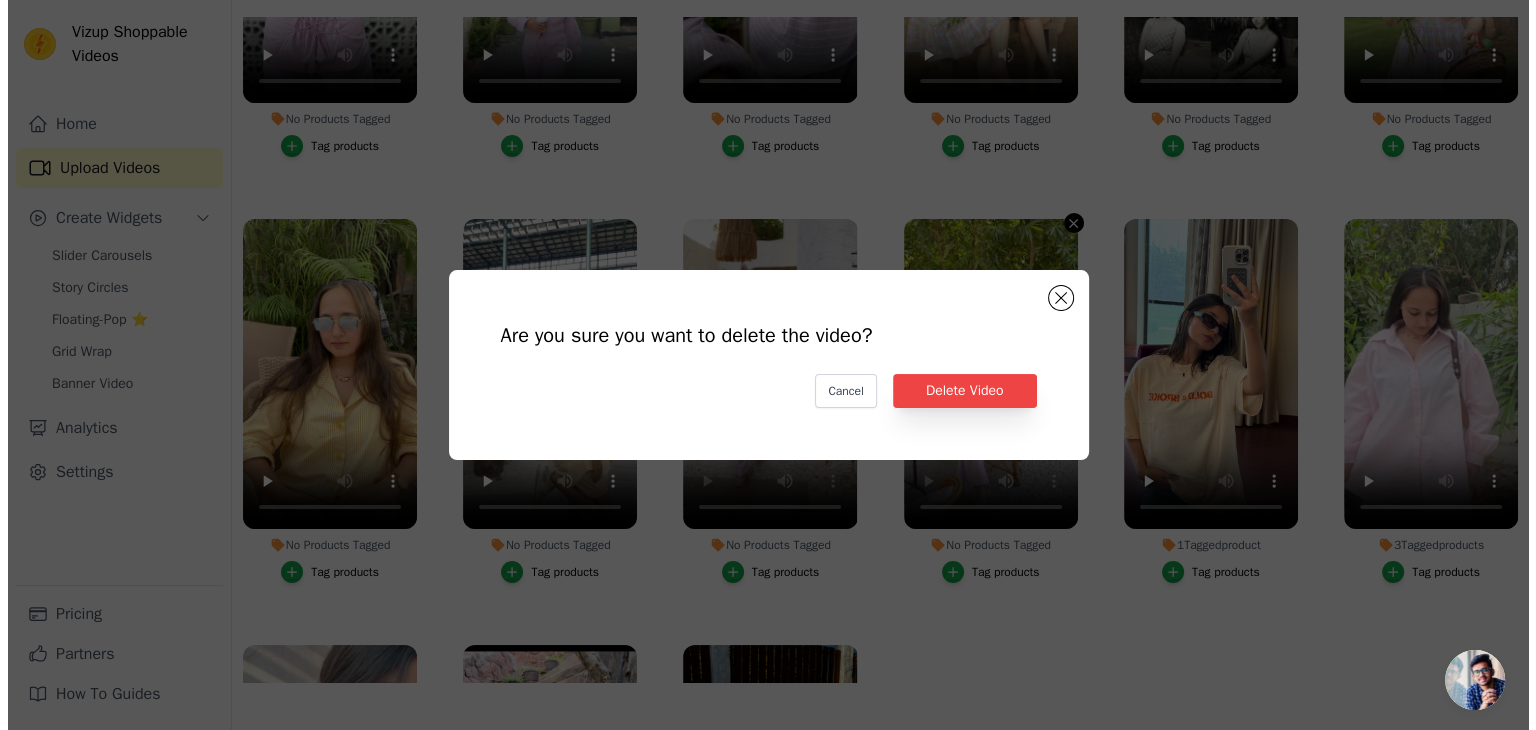 scroll, scrollTop: 0, scrollLeft: 0, axis: both 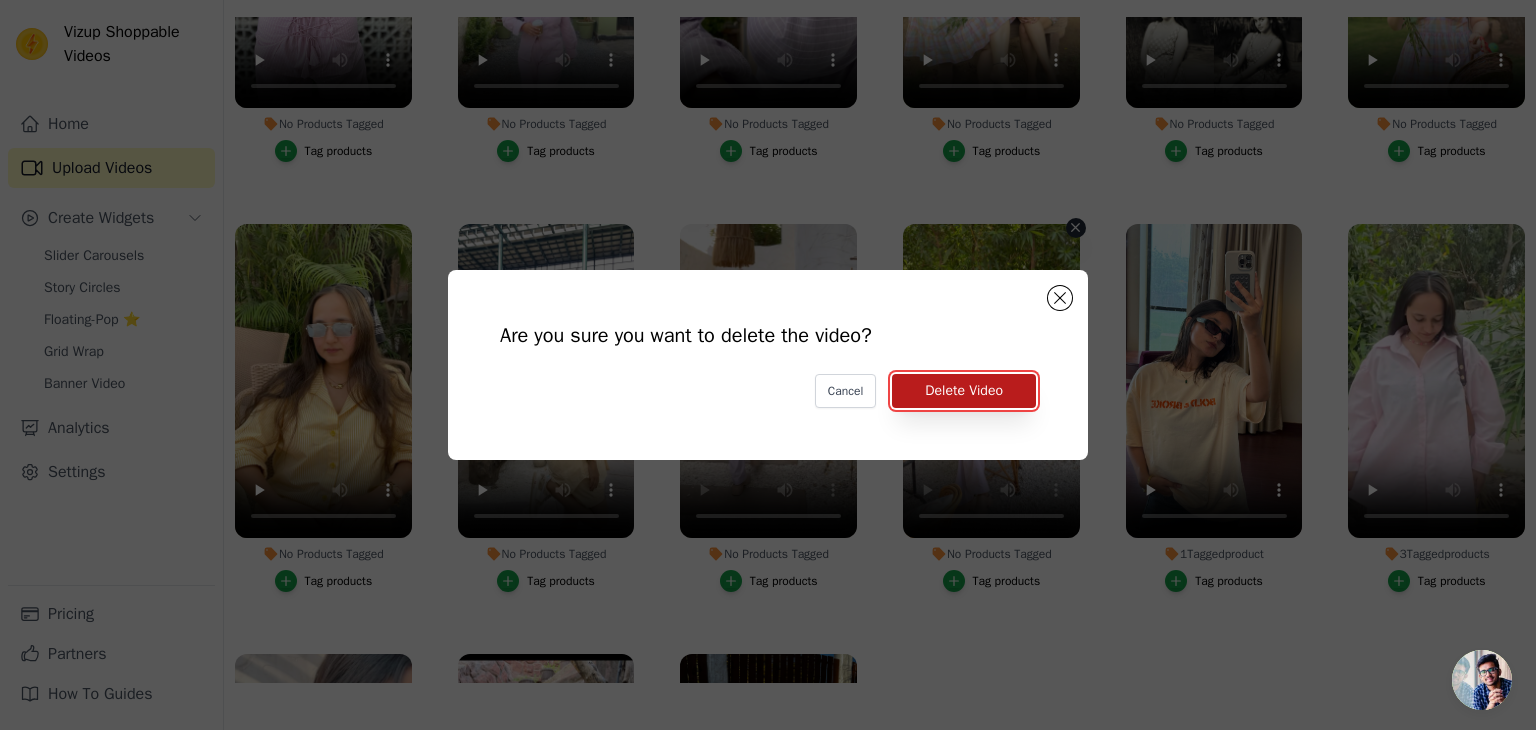 click on "Delete Video" at bounding box center (964, 391) 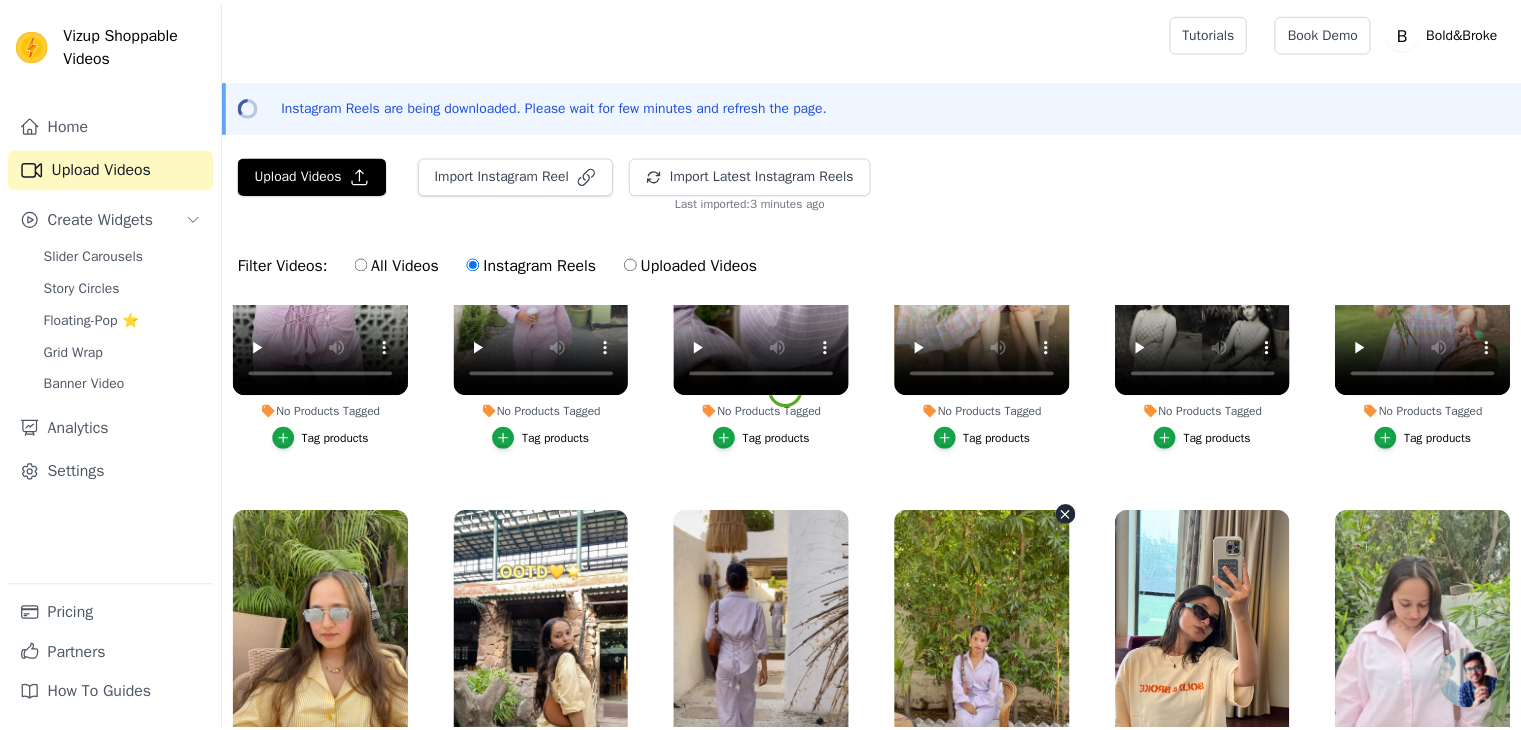 scroll, scrollTop: 287, scrollLeft: 0, axis: vertical 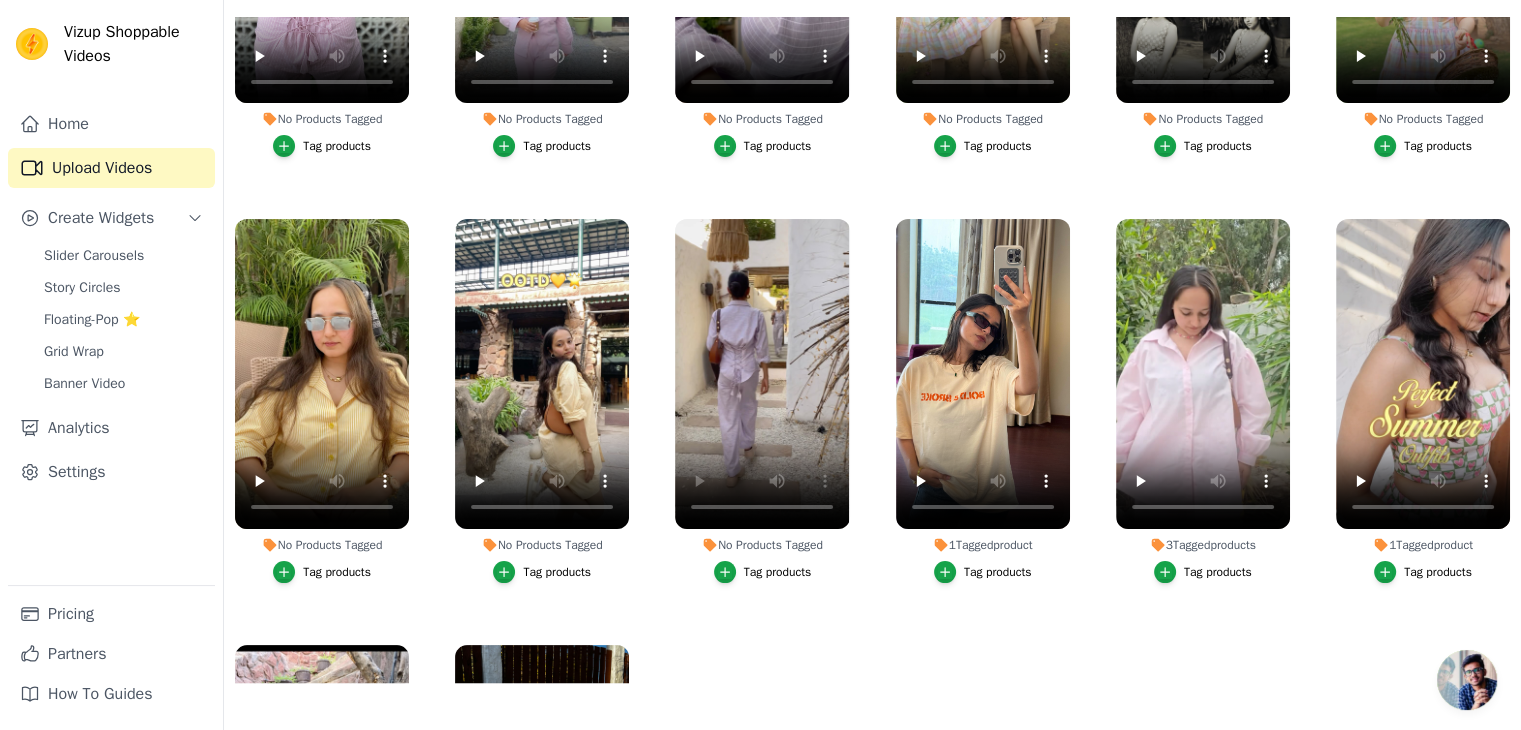 click on "Tag products" at bounding box center [763, 572] 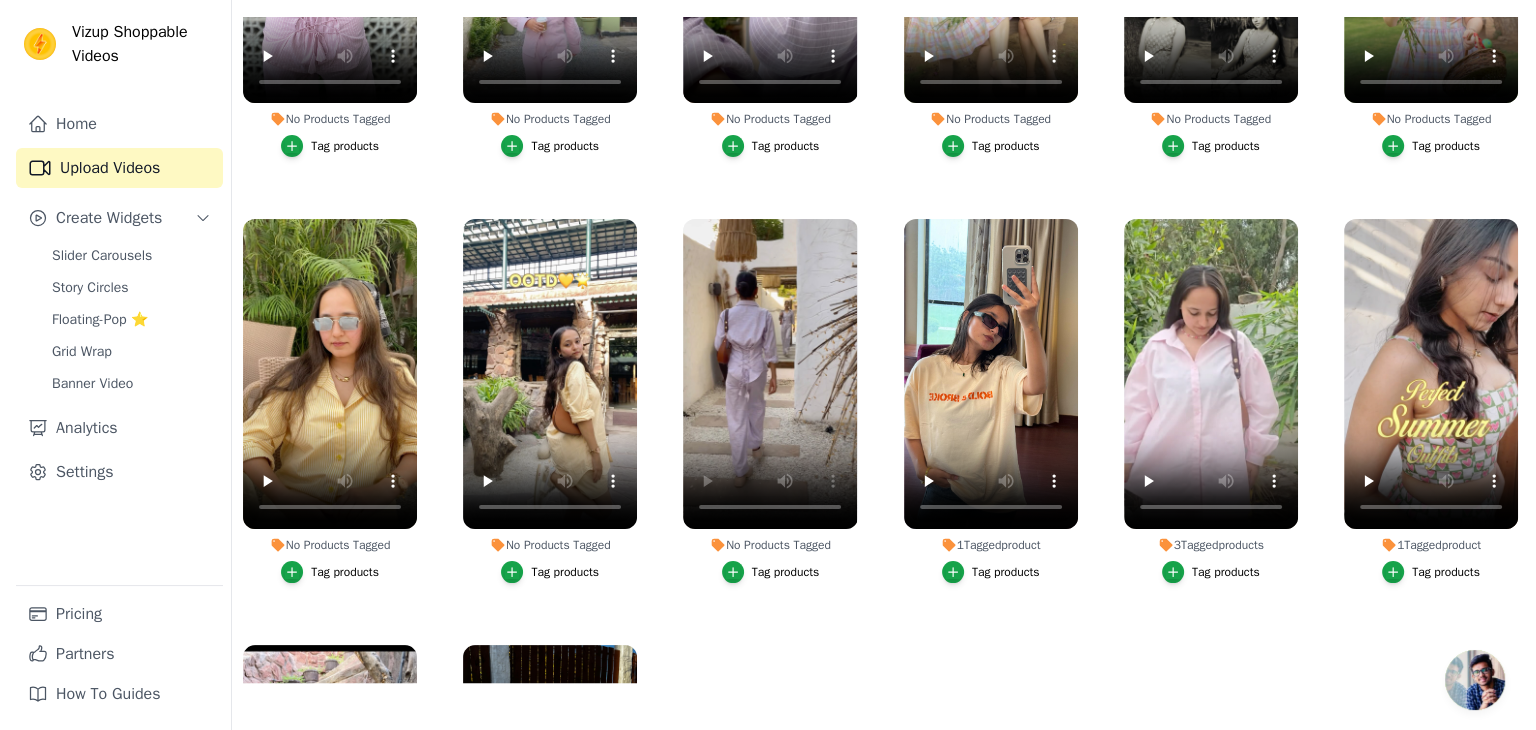 scroll, scrollTop: 0, scrollLeft: 0, axis: both 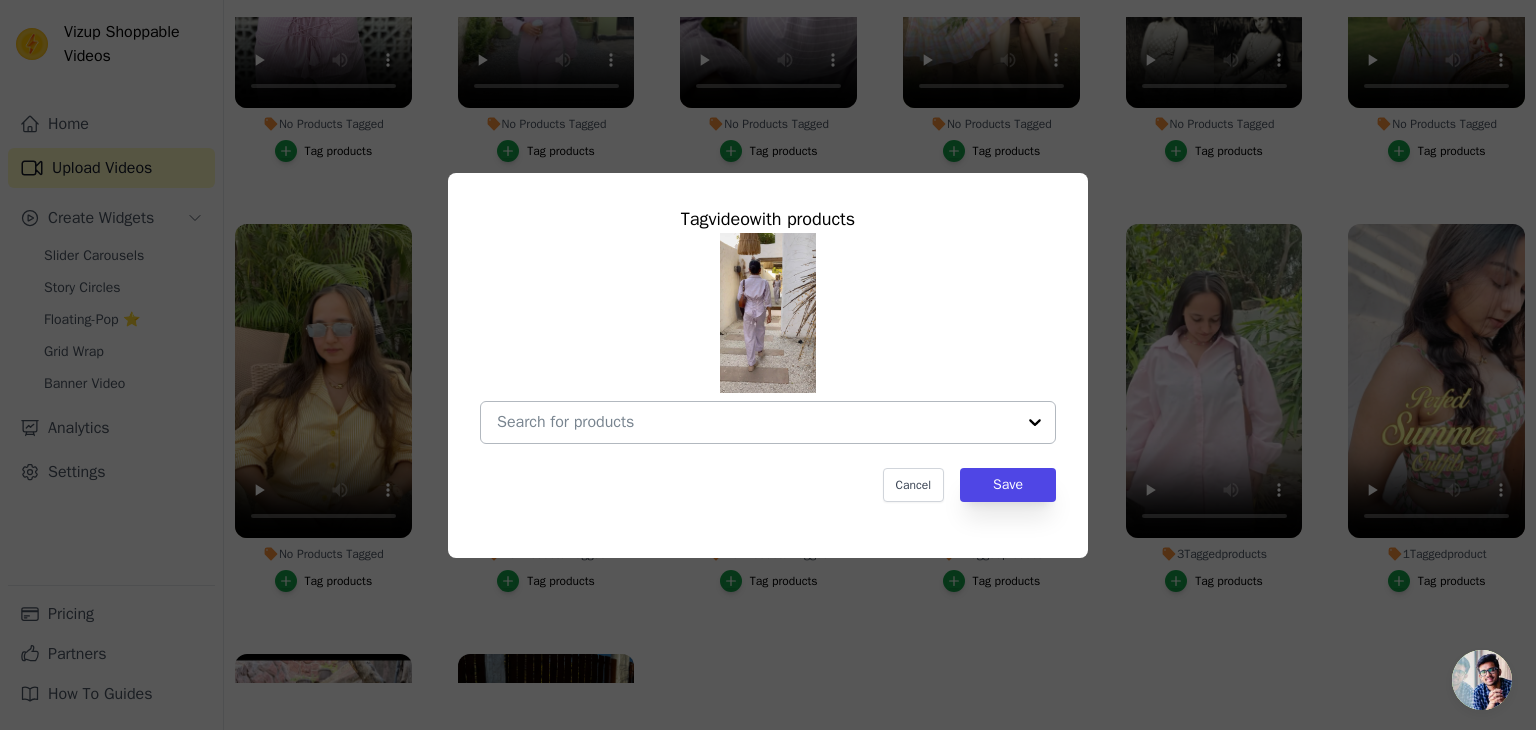 click at bounding box center (1035, 422) 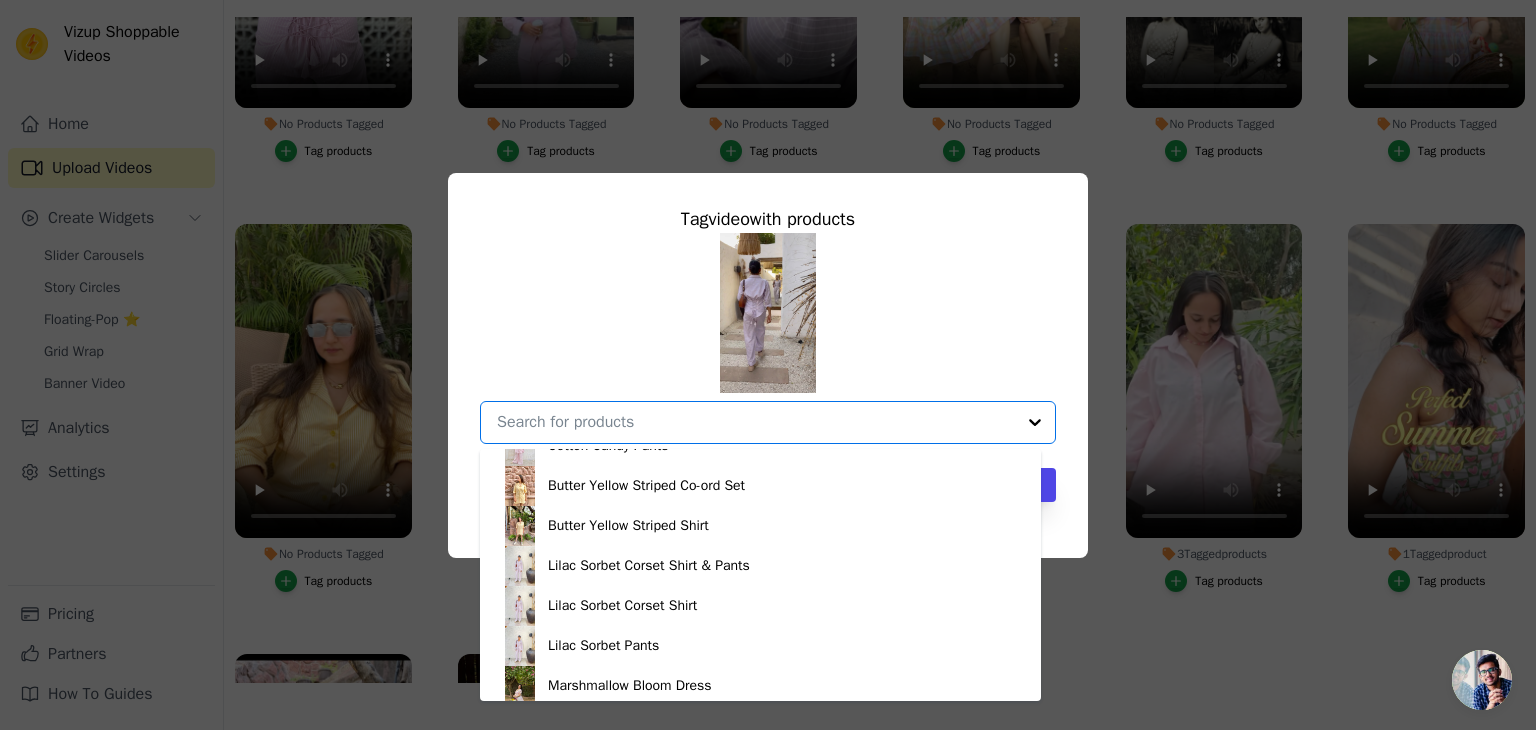 scroll, scrollTop: 748, scrollLeft: 0, axis: vertical 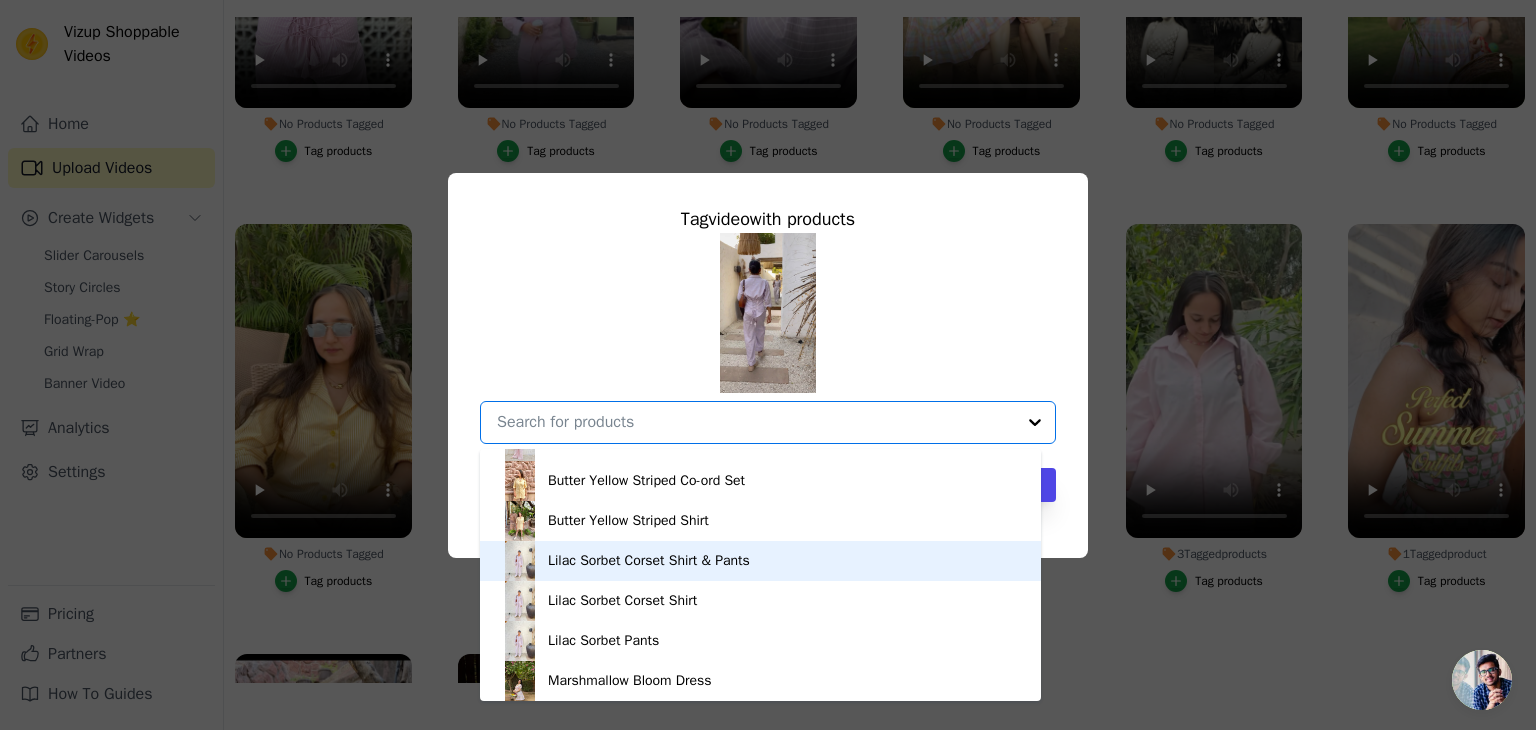 click on "Lilac Sorbet Corset Shirt & Pants" at bounding box center [649, 561] 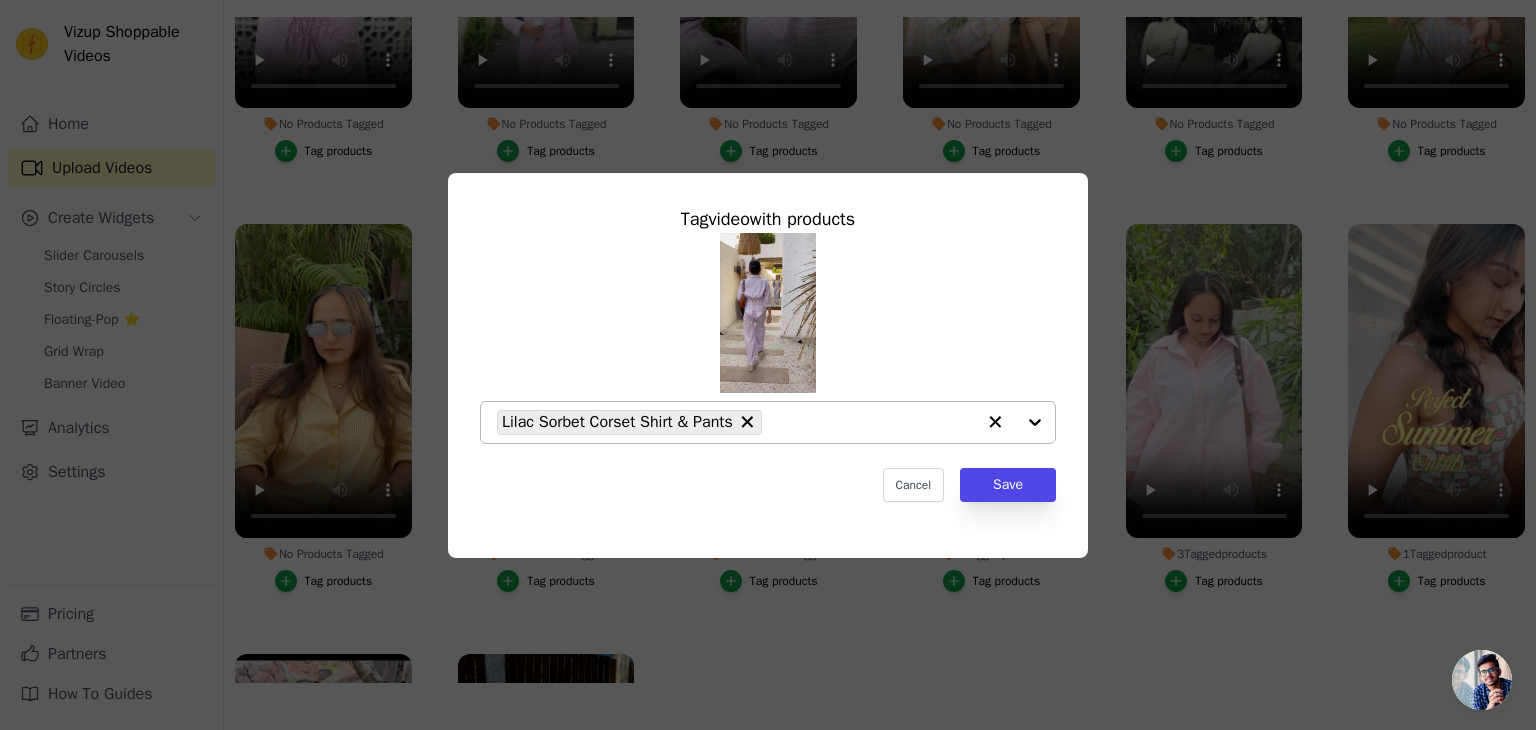 click at bounding box center (1015, 422) 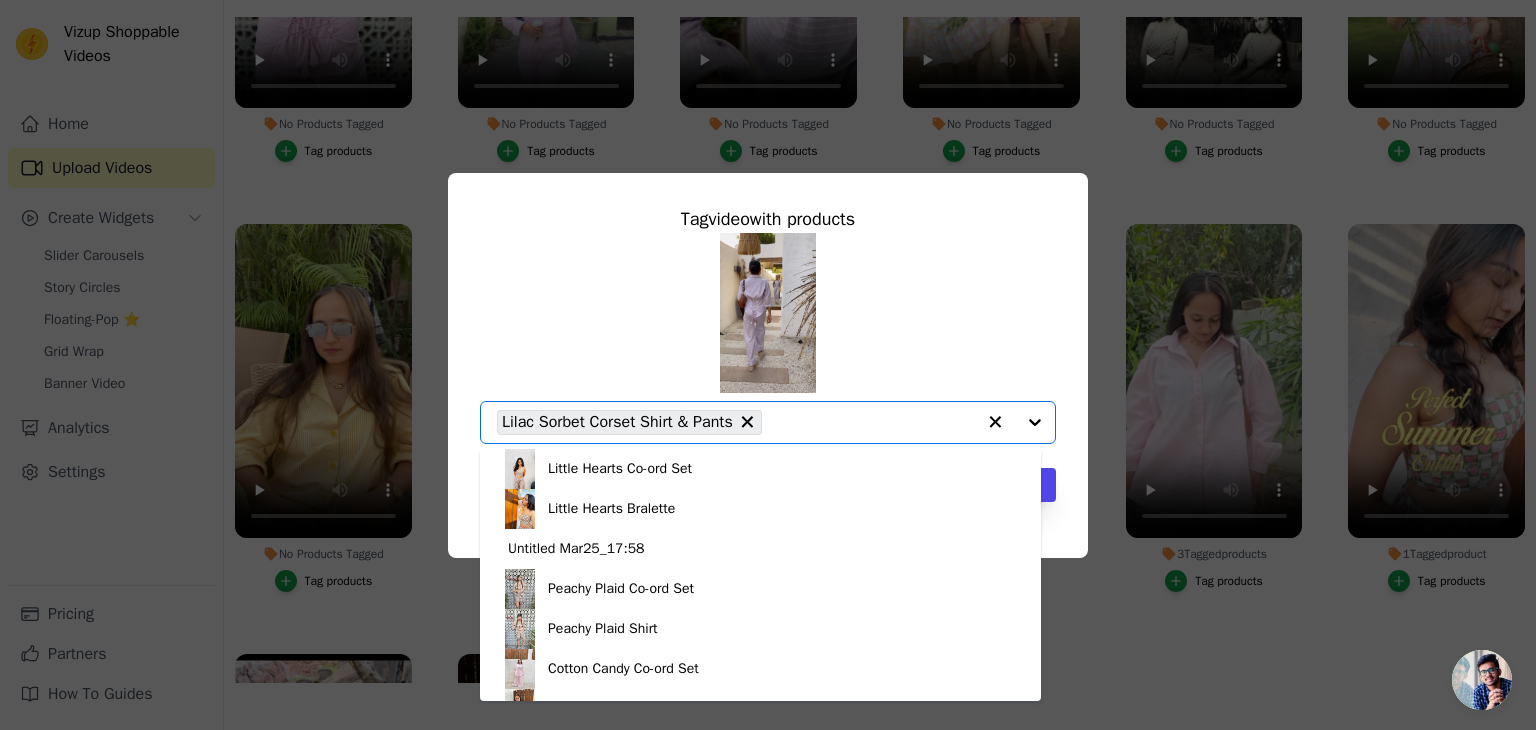 scroll, scrollTop: 661, scrollLeft: 0, axis: vertical 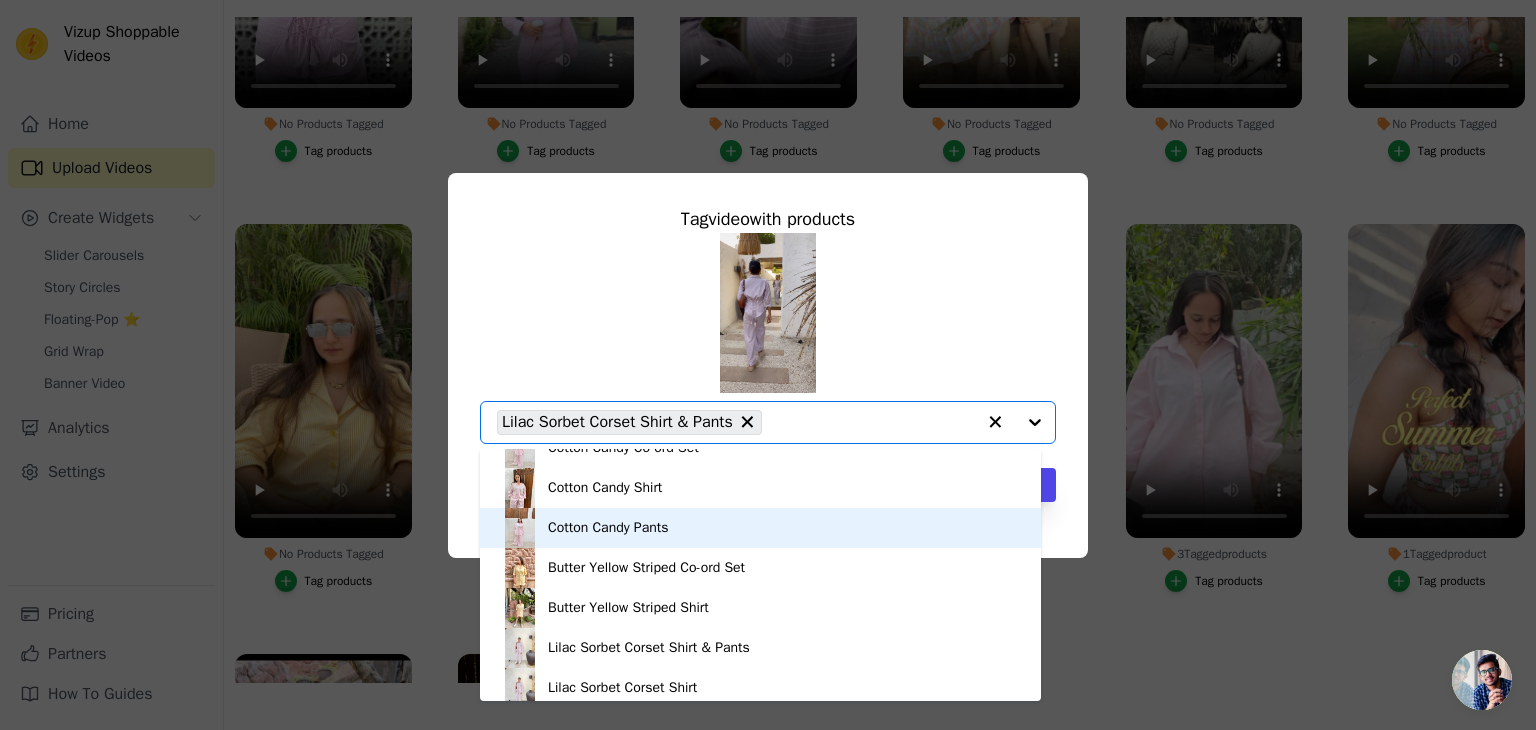 click on "Cotton Candy Pants" at bounding box center [760, 528] 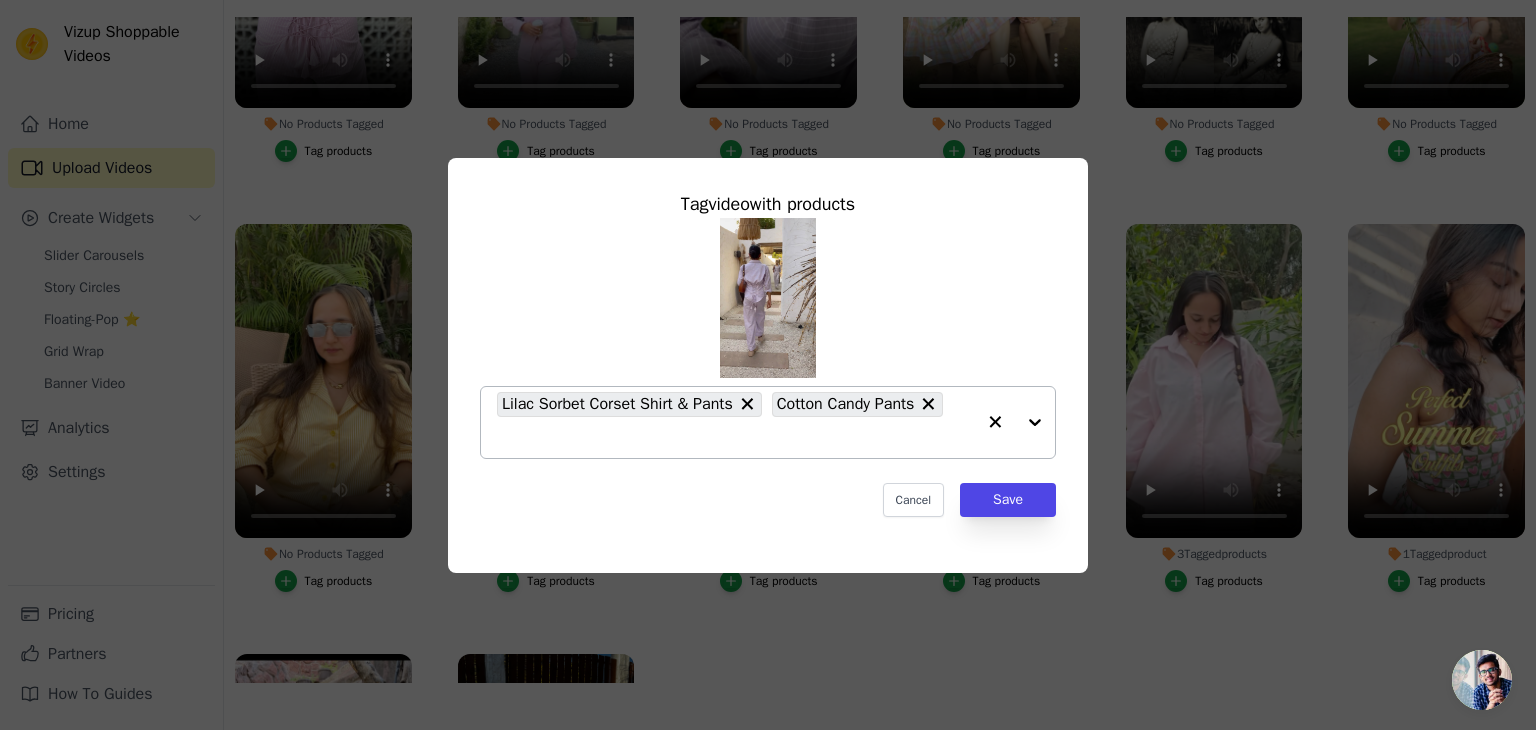 click at bounding box center [1015, 422] 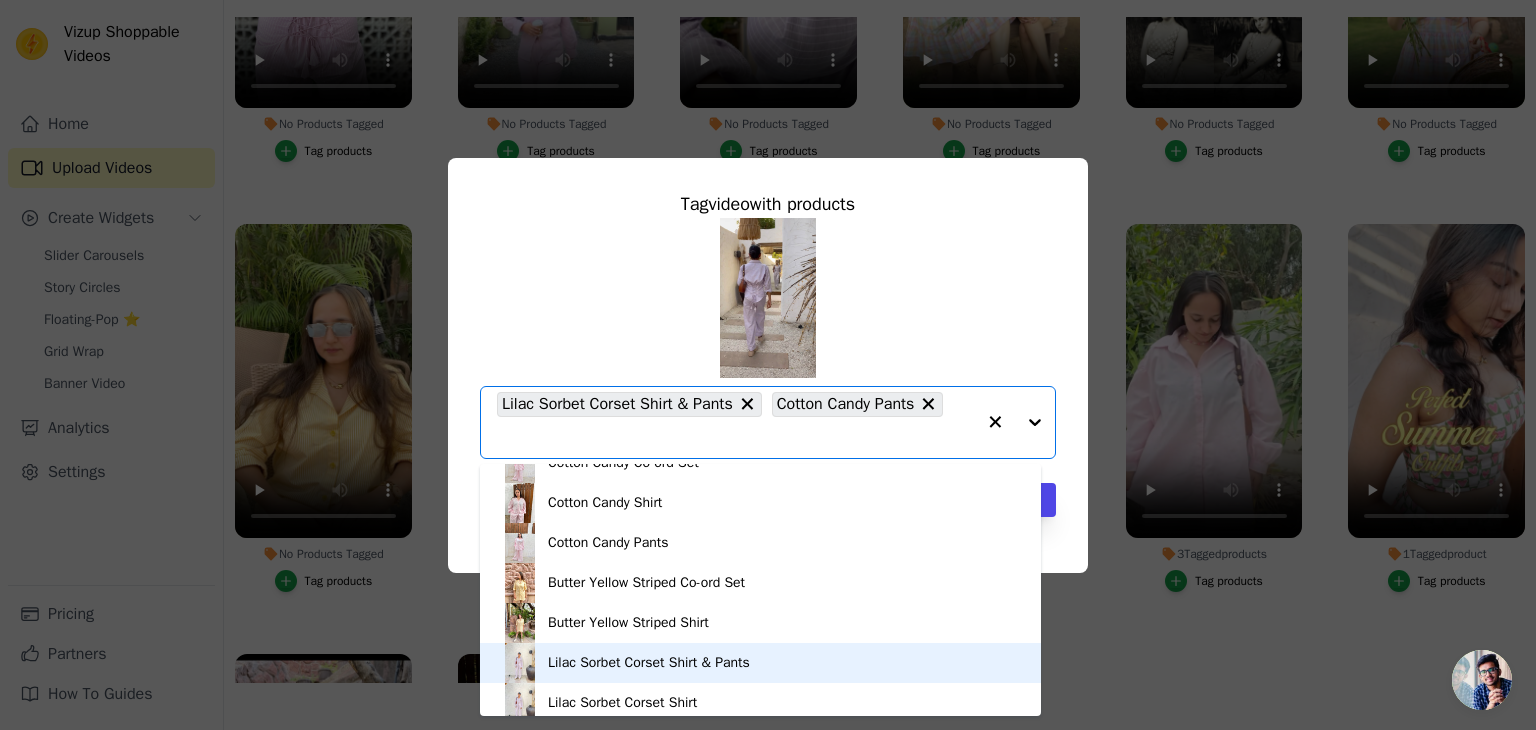 scroll, scrollTop: 668, scrollLeft: 0, axis: vertical 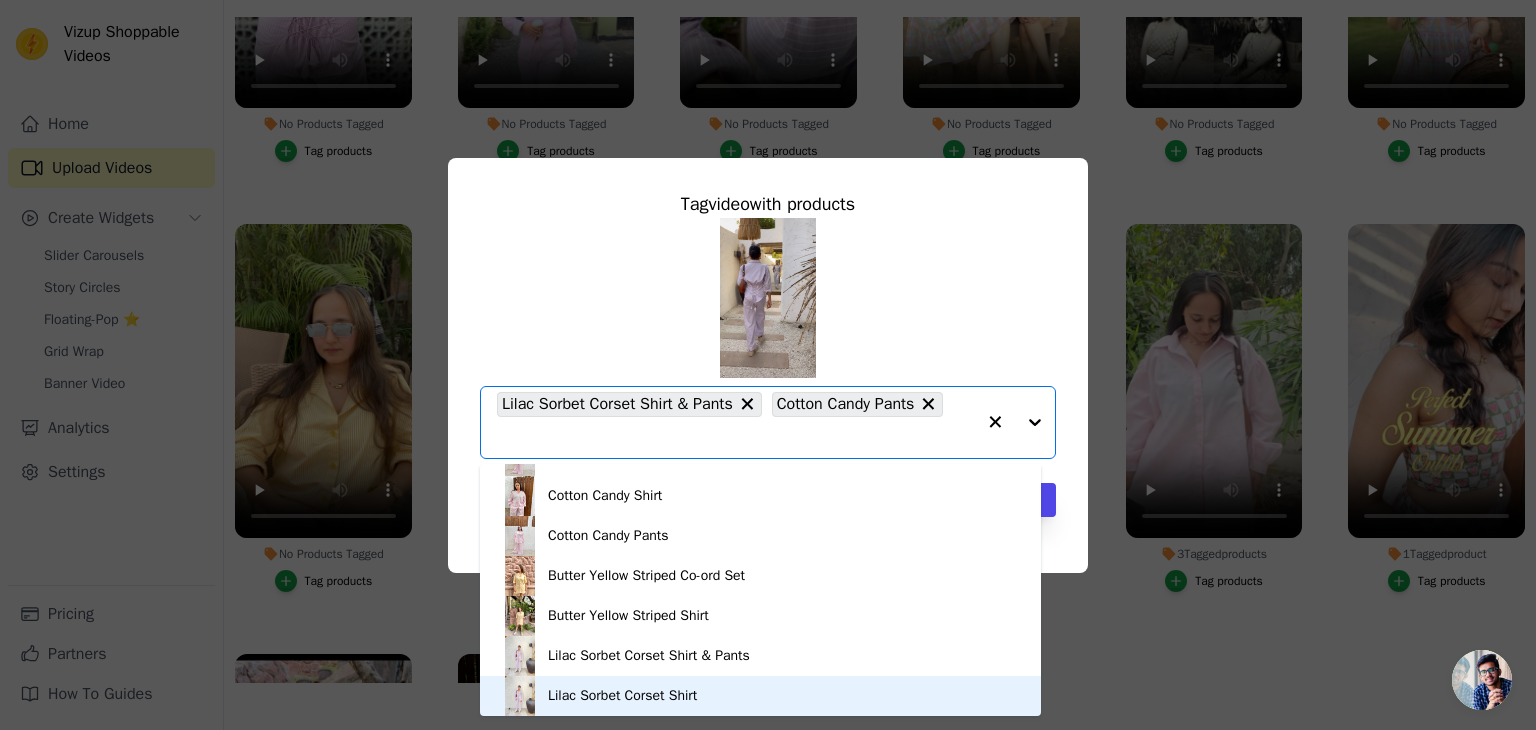 click on "Lilac Sorbet Corset Shirt" at bounding box center (760, 696) 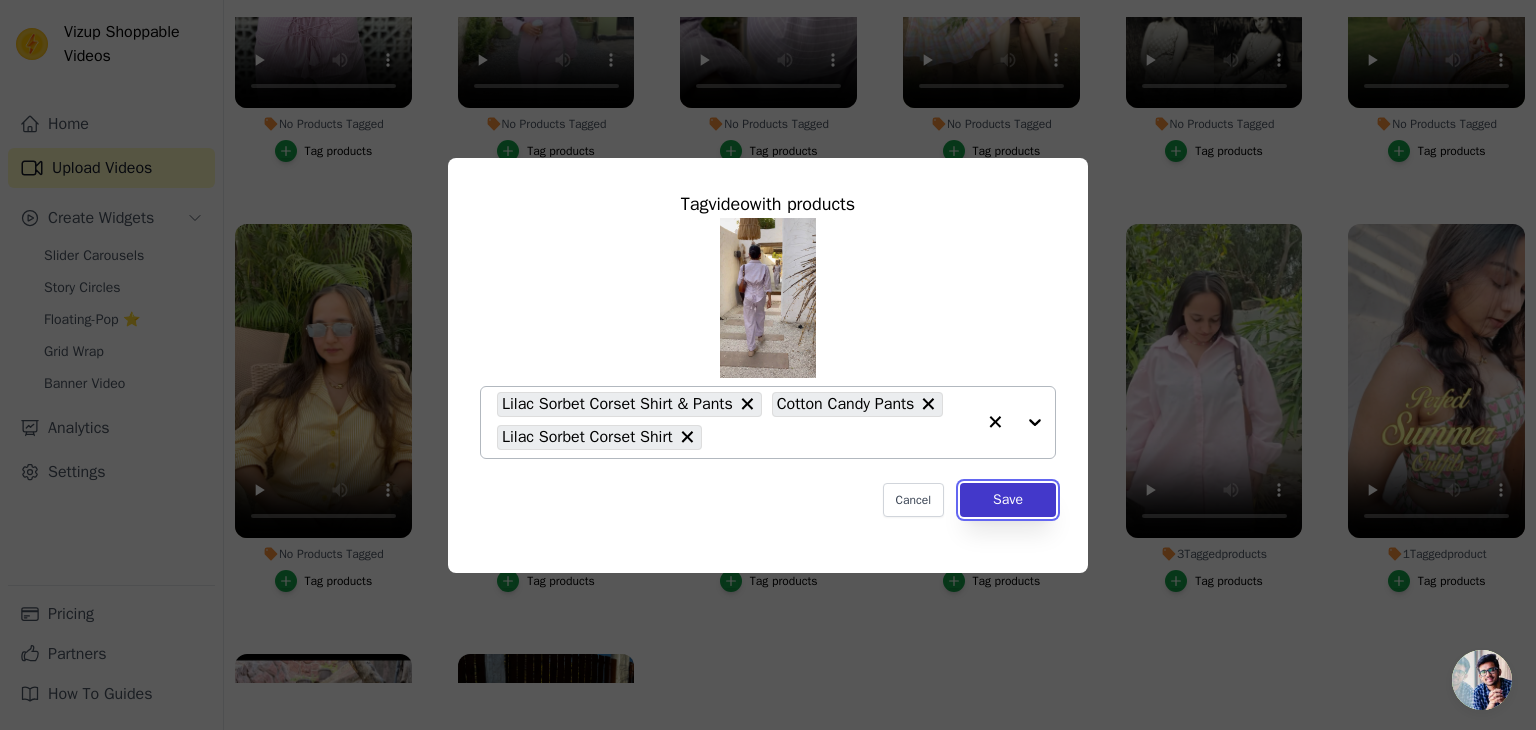 click on "Save" at bounding box center (1008, 500) 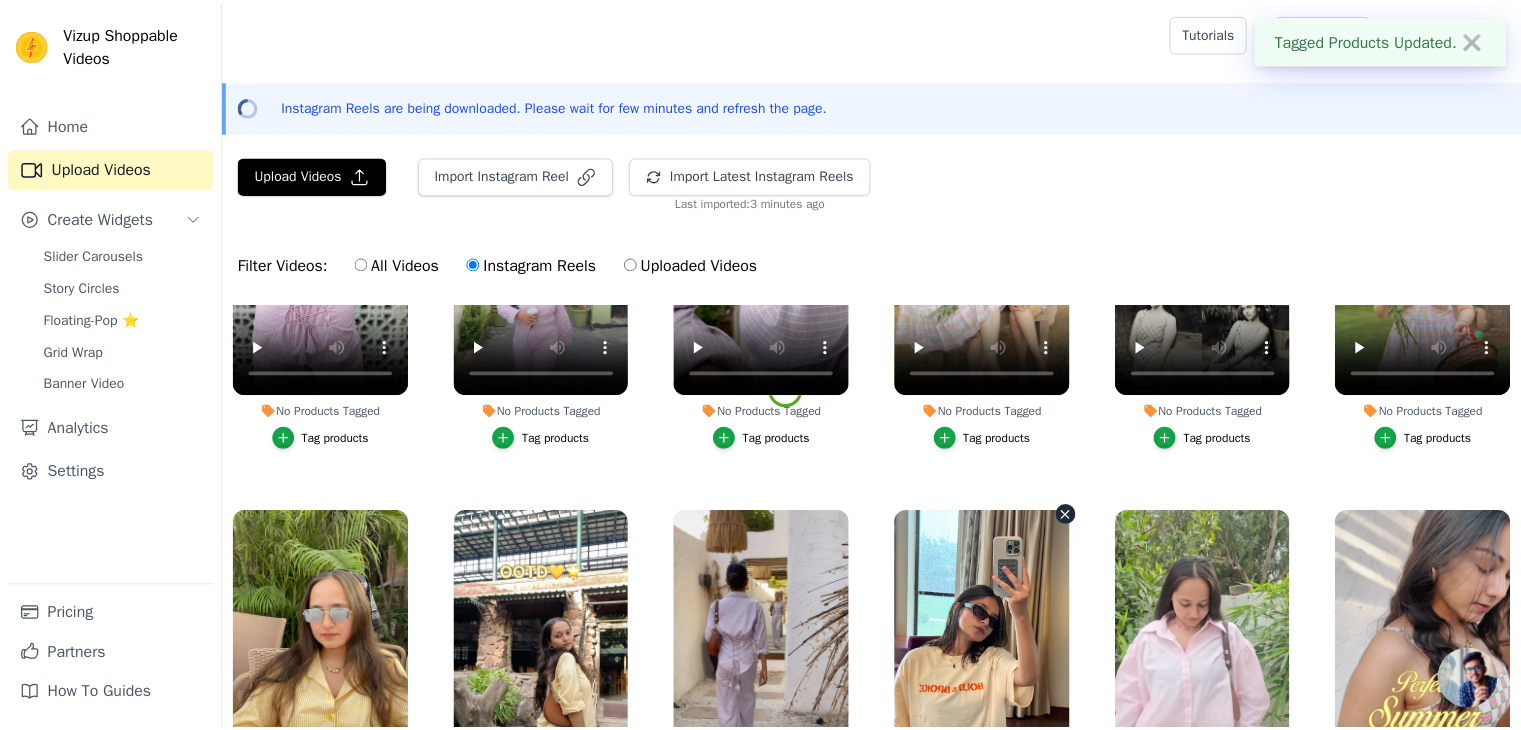 scroll, scrollTop: 287, scrollLeft: 0, axis: vertical 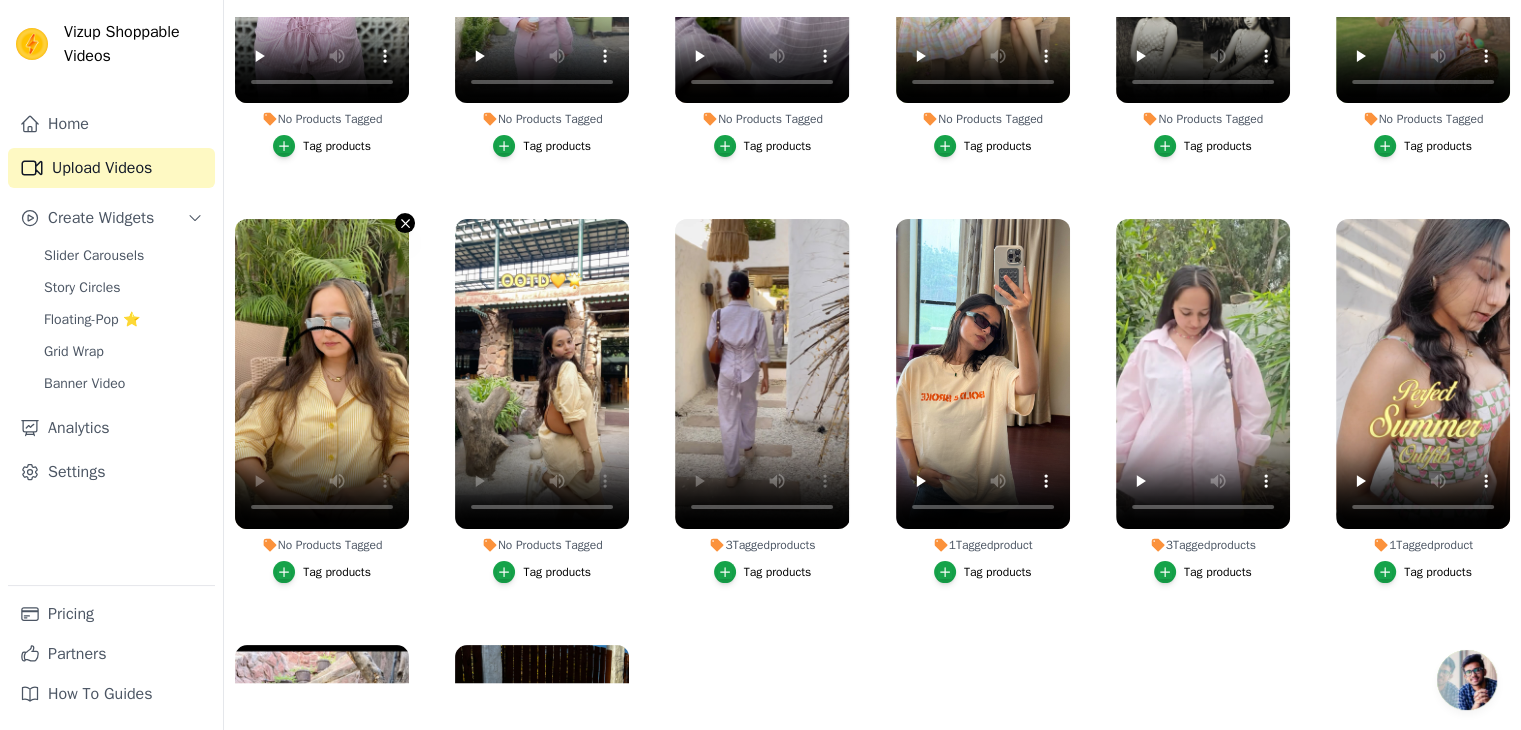 click 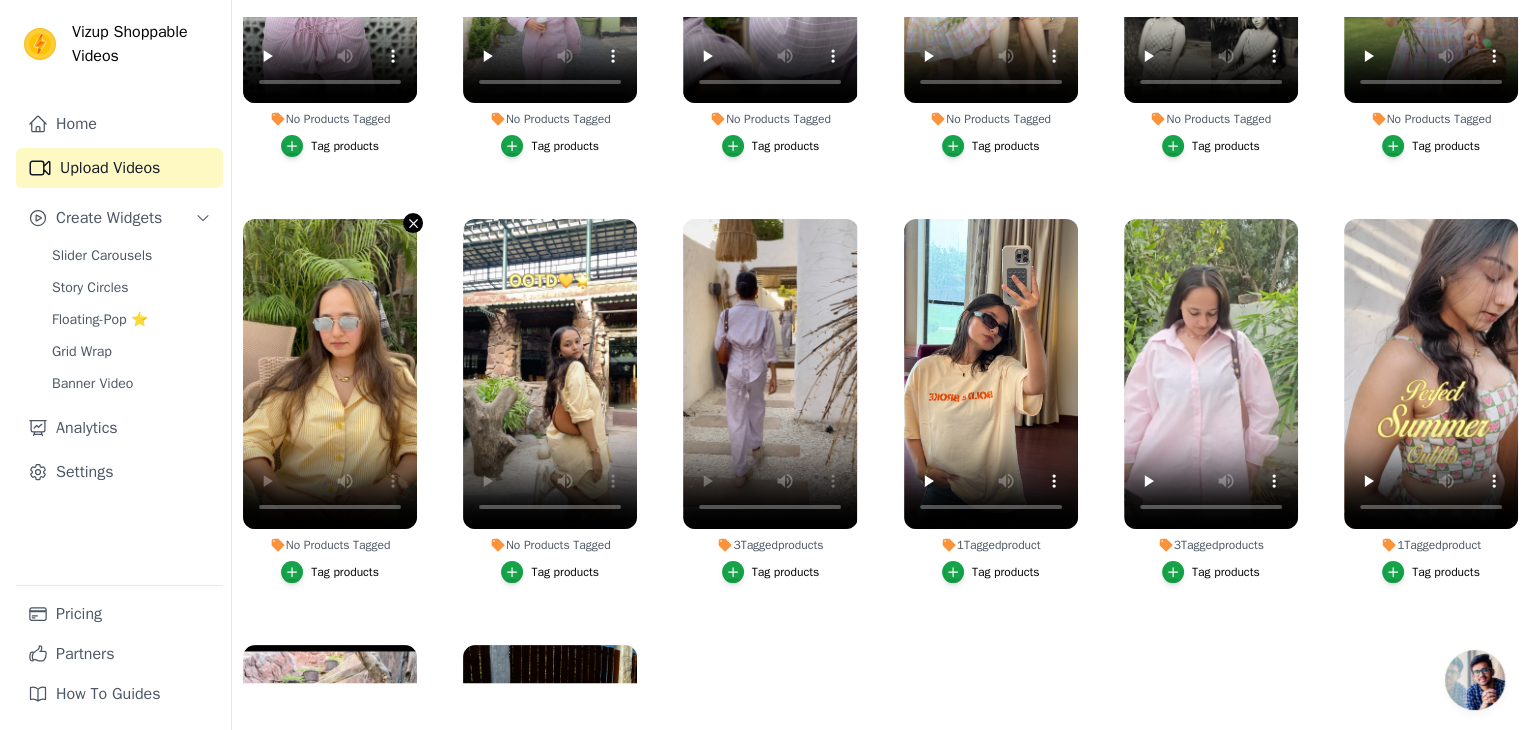 scroll, scrollTop: 0, scrollLeft: 0, axis: both 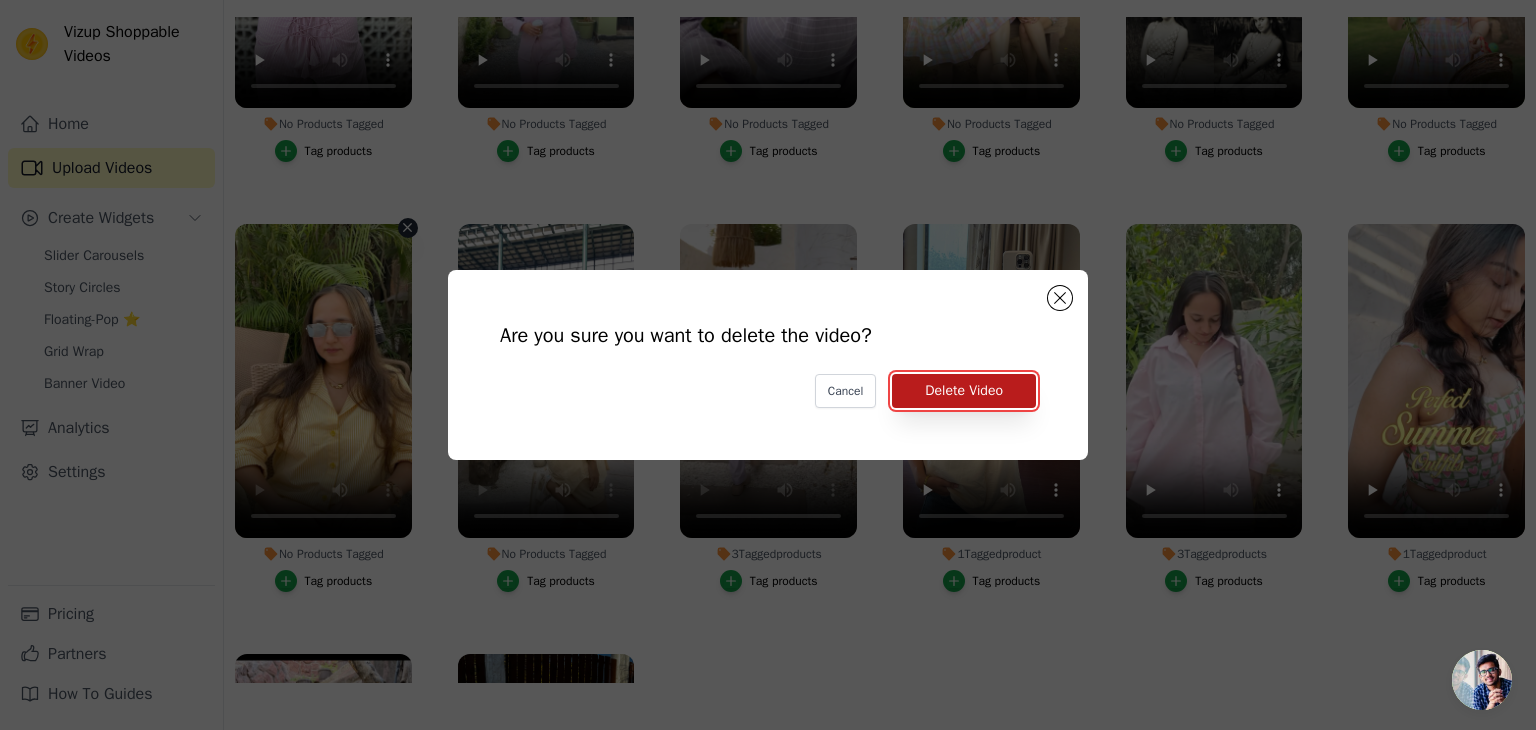 click on "Delete Video" at bounding box center (964, 391) 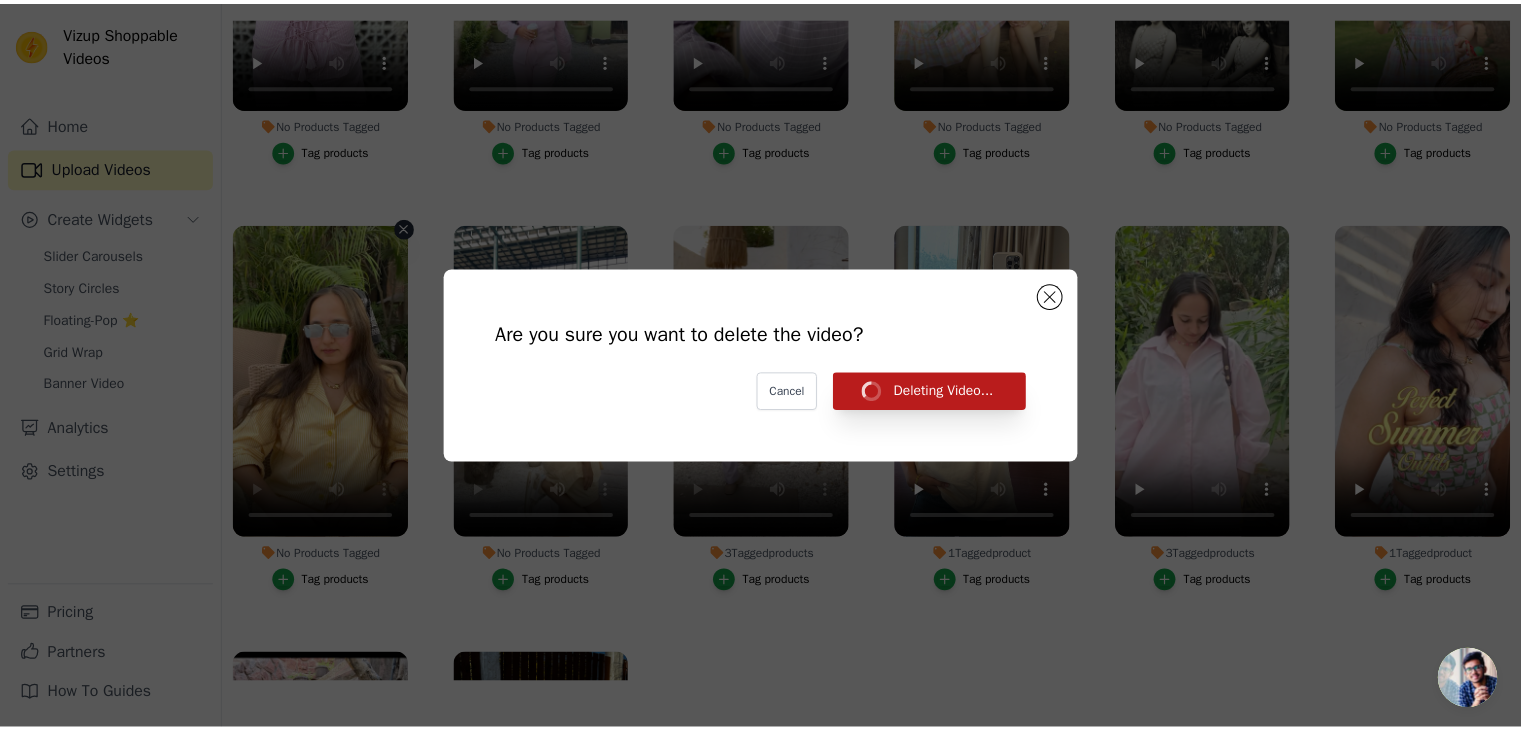 scroll, scrollTop: 287, scrollLeft: 0, axis: vertical 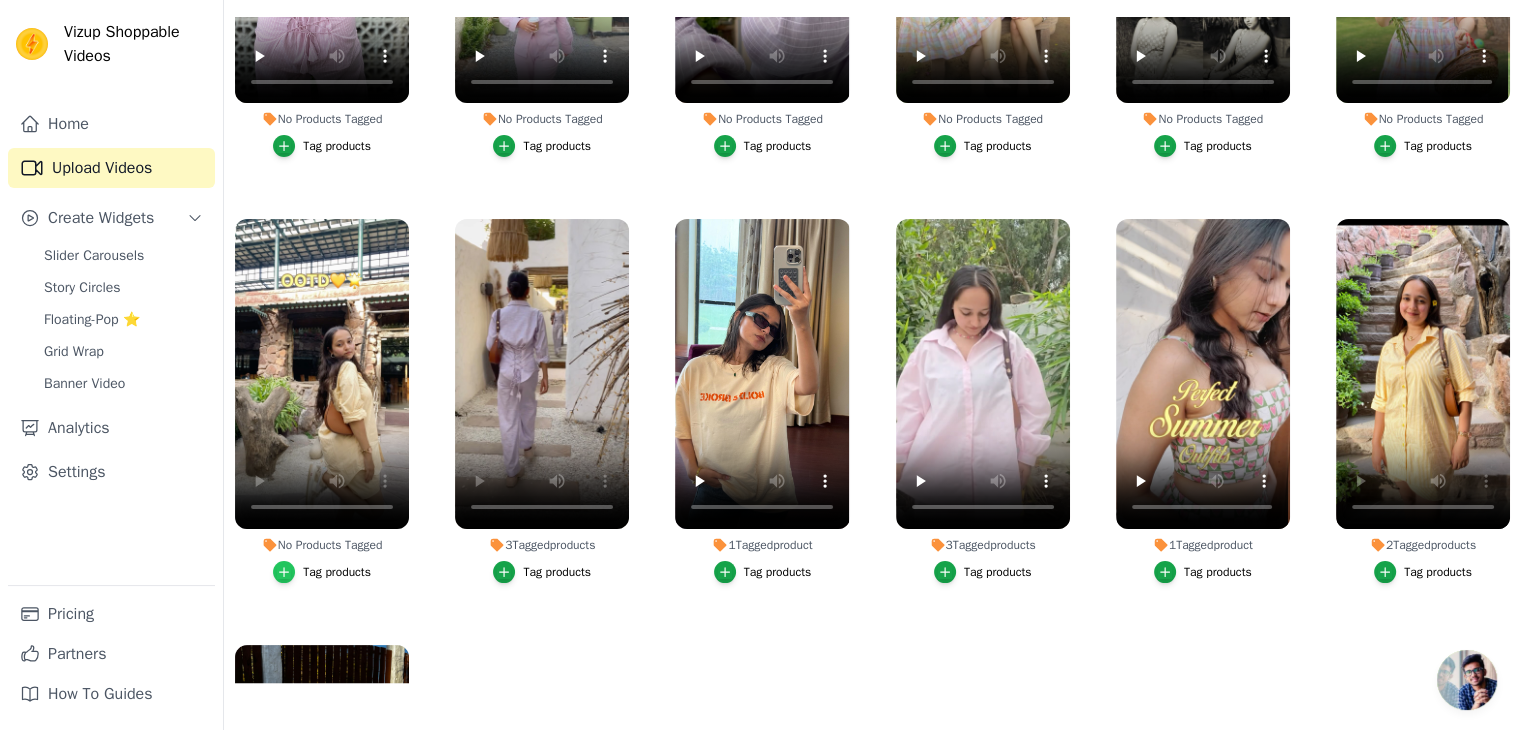 click 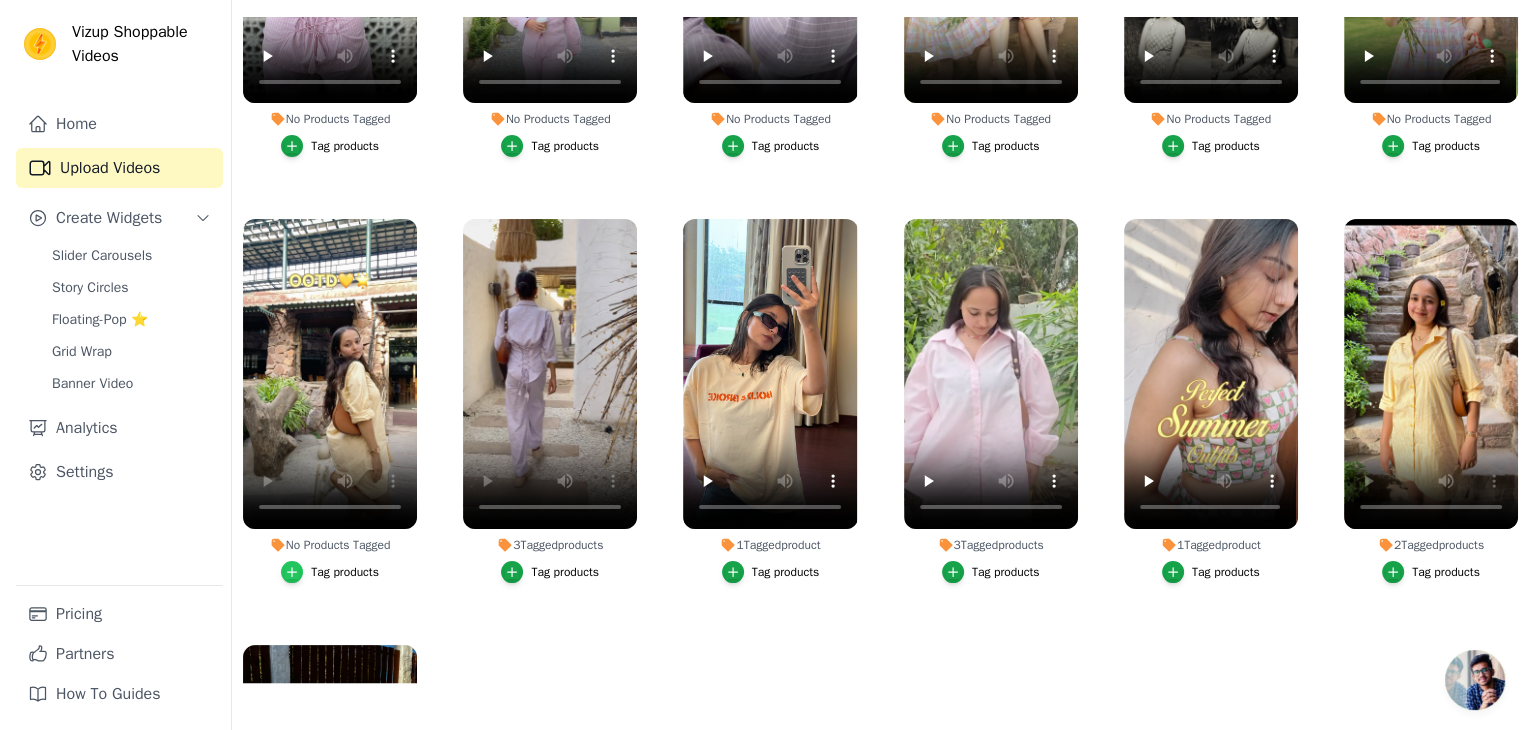 scroll, scrollTop: 0, scrollLeft: 0, axis: both 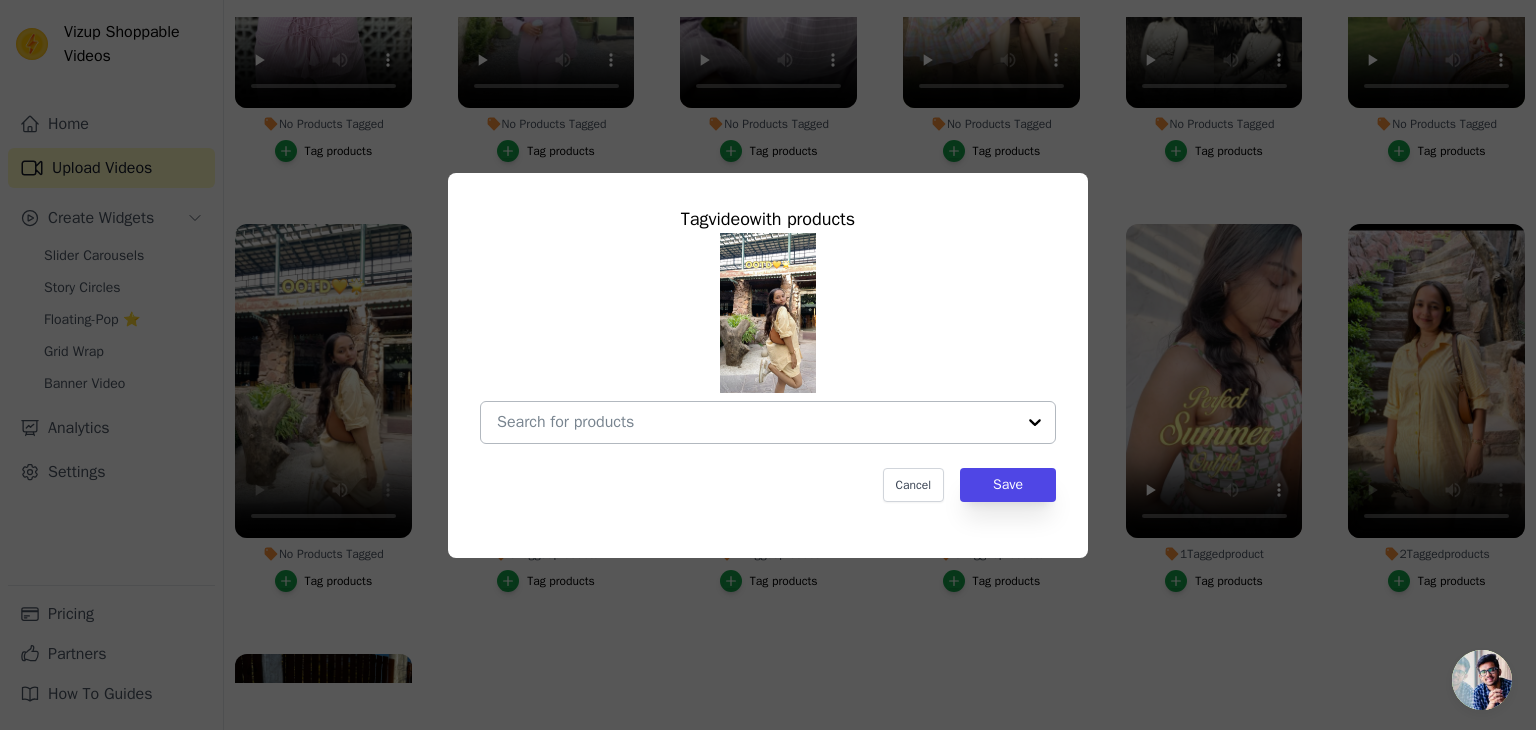 click at bounding box center (1035, 422) 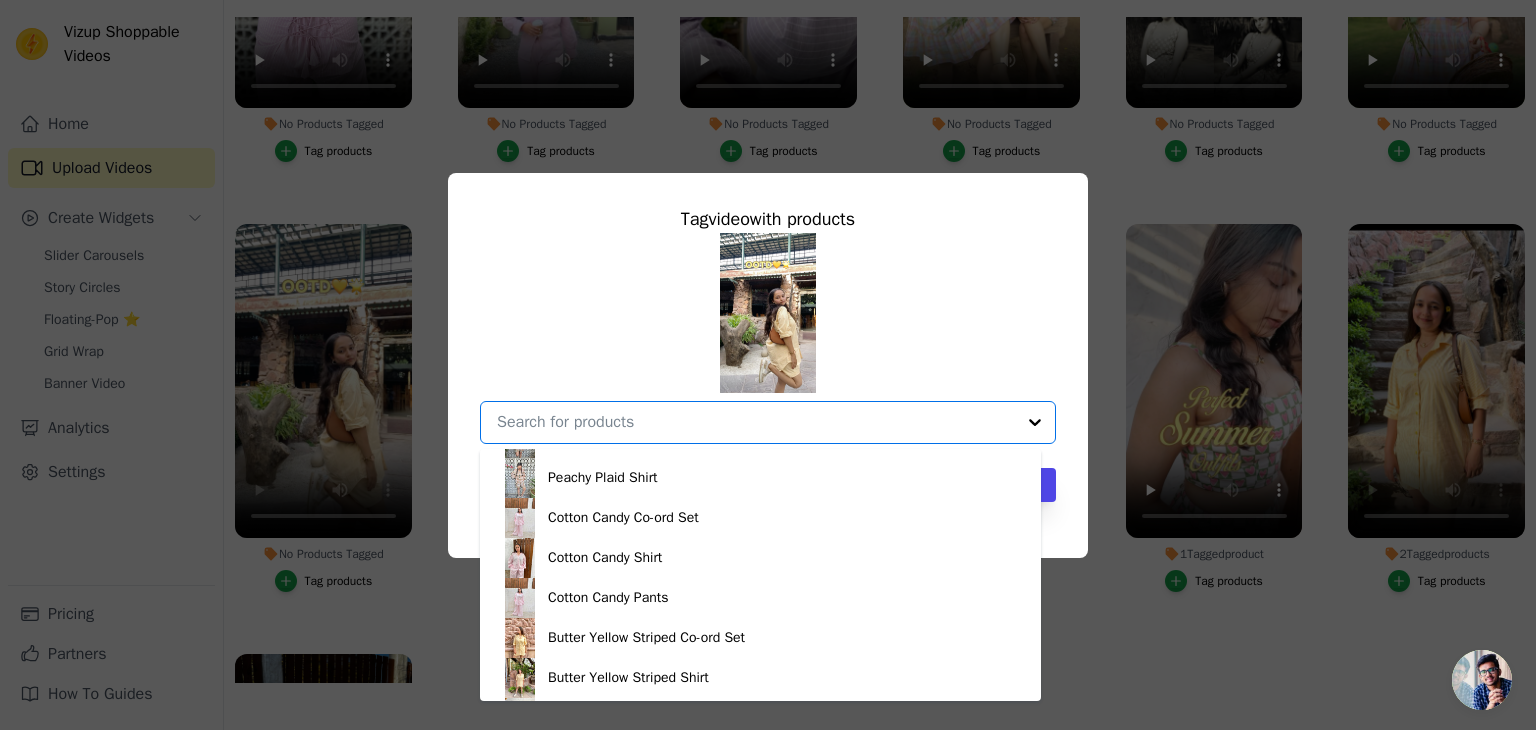 scroll, scrollTop: 679, scrollLeft: 0, axis: vertical 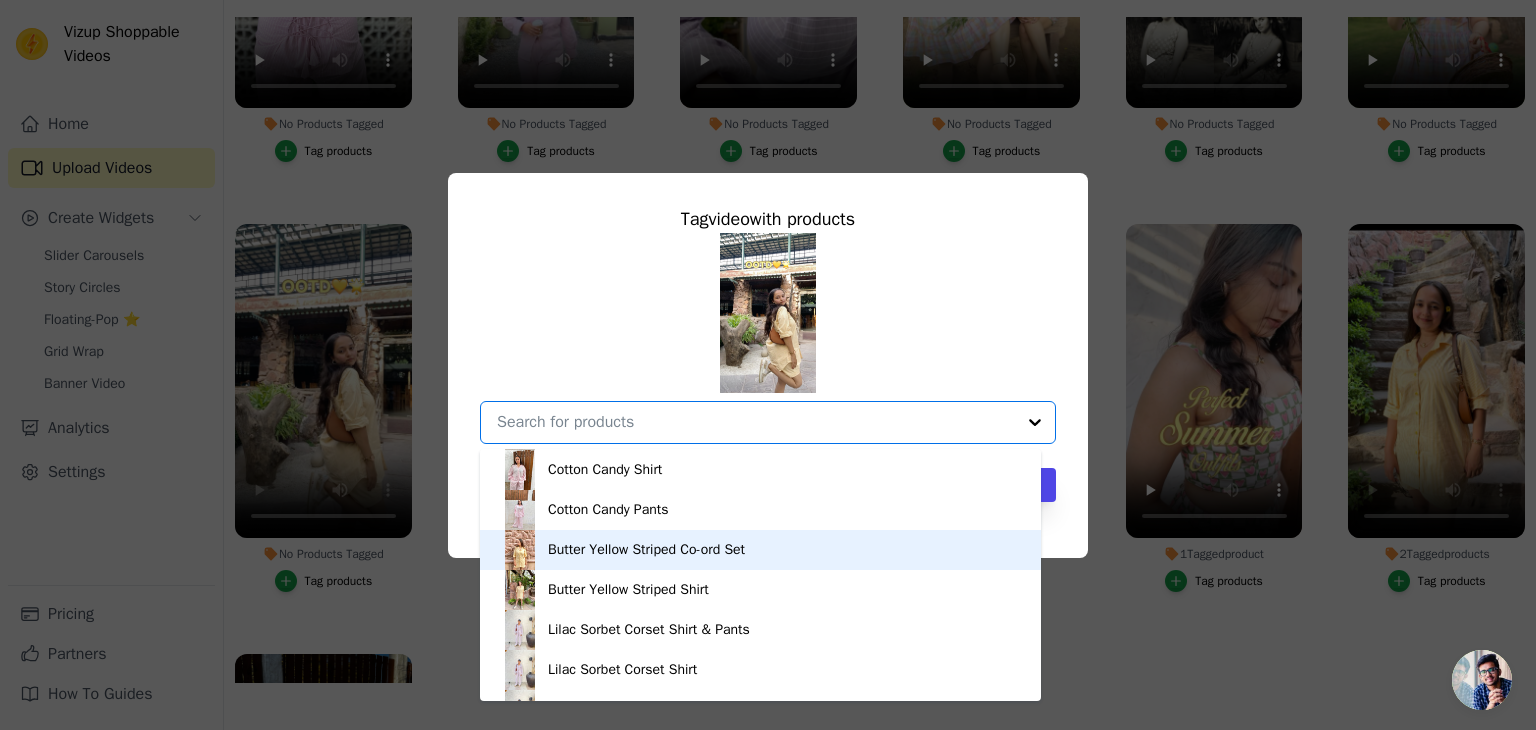 click on "Butter Yellow Striped Co-ord Set" at bounding box center [760, 550] 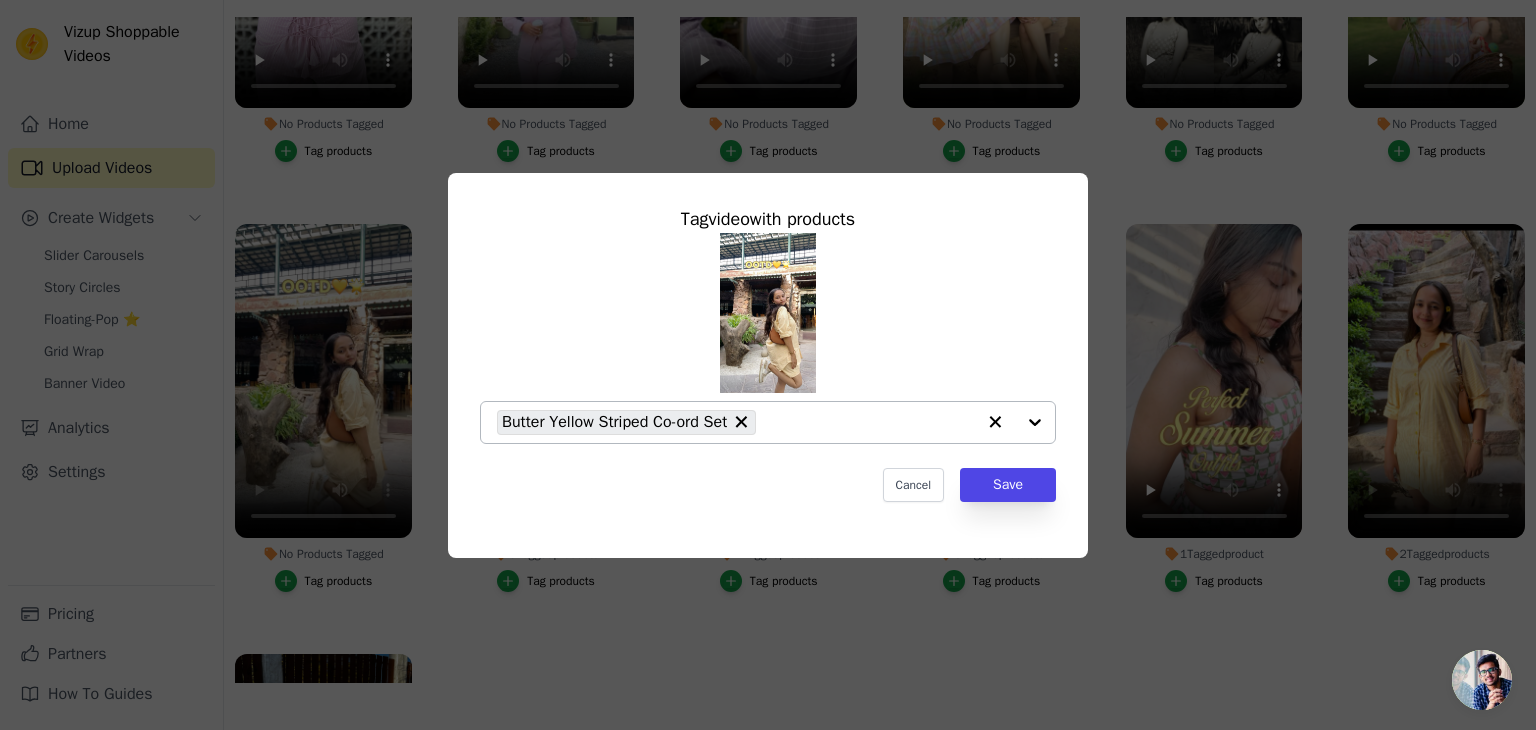 click at bounding box center [1015, 422] 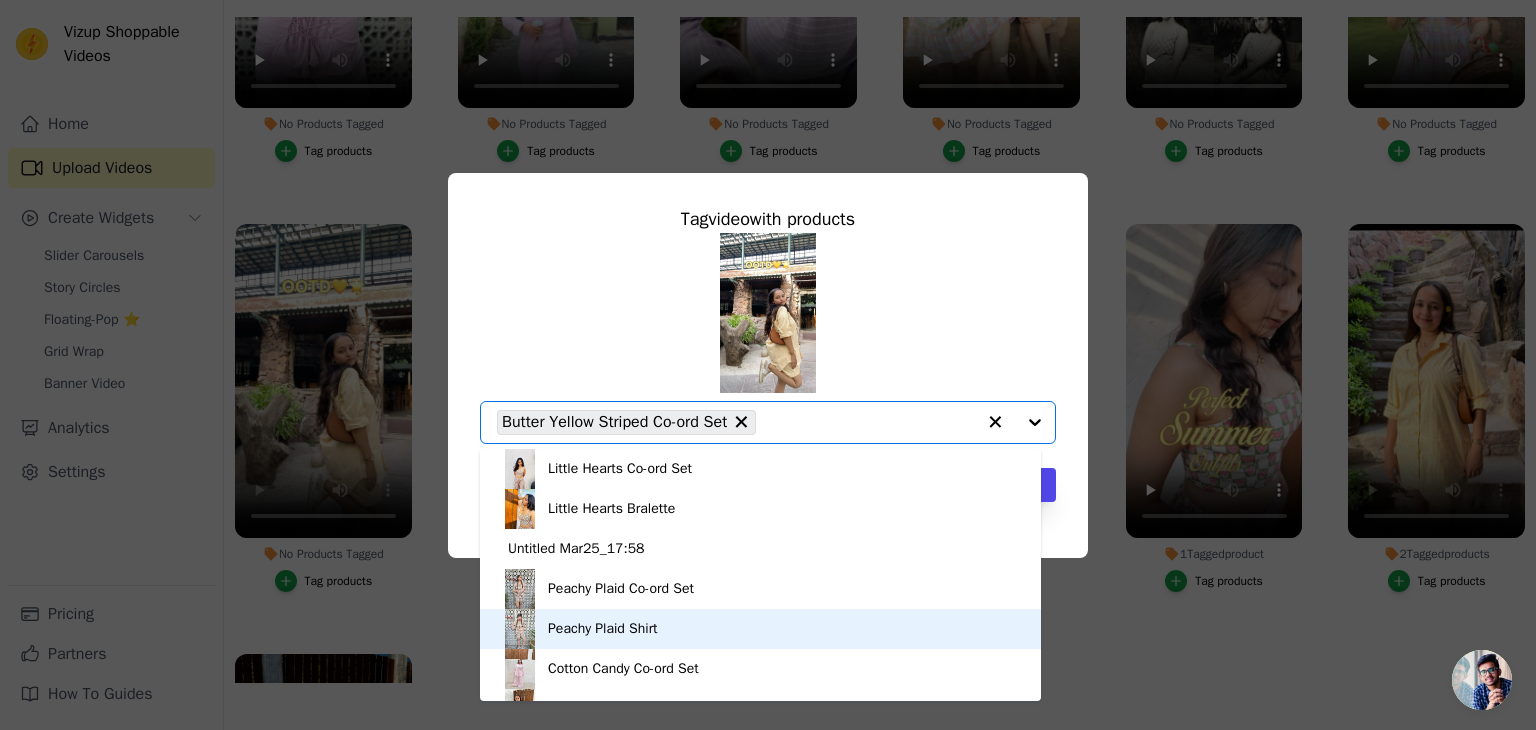 scroll, scrollTop: 661, scrollLeft: 0, axis: vertical 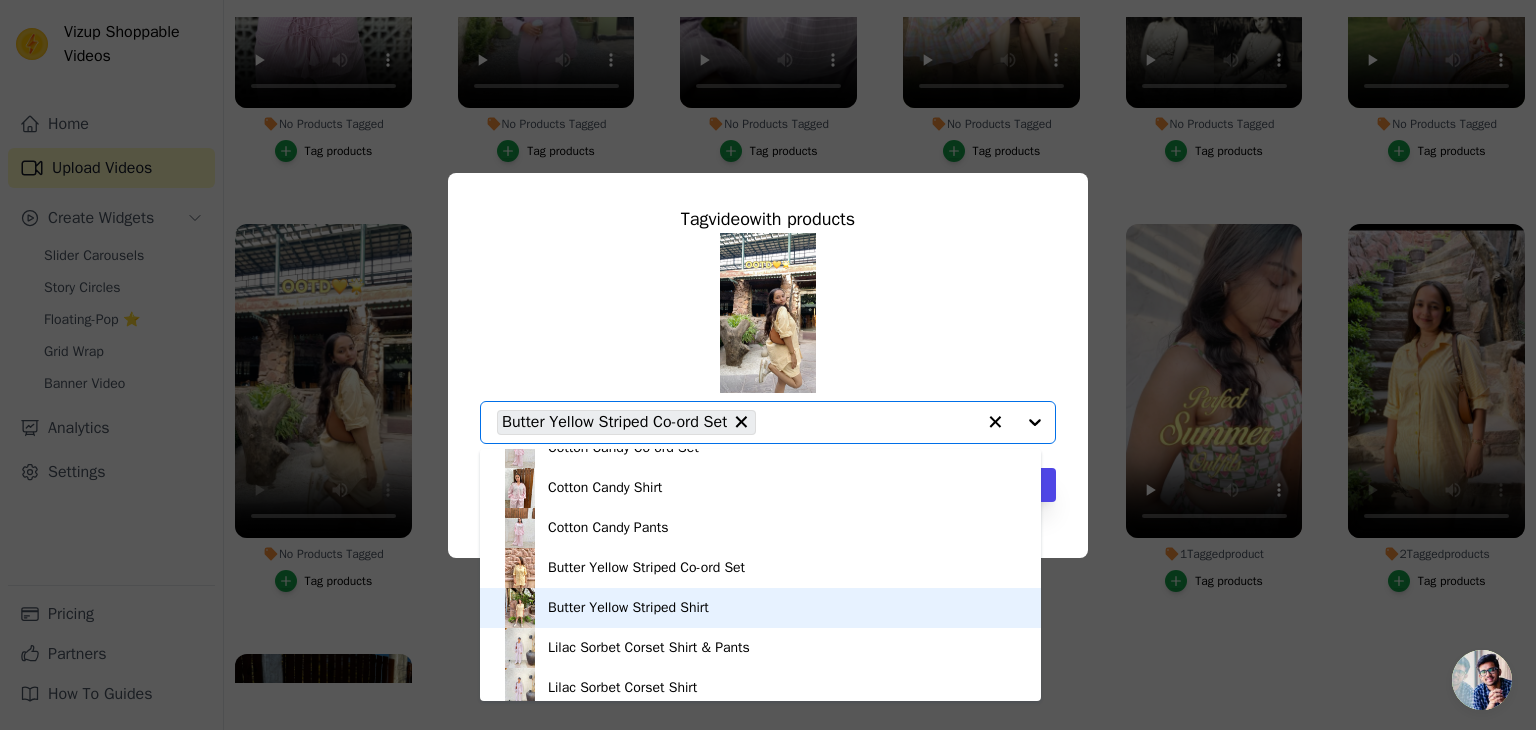 click on "Butter Yellow Striped Shirt" at bounding box center [760, 608] 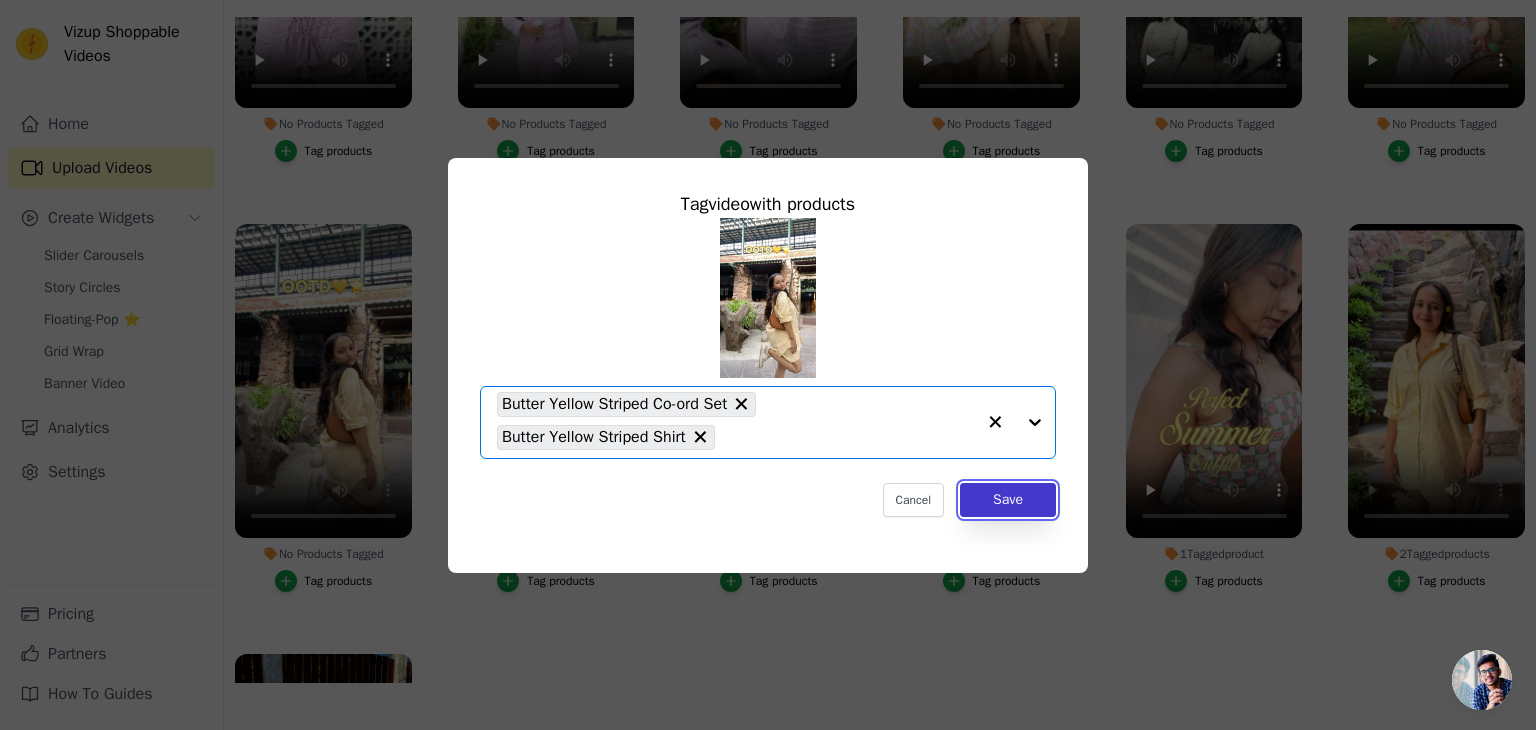 click on "Save" at bounding box center (1008, 500) 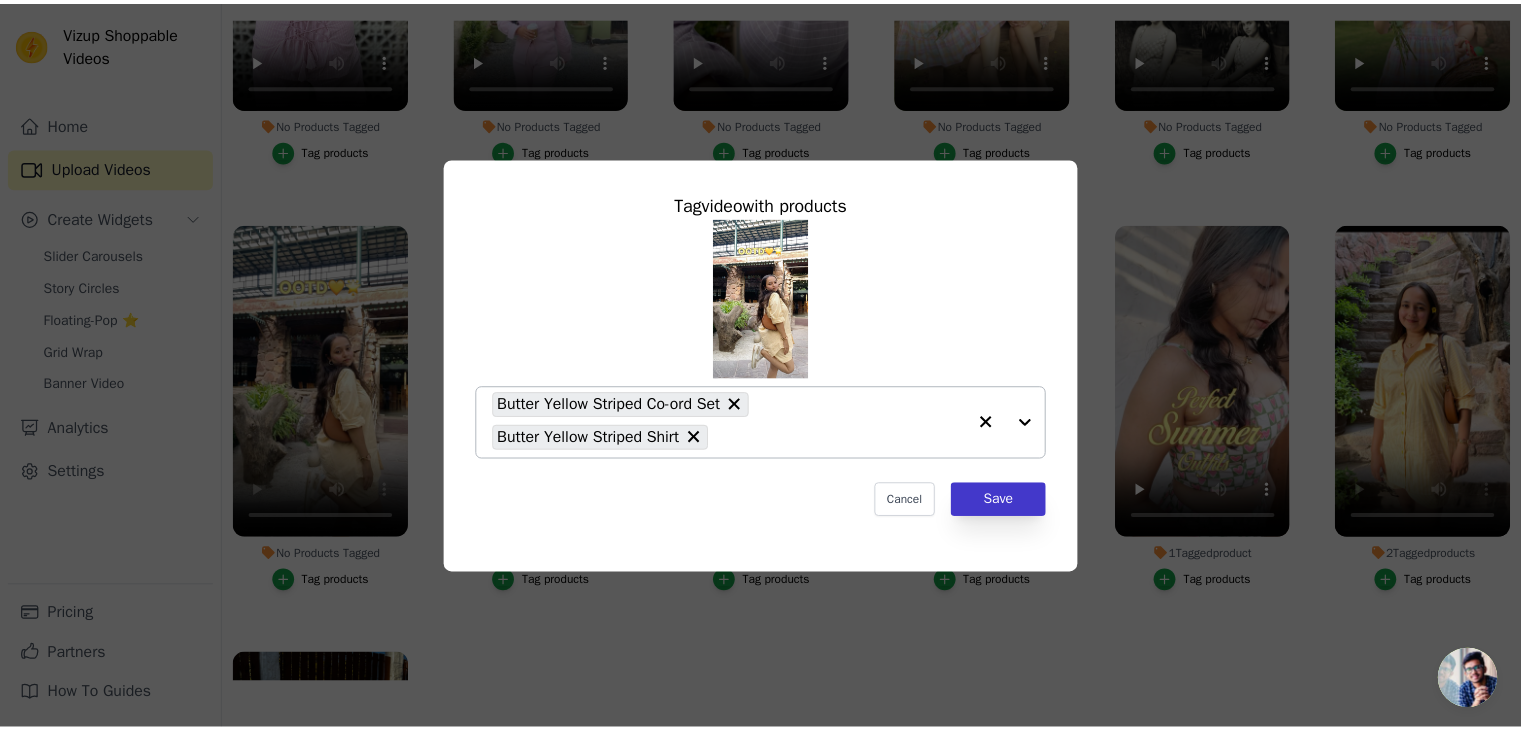 scroll, scrollTop: 287, scrollLeft: 0, axis: vertical 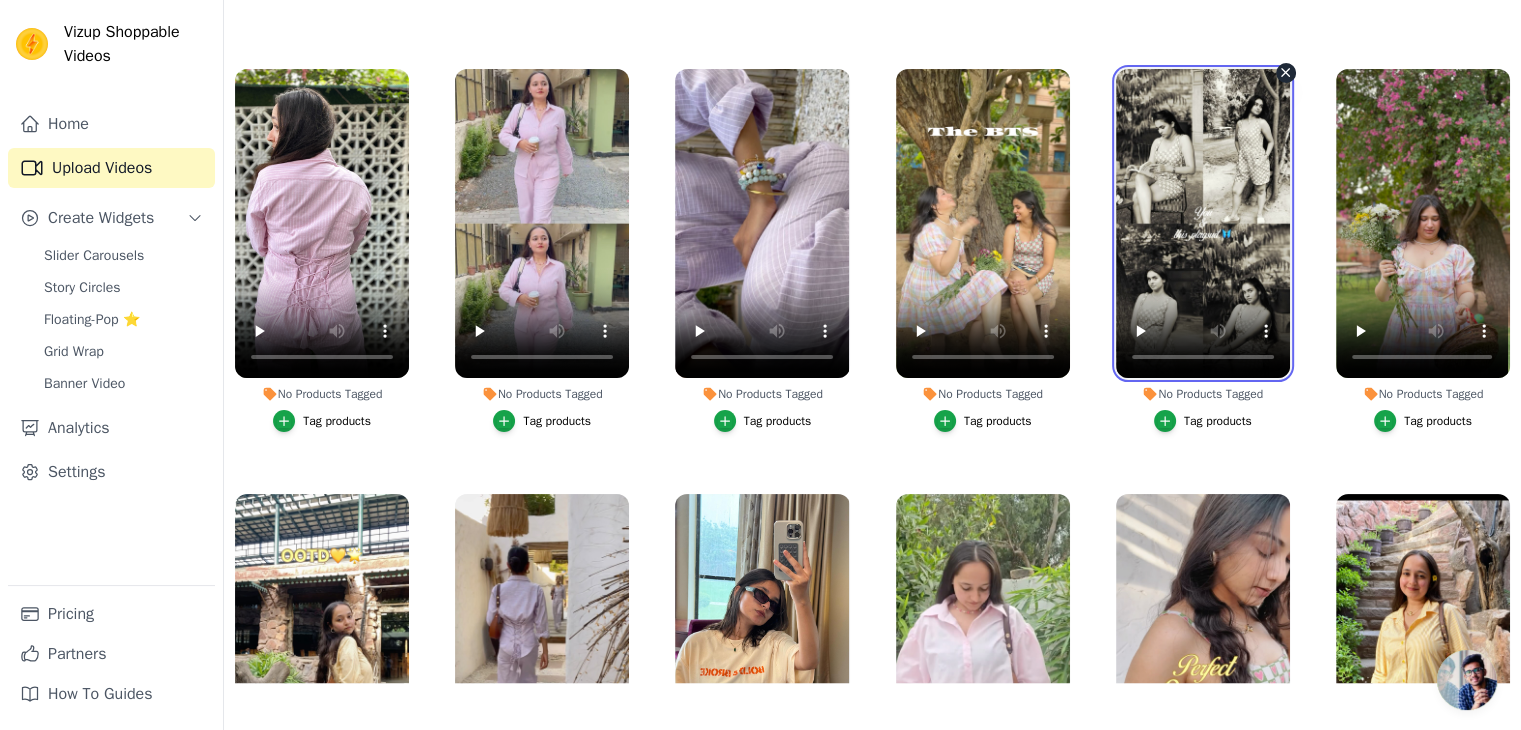 type 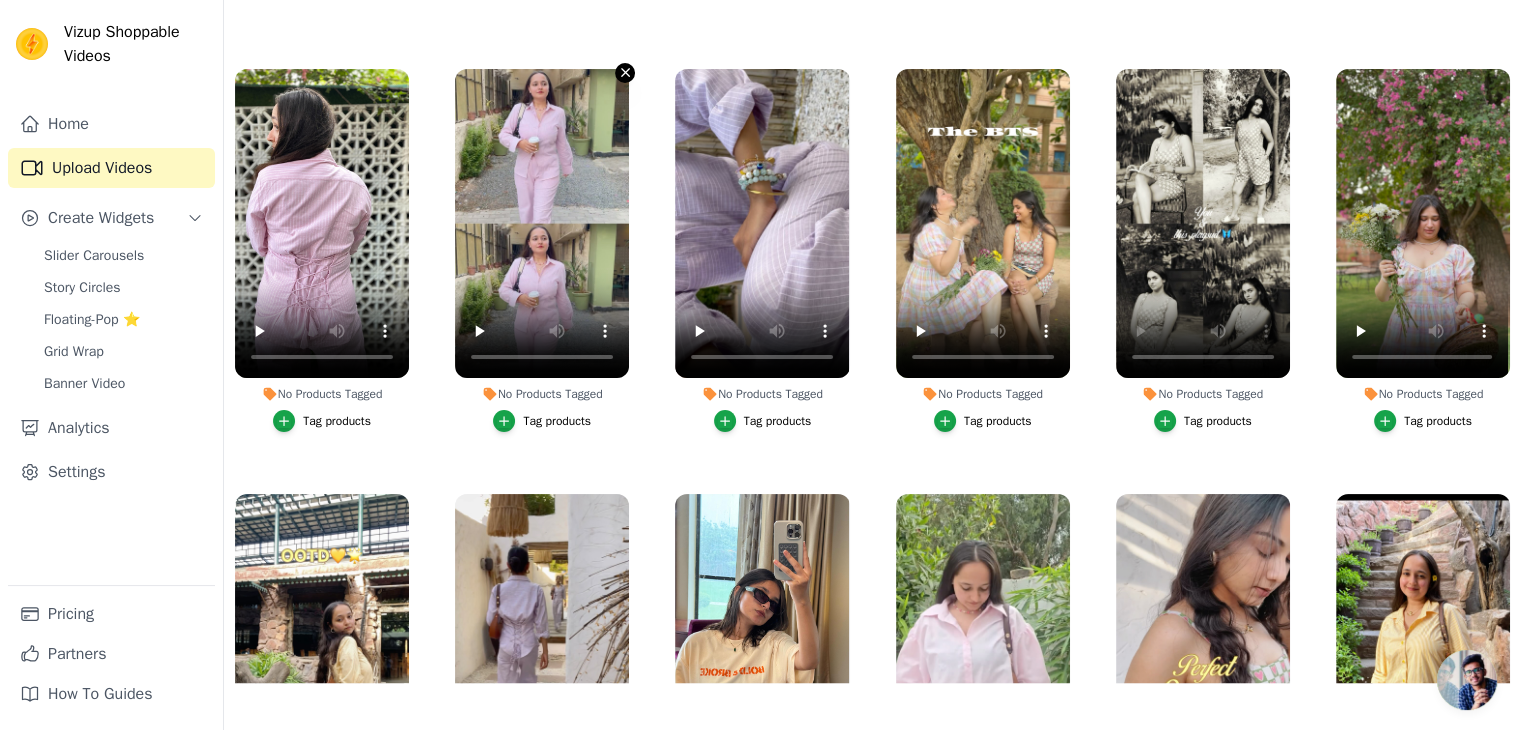 click 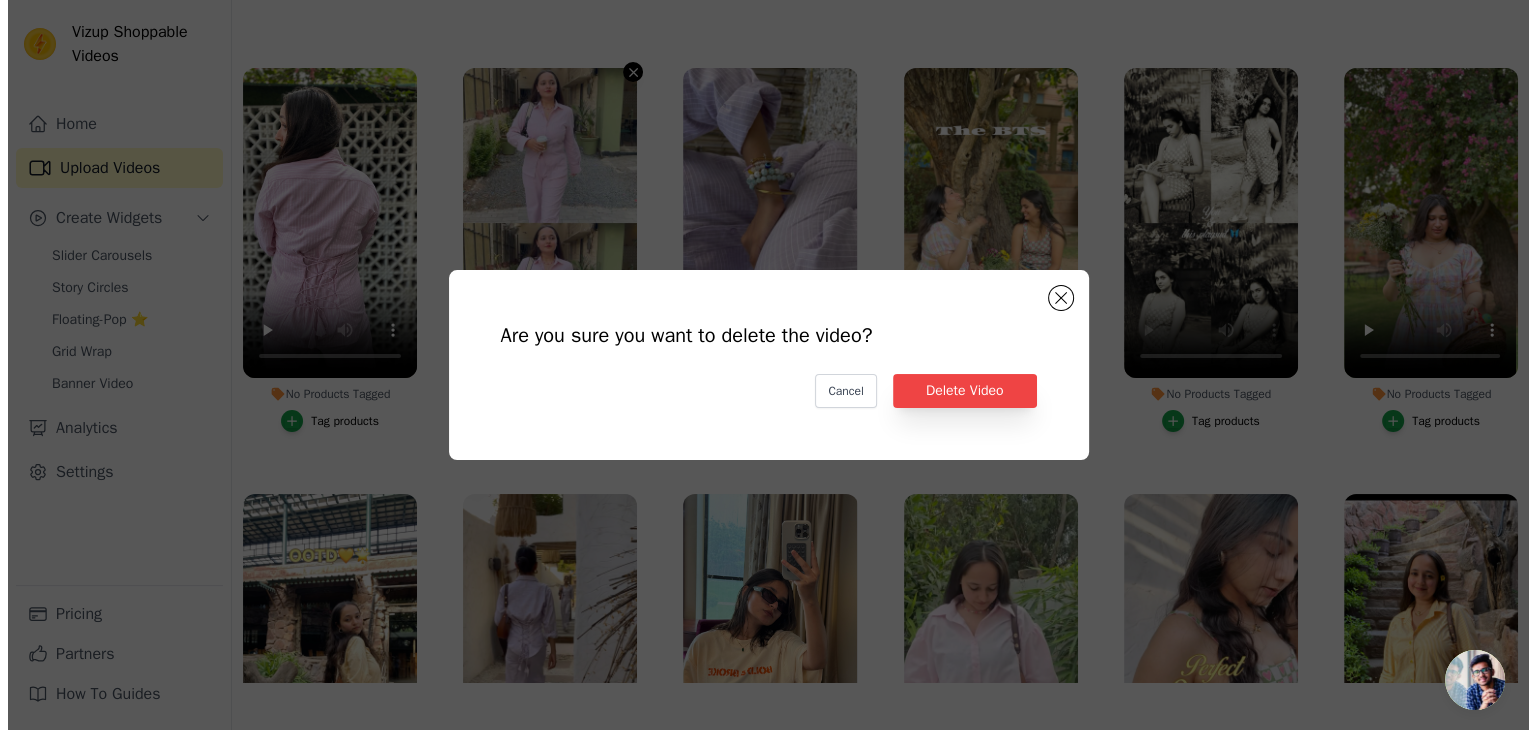 scroll, scrollTop: 0, scrollLeft: 0, axis: both 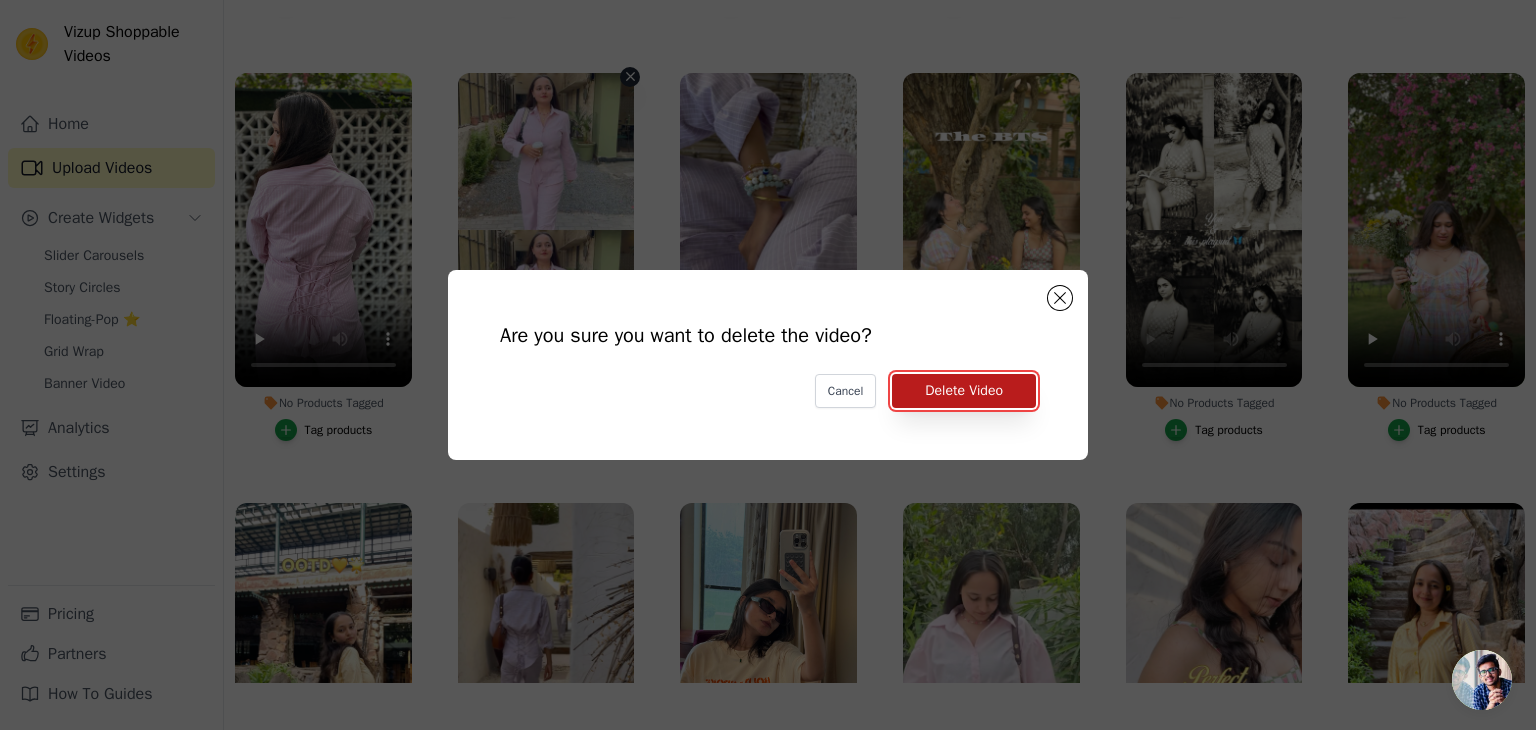 click on "Delete Video" at bounding box center (964, 391) 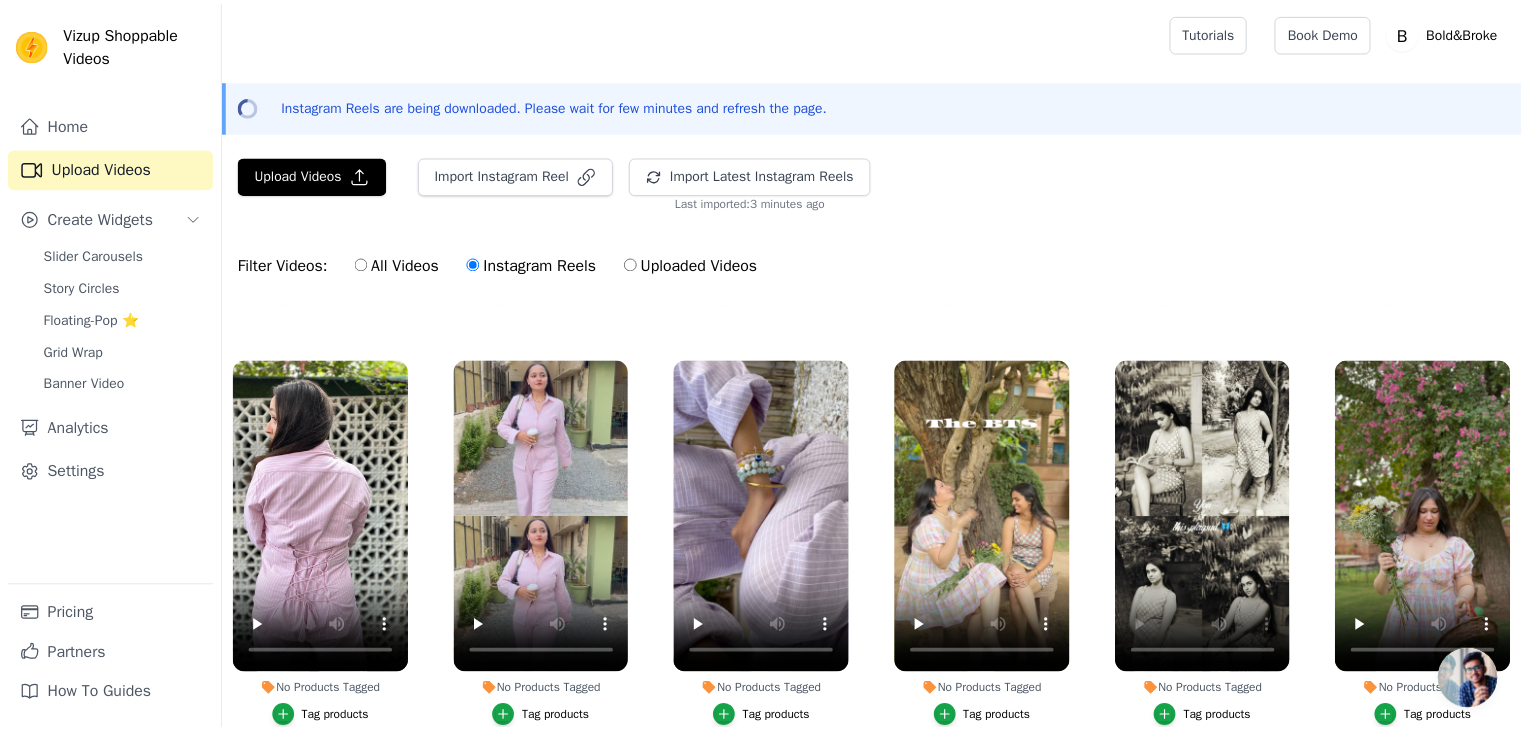 scroll, scrollTop: 287, scrollLeft: 0, axis: vertical 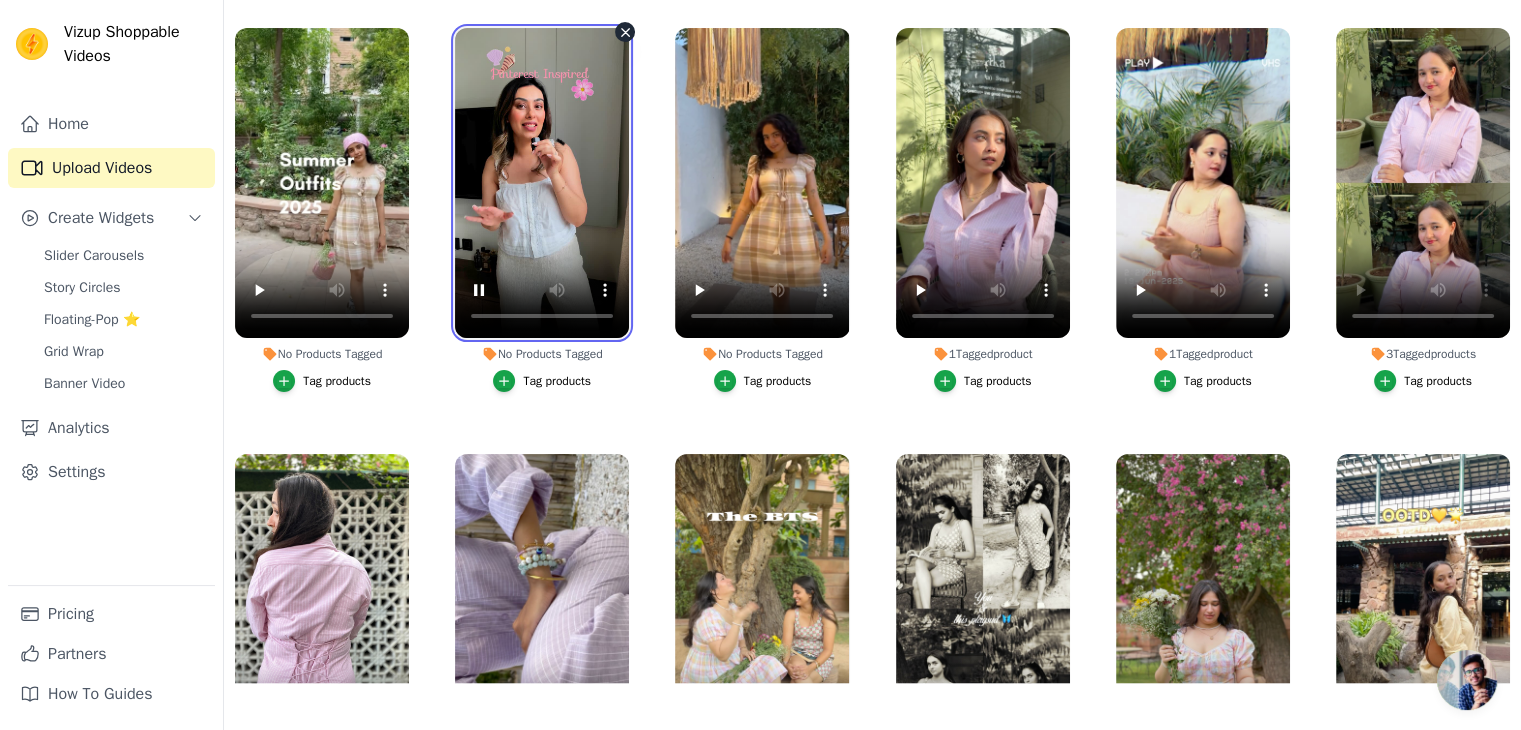 type 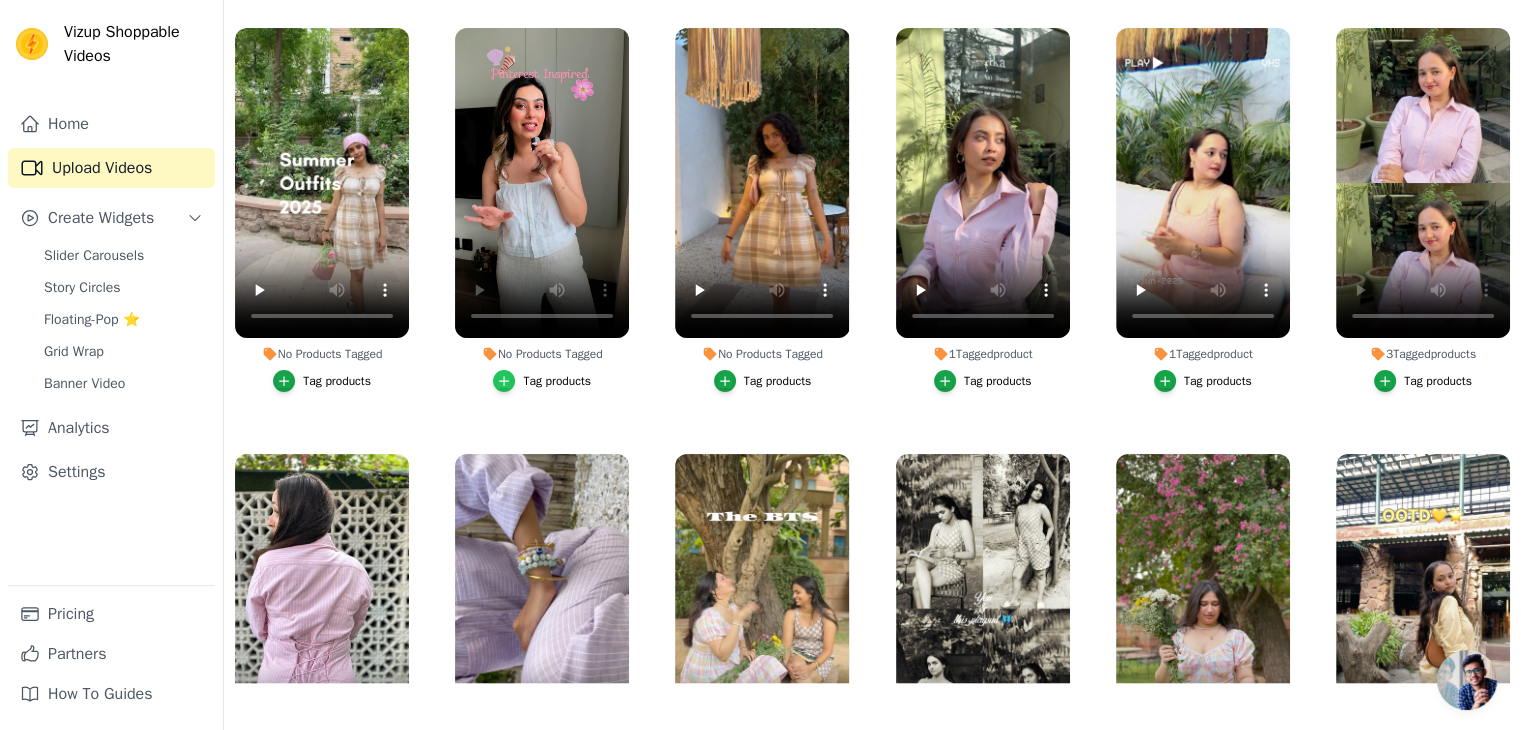 click 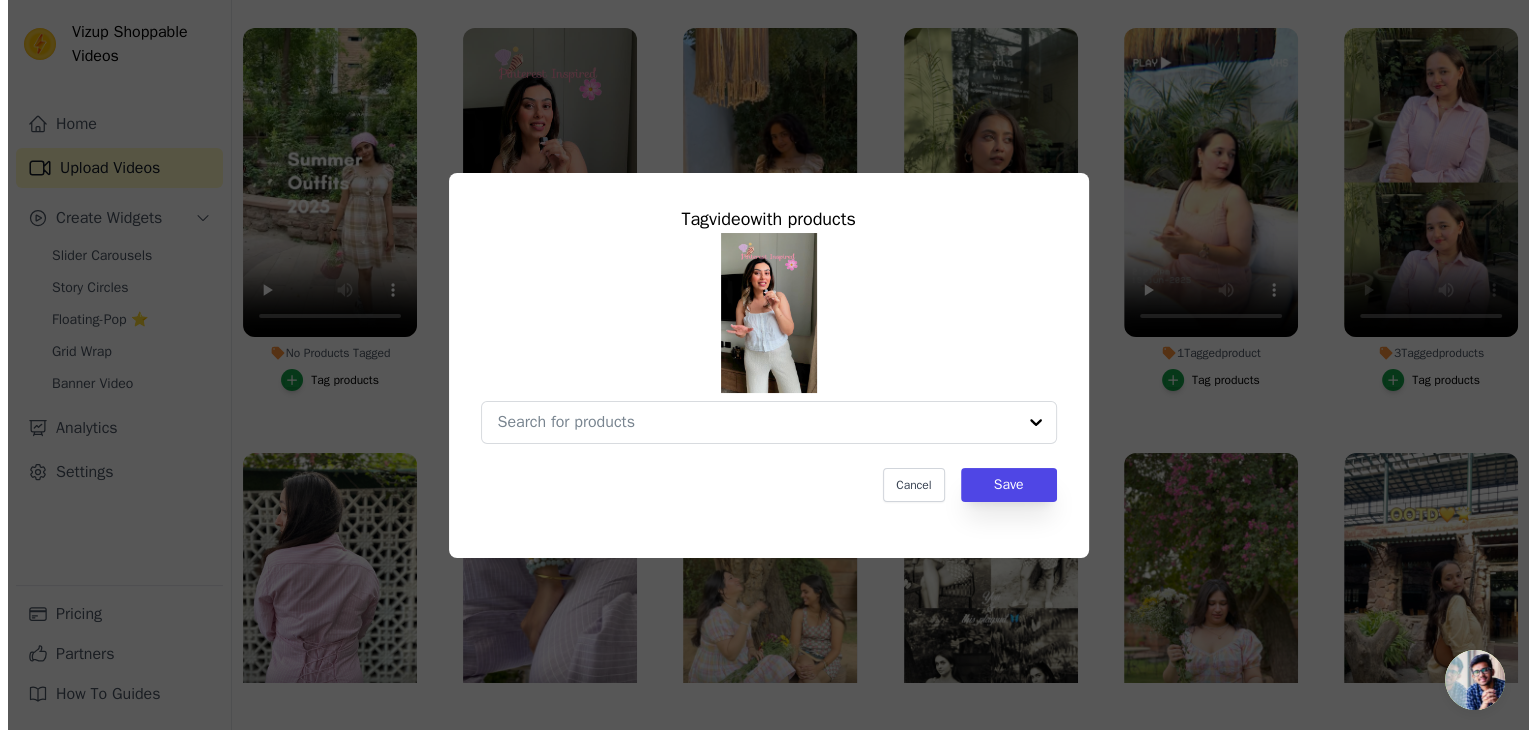 scroll, scrollTop: 0, scrollLeft: 0, axis: both 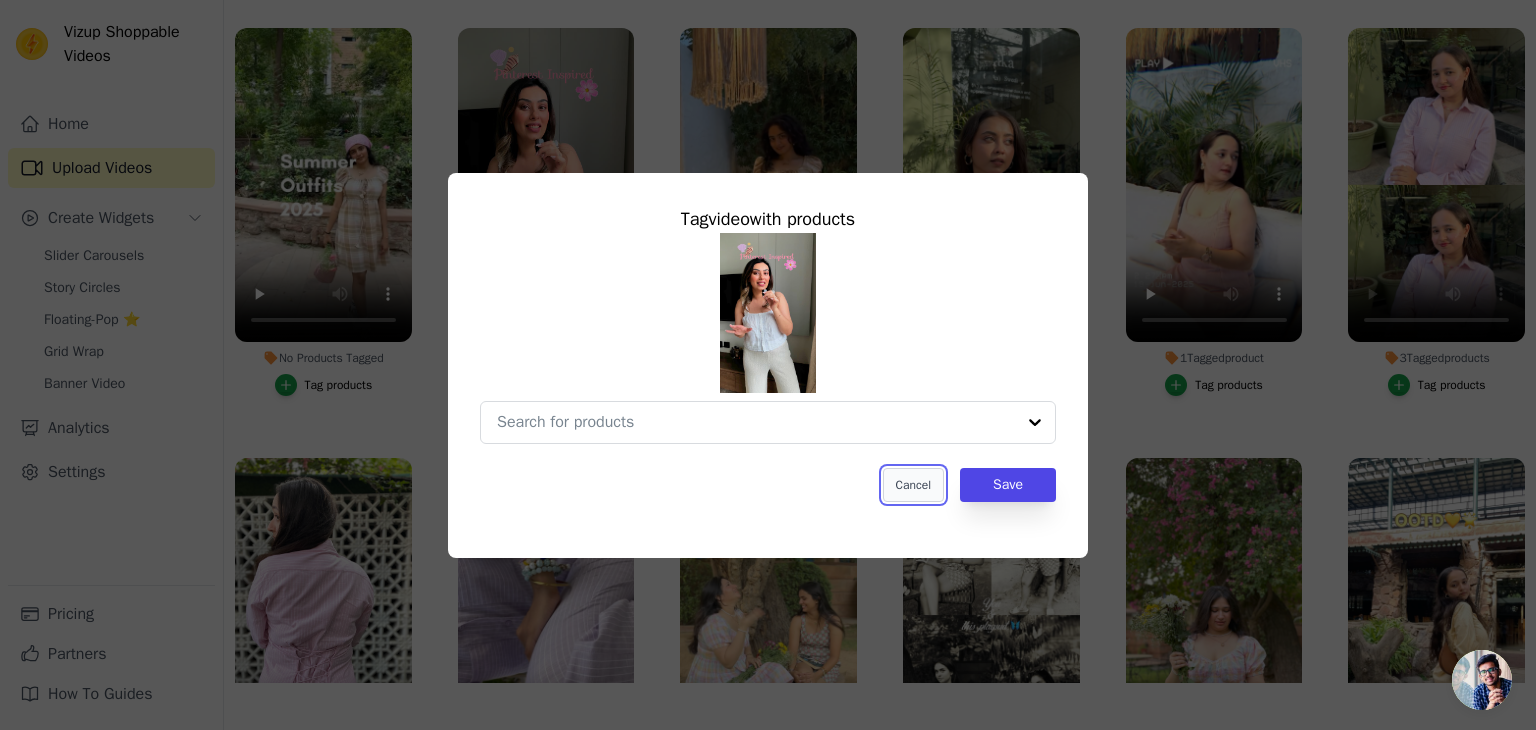 click on "Cancel" at bounding box center (913, 485) 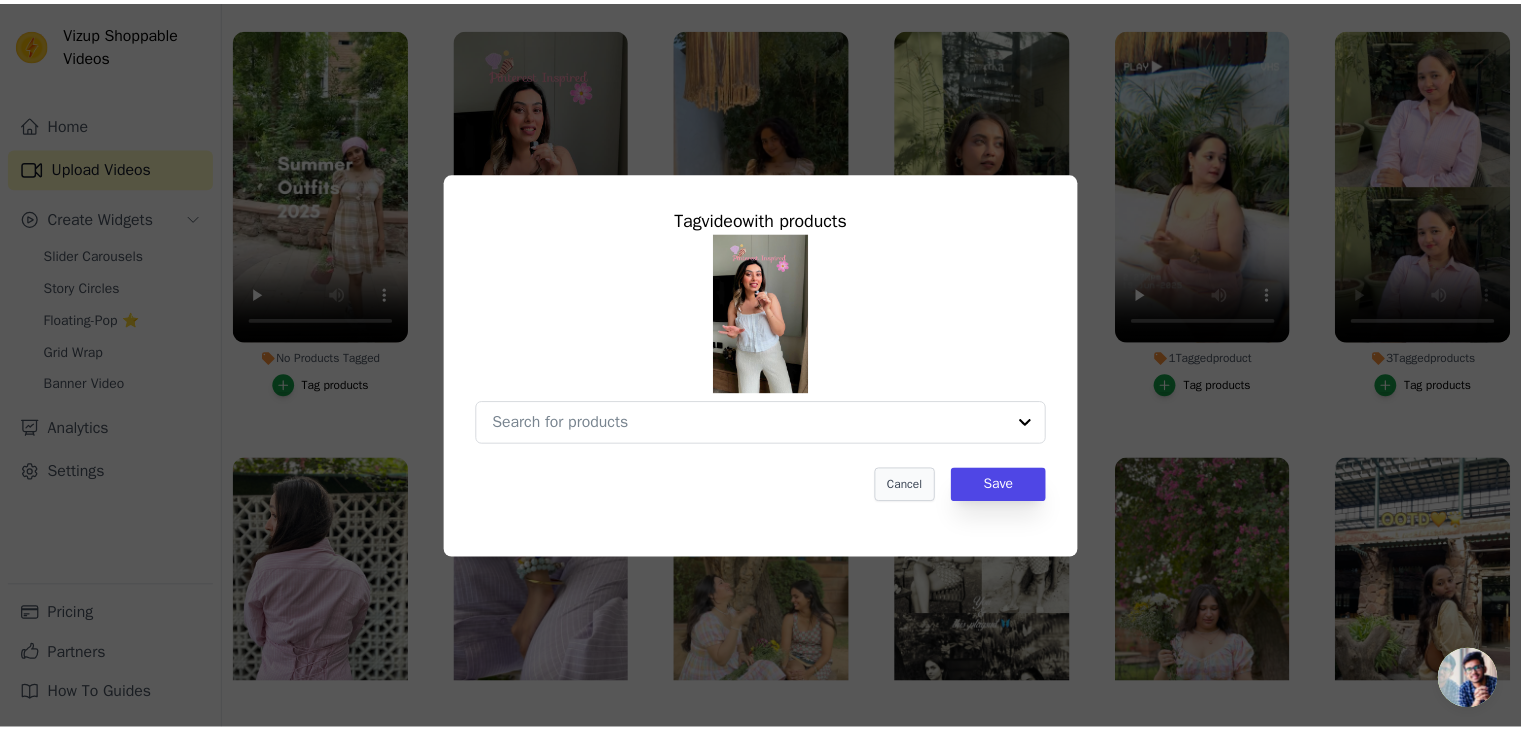 scroll, scrollTop: 287, scrollLeft: 0, axis: vertical 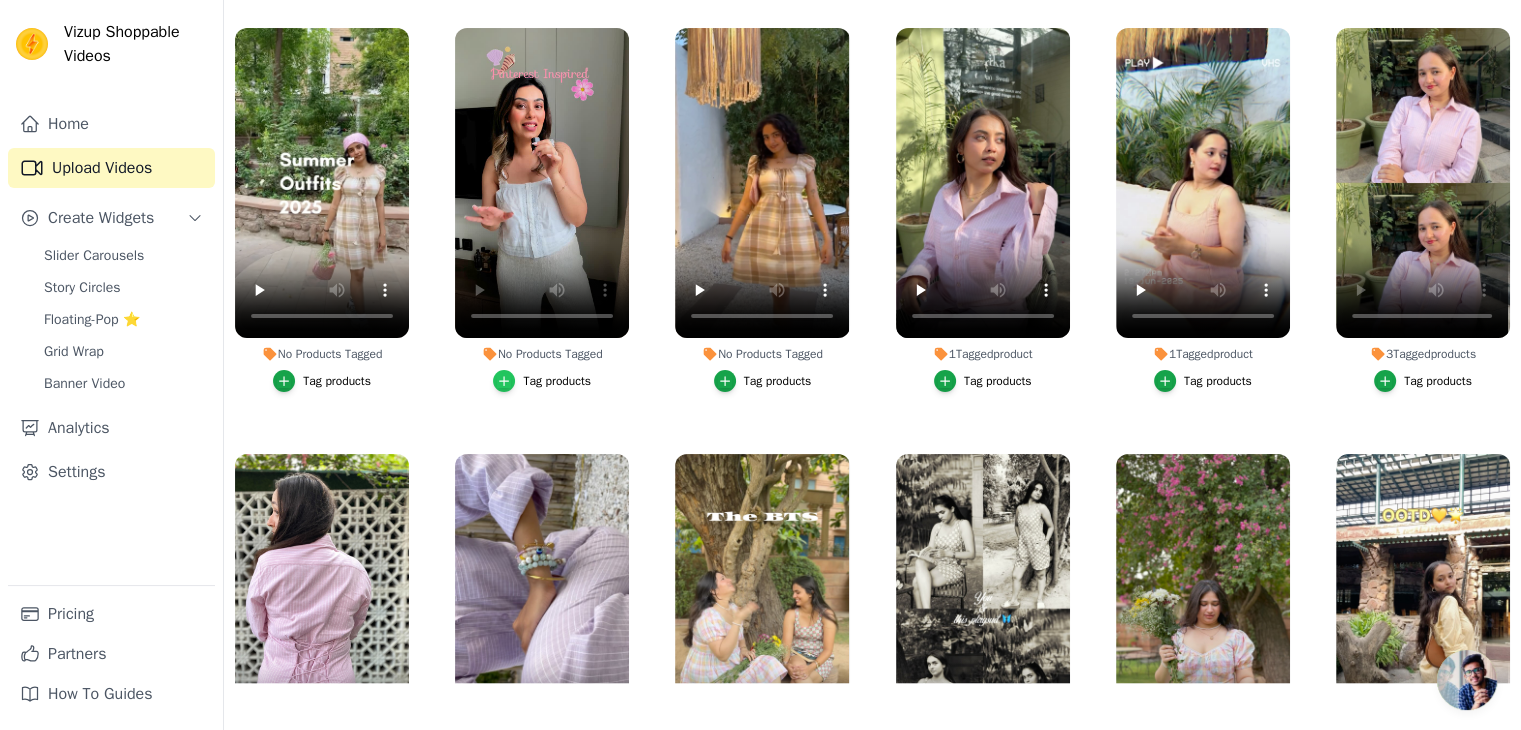 click at bounding box center [504, 381] 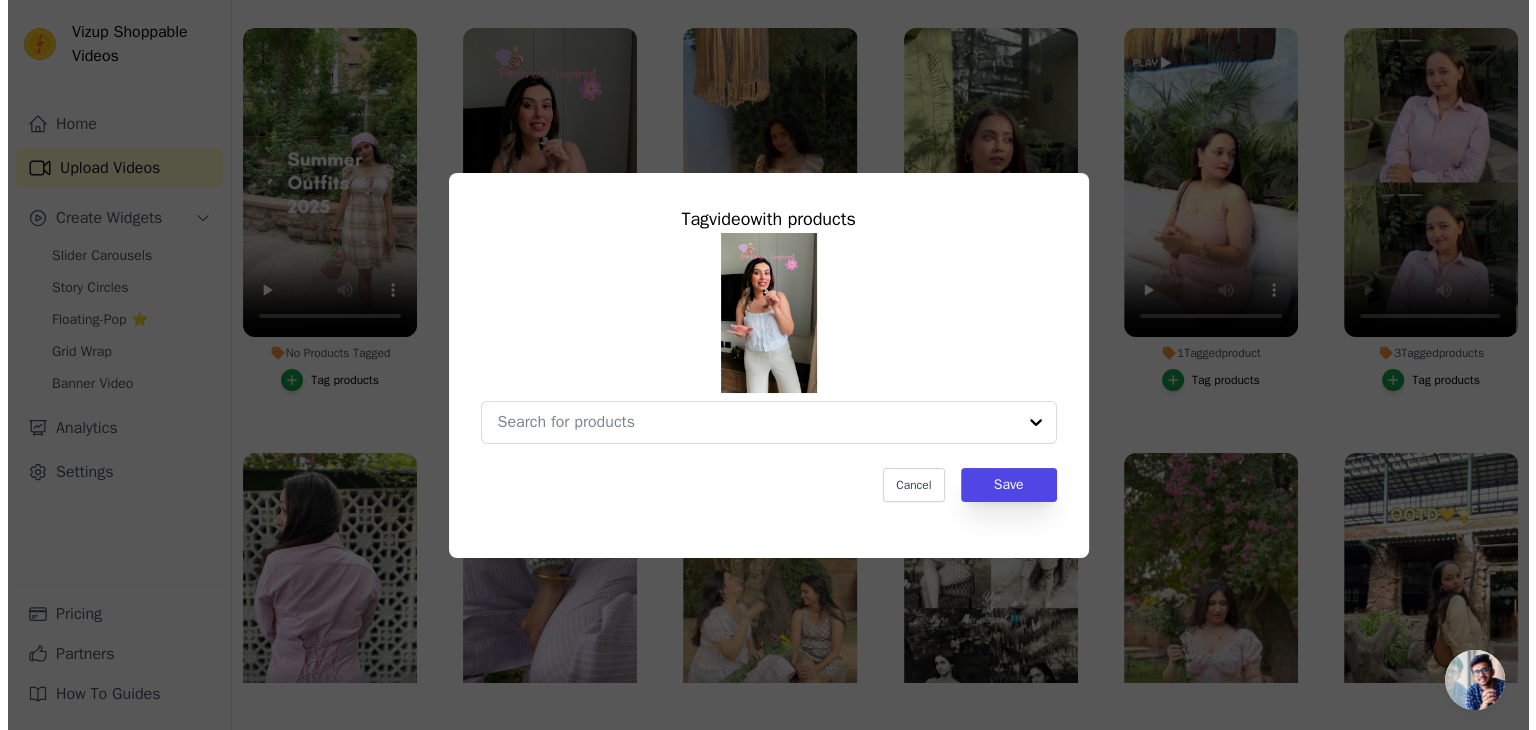 scroll, scrollTop: 0, scrollLeft: 0, axis: both 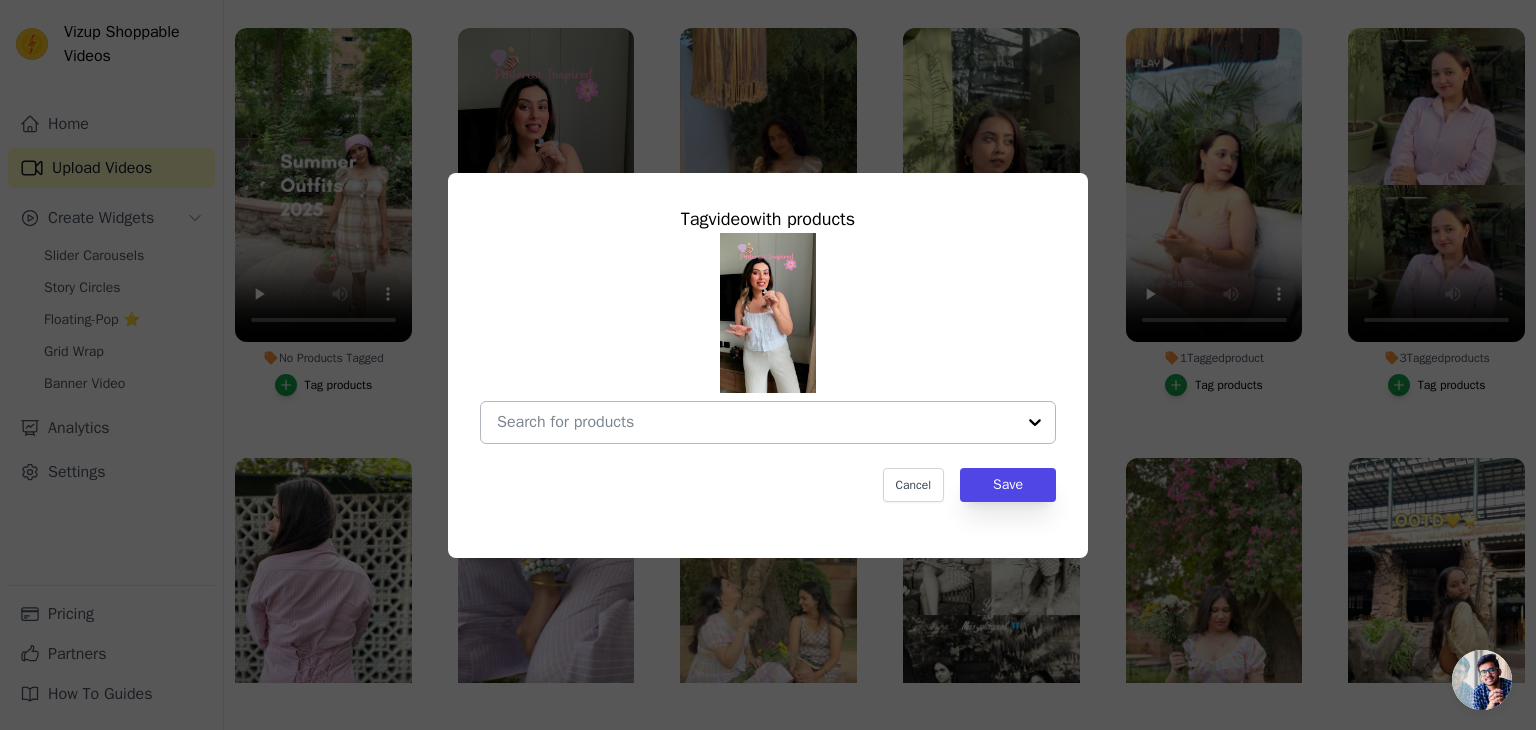 click at bounding box center [1035, 422] 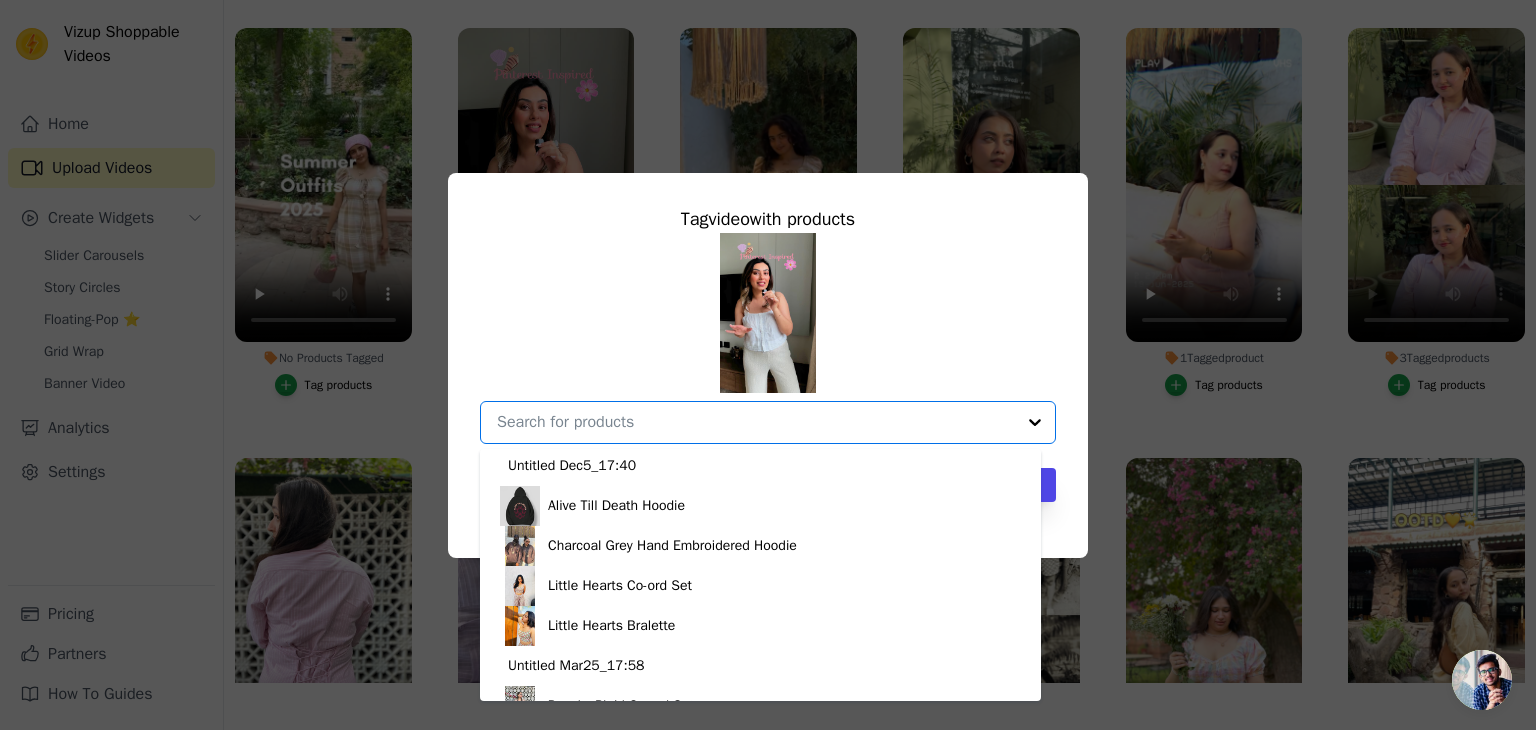 scroll, scrollTop: 350, scrollLeft: 0, axis: vertical 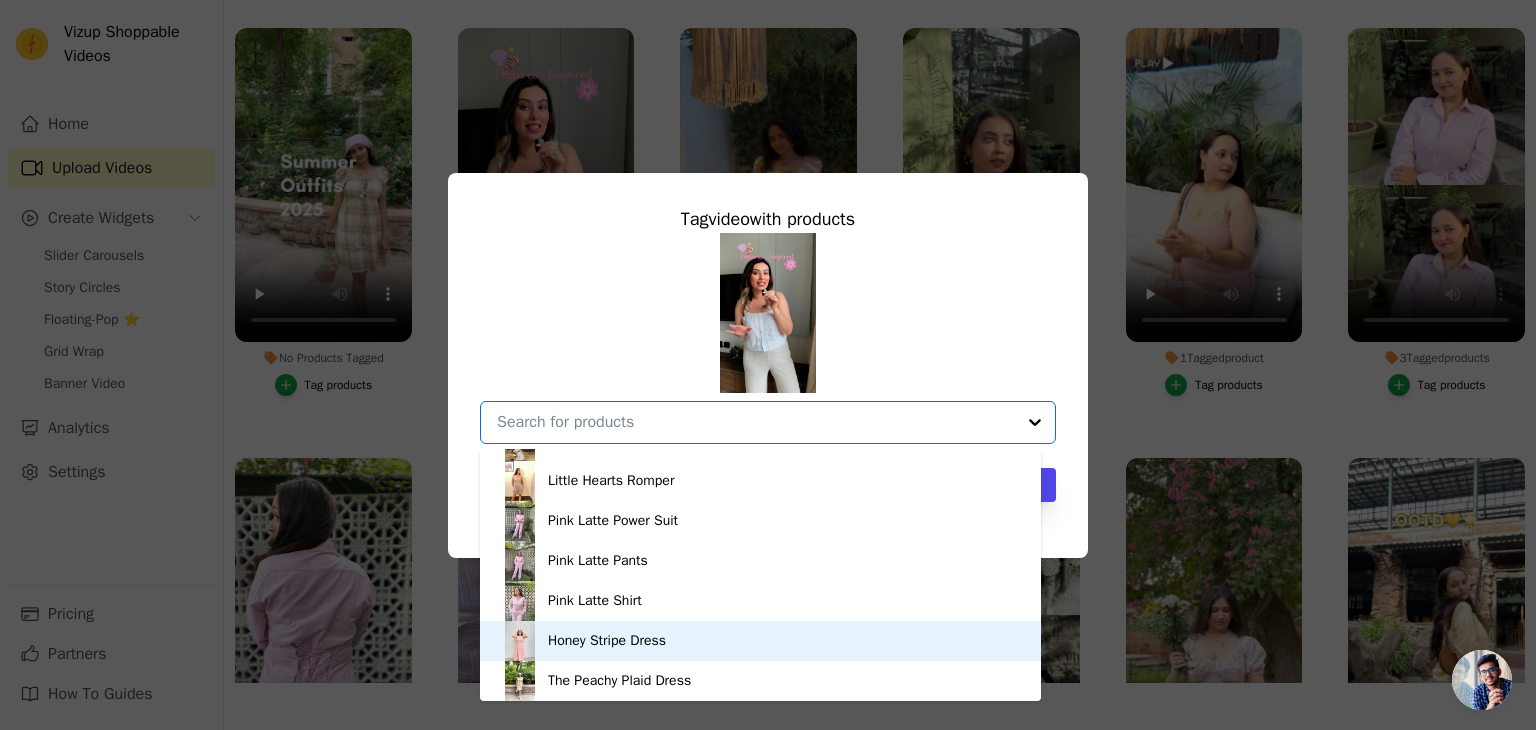 click on "Honey Stripe Dress" at bounding box center (760, 641) 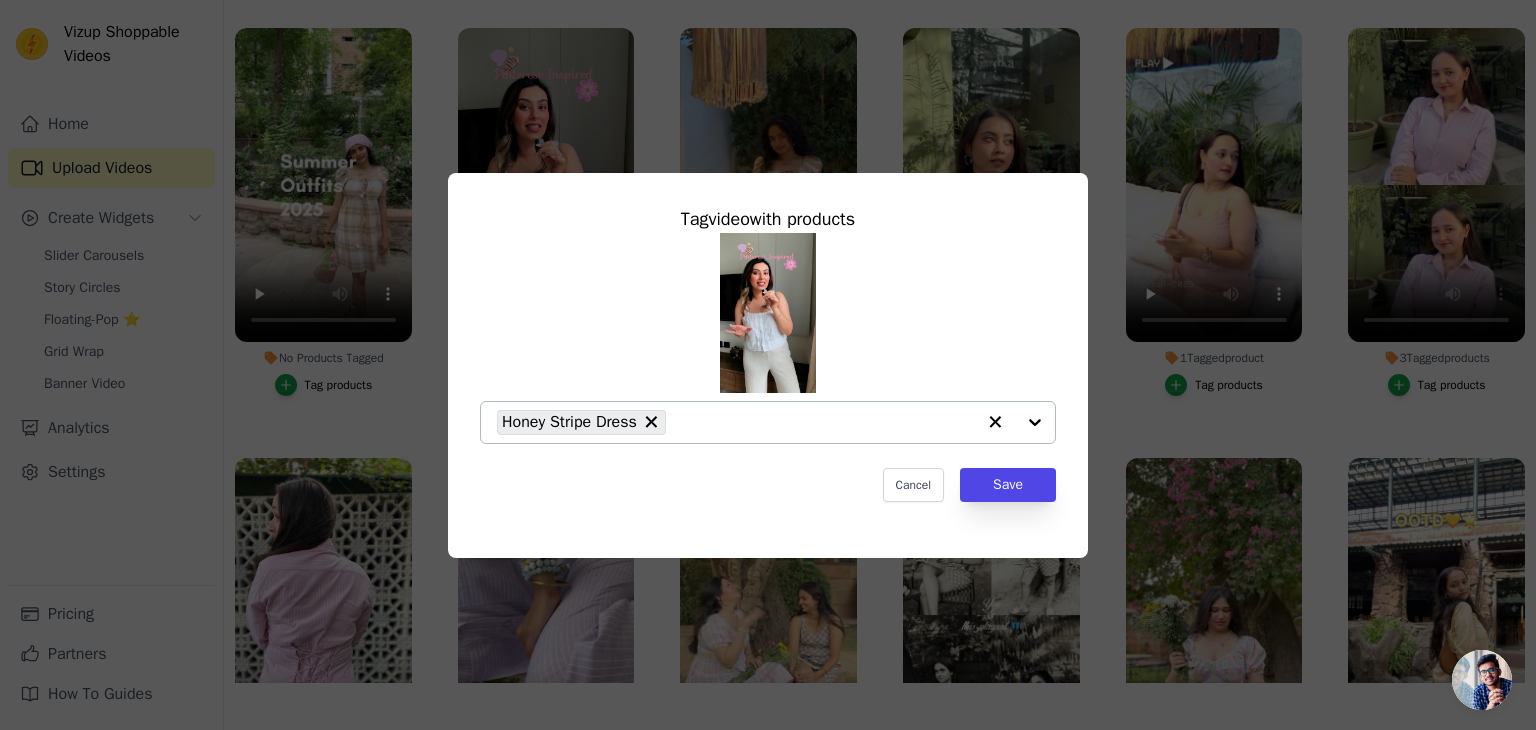 click at bounding box center (1015, 422) 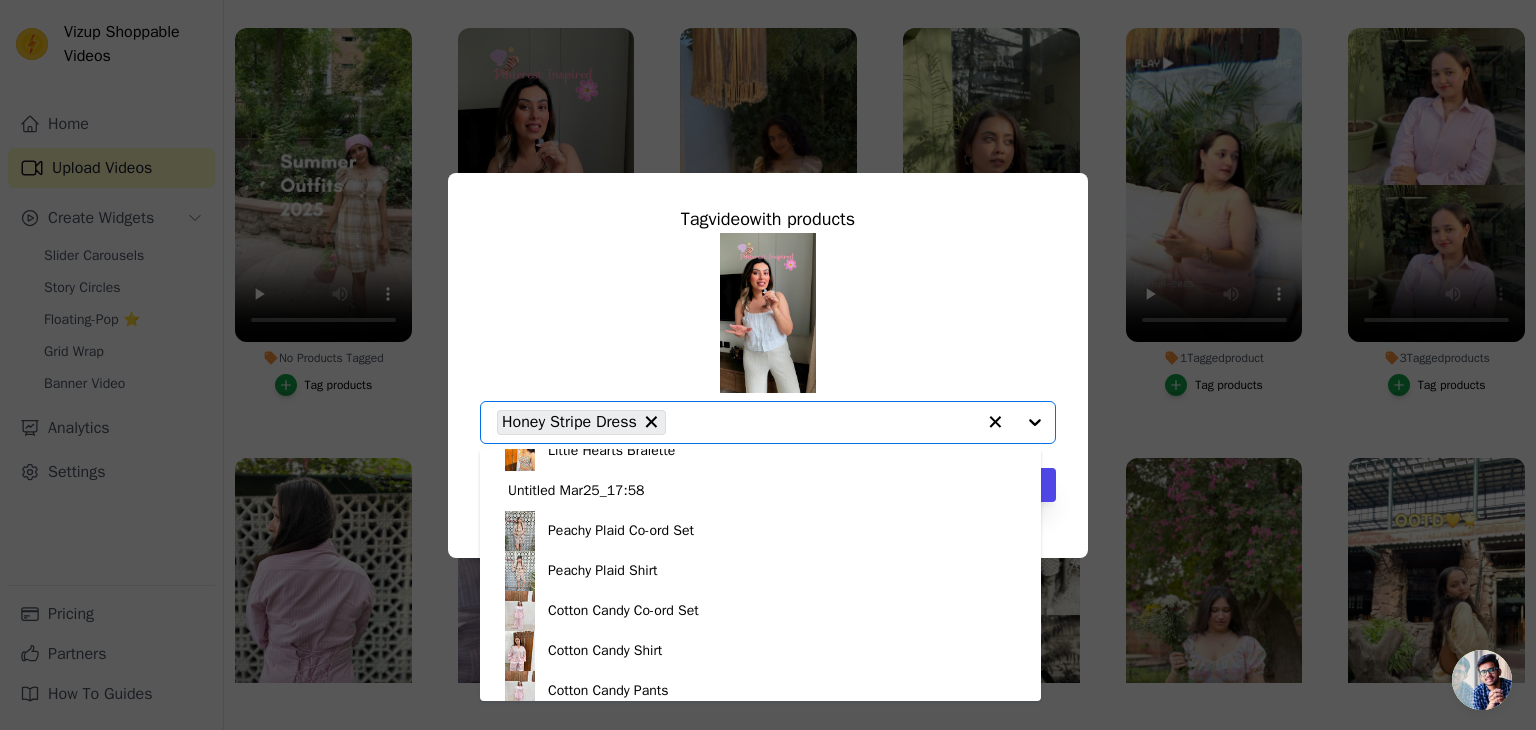 scroll, scrollTop: 508, scrollLeft: 0, axis: vertical 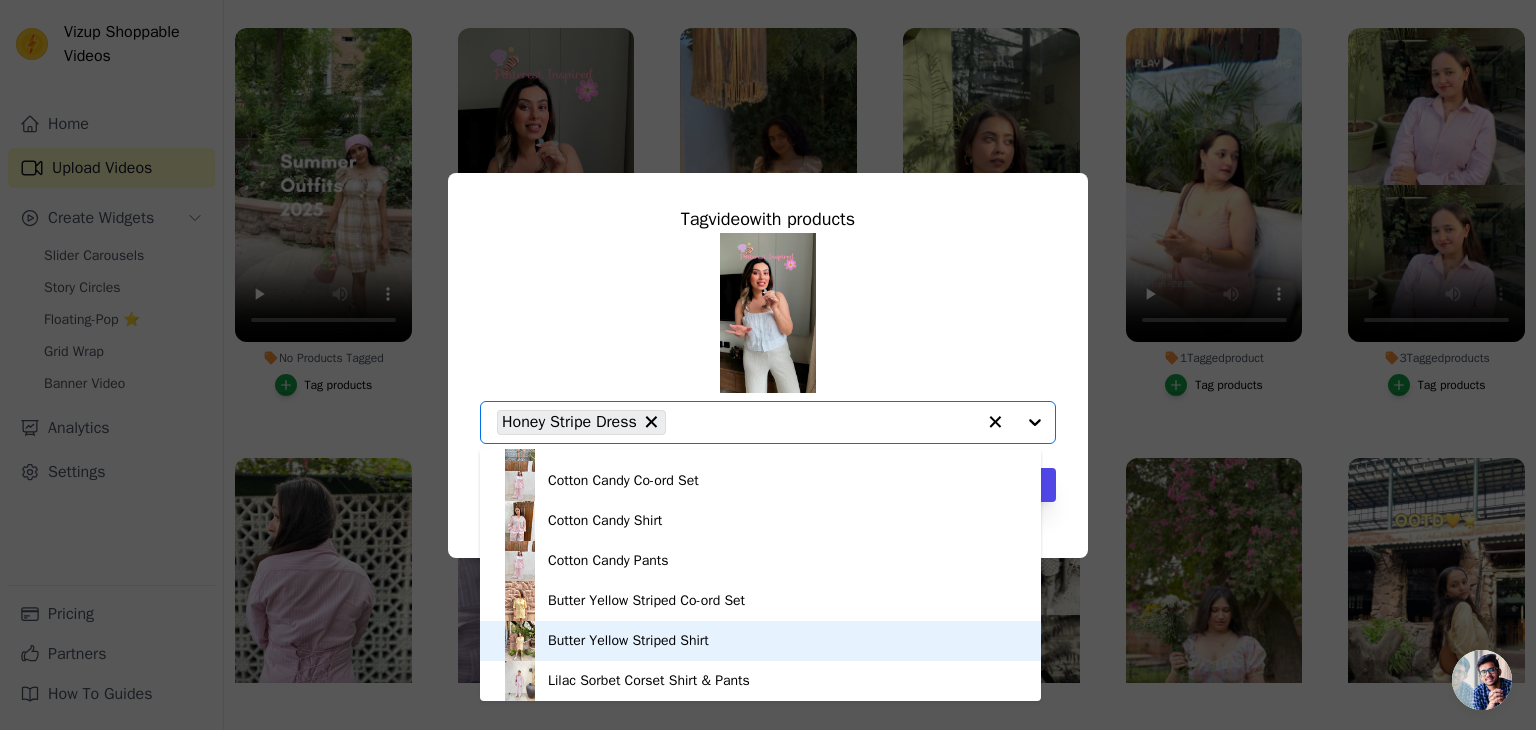 click on "Butter Yellow Striped Shirt" at bounding box center [760, 641] 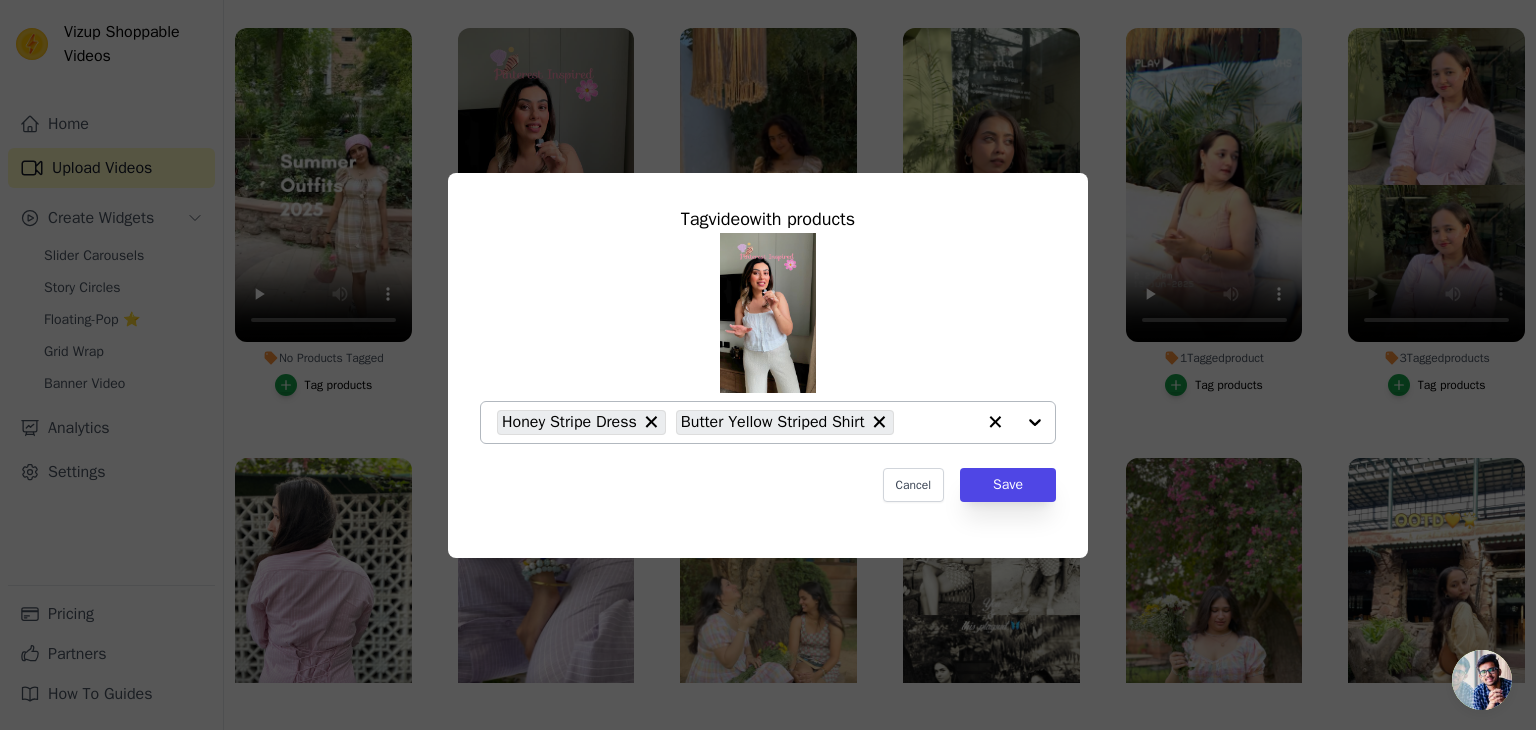 click at bounding box center (1015, 422) 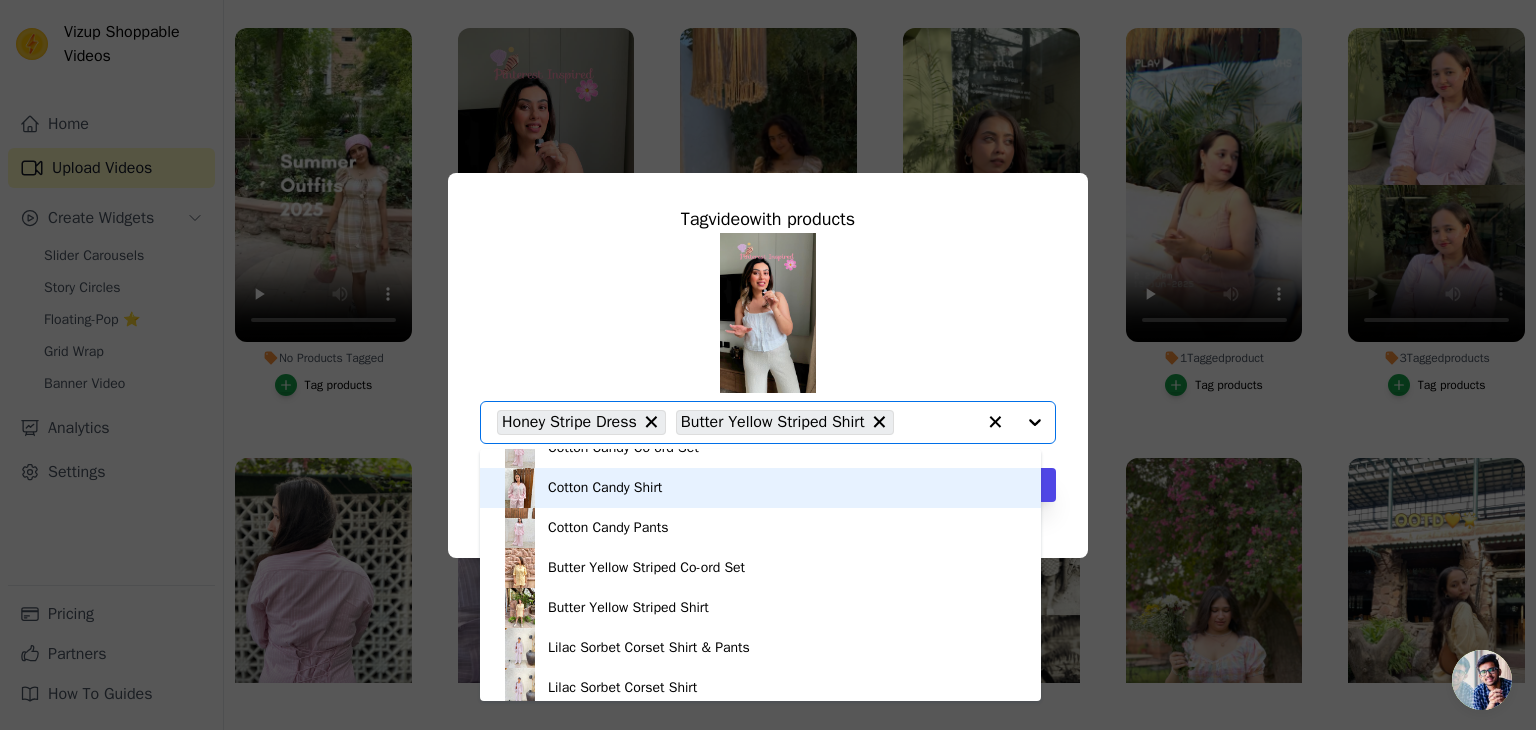 scroll, scrollTop: 640, scrollLeft: 0, axis: vertical 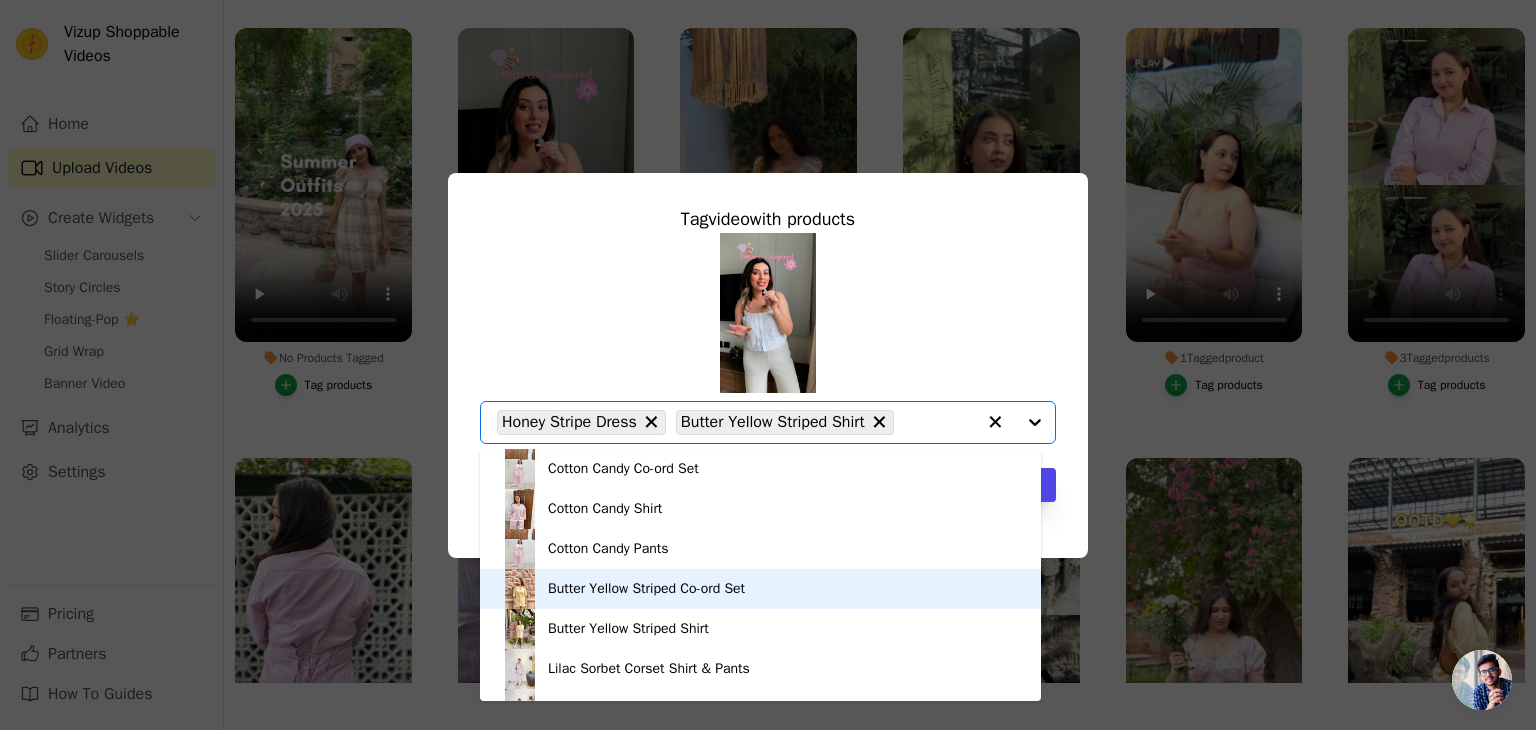 click on "Butter Yellow Striped Co-ord Set" at bounding box center (760, 589) 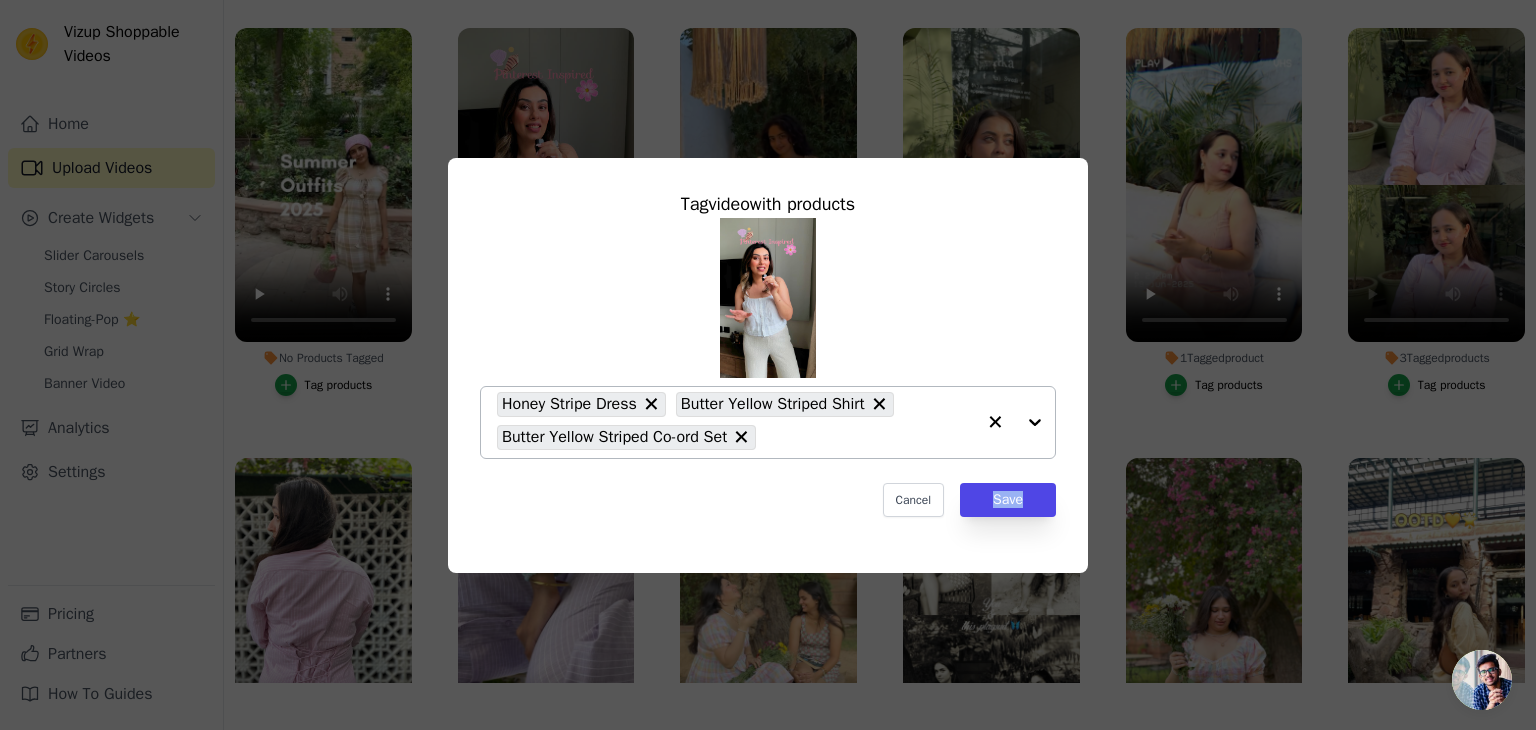 drag, startPoint x: 1019, startPoint y: 584, endPoint x: 1018, endPoint y: 602, distance: 18.027756 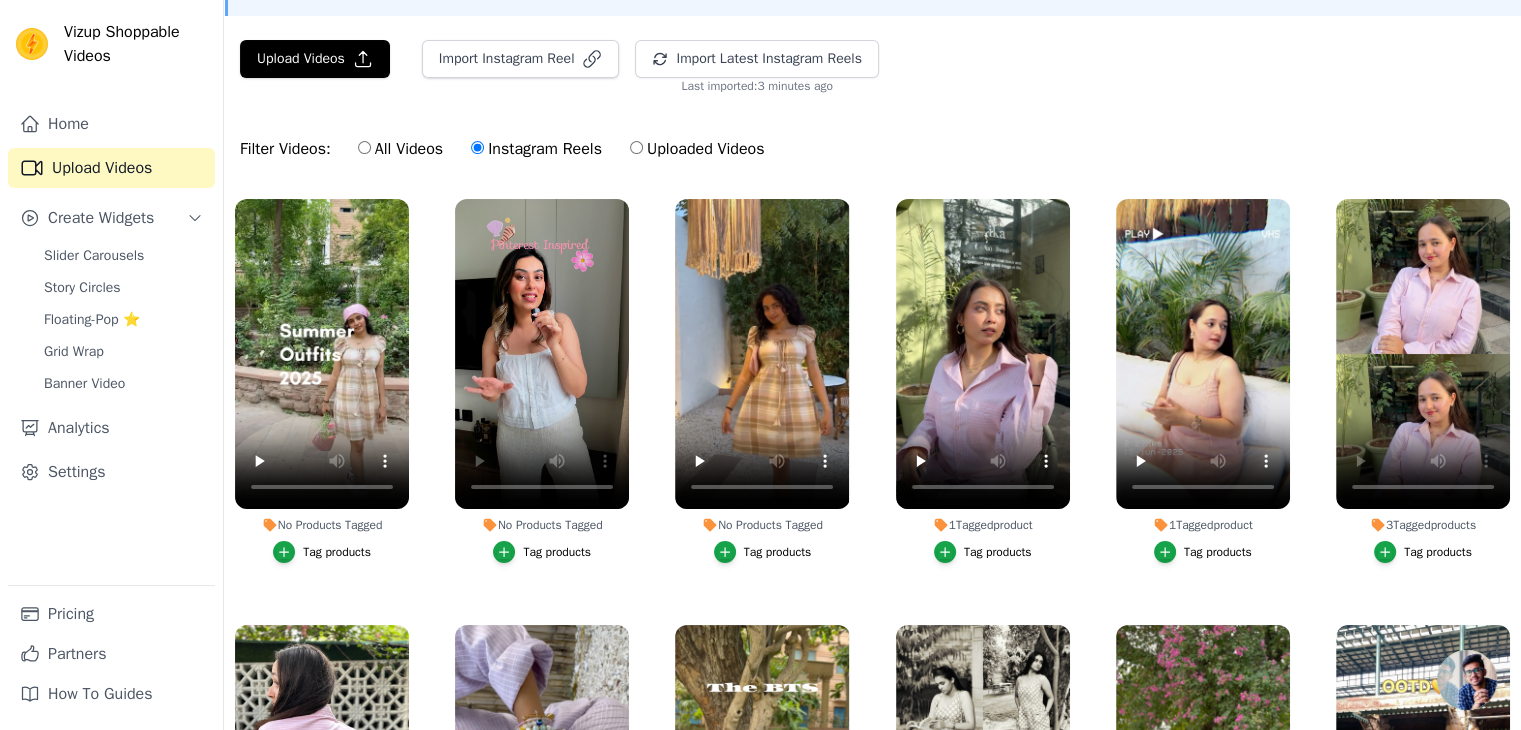 scroll, scrollTop: 112, scrollLeft: 0, axis: vertical 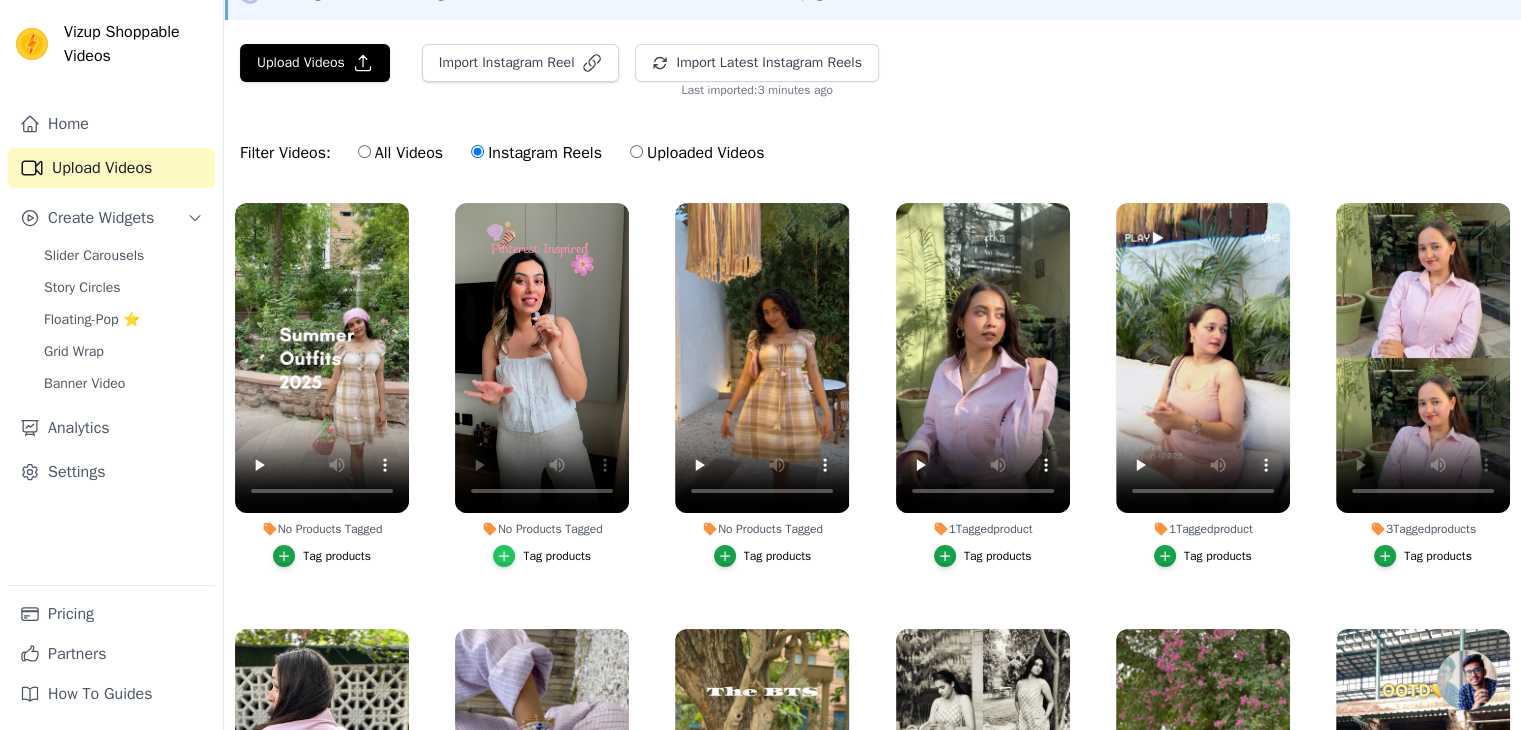 click 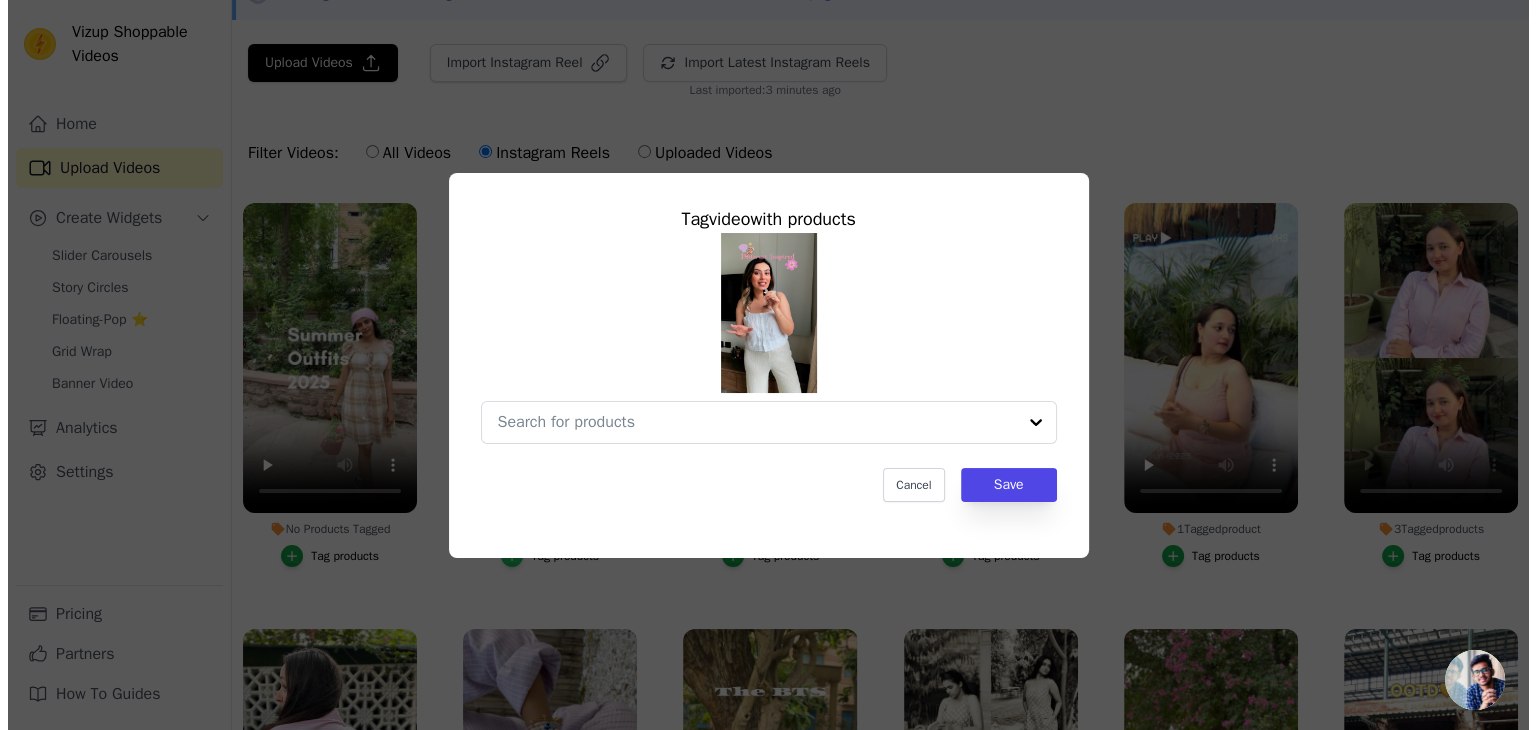 scroll, scrollTop: 0, scrollLeft: 0, axis: both 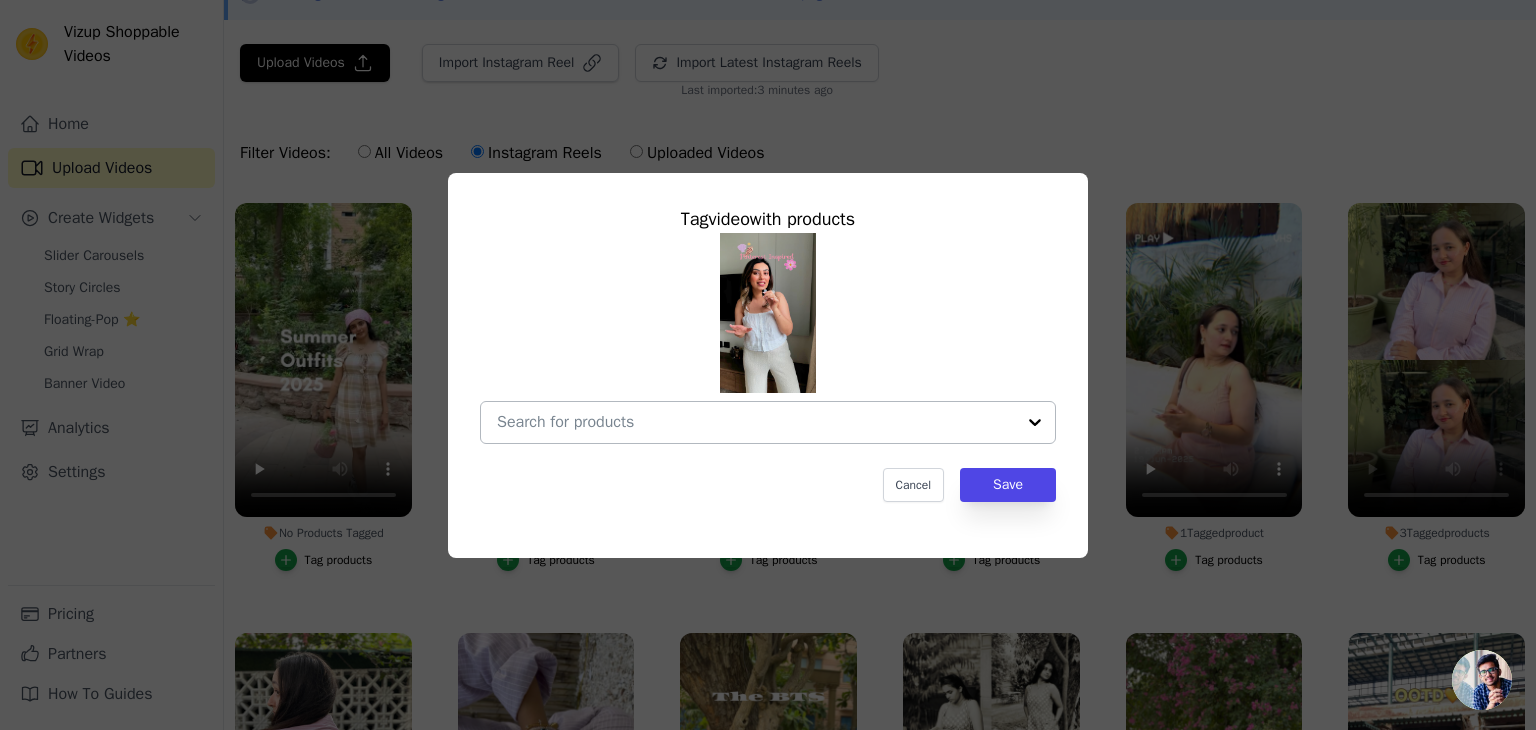 click at bounding box center [1035, 422] 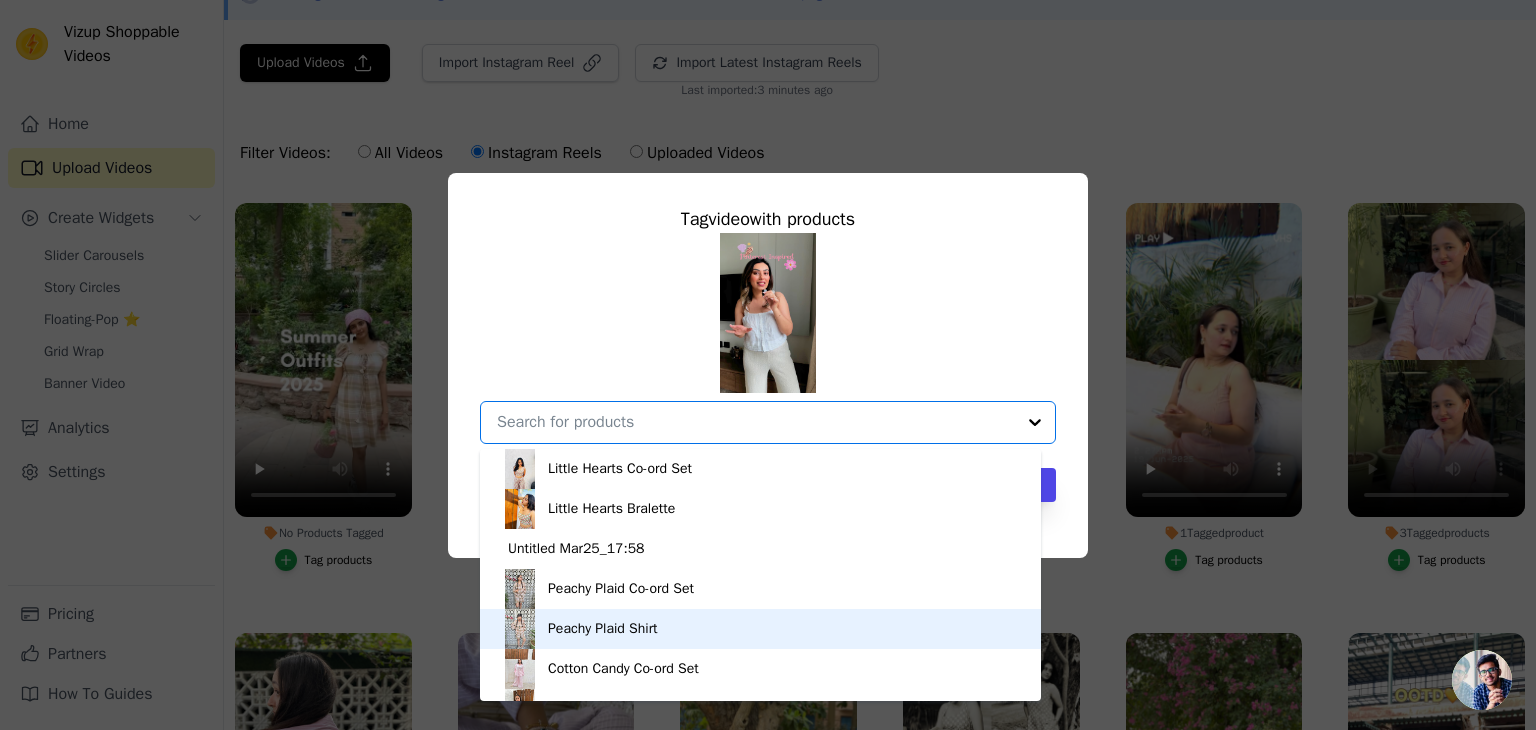scroll, scrollTop: 660, scrollLeft: 0, axis: vertical 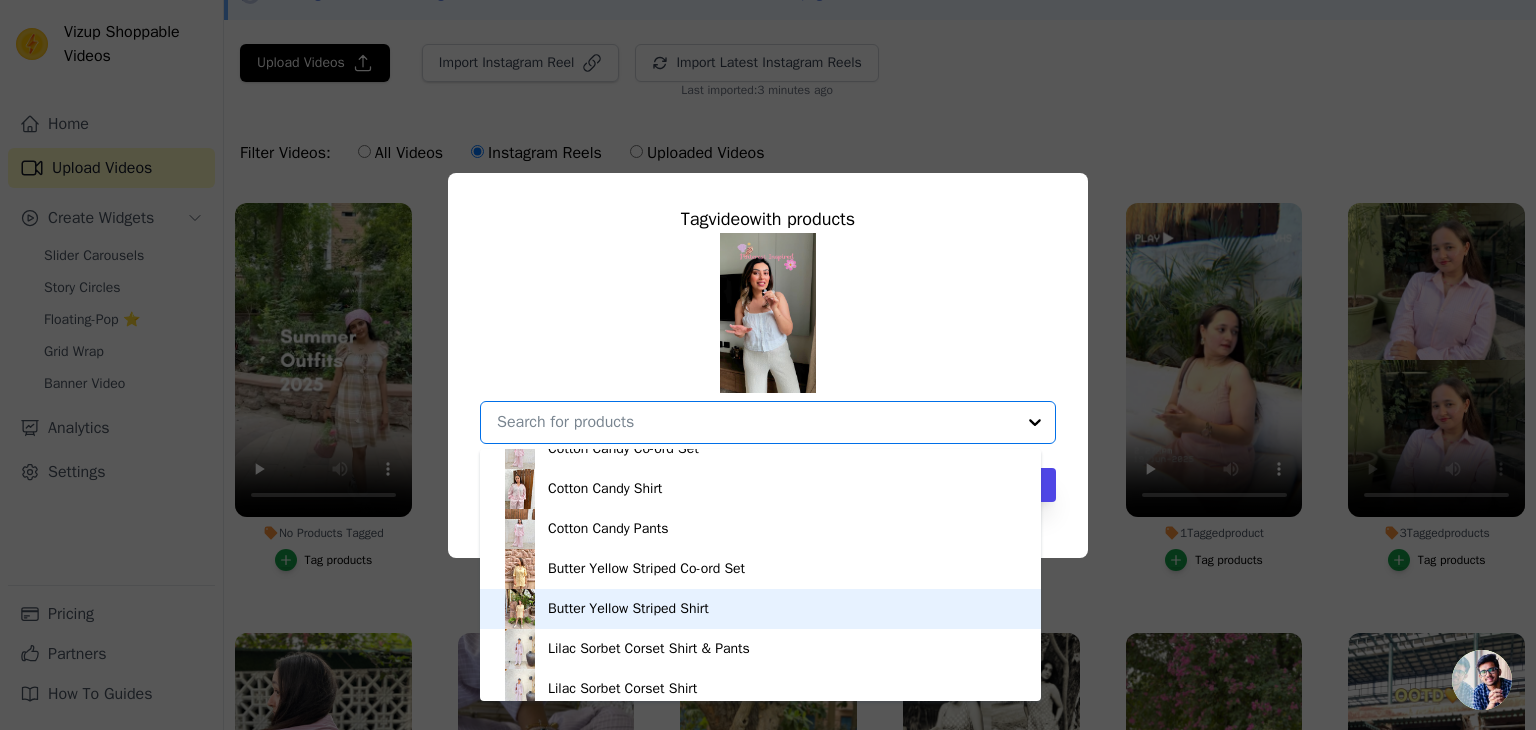 click on "Butter Yellow Striped Shirt" at bounding box center [760, 609] 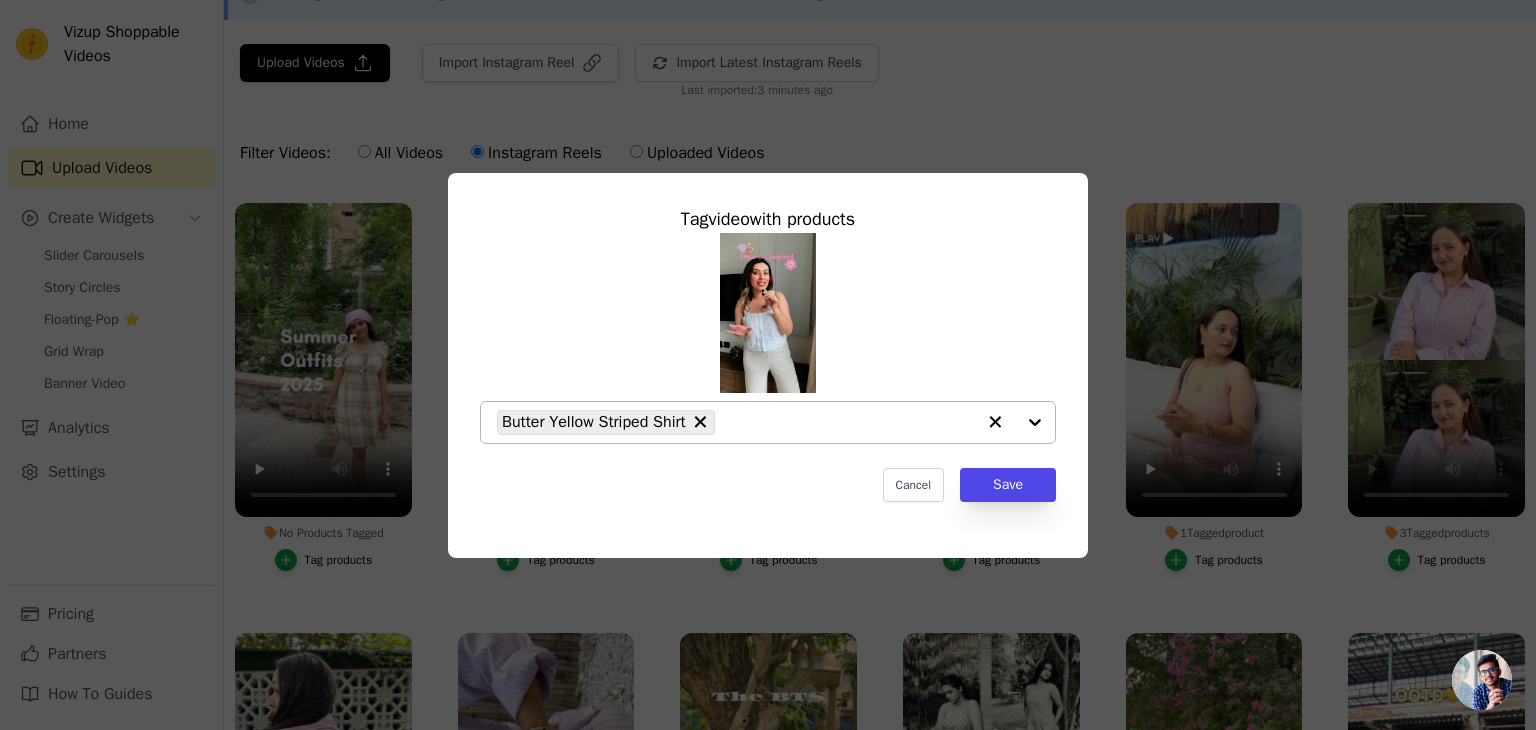 click at bounding box center (1015, 422) 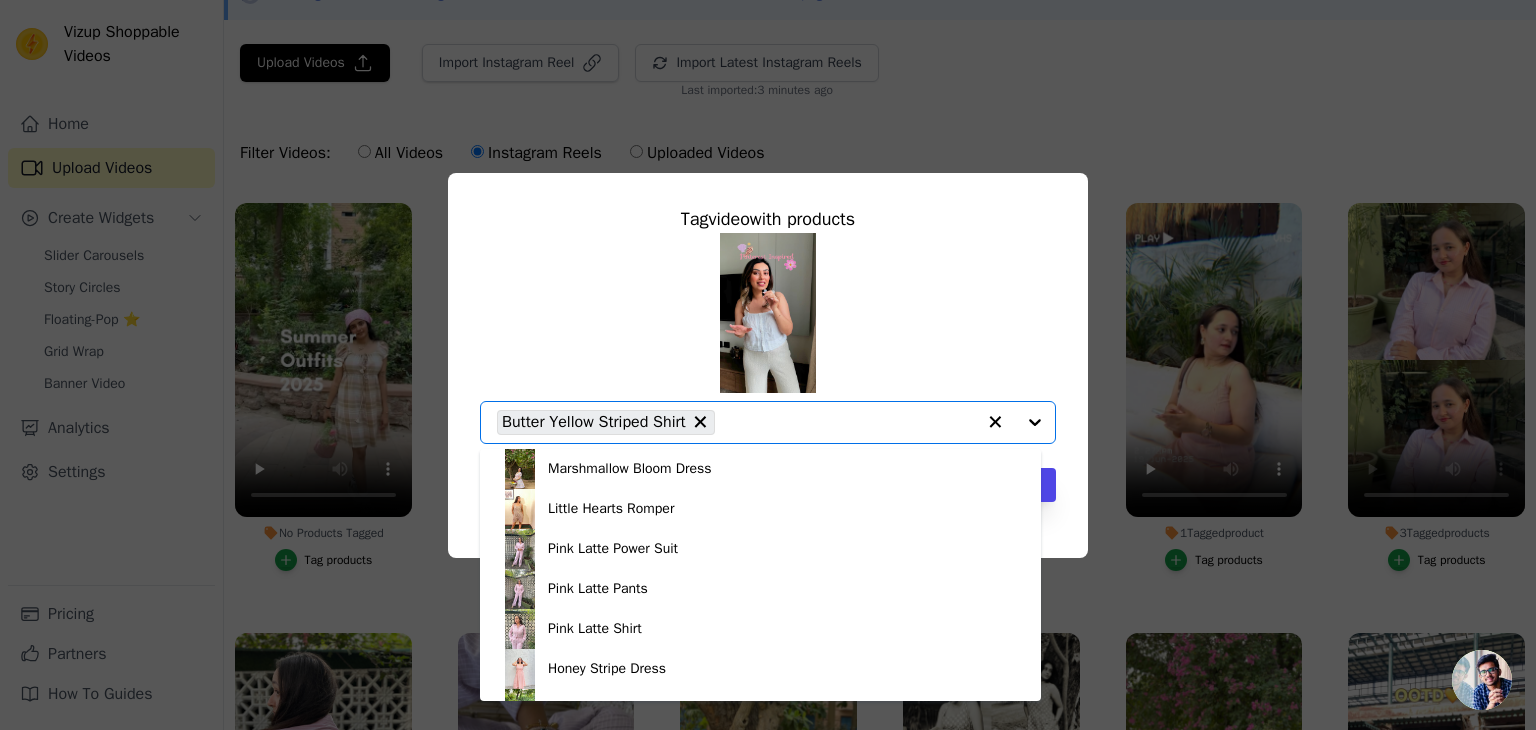 scroll, scrollTop: 988, scrollLeft: 0, axis: vertical 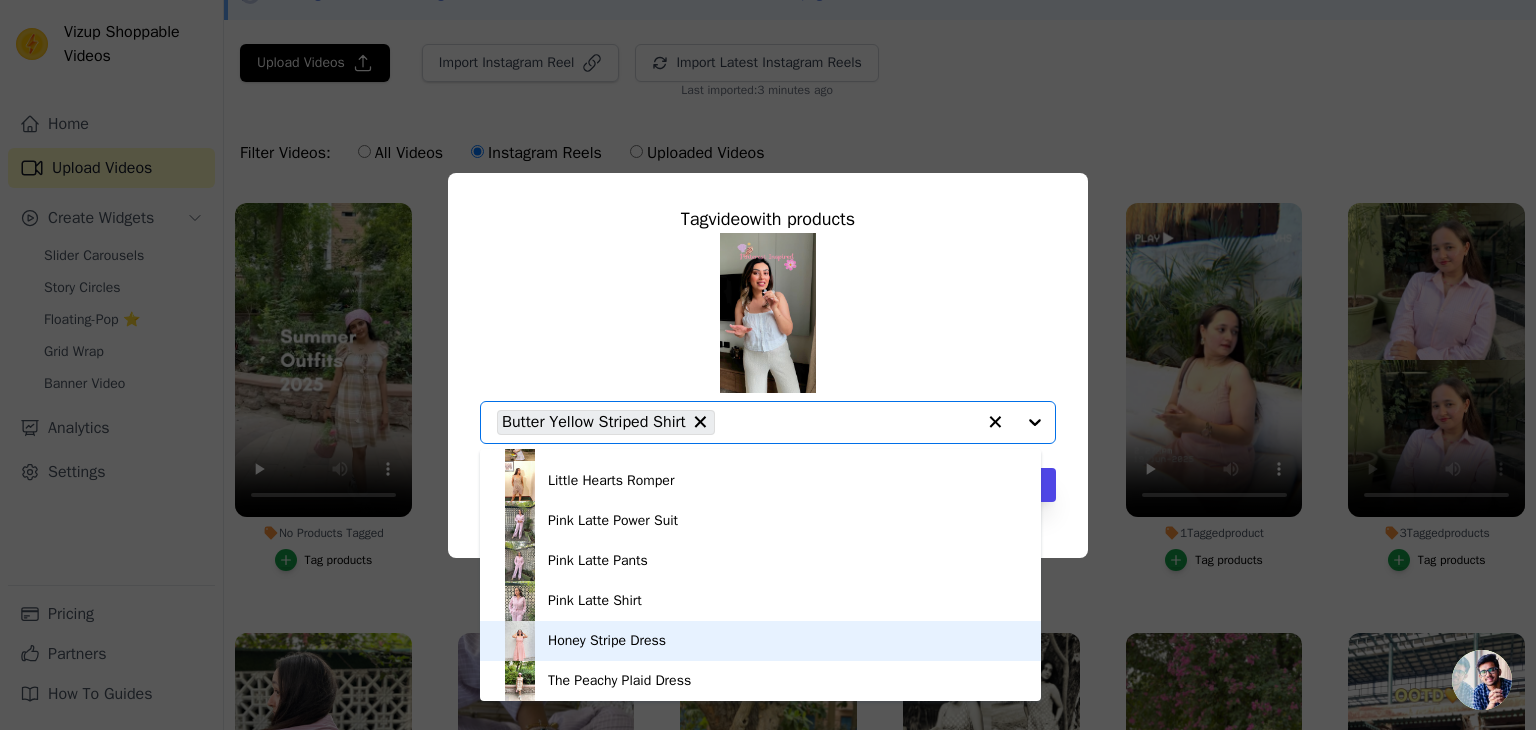 click on "Honey Stripe Dress" at bounding box center (760, 641) 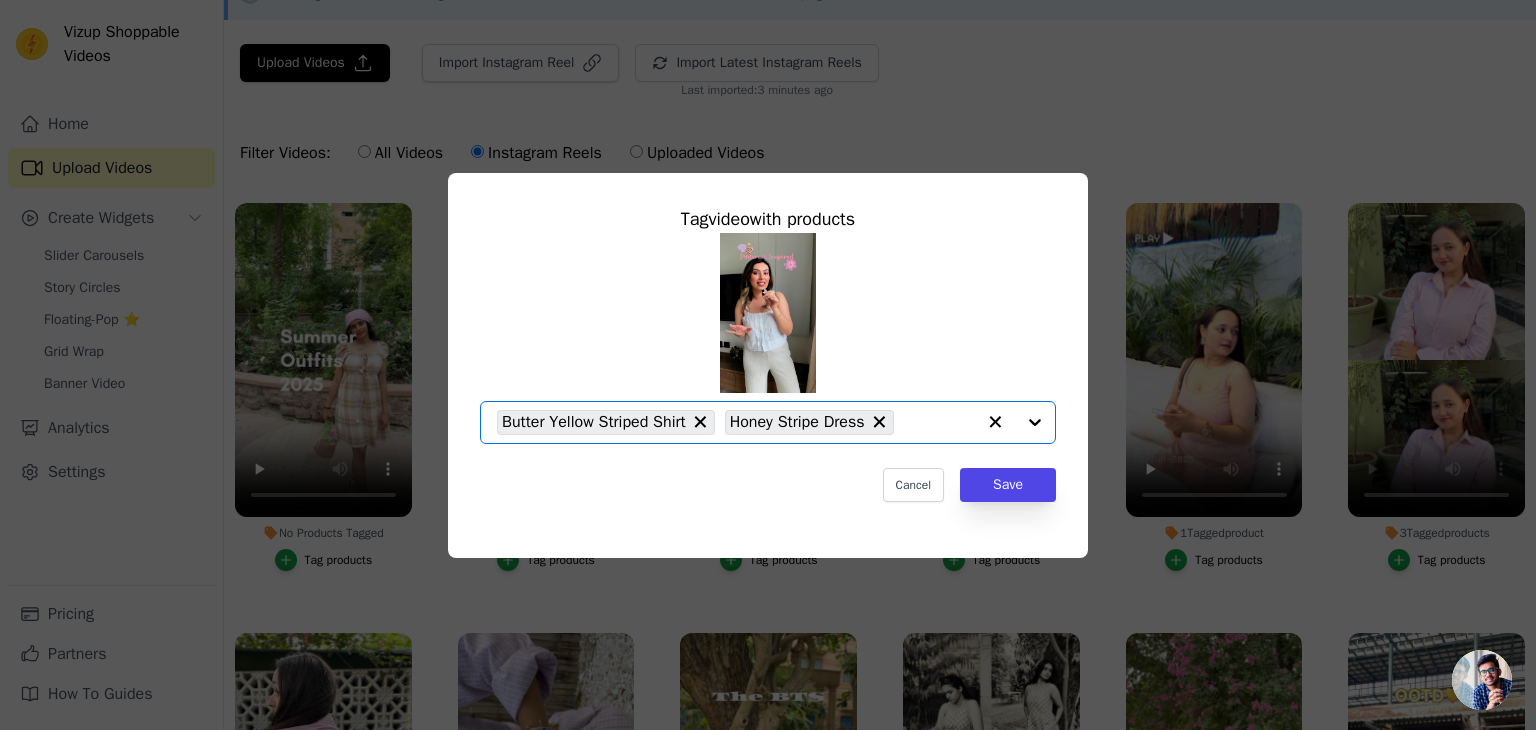 click at bounding box center (1015, 422) 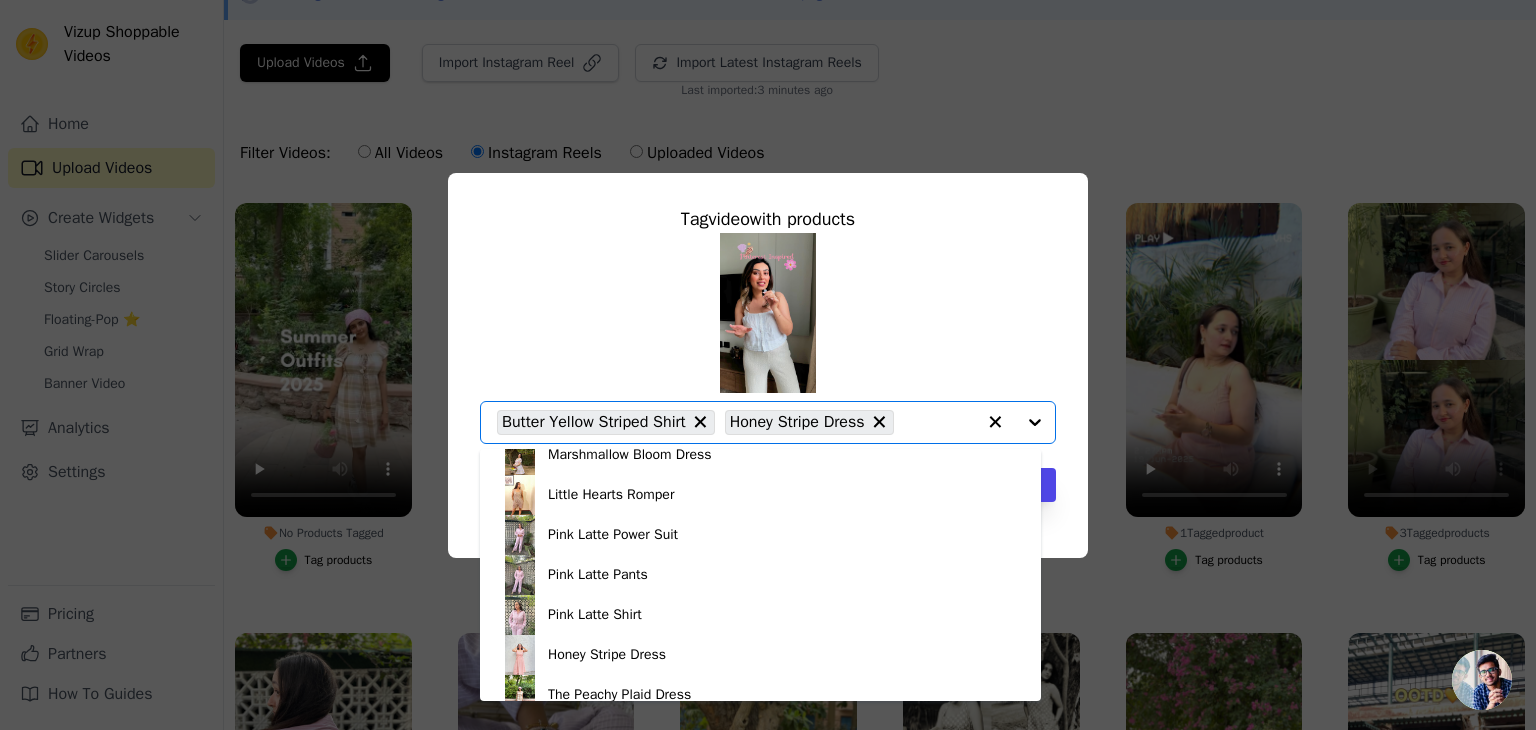 scroll, scrollTop: 988, scrollLeft: 0, axis: vertical 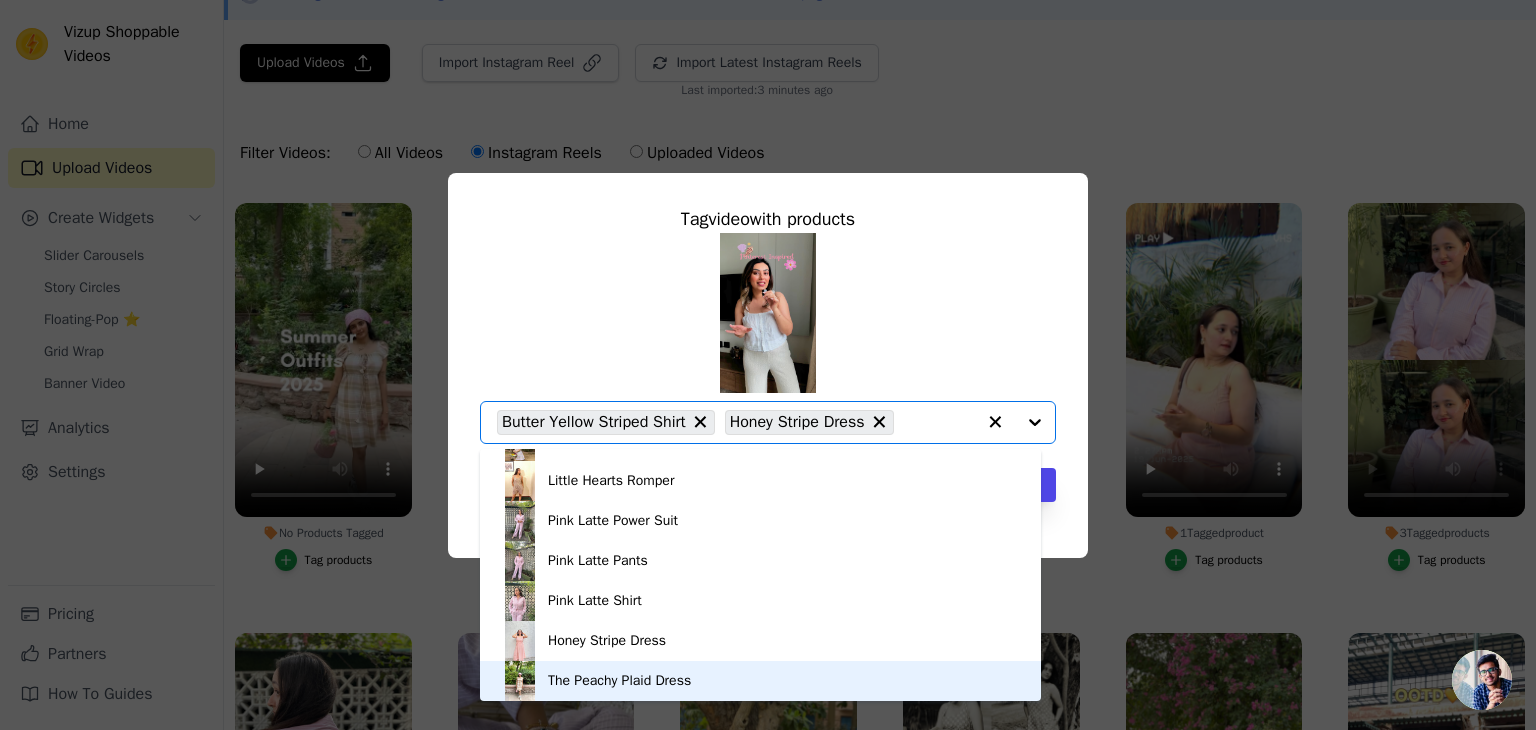 click on "The Peachy Plaid Dress" at bounding box center [760, 681] 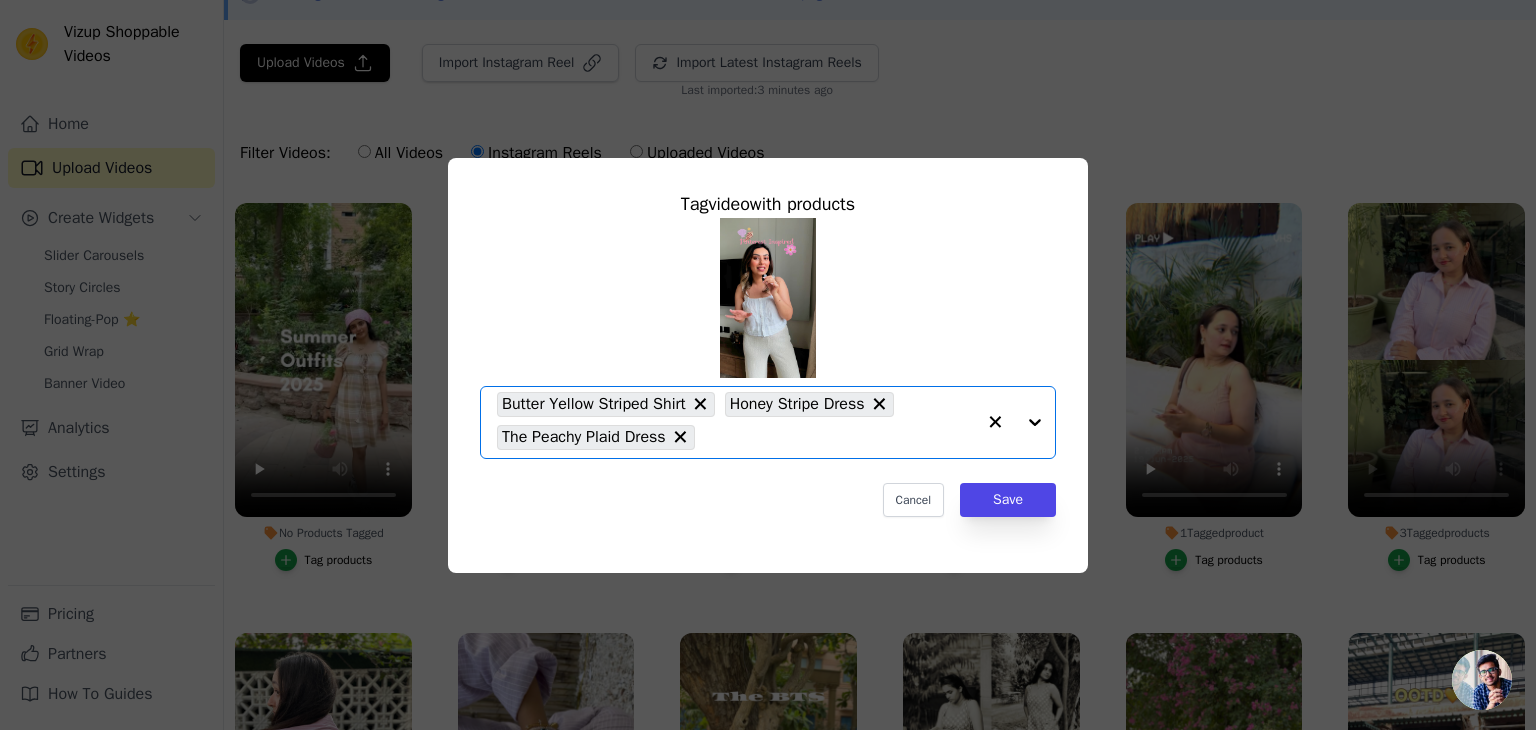 click at bounding box center (1015, 422) 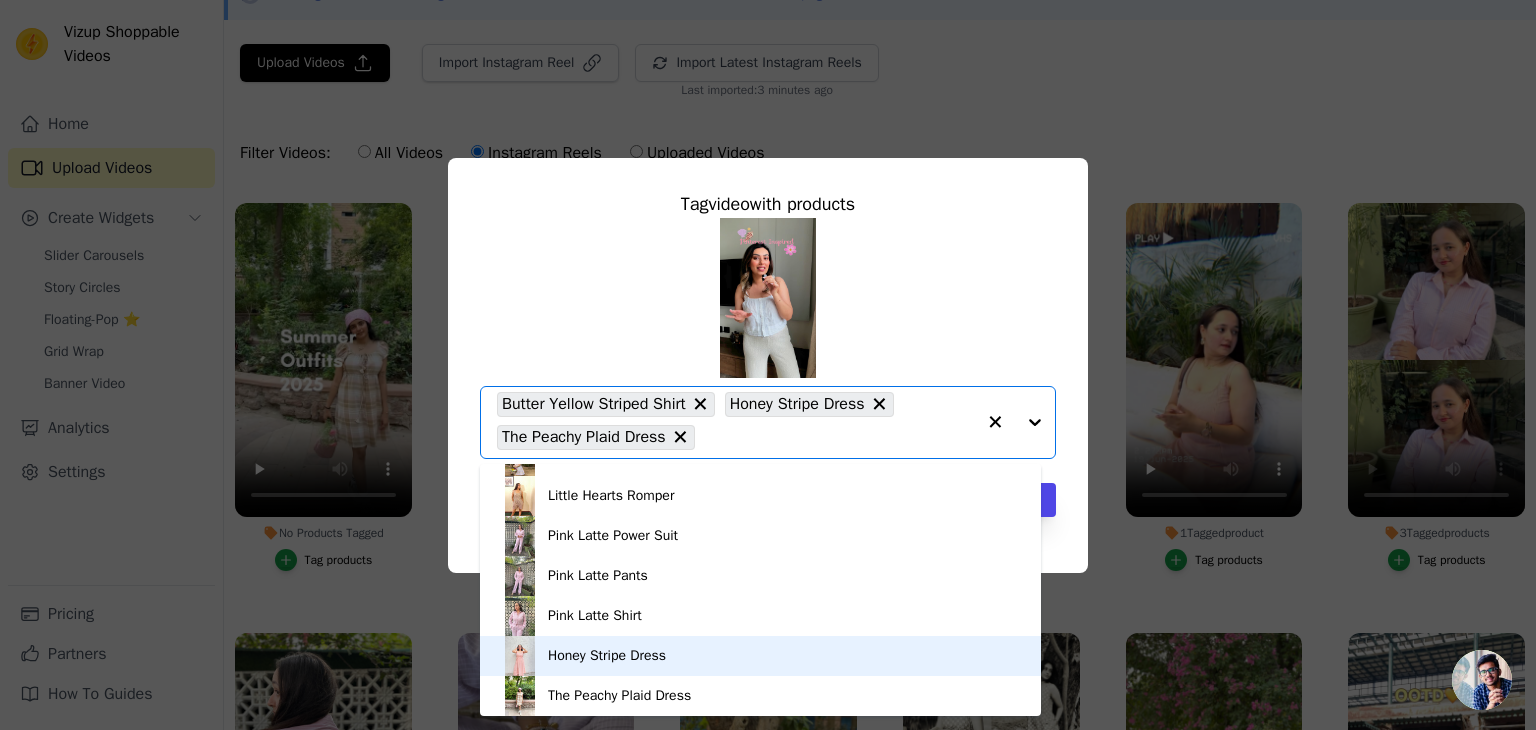 scroll, scrollTop: 960, scrollLeft: 0, axis: vertical 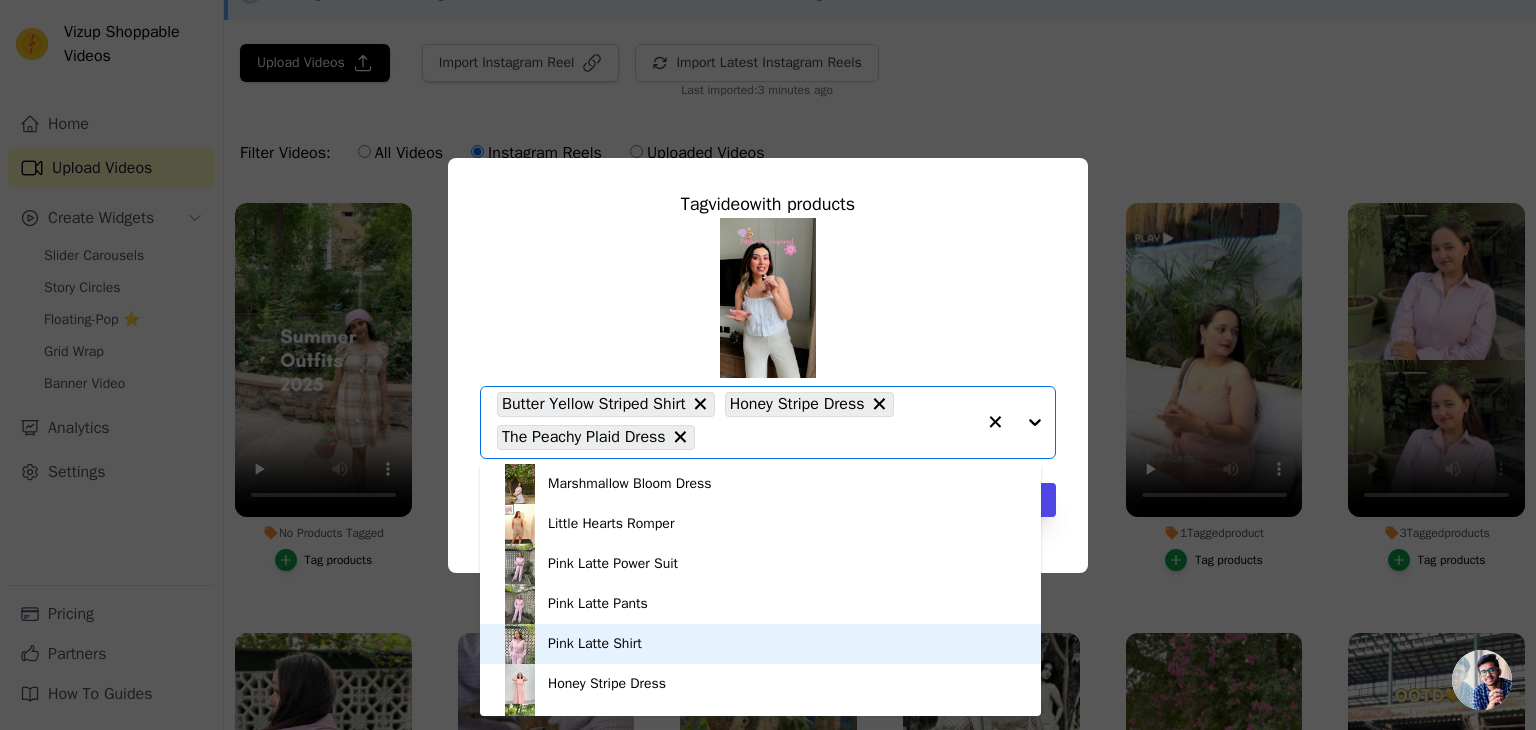 click on "Pink Latte Shirt" at bounding box center (760, 644) 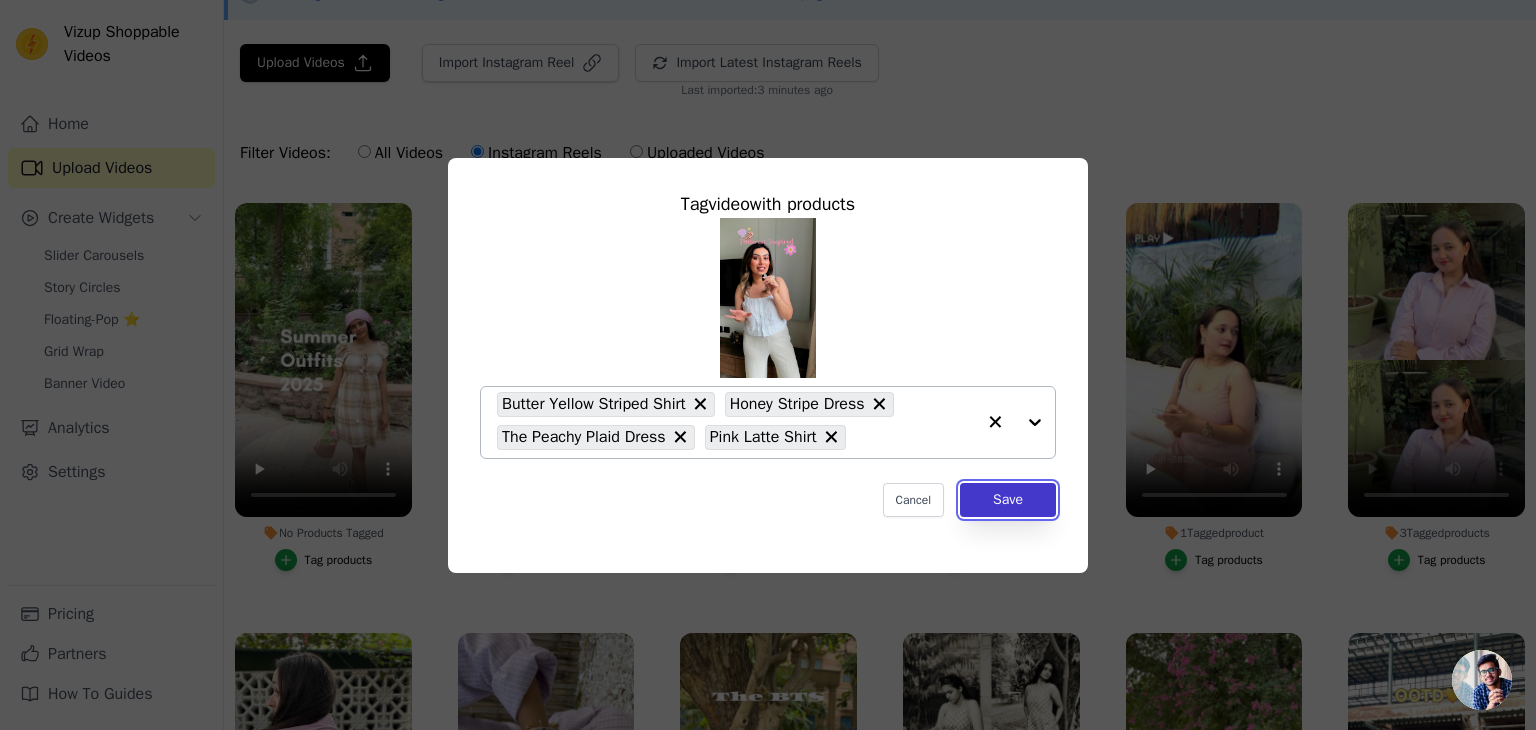 click on "Save" at bounding box center (1008, 500) 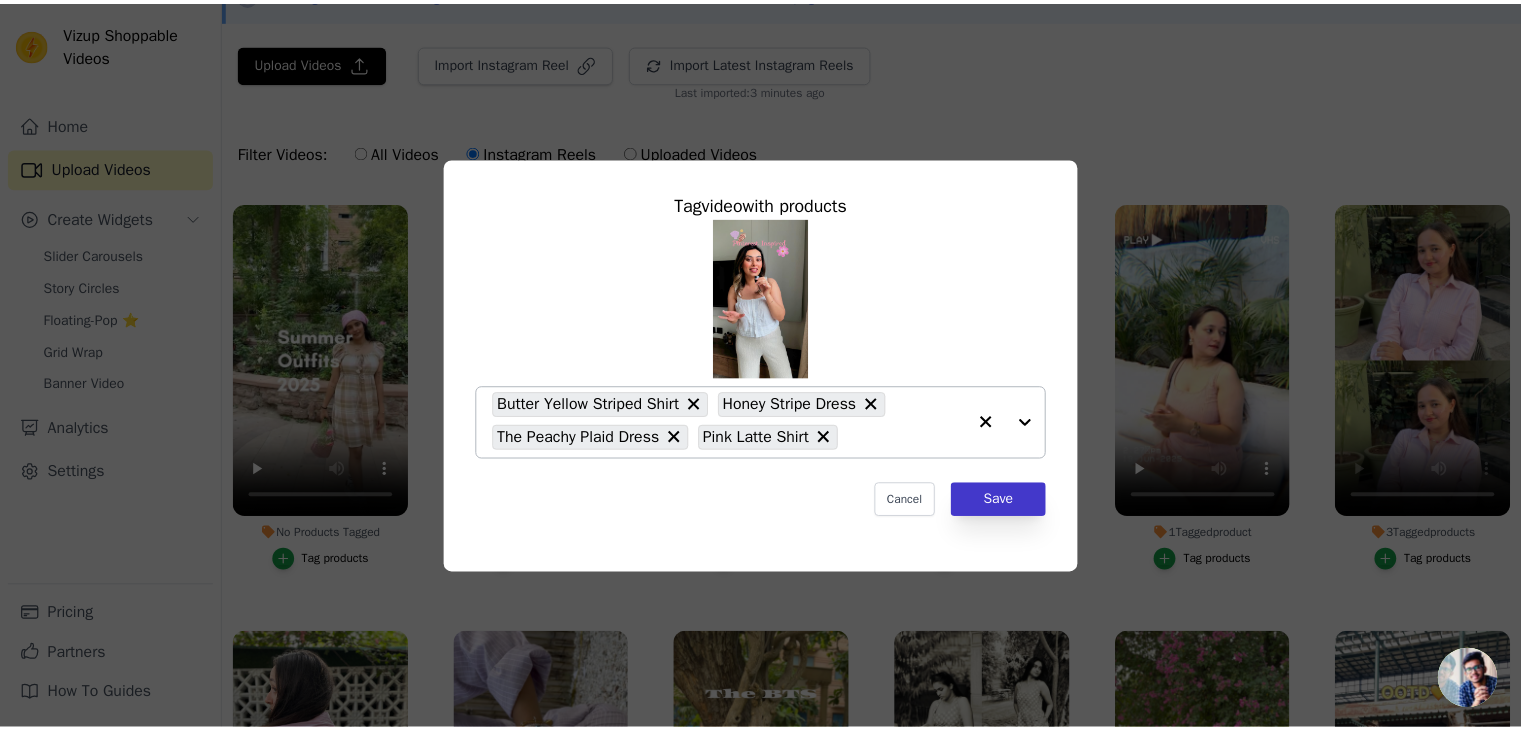 scroll, scrollTop: 112, scrollLeft: 0, axis: vertical 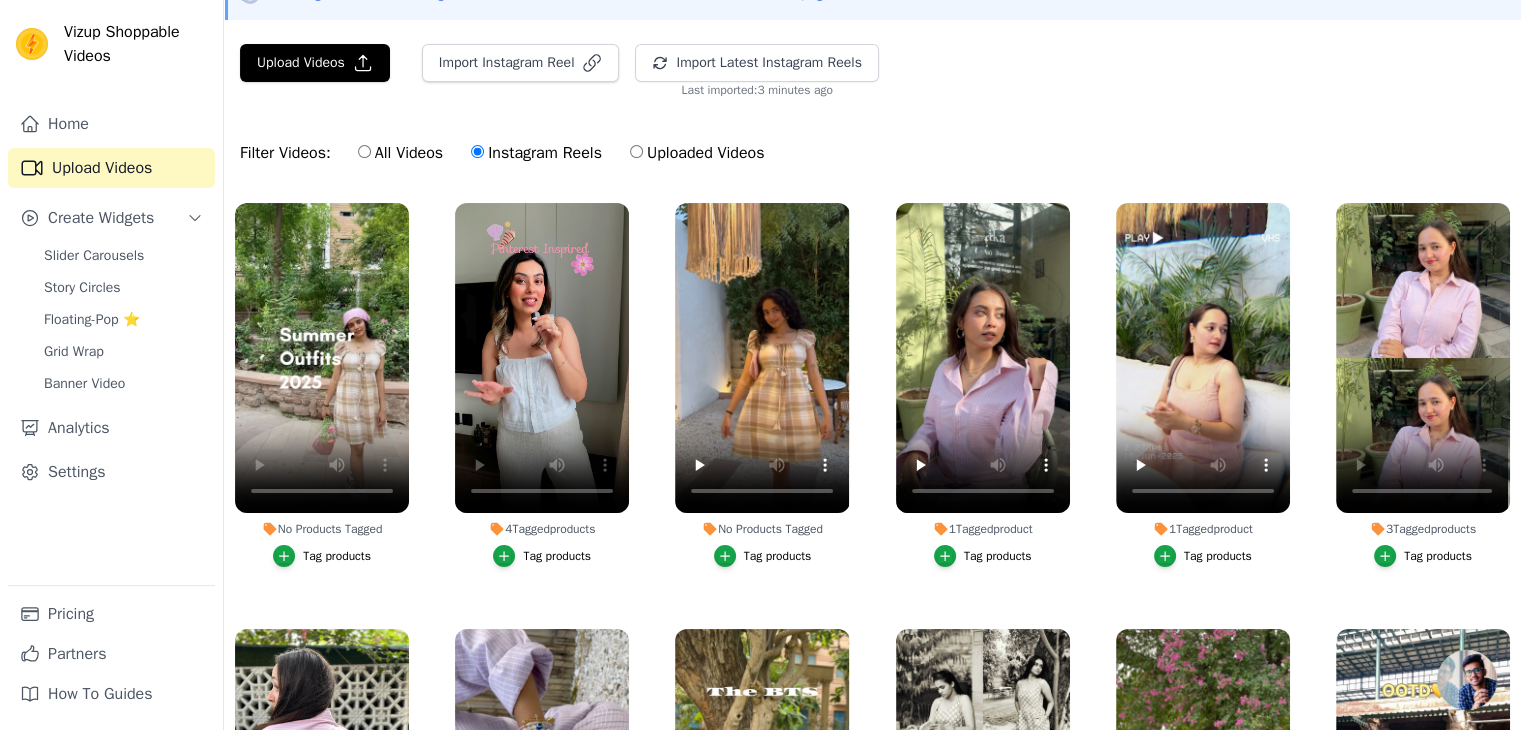 click on "Tag products" at bounding box center (763, 556) 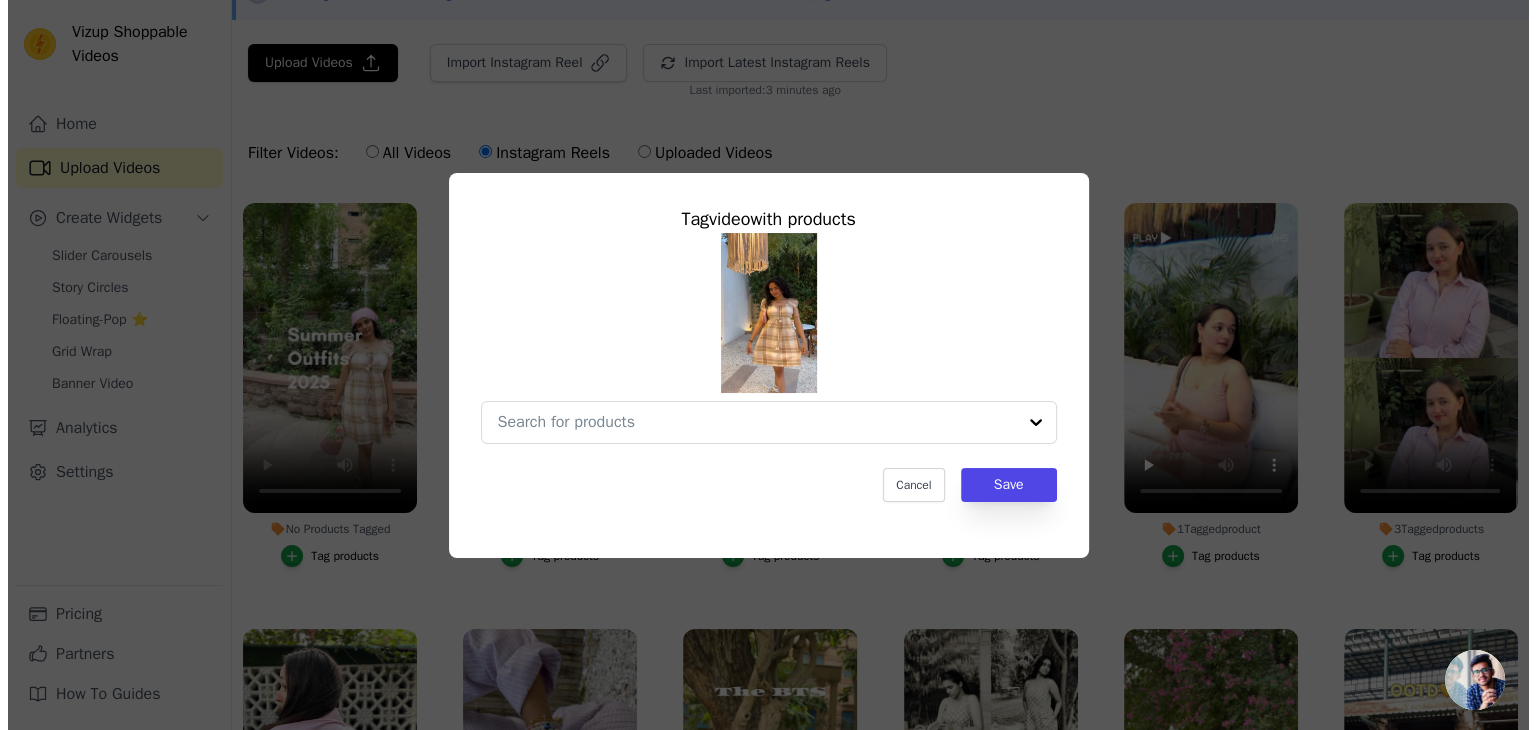 scroll, scrollTop: 0, scrollLeft: 0, axis: both 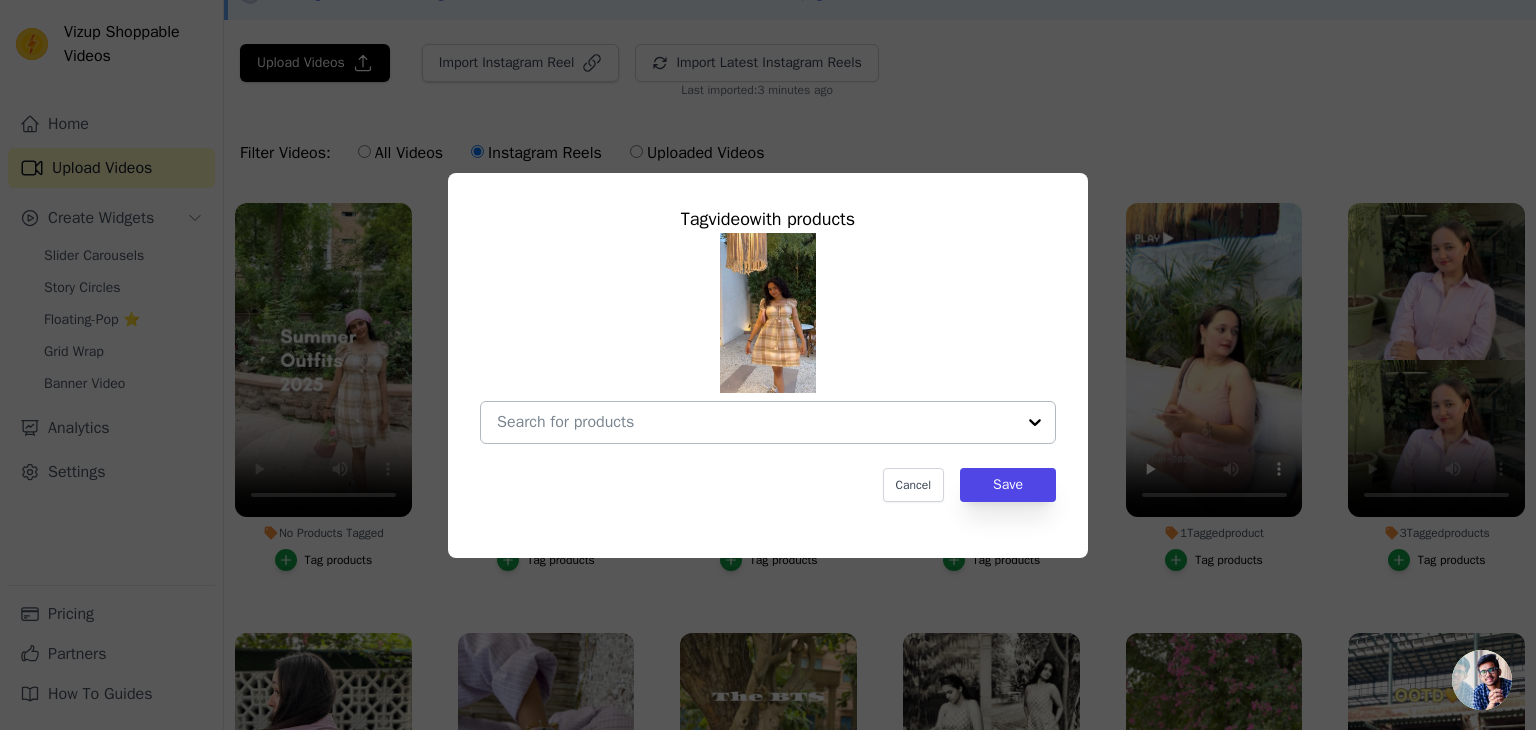 click at bounding box center [1035, 422] 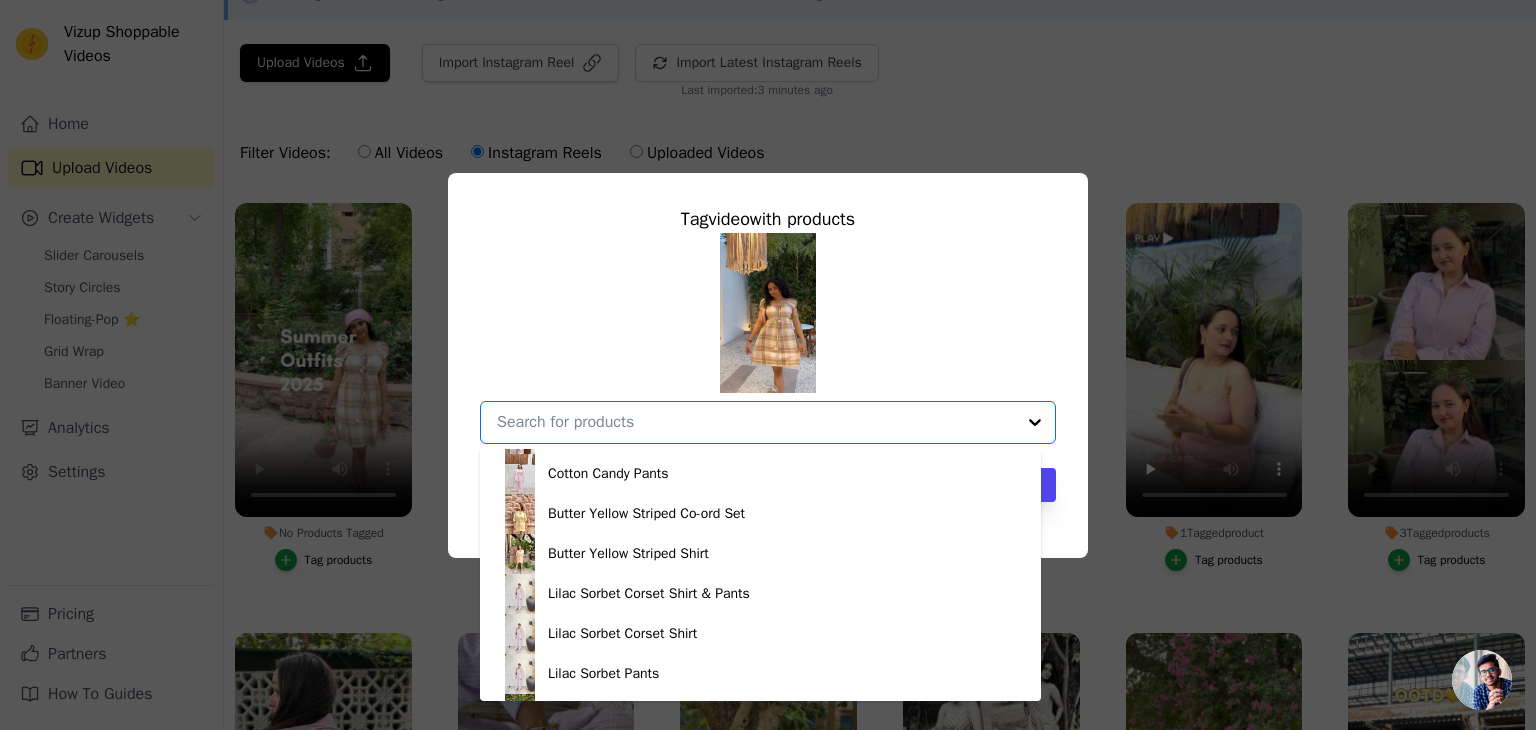scroll, scrollTop: 988, scrollLeft: 0, axis: vertical 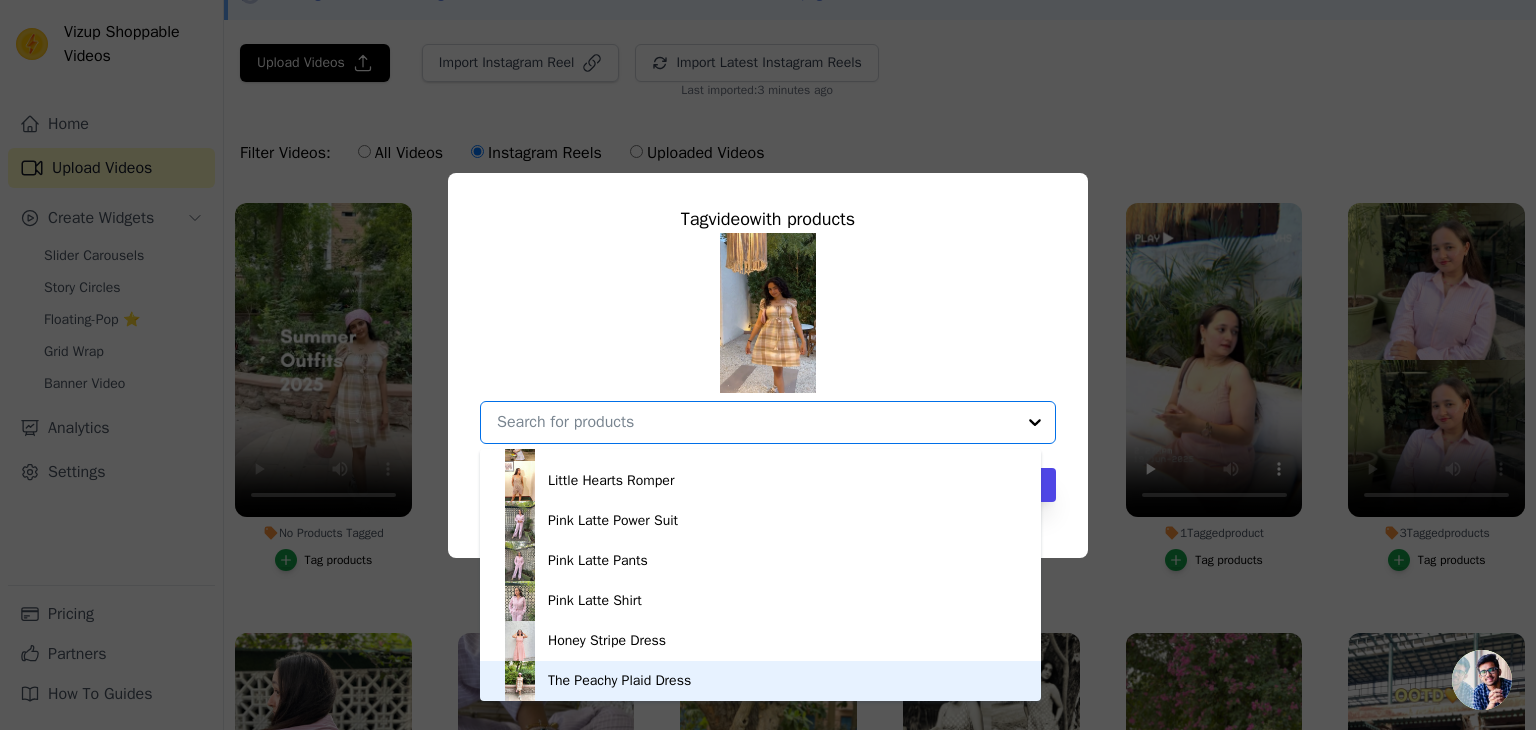 click on "The Peachy Plaid Dress" at bounding box center (760, 681) 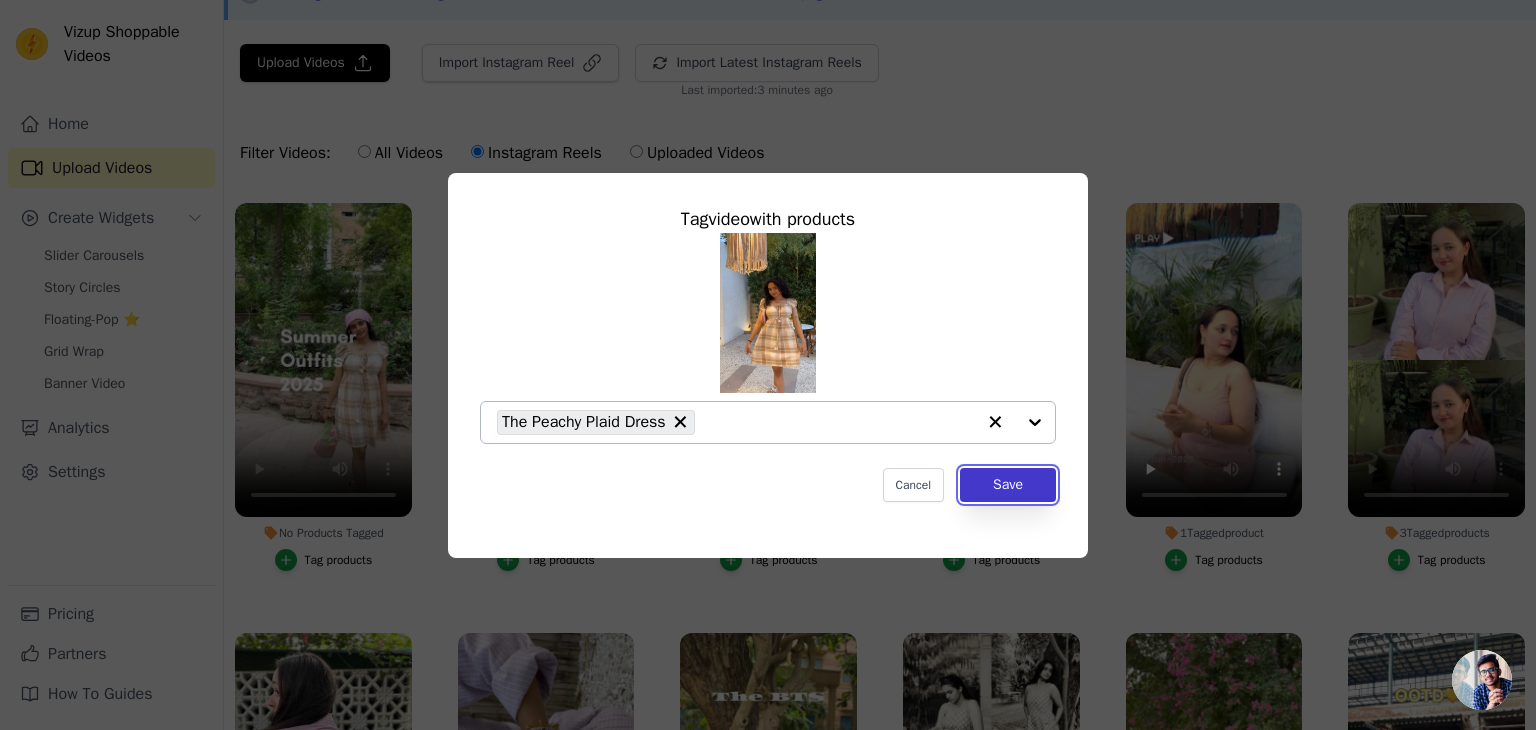 click on "Save" at bounding box center [1008, 485] 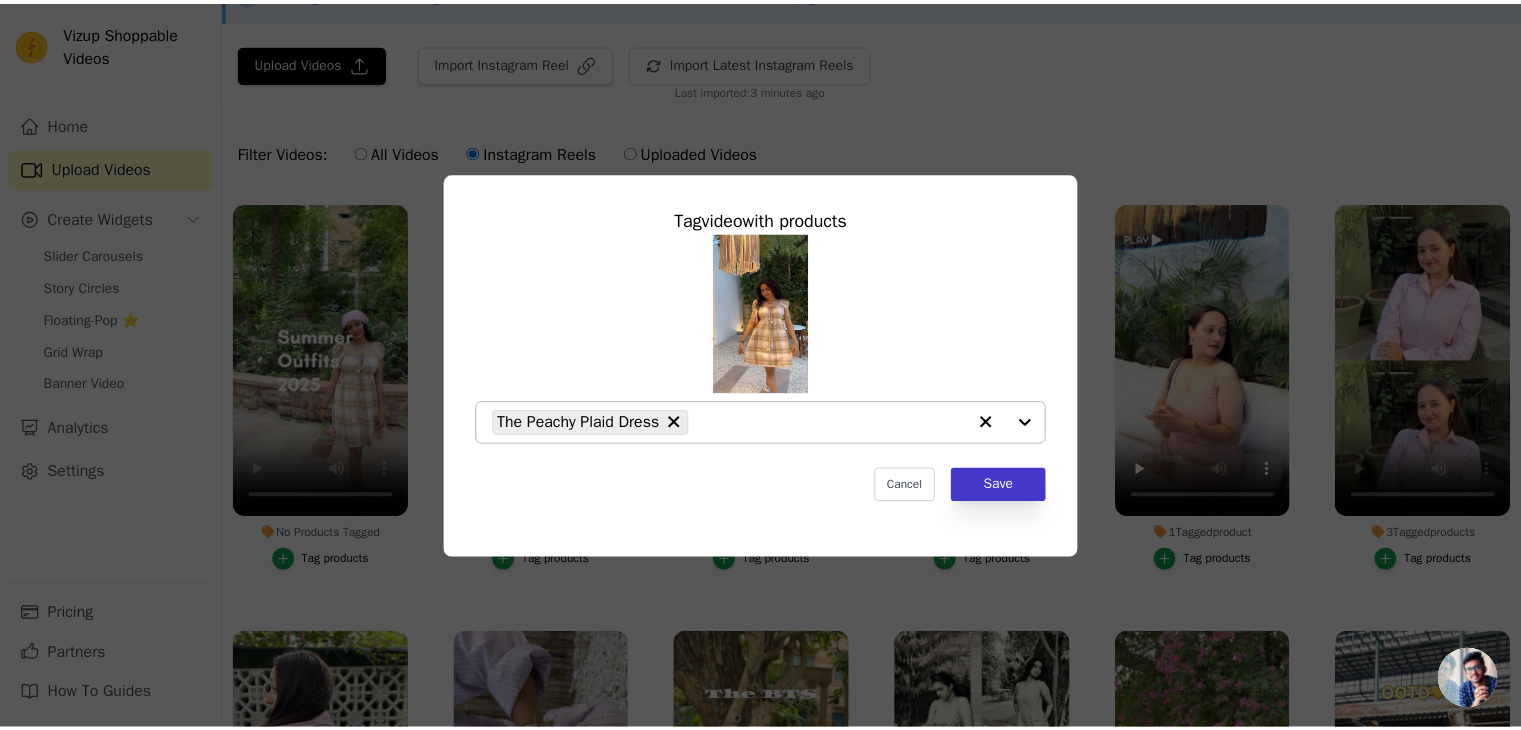 scroll, scrollTop: 112, scrollLeft: 0, axis: vertical 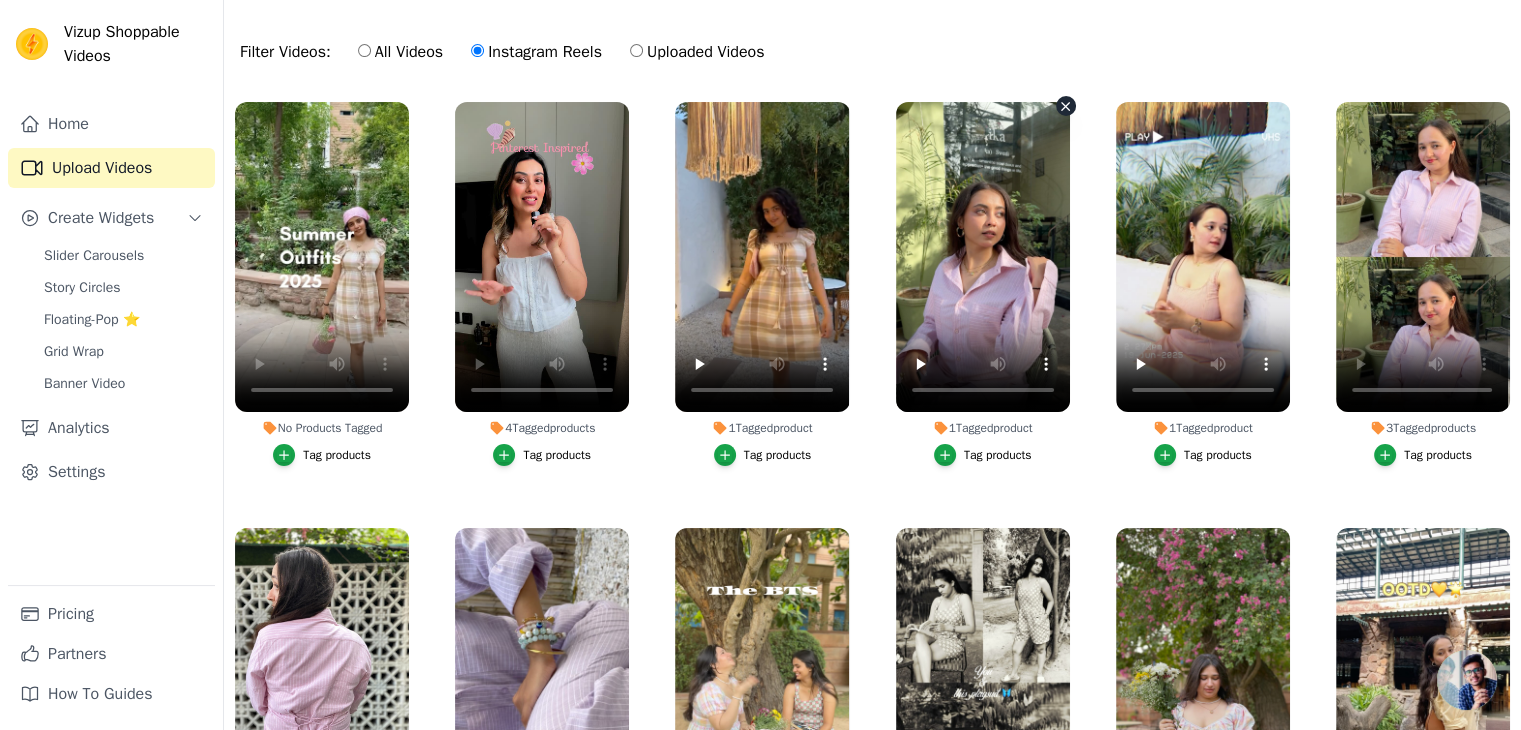 type 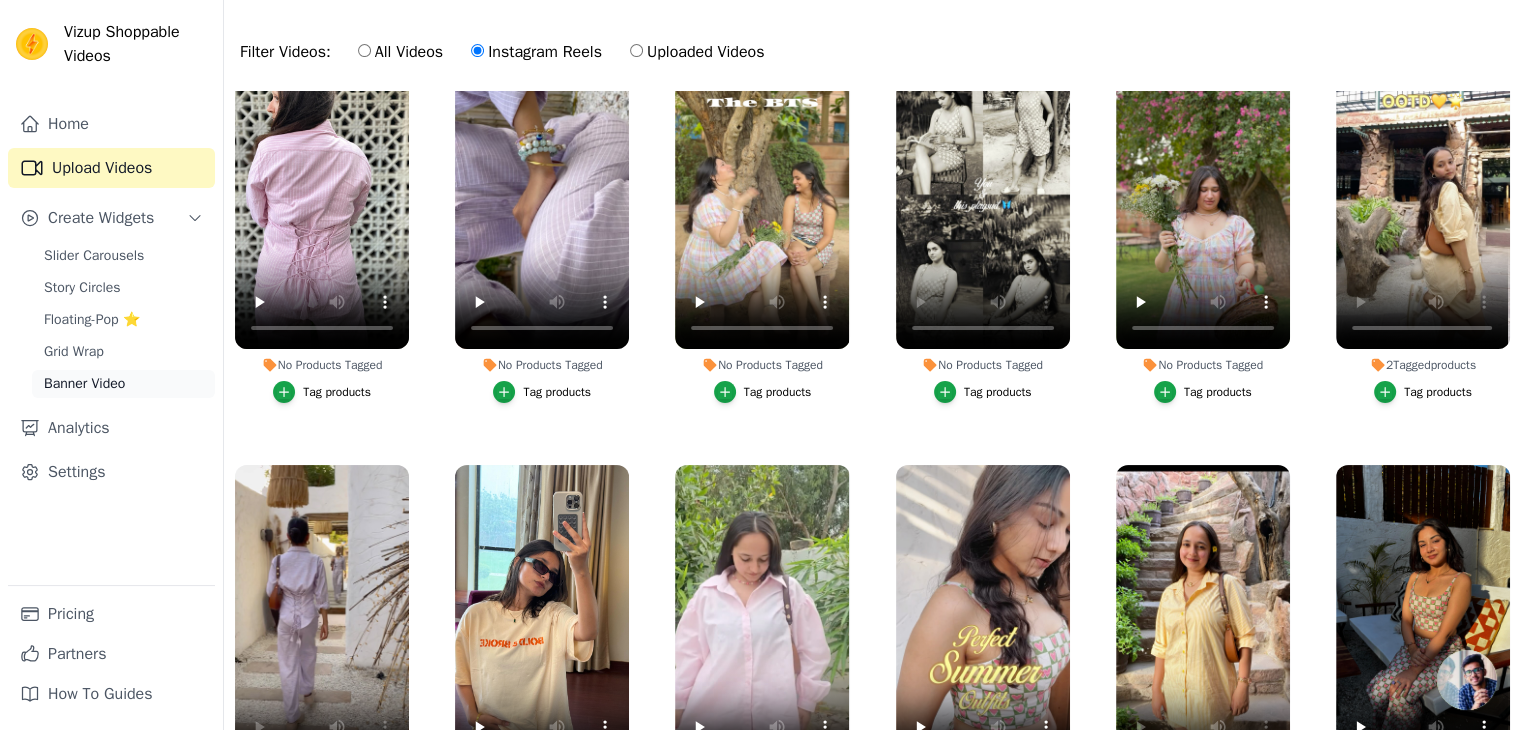 scroll, scrollTop: 488, scrollLeft: 0, axis: vertical 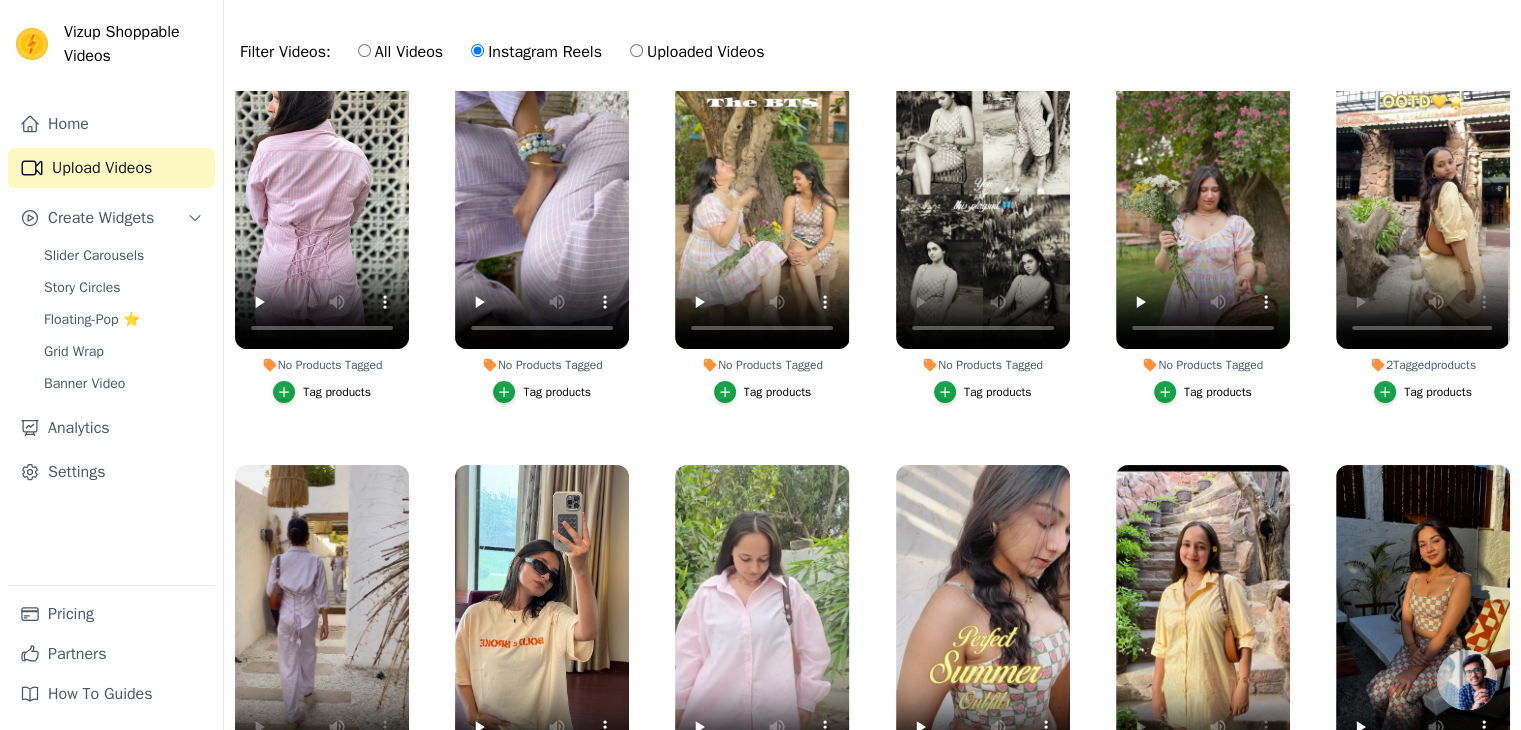 click on "Tag products" at bounding box center [542, 392] 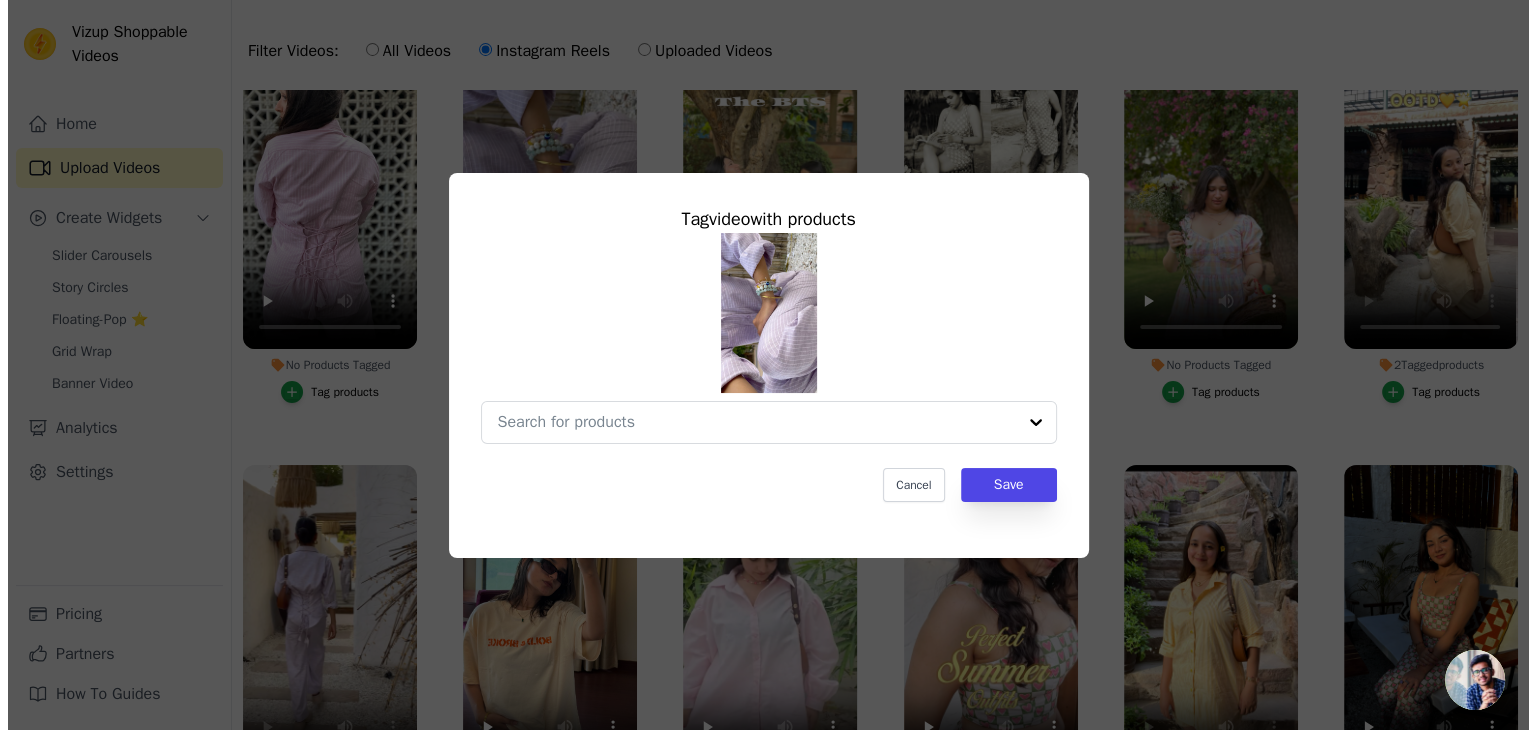 scroll, scrollTop: 0, scrollLeft: 0, axis: both 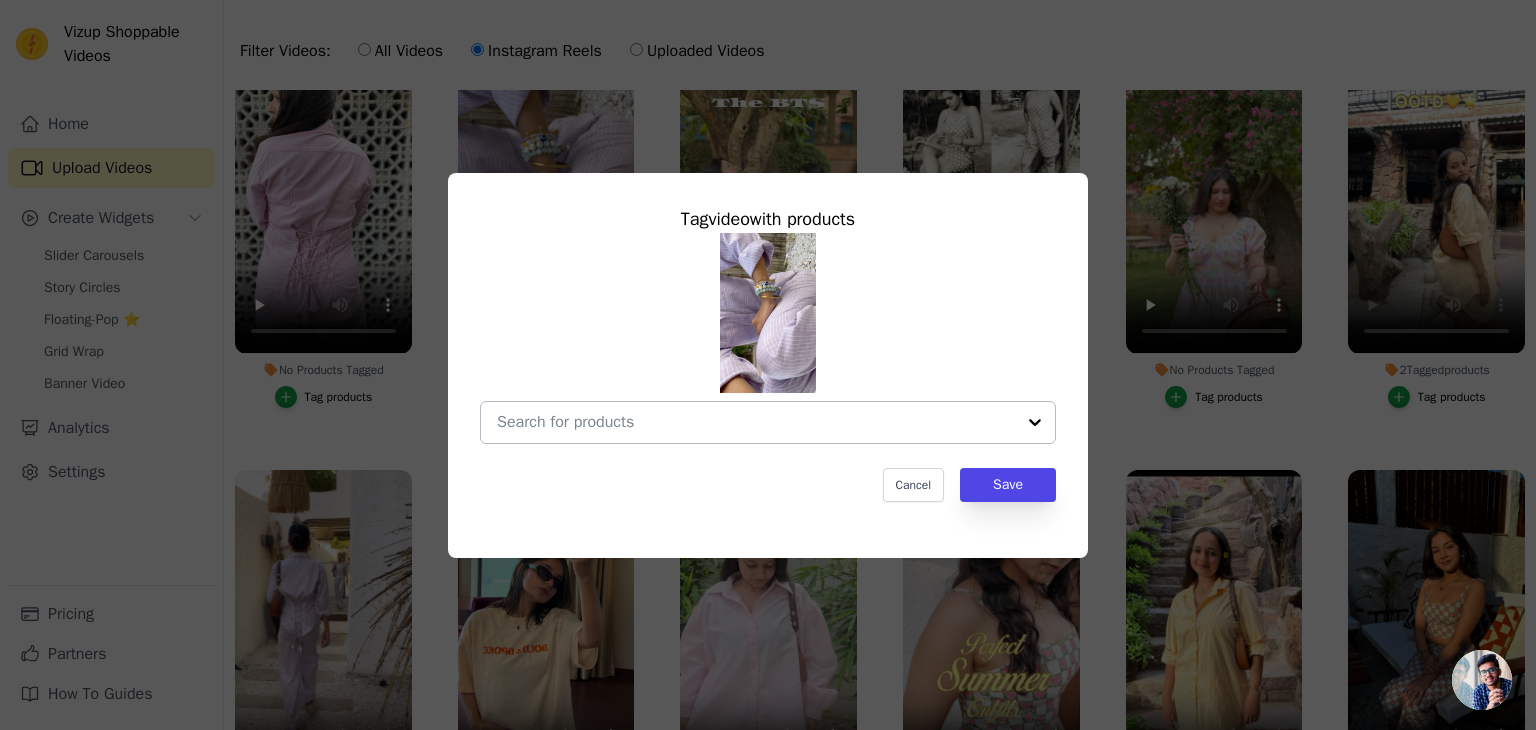 click at bounding box center (1035, 422) 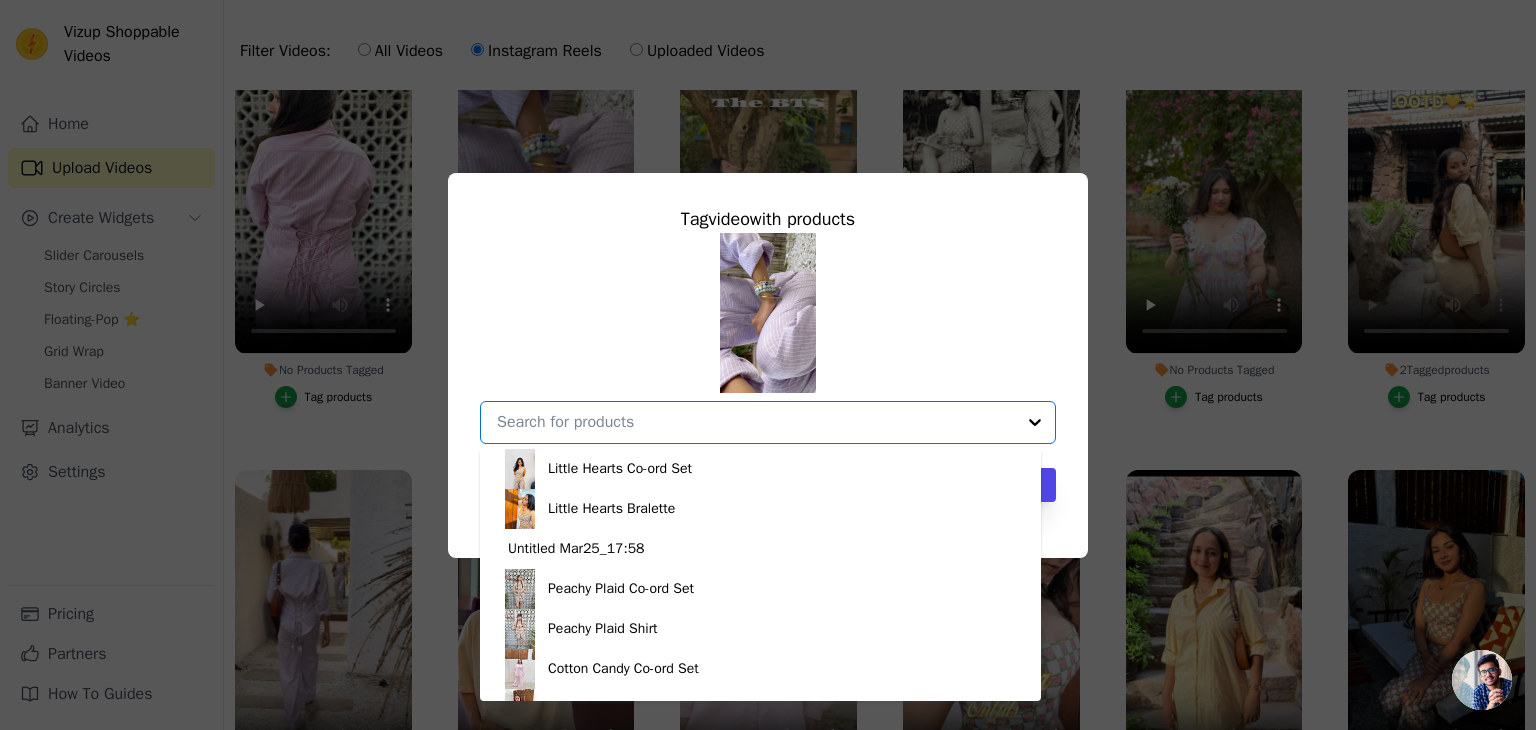 scroll, scrollTop: 661, scrollLeft: 0, axis: vertical 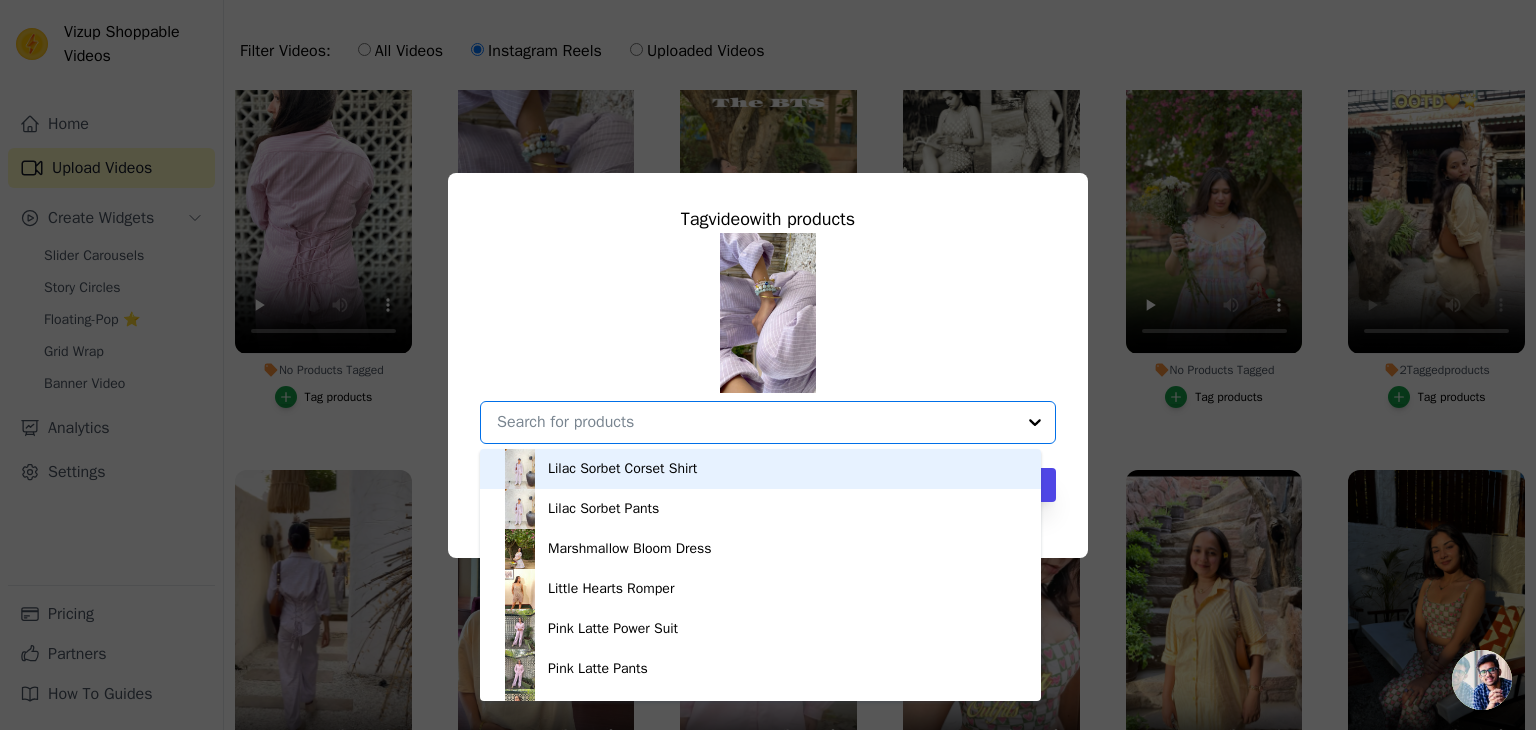 click on "Lilac Sorbet Corset Shirt" at bounding box center [760, 469] 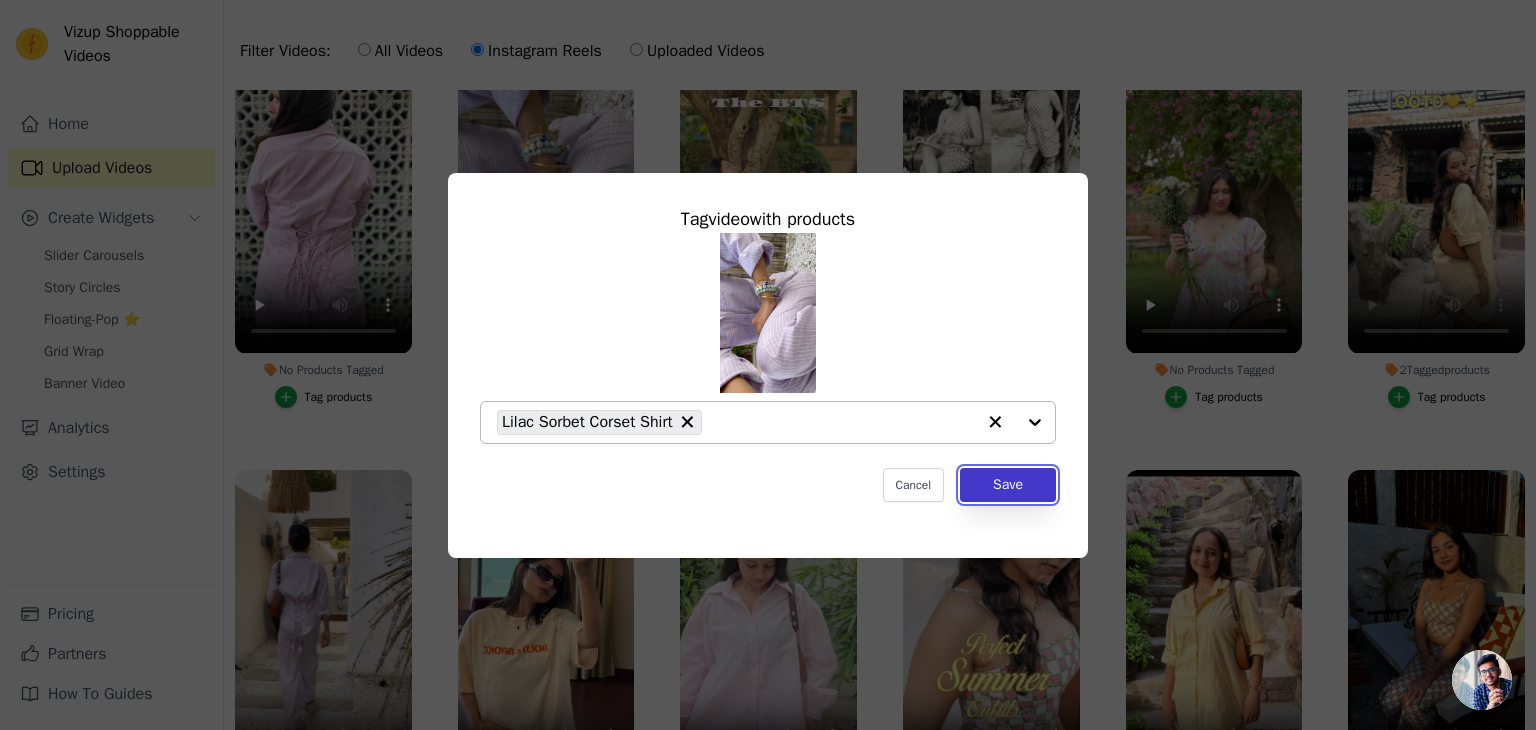 click on "Save" at bounding box center (1008, 485) 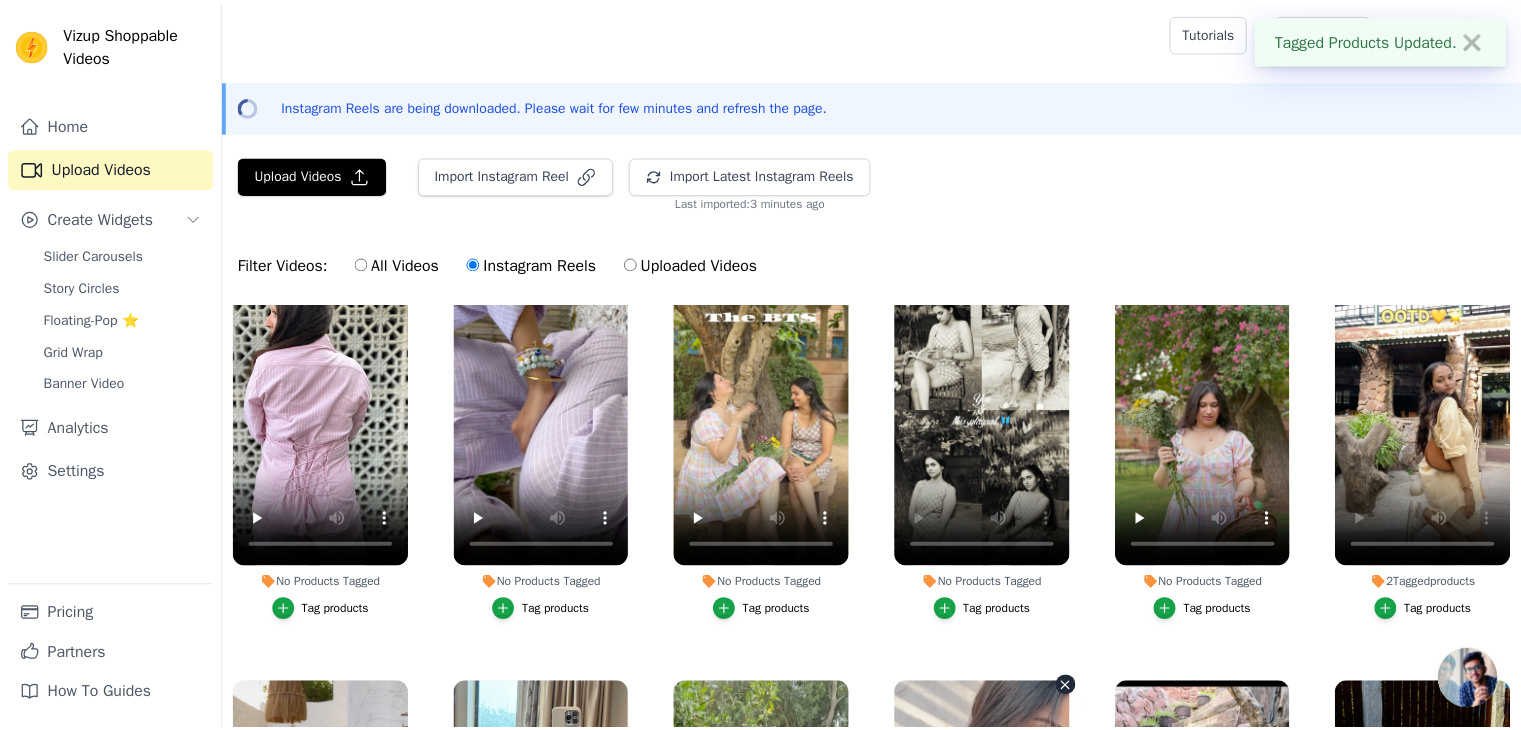scroll, scrollTop: 213, scrollLeft: 0, axis: vertical 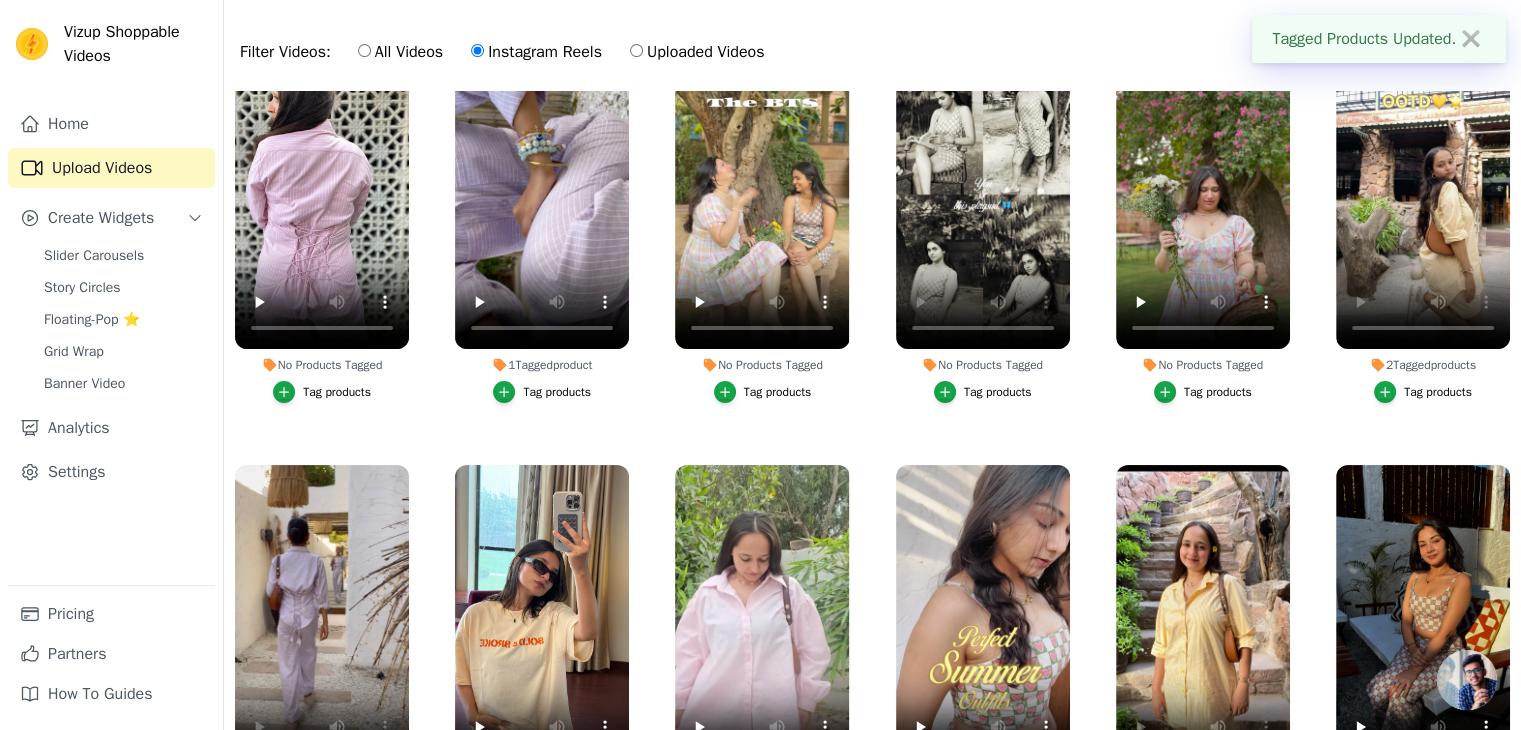 click on "Tag products" at bounding box center [778, 392] 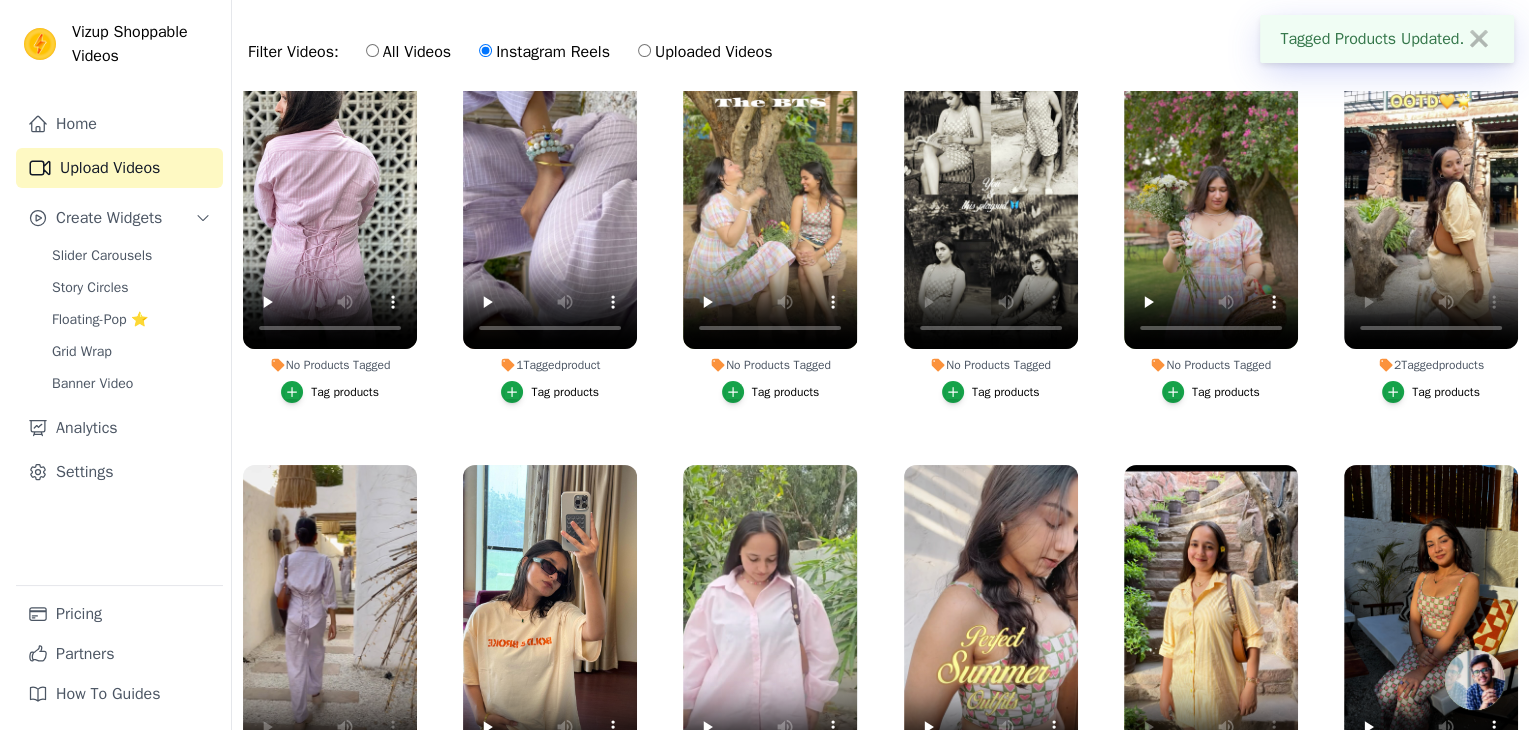 scroll, scrollTop: 0, scrollLeft: 0, axis: both 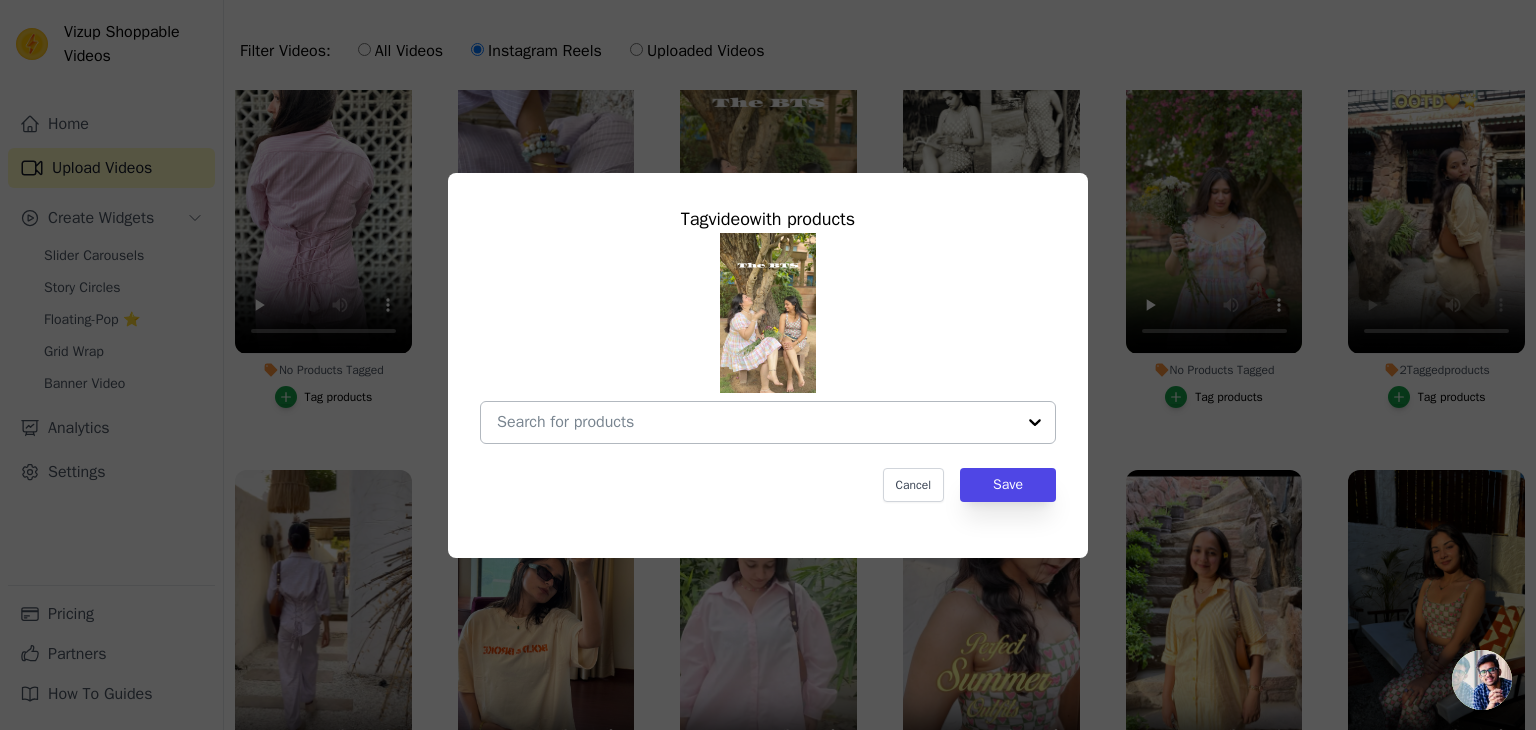 click at bounding box center [1035, 422] 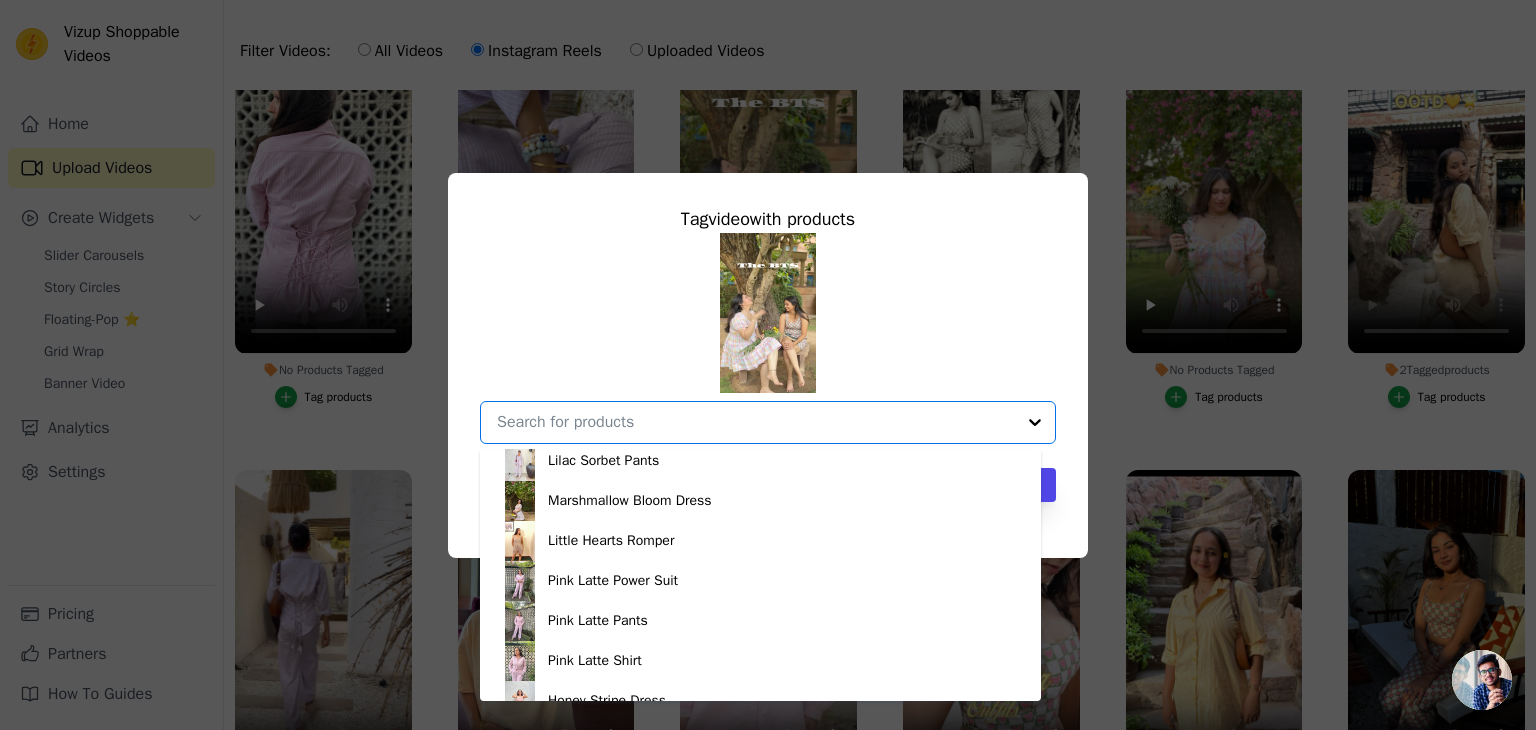 scroll, scrollTop: 988, scrollLeft: 0, axis: vertical 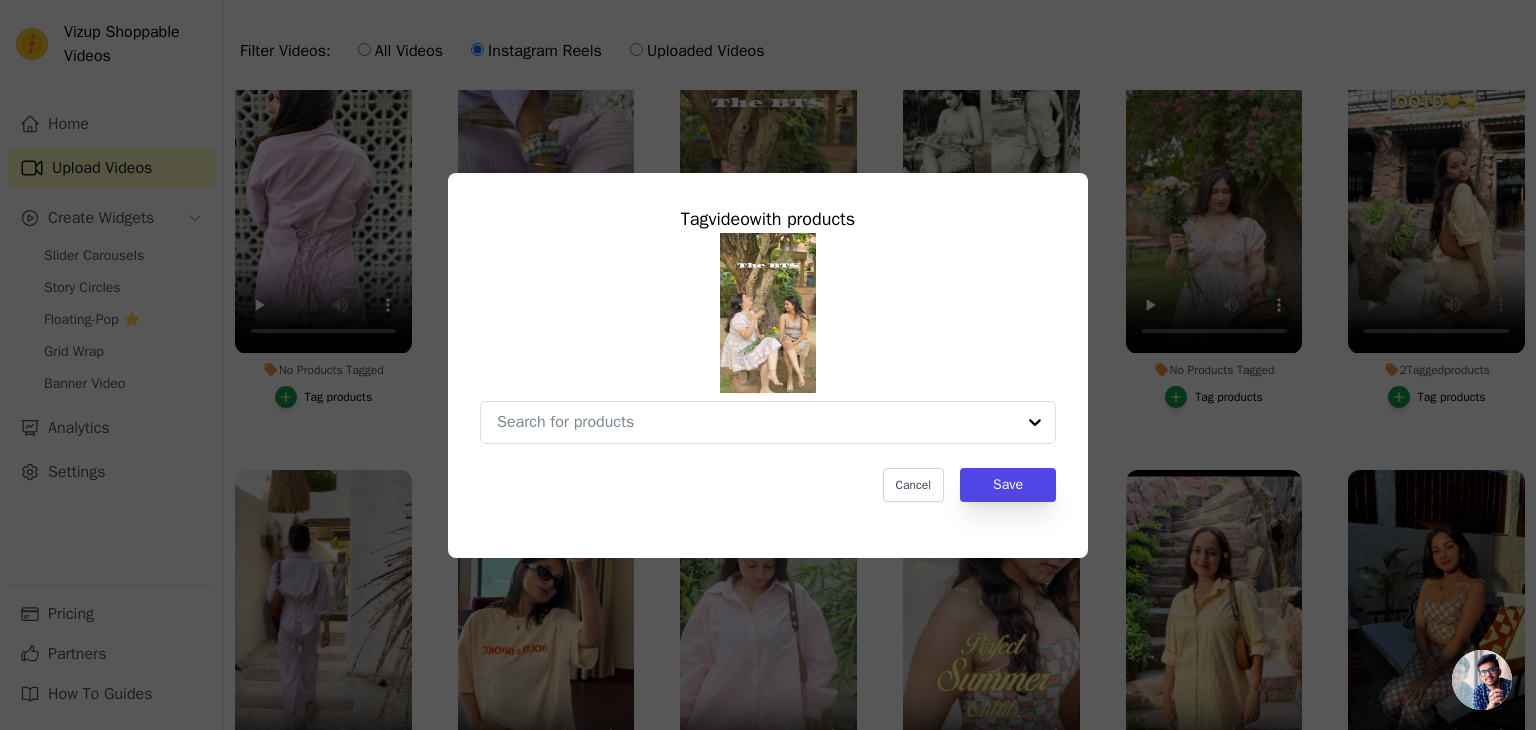 click on "Tag  video  with products" at bounding box center [768, 219] 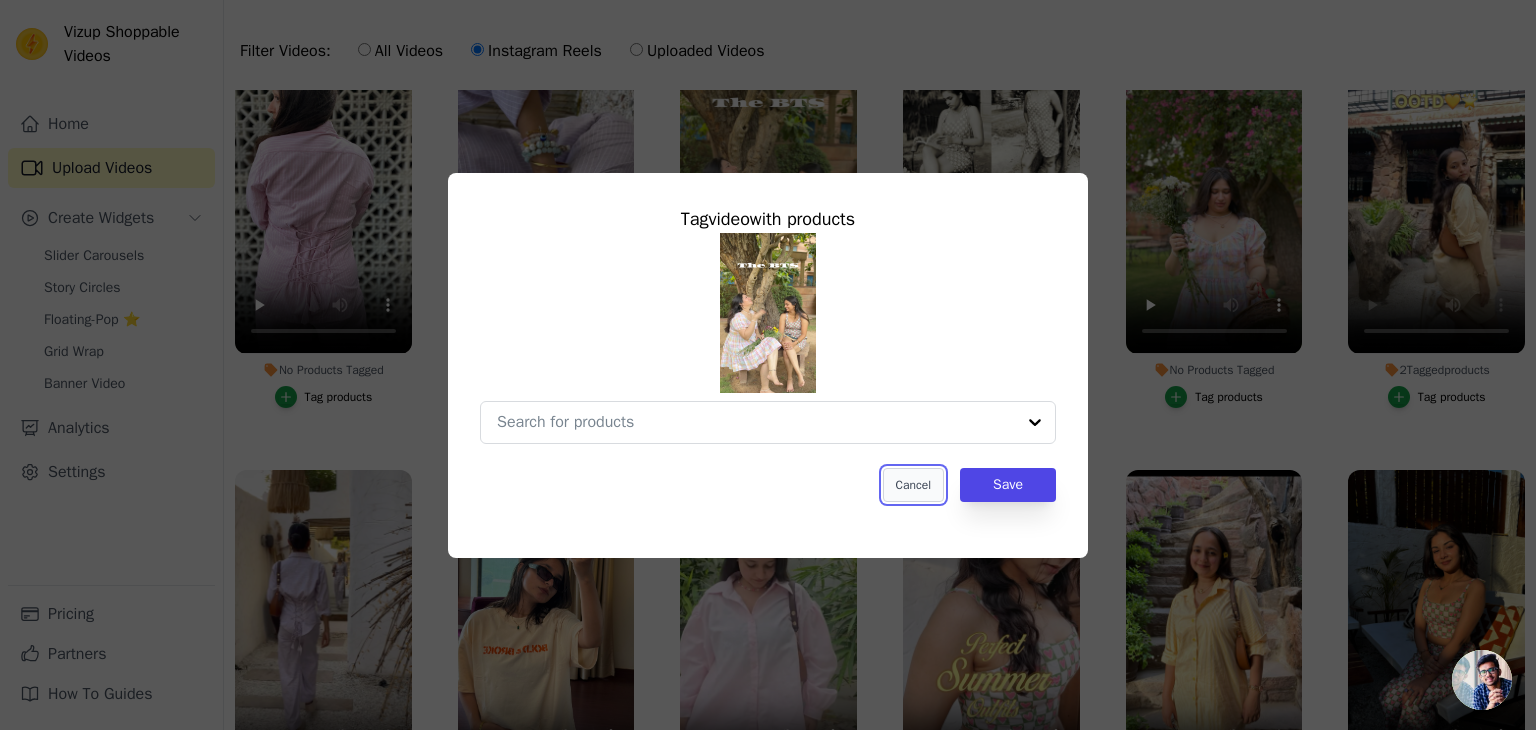click on "Cancel" at bounding box center (913, 485) 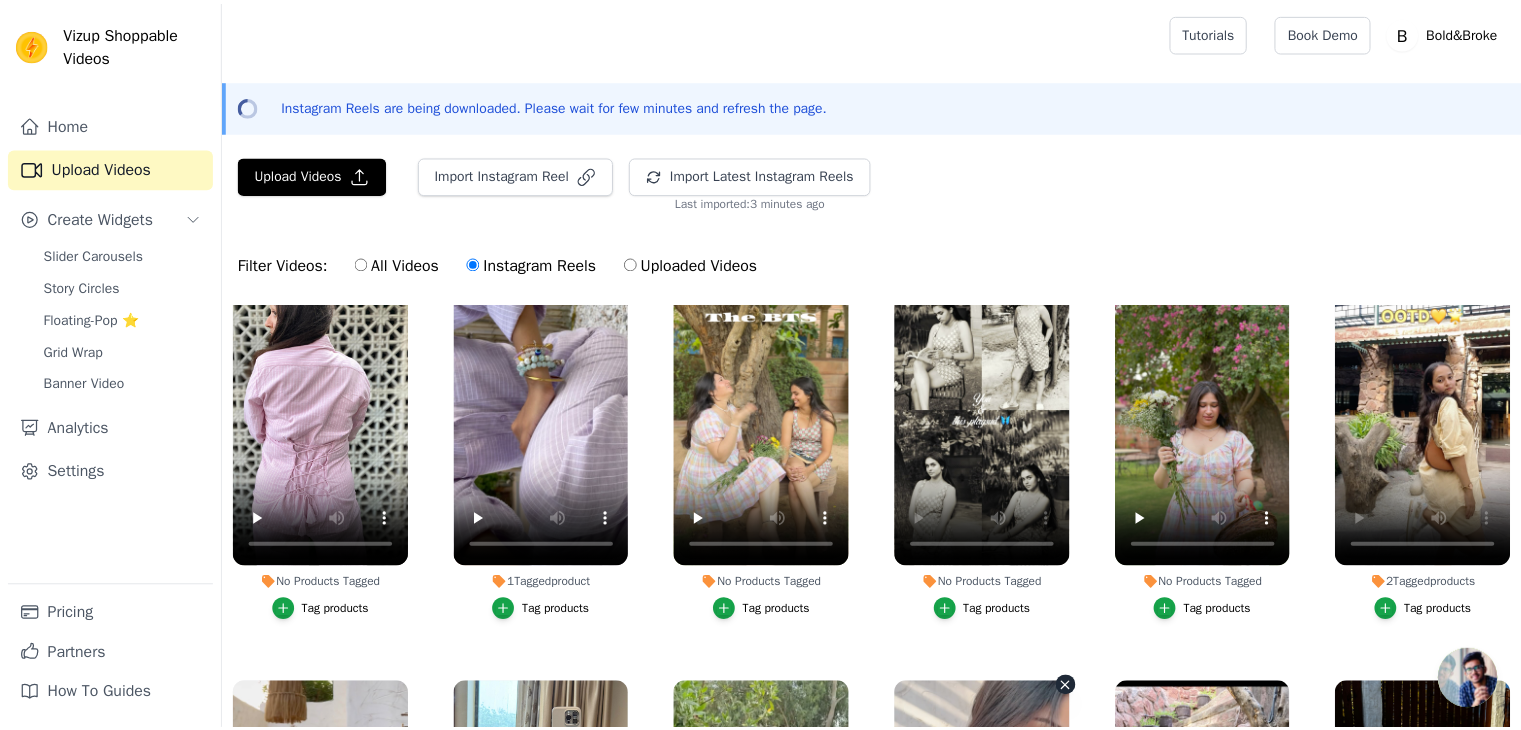 scroll, scrollTop: 213, scrollLeft: 0, axis: vertical 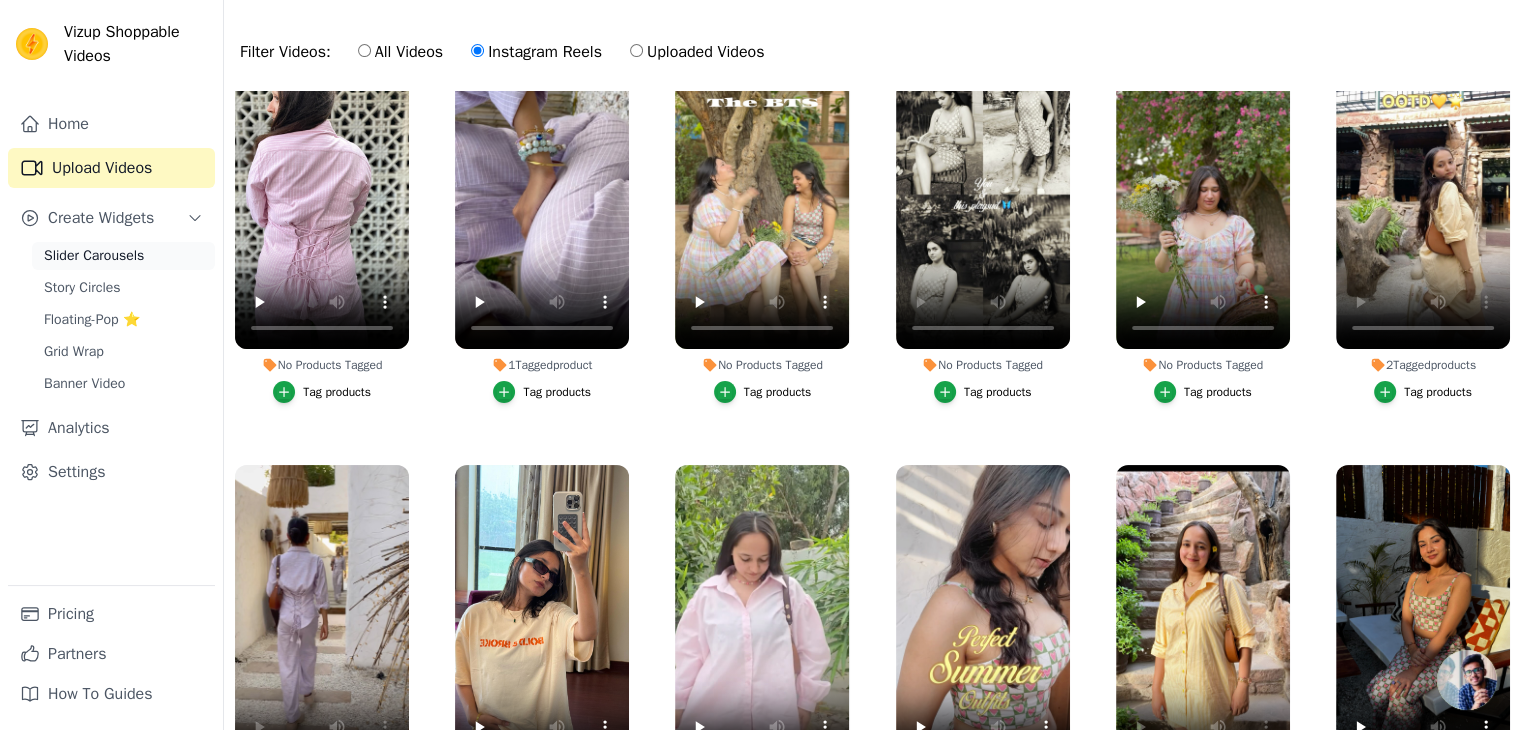click on "Slider Carousels" at bounding box center [94, 256] 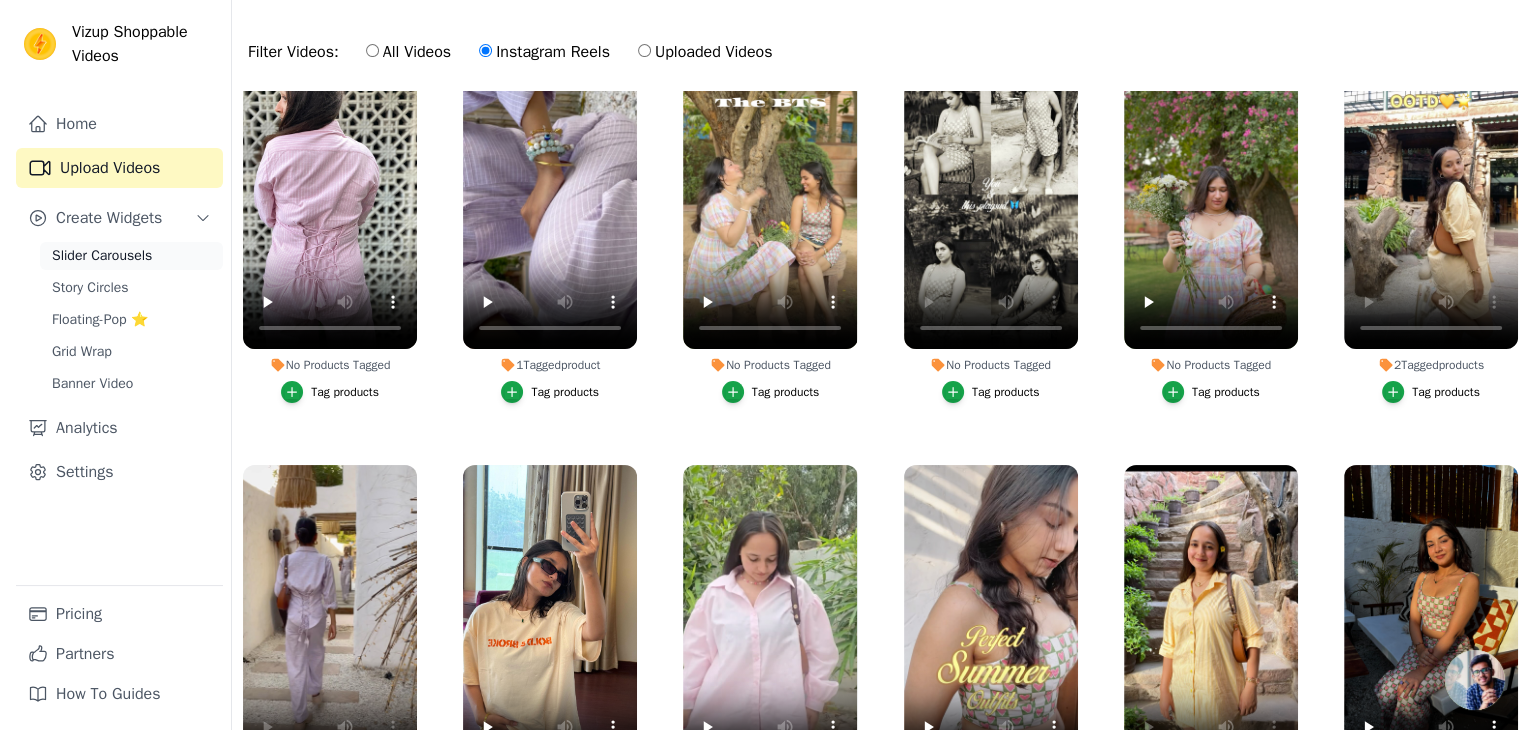 scroll, scrollTop: 0, scrollLeft: 0, axis: both 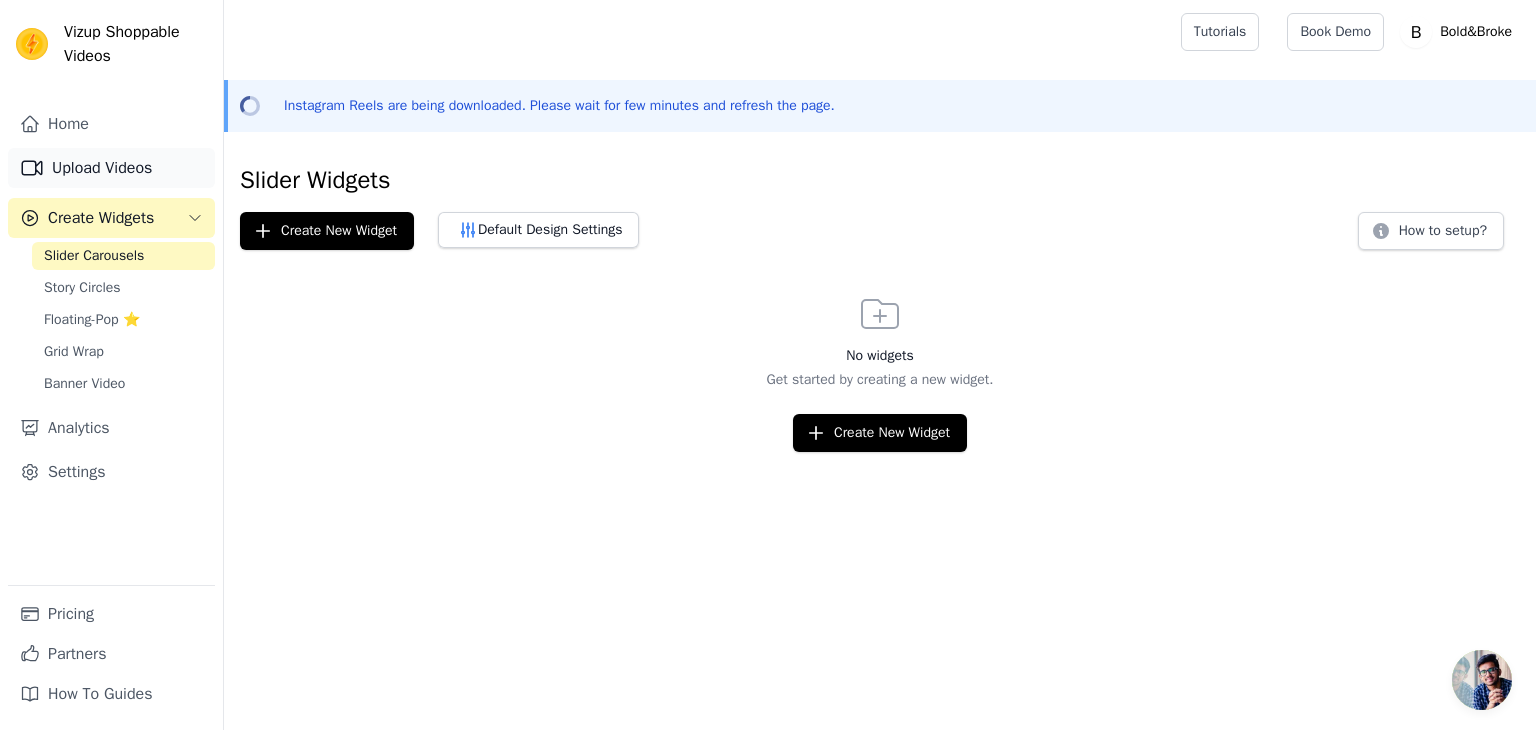 click on "Upload Videos" at bounding box center (111, 168) 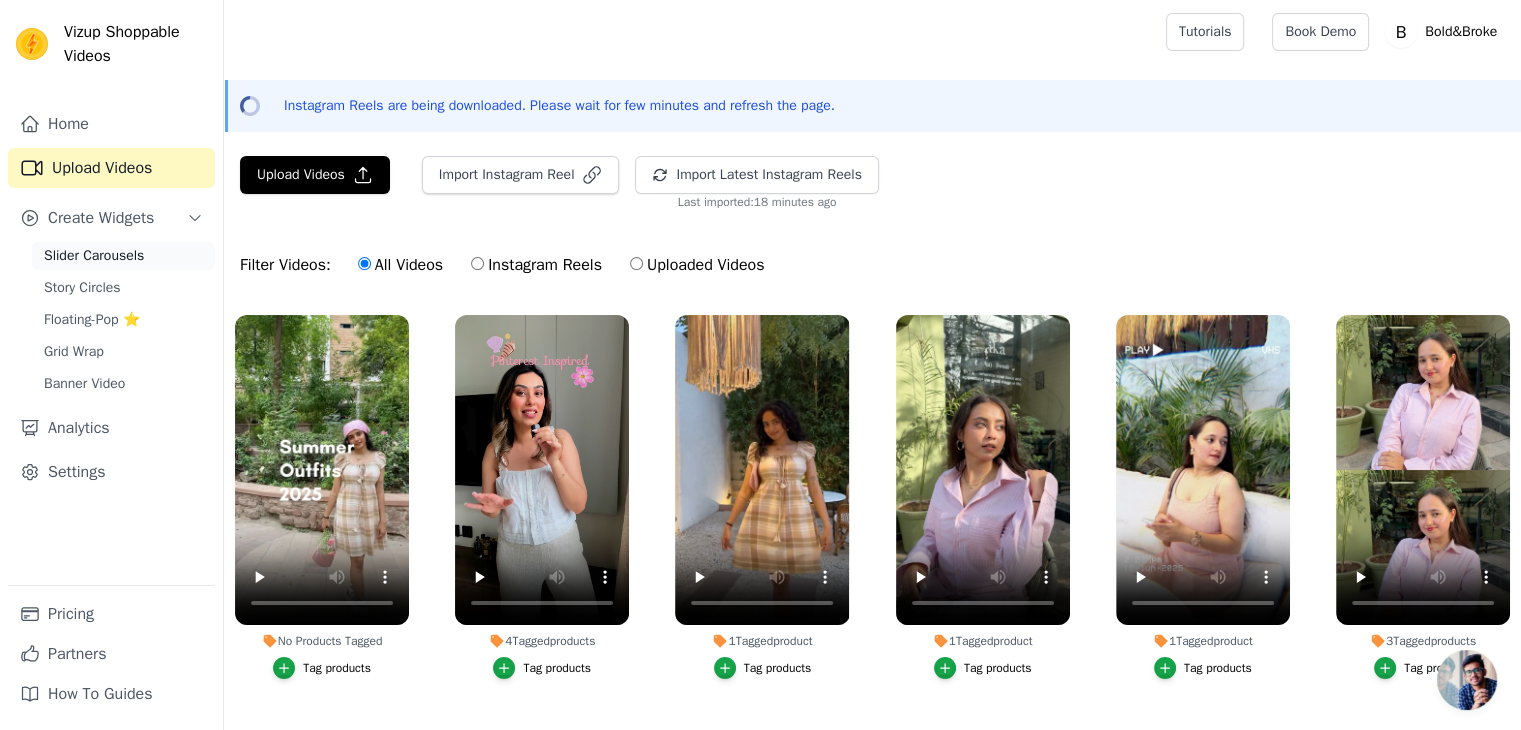 click on "Slider Carousels" at bounding box center (123, 256) 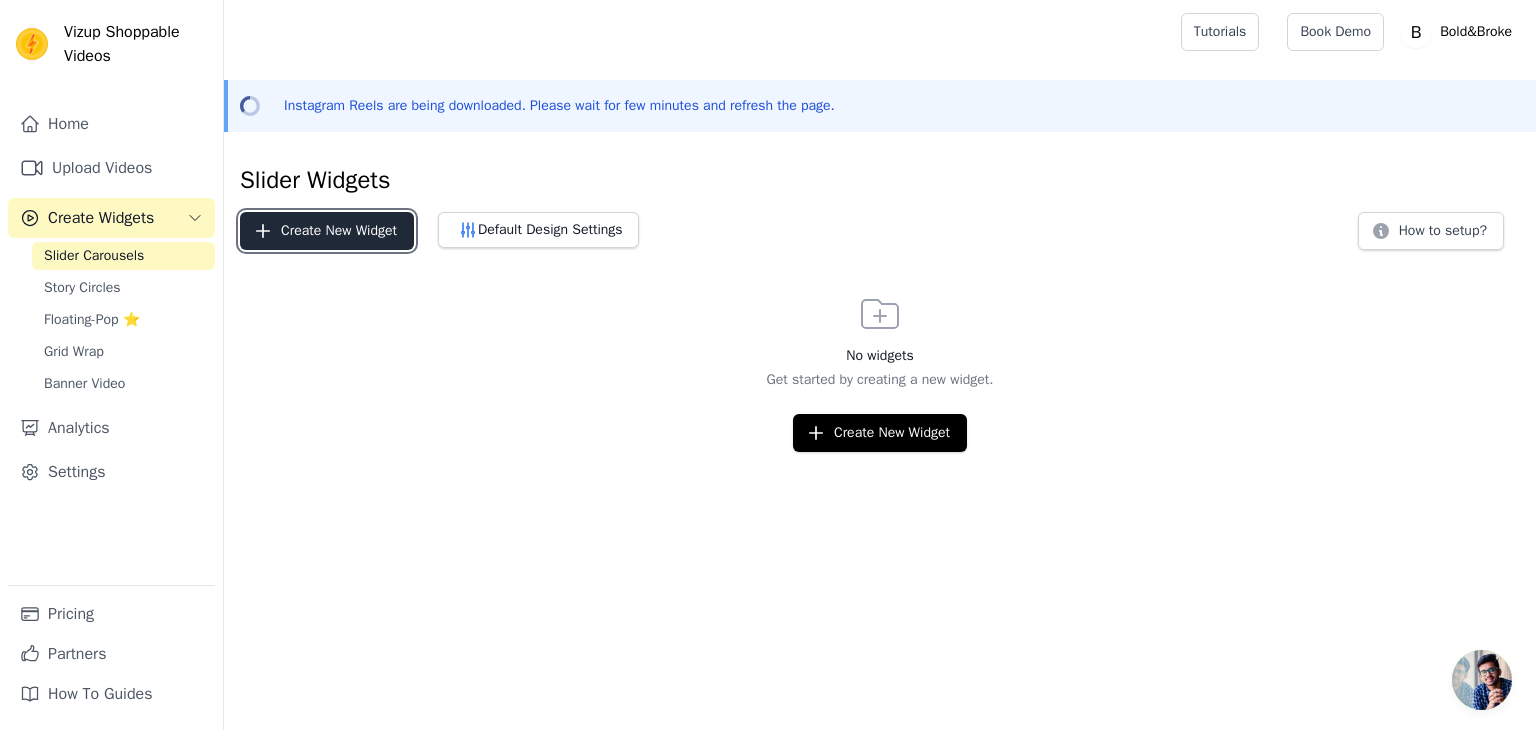 click on "Create New Widget" at bounding box center [327, 231] 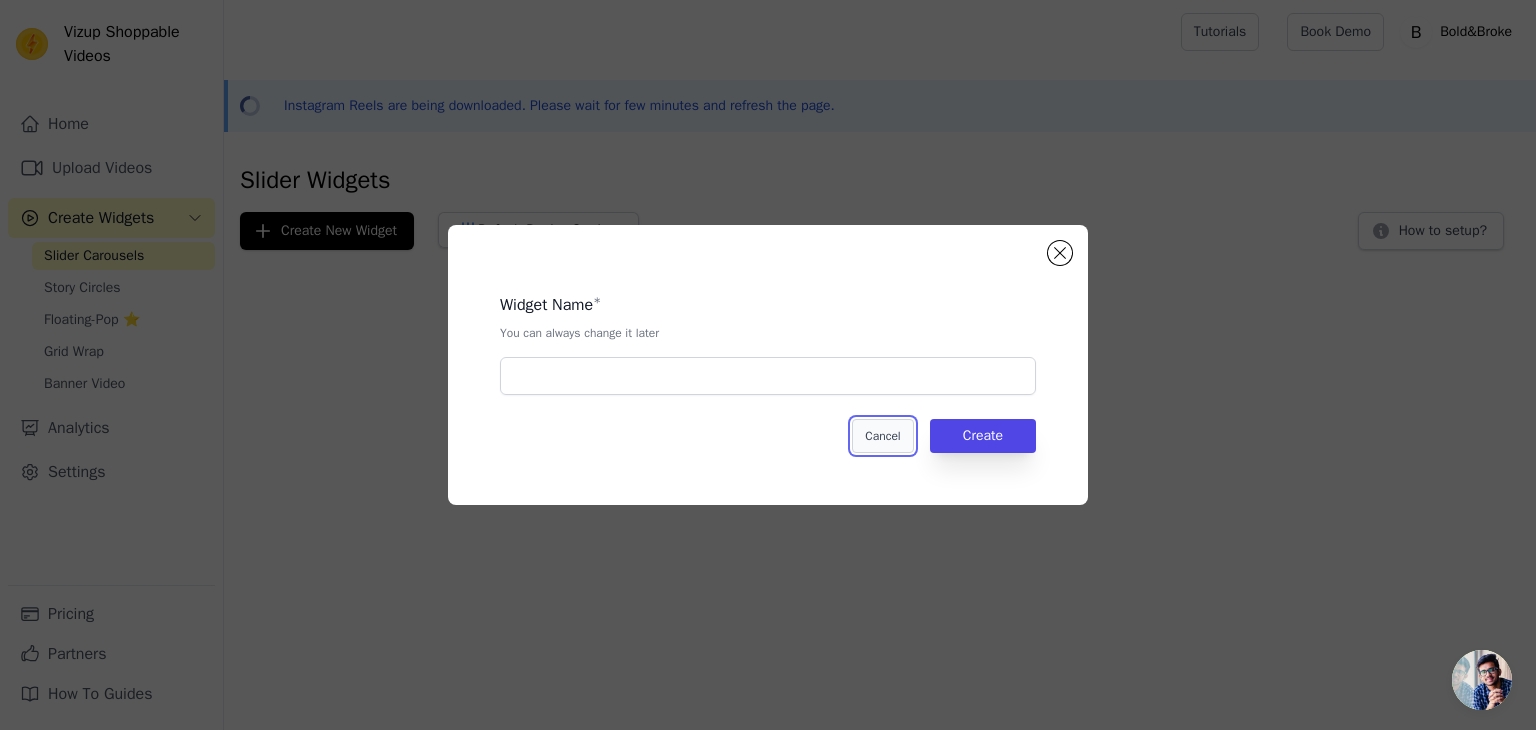 click on "Cancel" at bounding box center (882, 436) 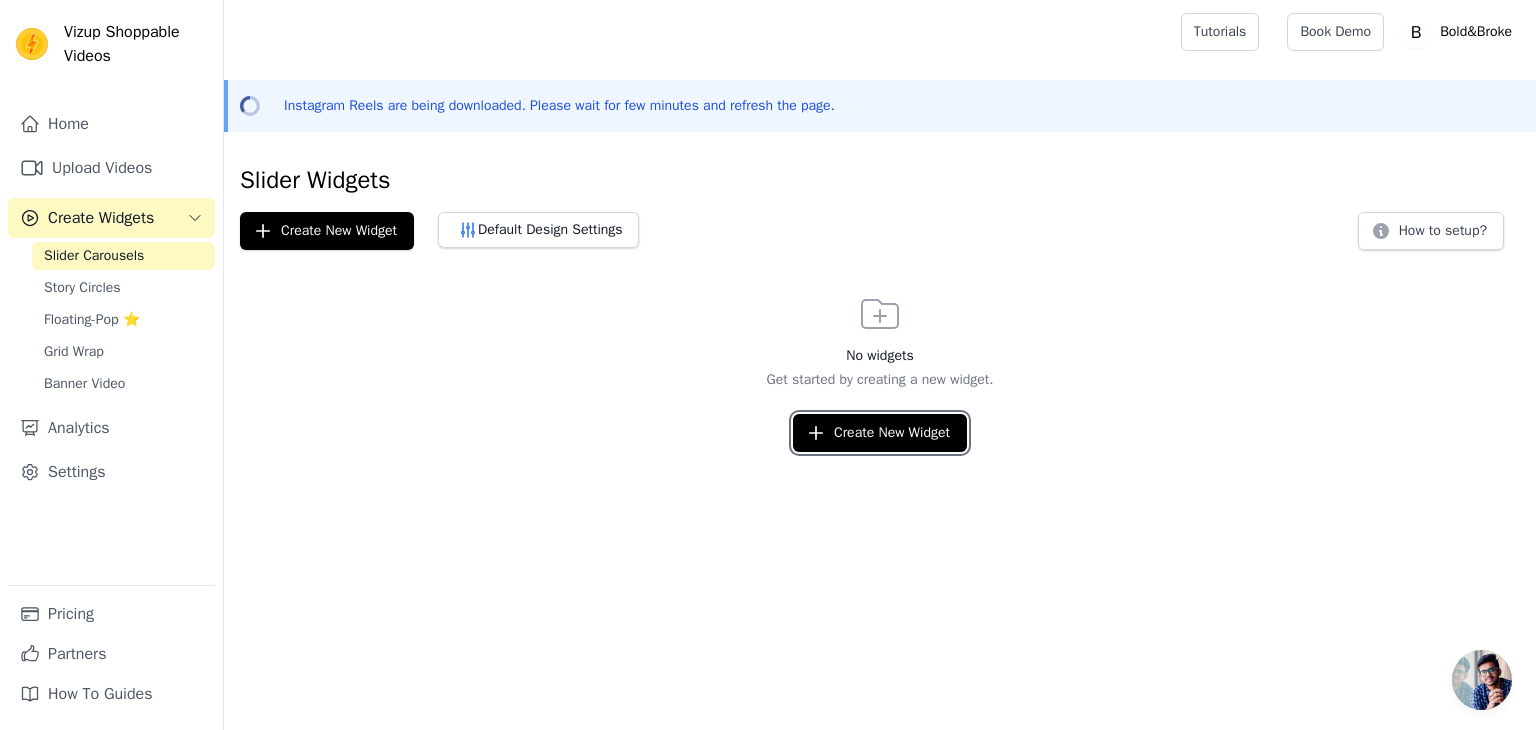 click on "Create New Widget" at bounding box center (880, 433) 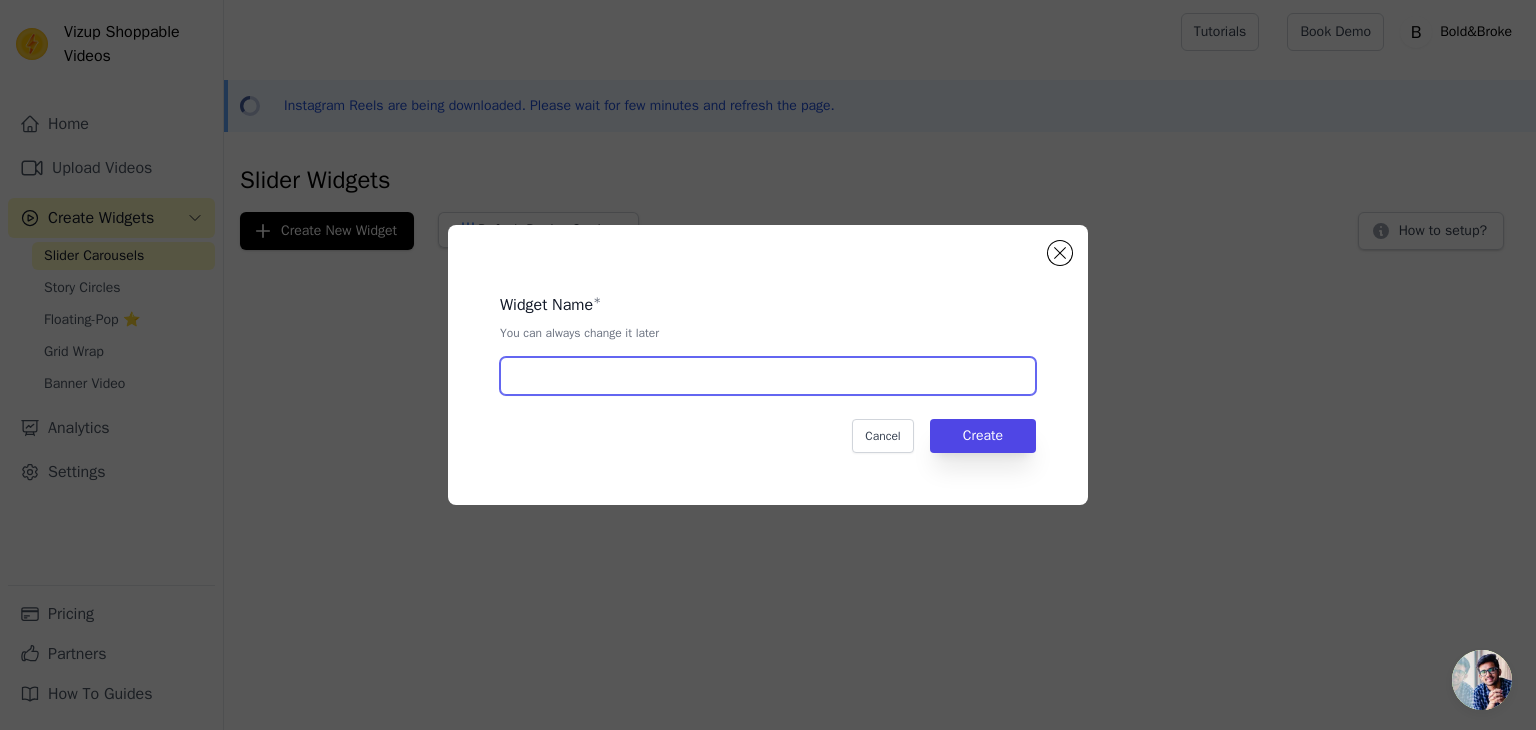click at bounding box center (768, 376) 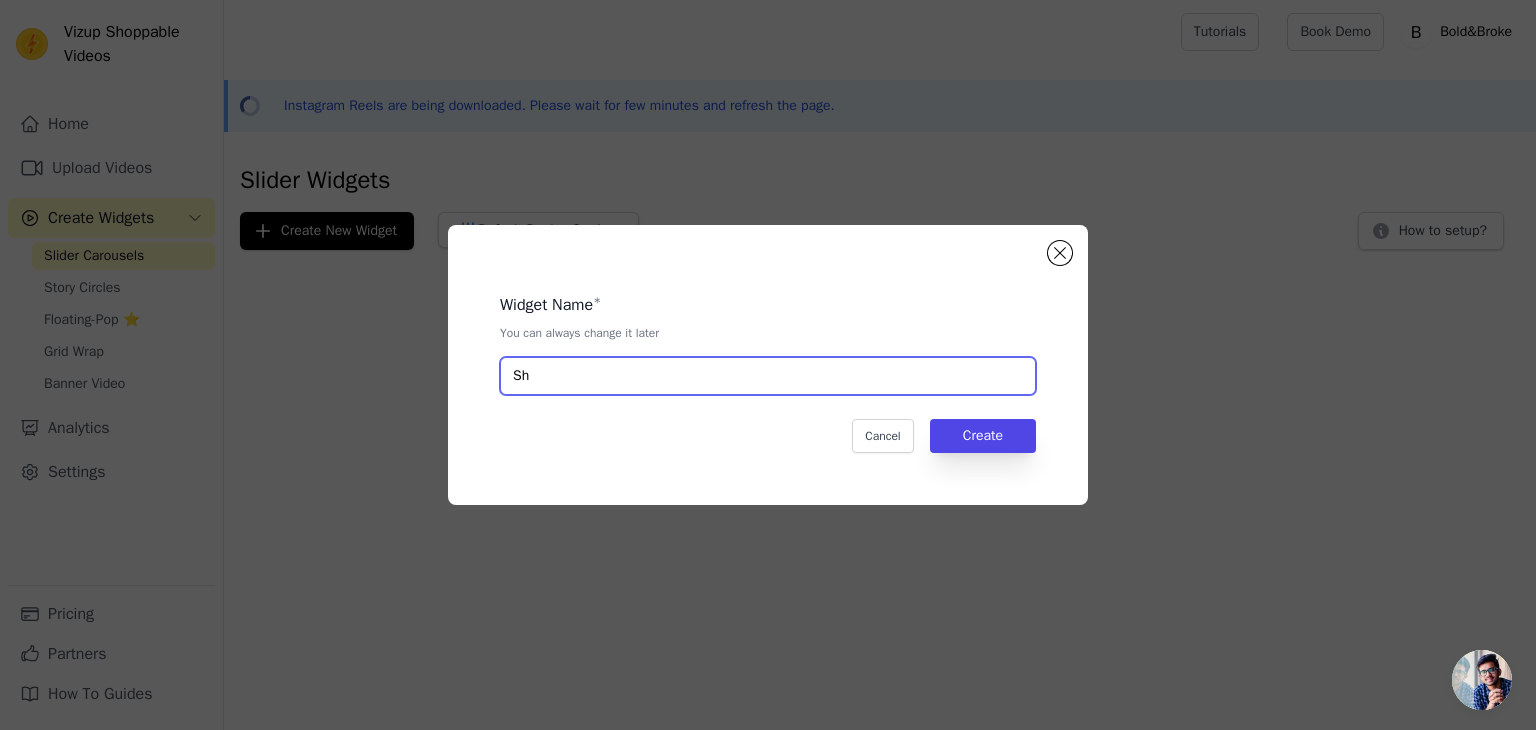 type on "S" 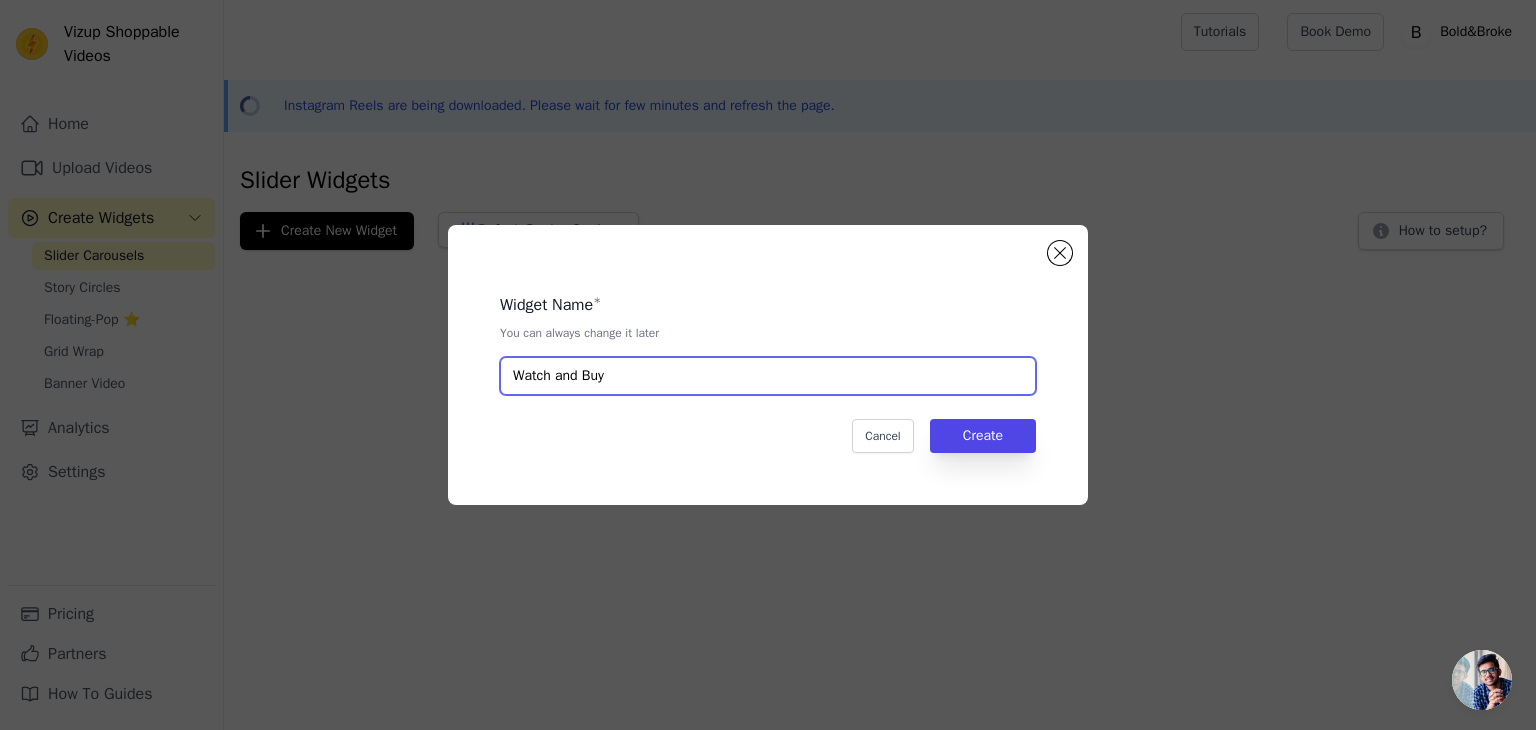click on "Watch and Buy" at bounding box center [768, 376] 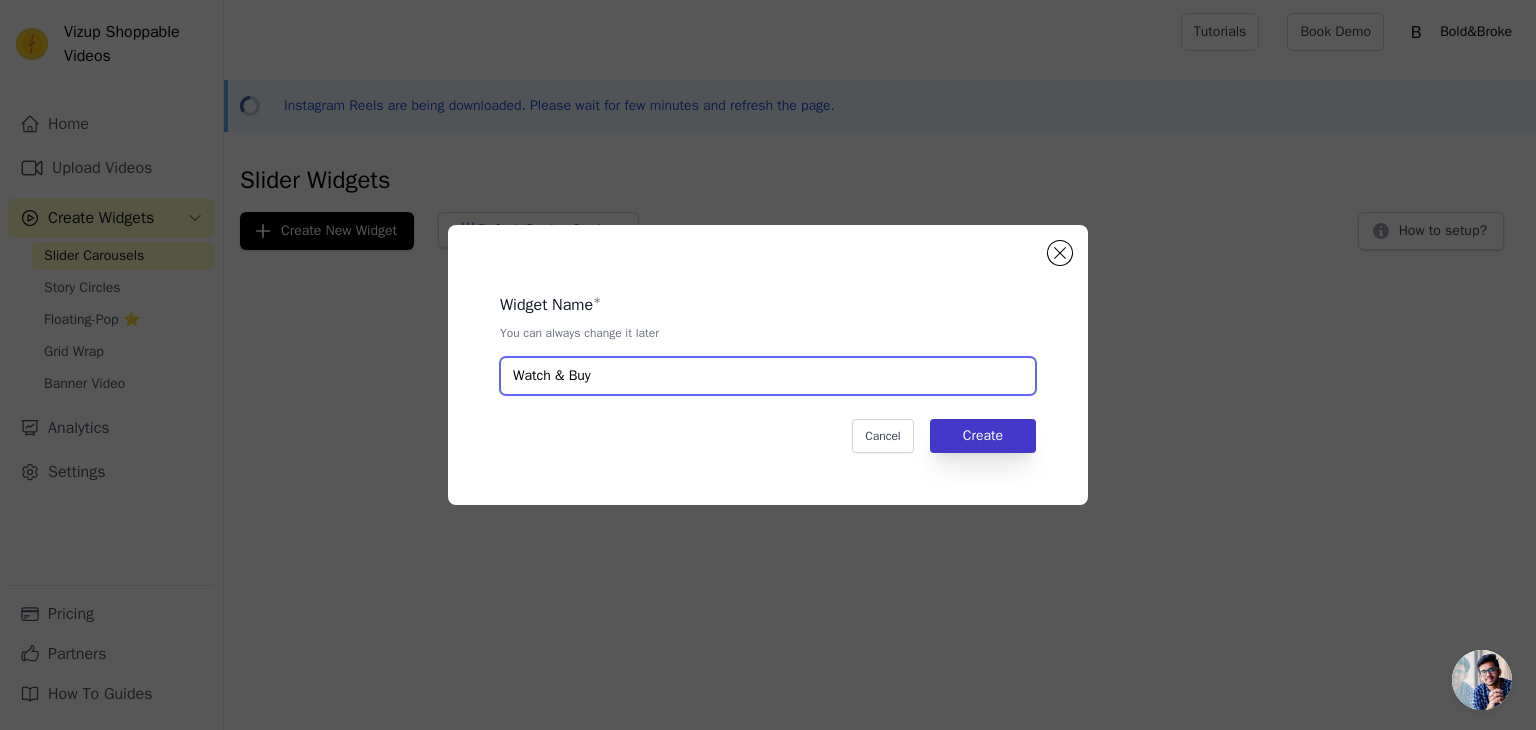 type on "Watch & Buy" 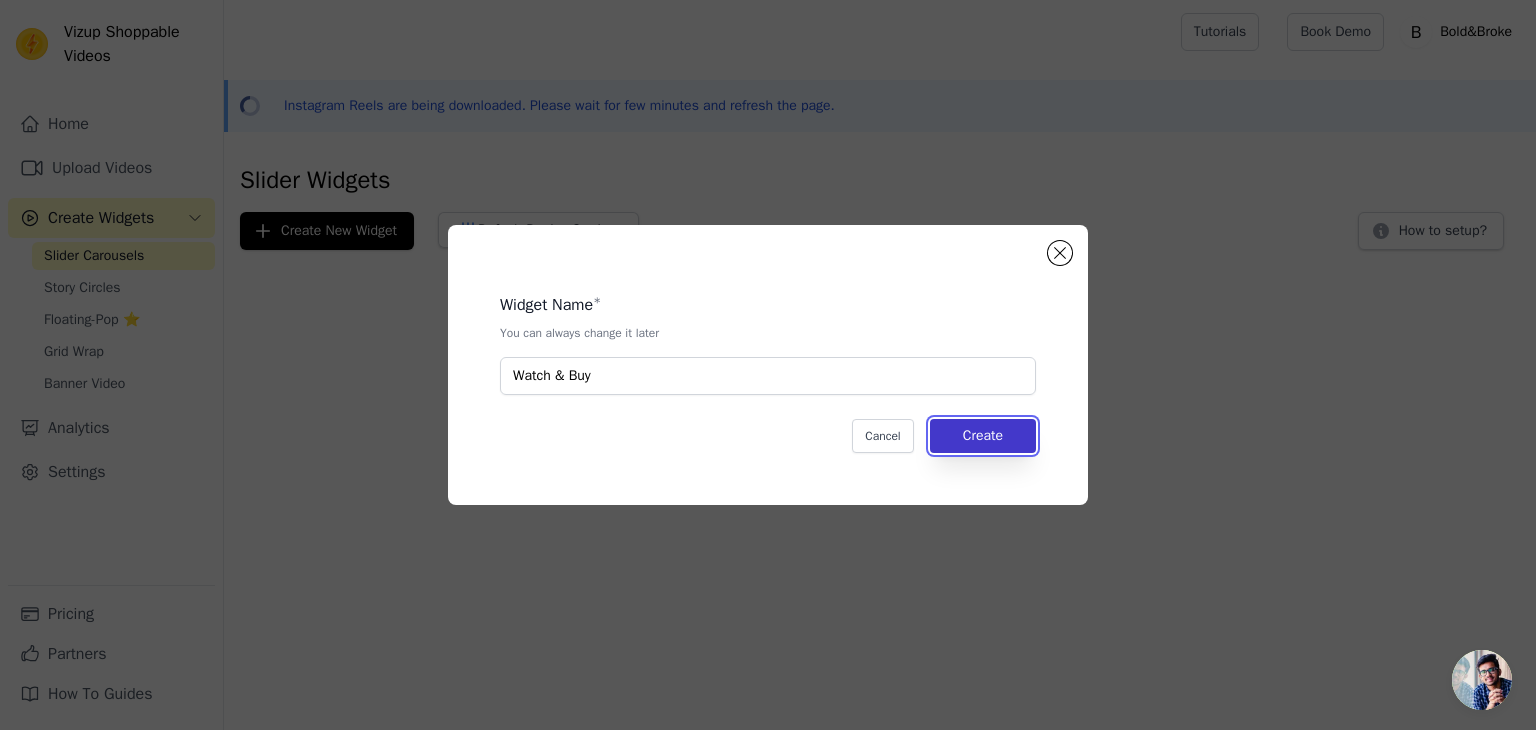 click on "Create" at bounding box center [983, 436] 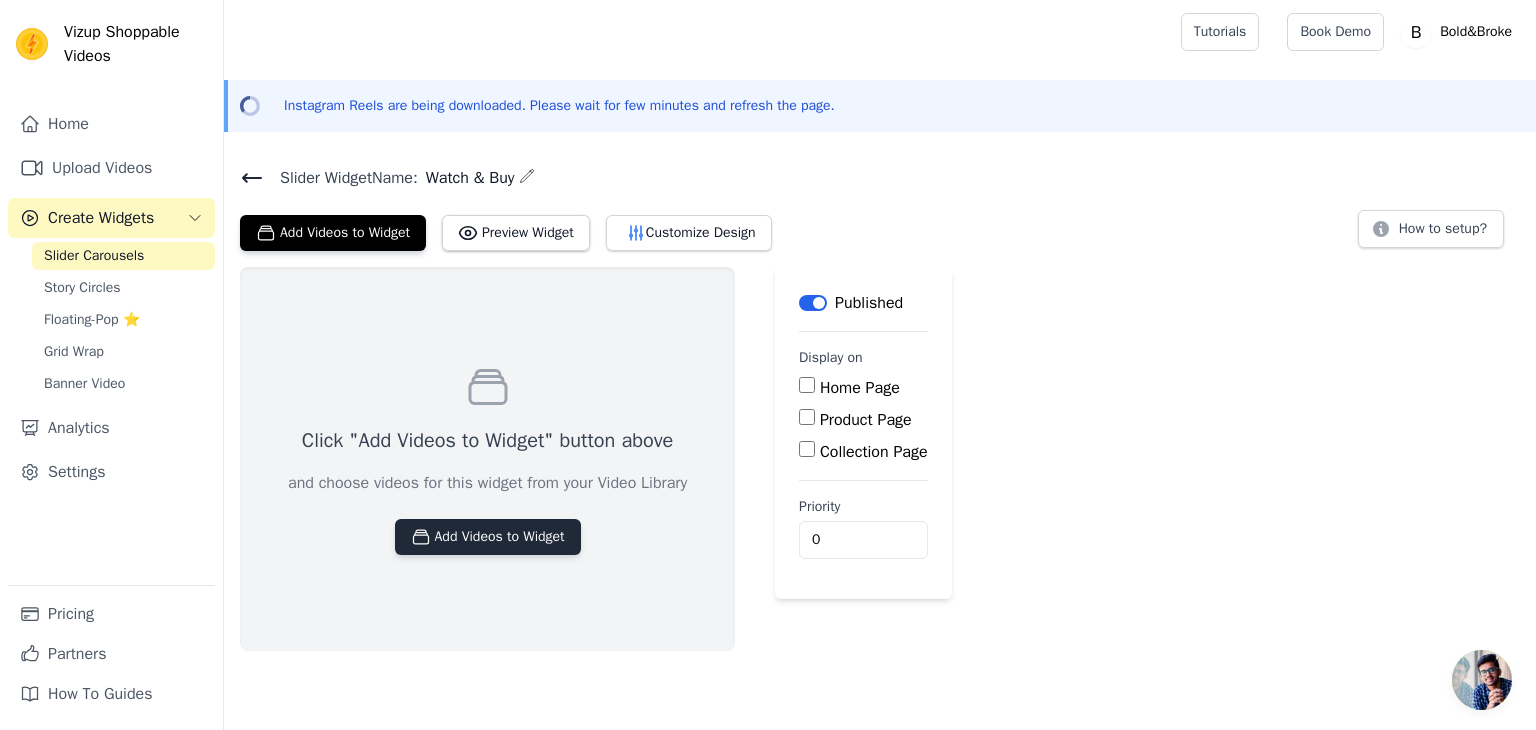 click on "Add Videos to Widget" at bounding box center [488, 537] 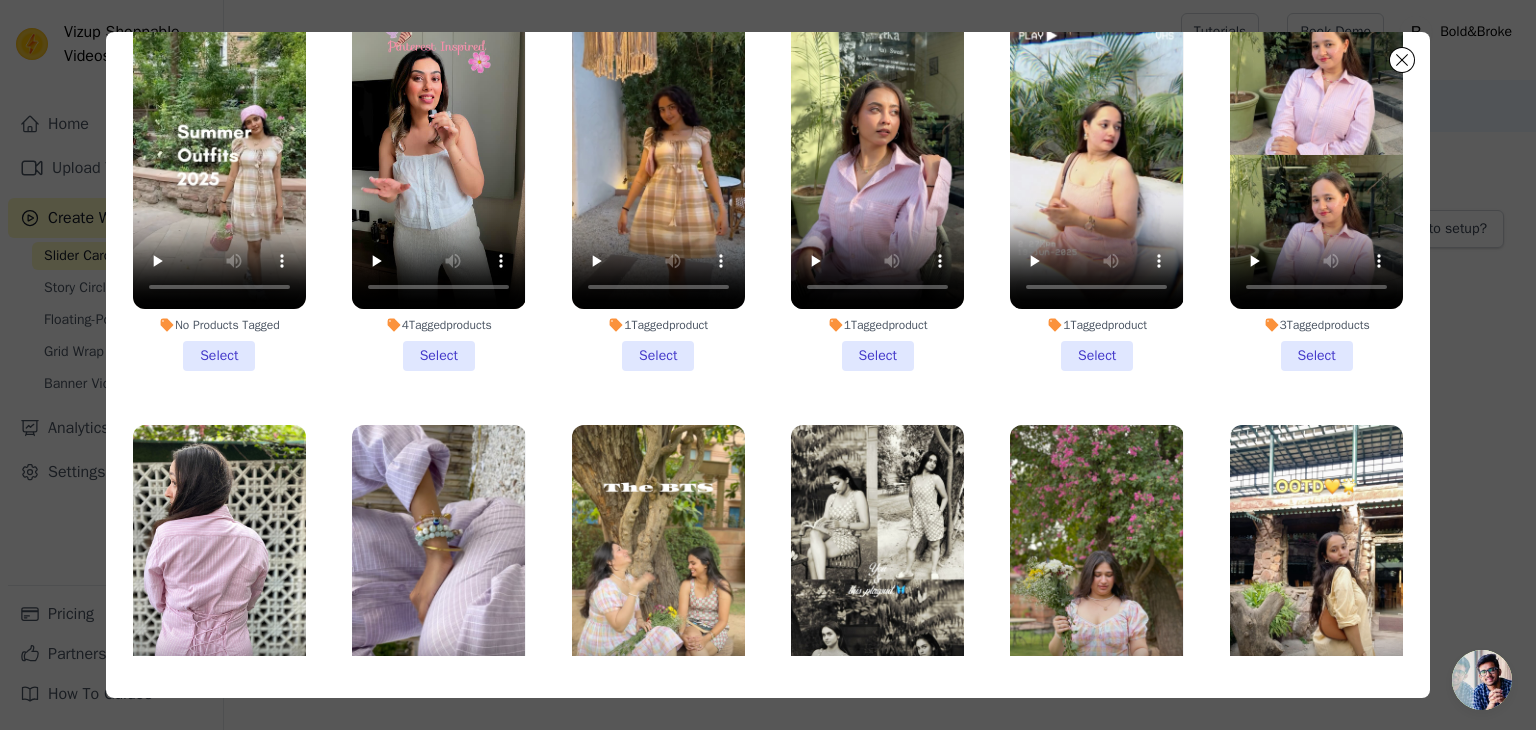 scroll, scrollTop: 173, scrollLeft: 0, axis: vertical 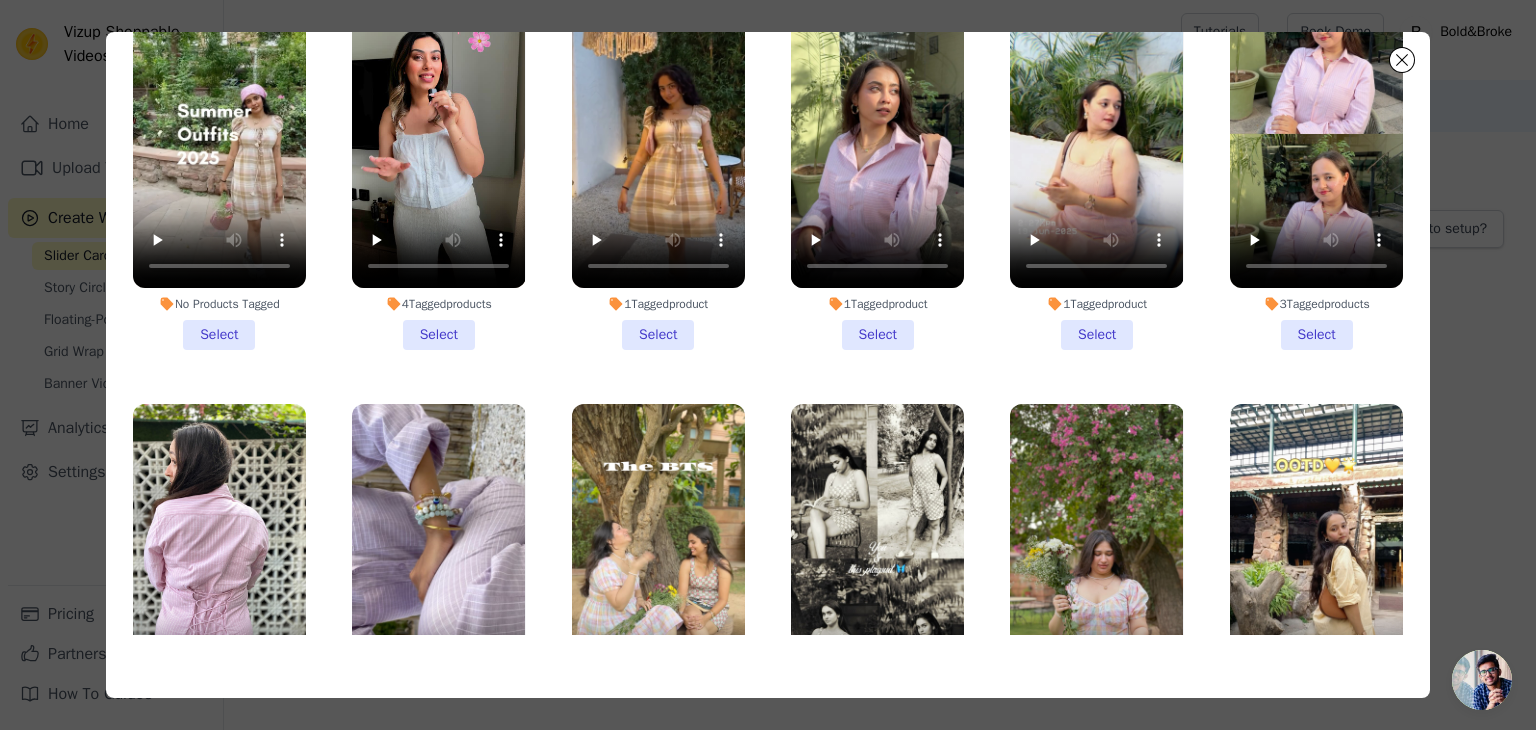 click on "No Products Tagged     Select" at bounding box center (219, 165) 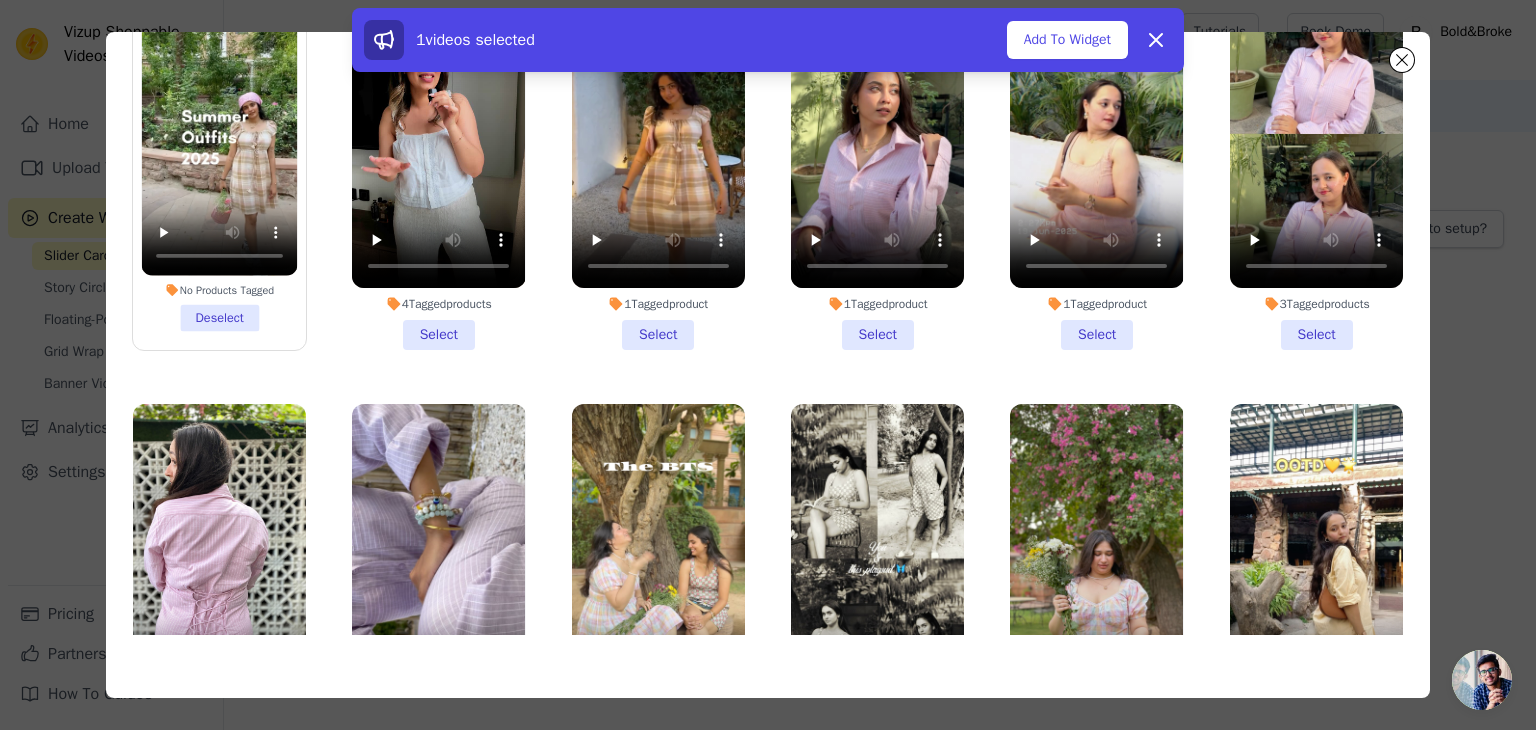 click on "4  Tagged  products     Select" at bounding box center [438, 165] 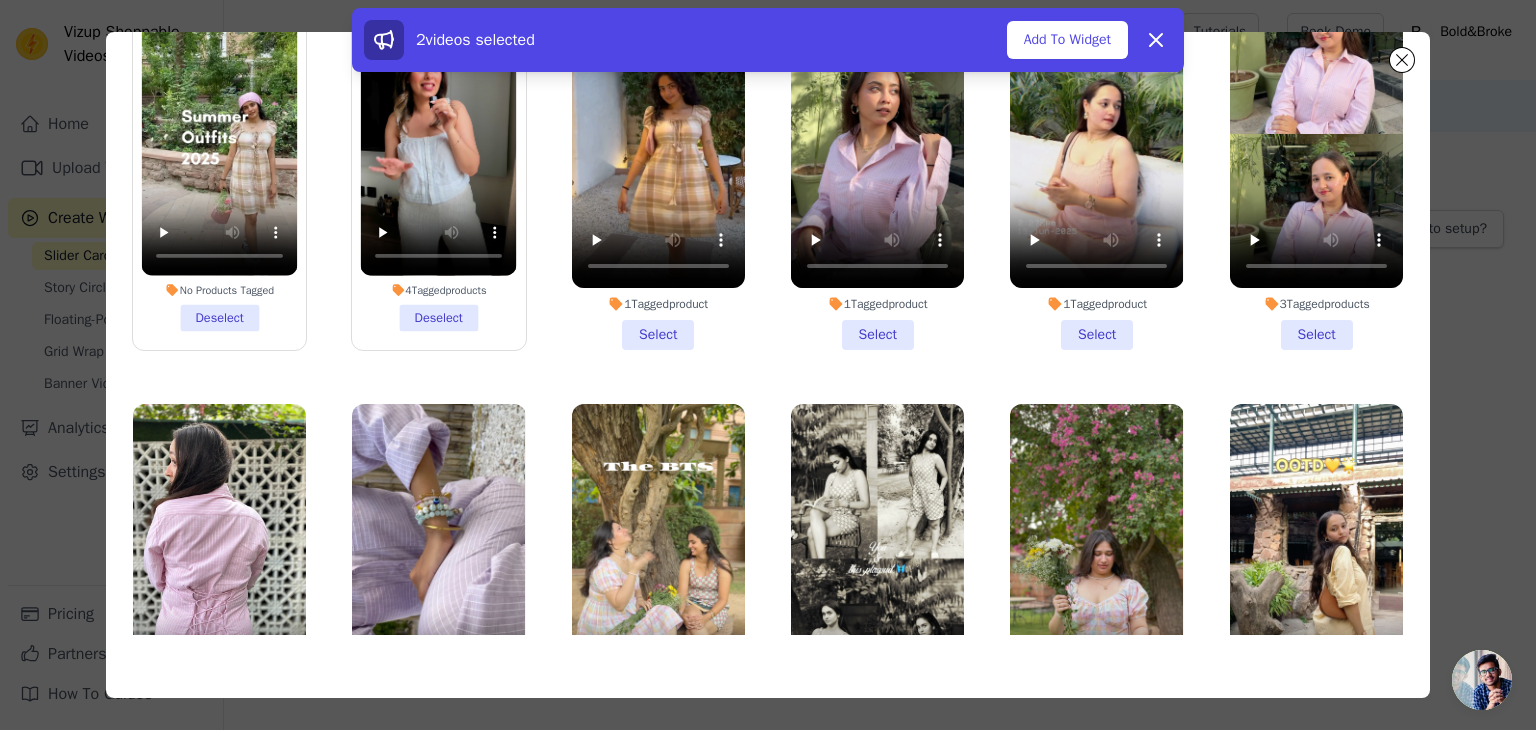 click on "1  Tagged  product     Select" at bounding box center (658, 165) 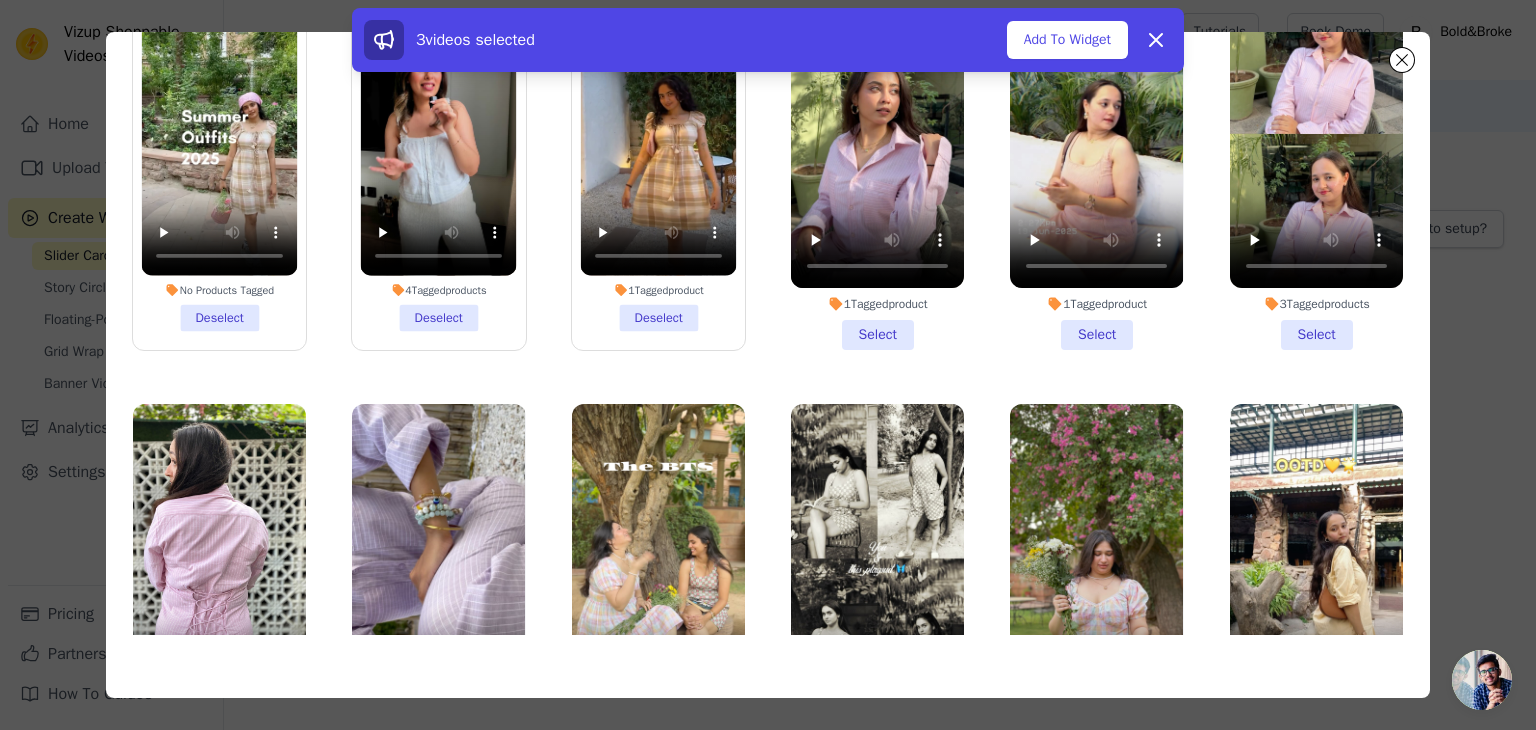 click on "1  Tagged  product     Select" at bounding box center (877, 165) 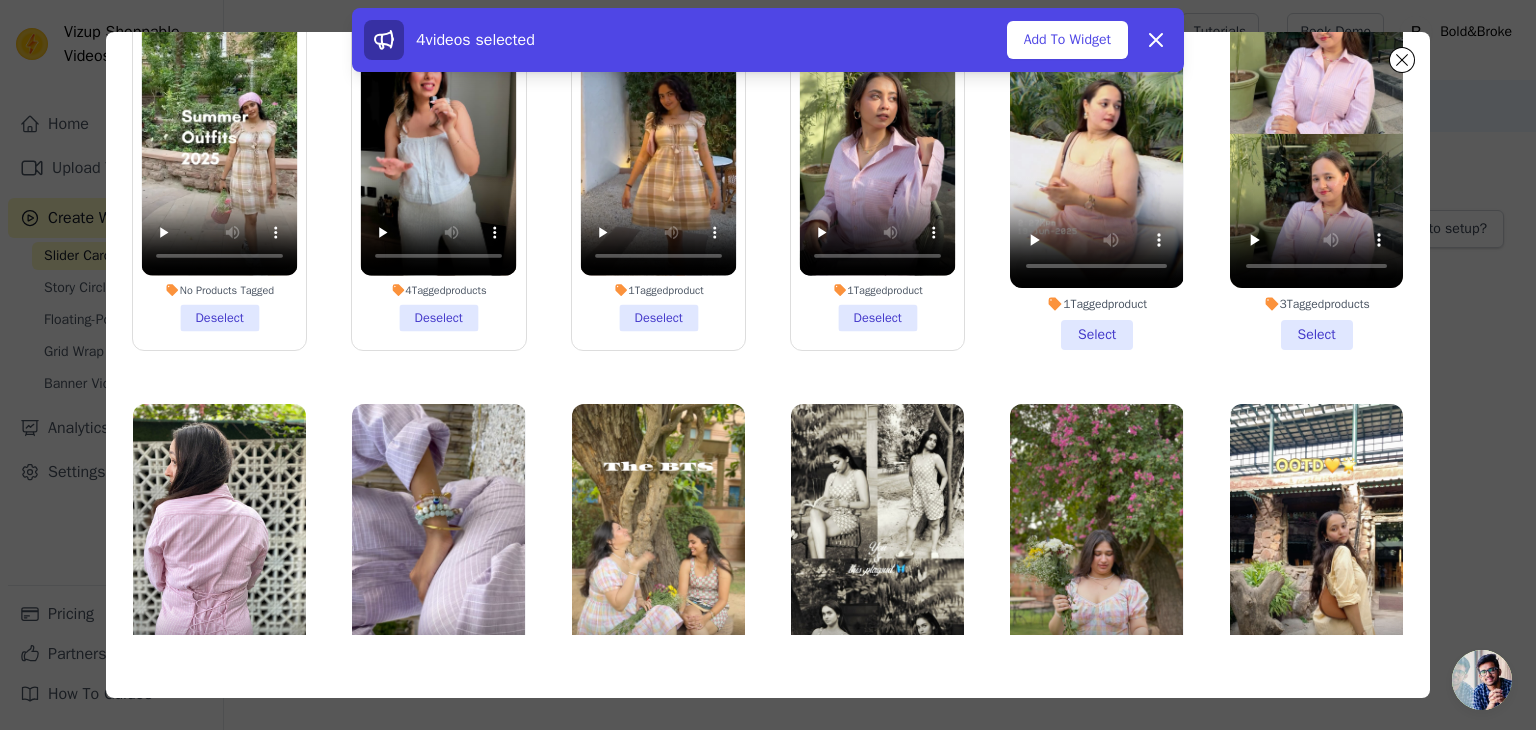 click on "1  Tagged  product     Select" at bounding box center [1096, 165] 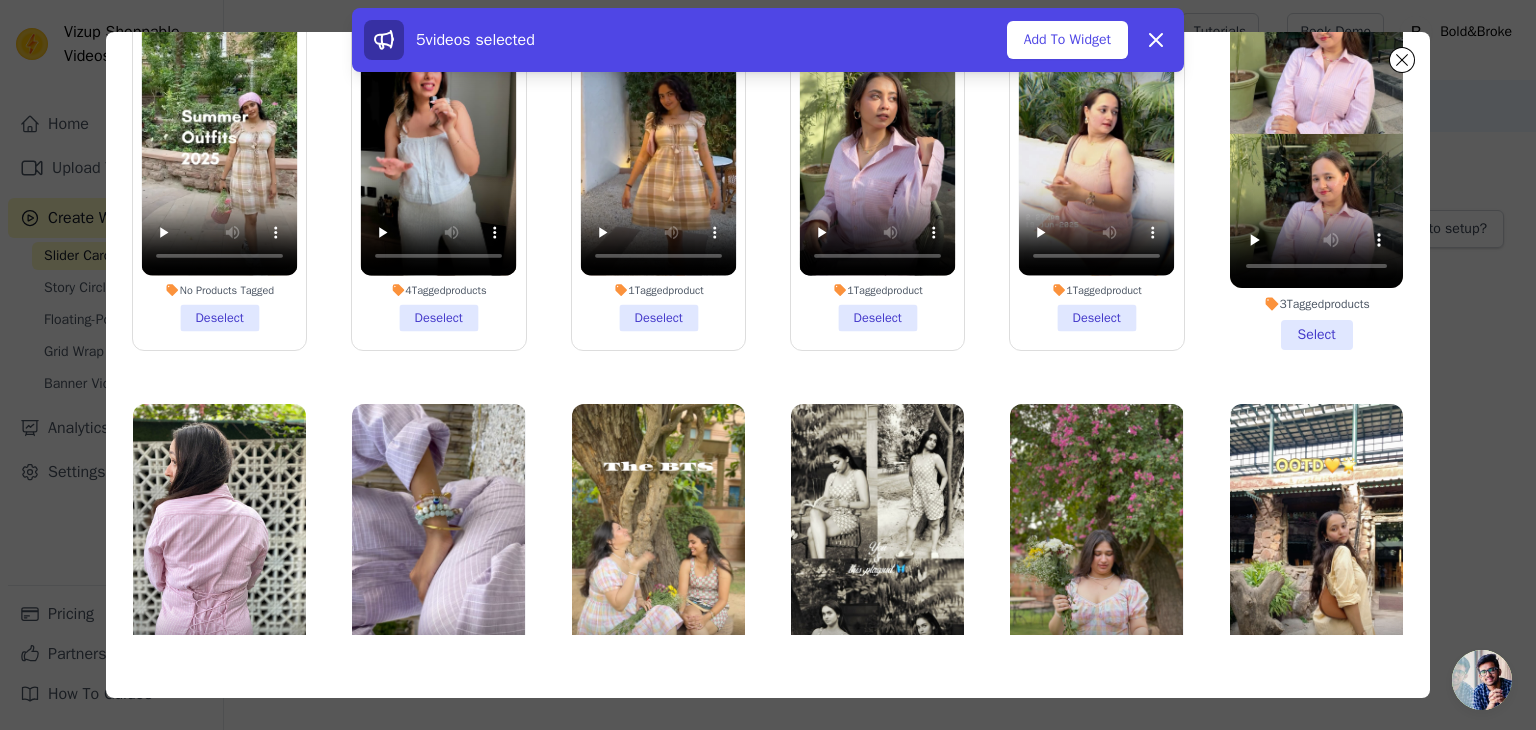 click on "3  Tagged  products     Select" at bounding box center (1316, 165) 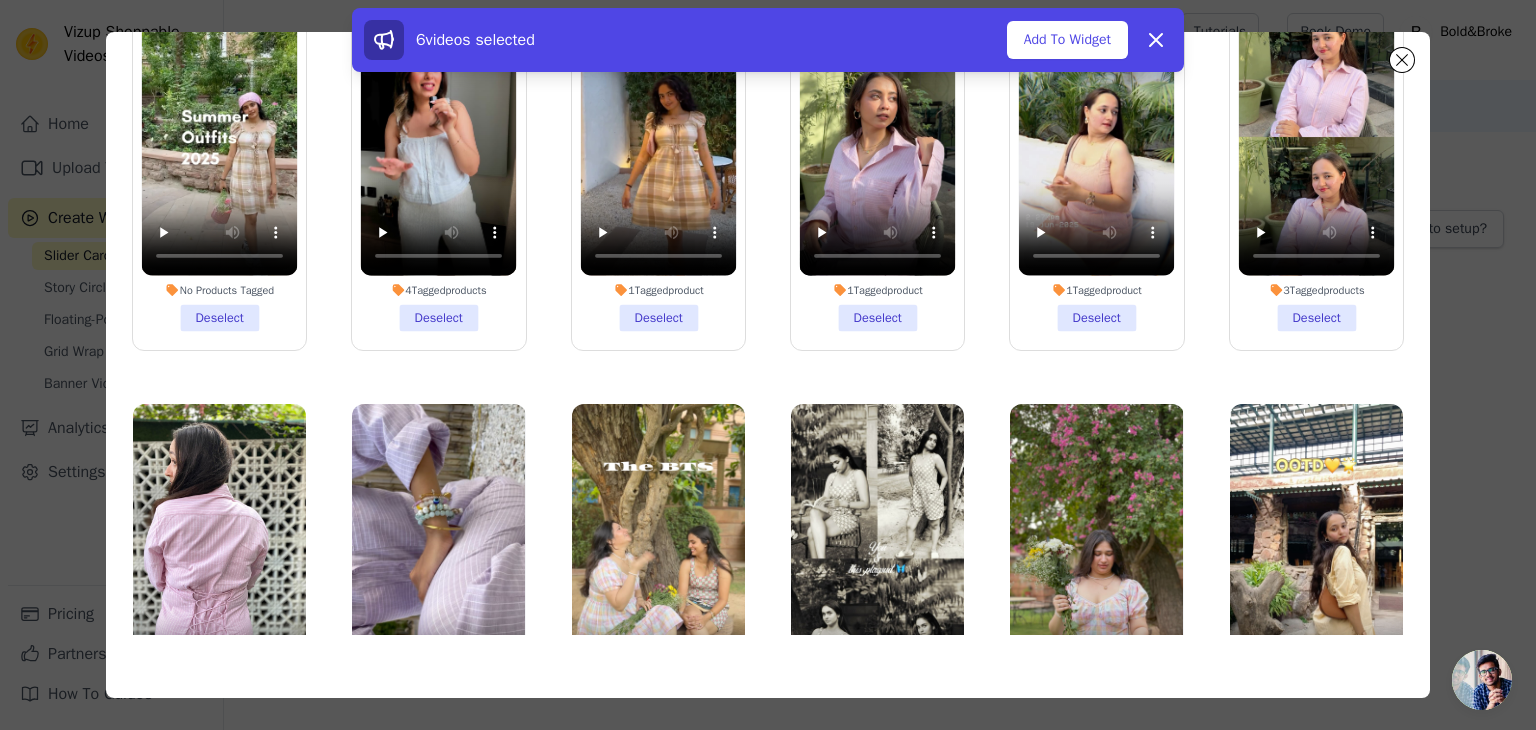click on "Filter Videos:
All Videos
Instagram Reels
Uploaded Videos
No Products Tagged     Deselect         4  Tagged  products     Deselect         1  Tagged  product     Deselect         1  Tagged  product     Deselect         1  Tagged  product     Deselect         3  Tagged  products     Deselect
No Products Tagged     Select         1  Tagged  product     Select
No Products Tagged     Select
No Products Tagged     Select
No Products Tagged     Select         2  Tagged  products     Select         3  Tagged  products     Select         1  Tagged  product     Select         3  Tagged  products     Select         1  Tagged  product     Select         2  Tagged  products     Select         1  Tagged  product     Select       6  videos selected     Add To Widget   Dismiss" 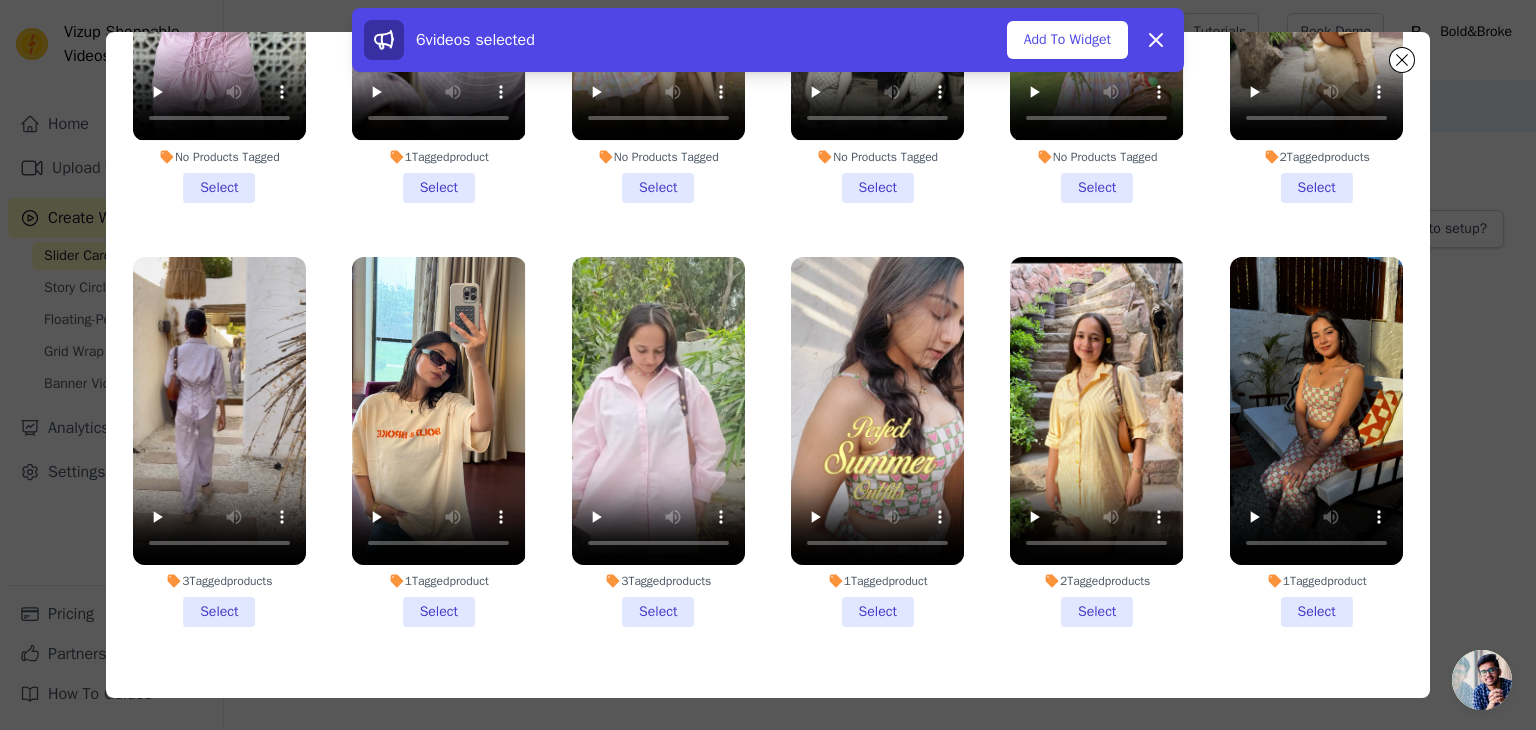 click on "2  Tagged  products     Select" at bounding box center [1316, 17] 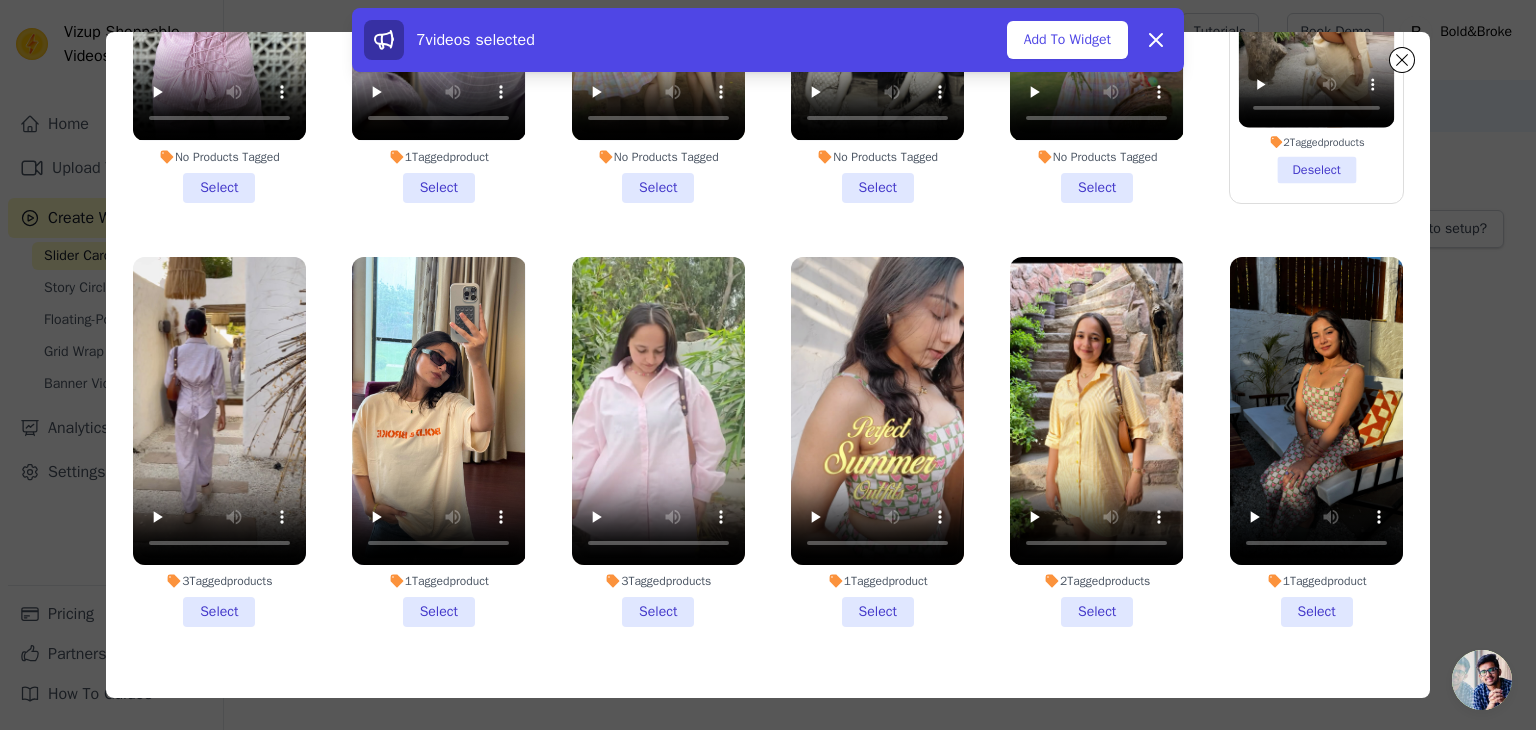 click on "1  Tagged  product     Select" at bounding box center (438, 17) 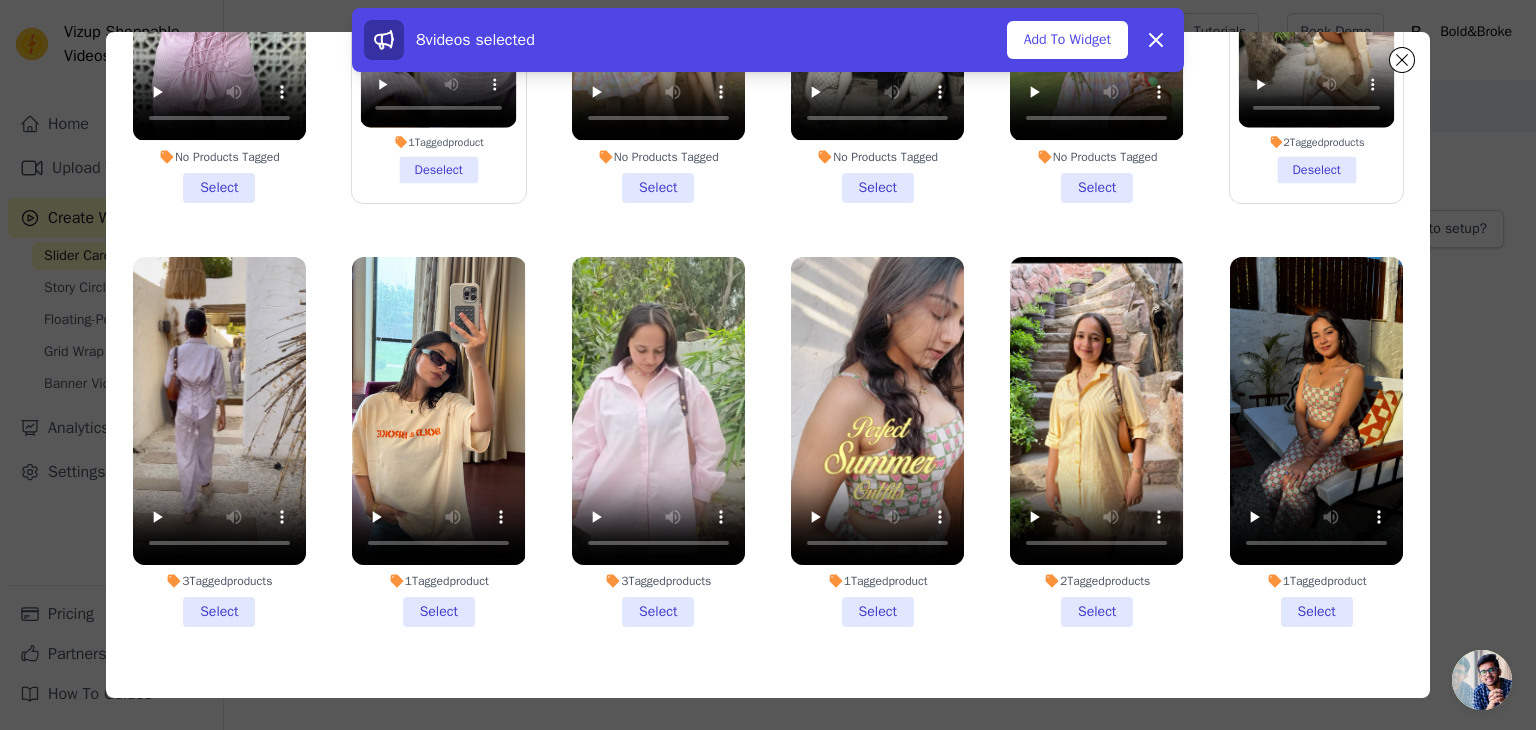click on "No Products Tagged     Select" at bounding box center [219, 17] 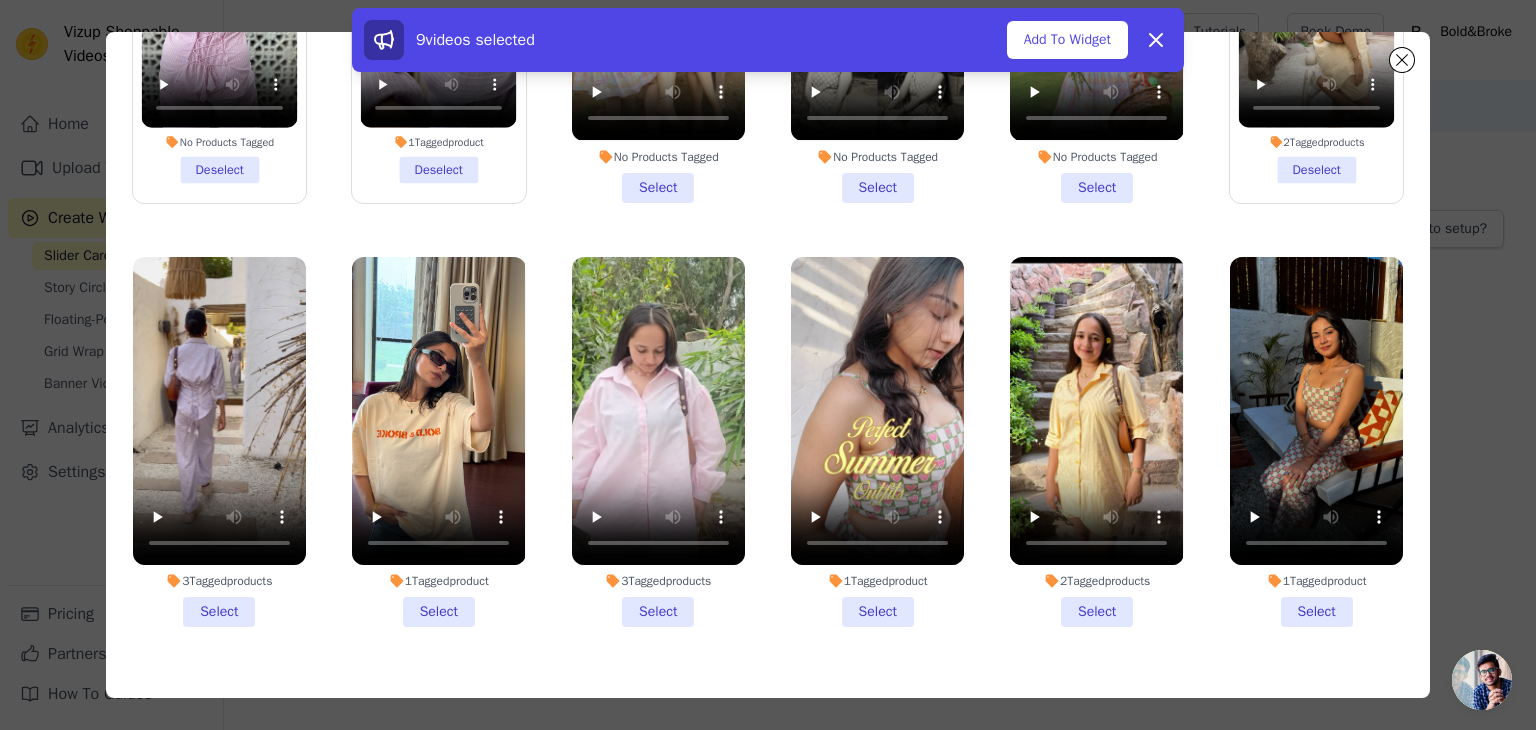 click on "3  Tagged  products     Select" at bounding box center (219, 442) 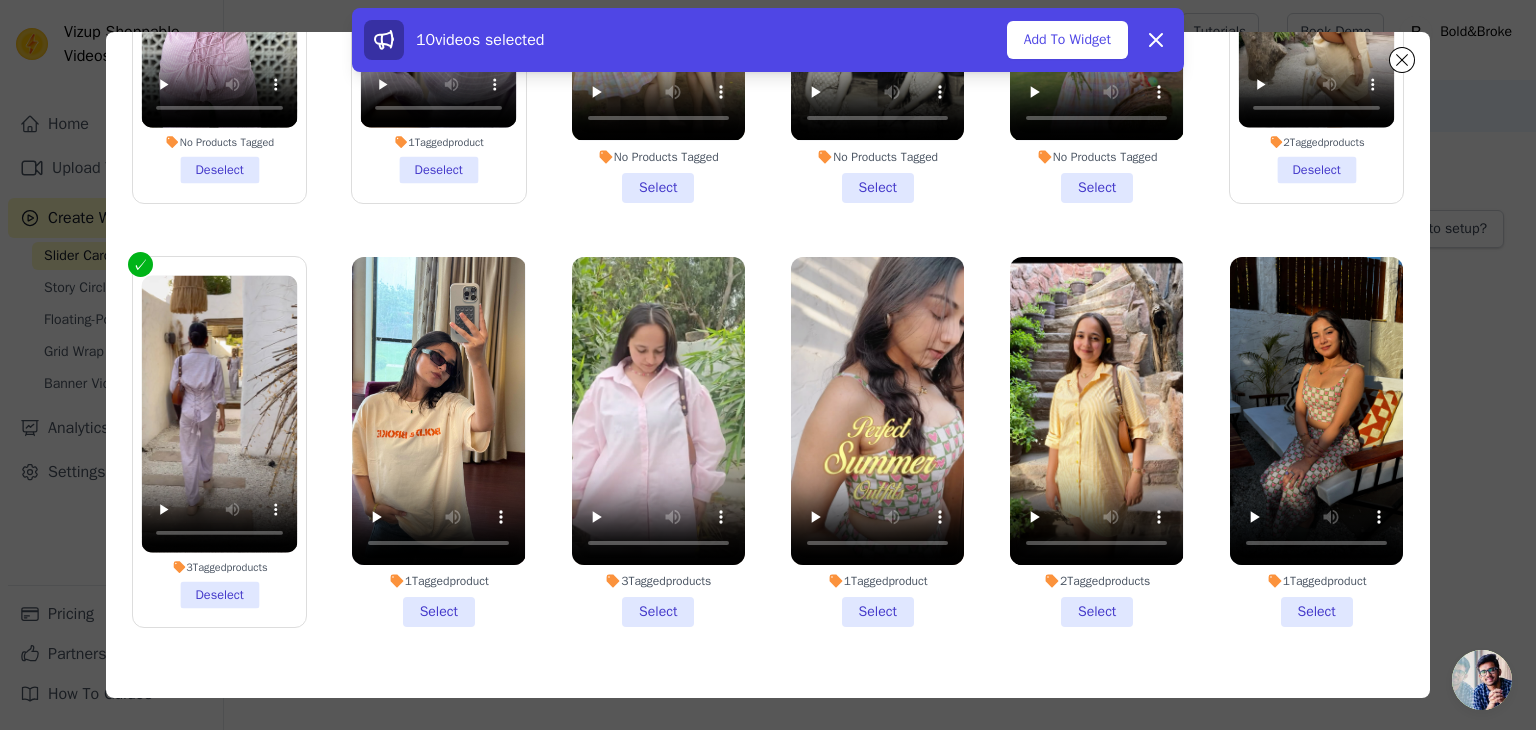 click on "1  Tagged  product     Select" at bounding box center [438, 442] 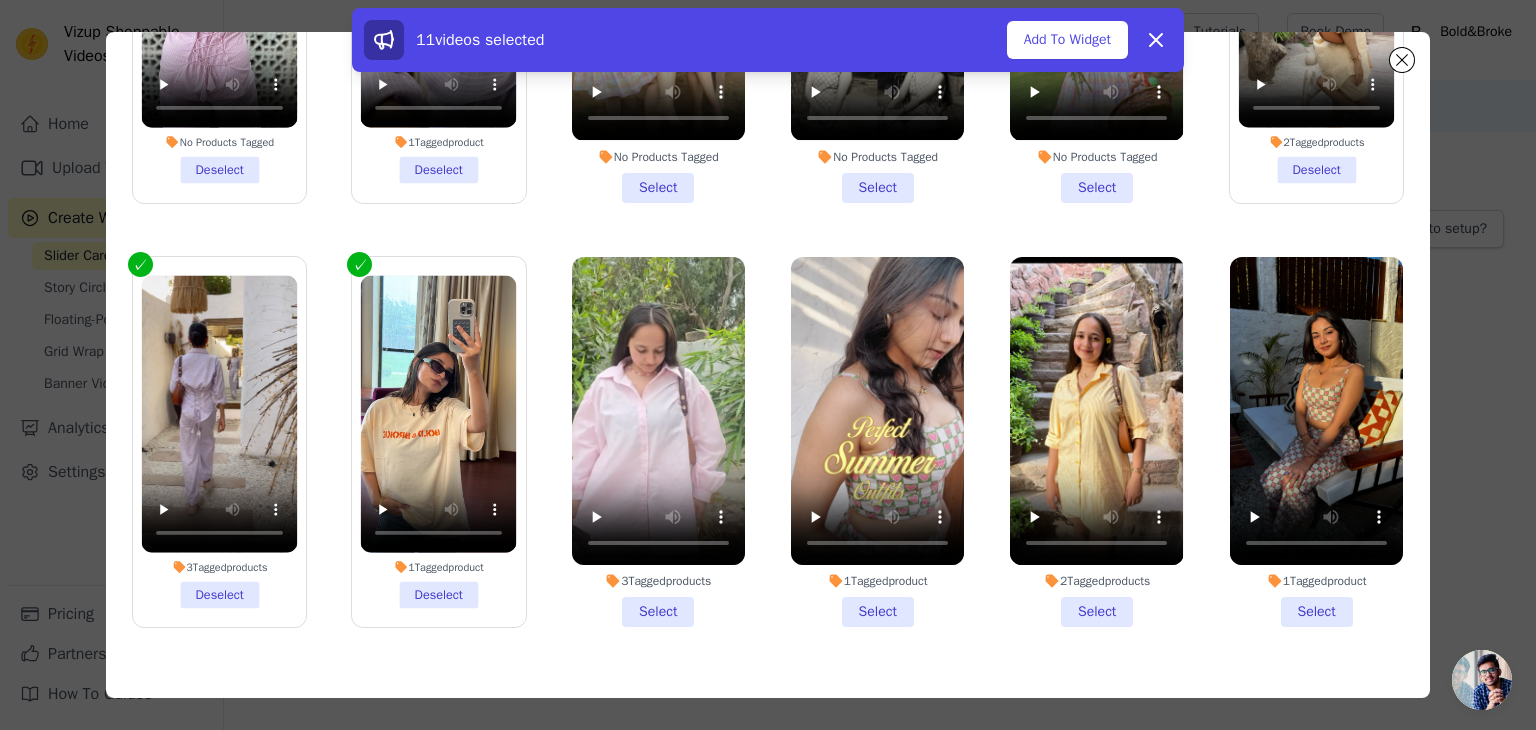 click on "3  Tagged  products     Select" at bounding box center [658, 442] 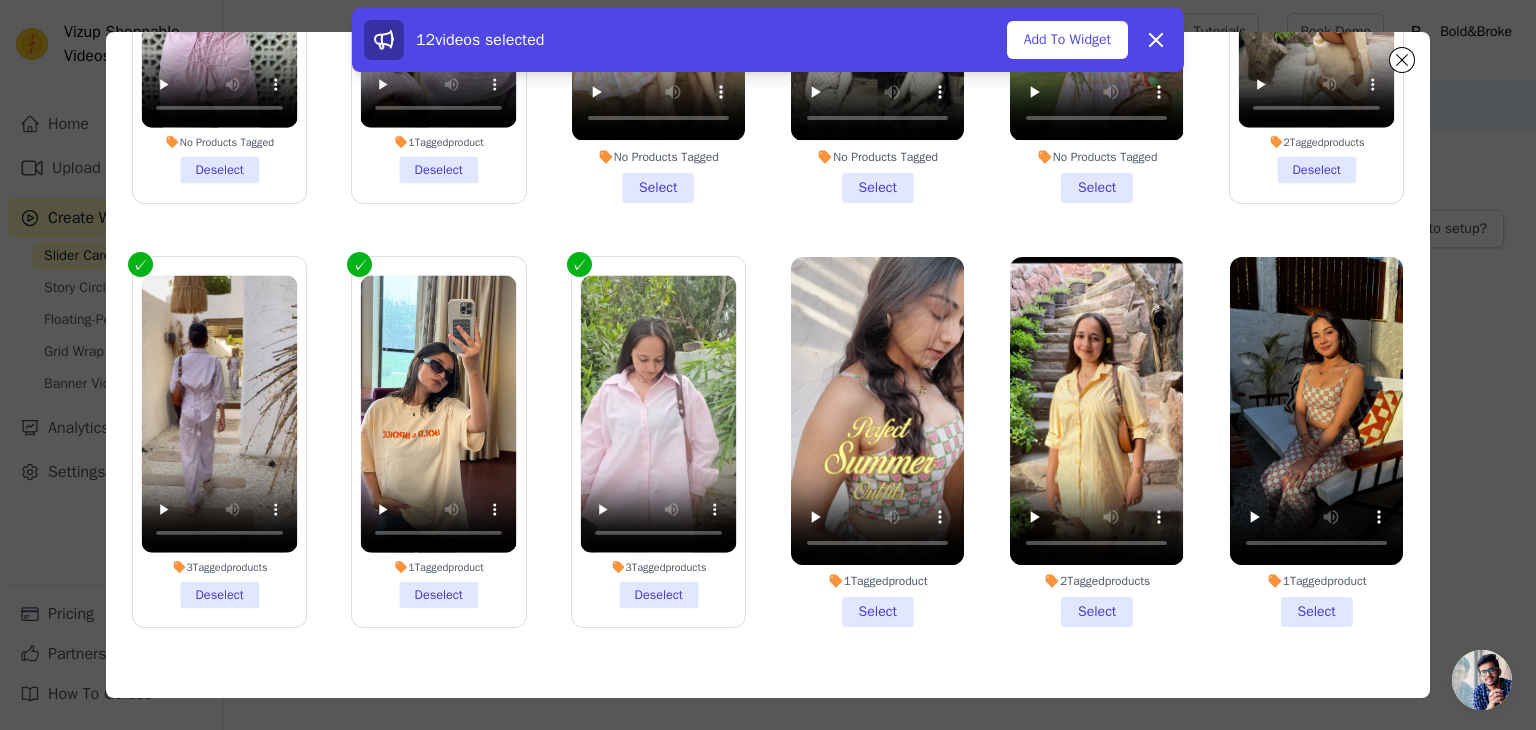 click on "1  Tagged  product     Select" at bounding box center [877, 442] 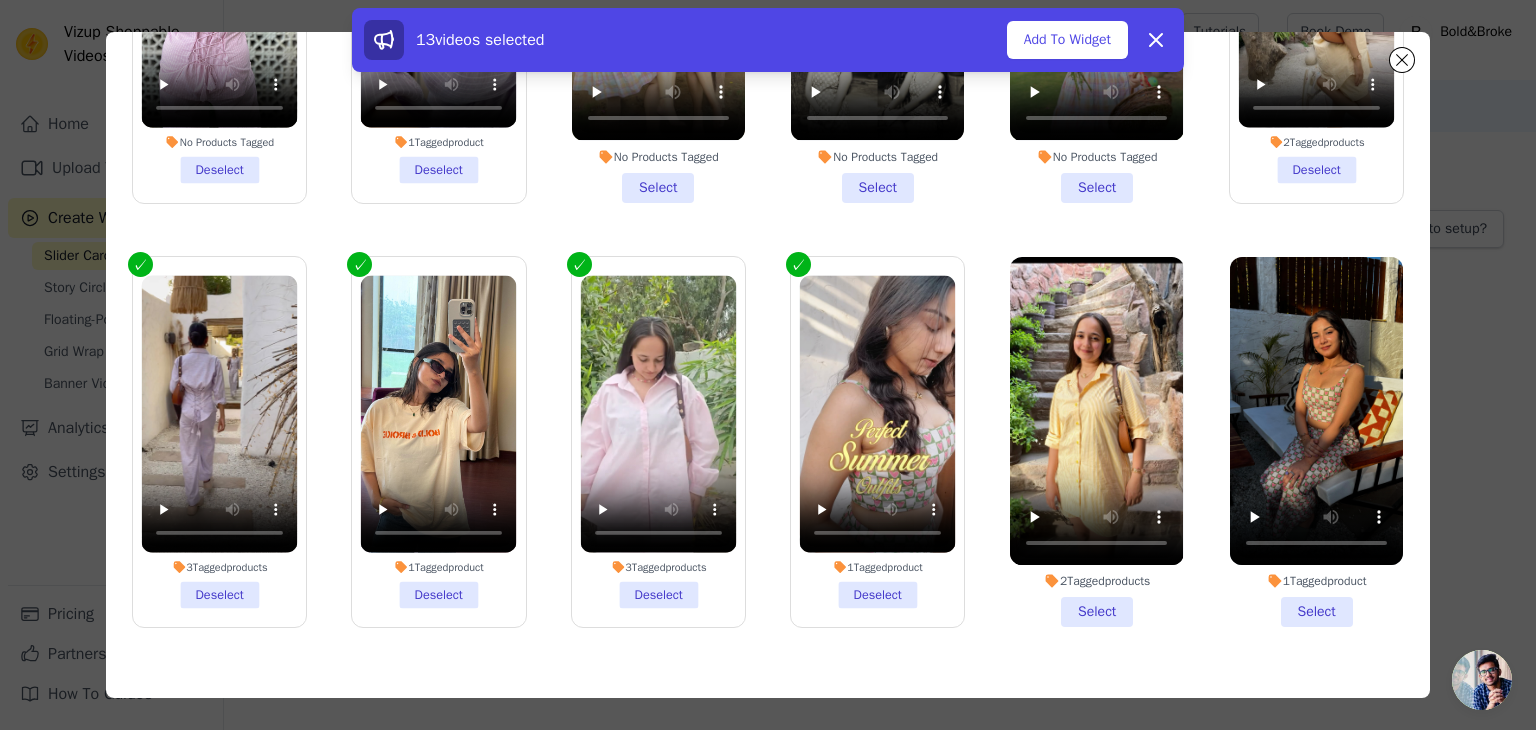 click on "2  Tagged  products     Select" at bounding box center [1096, 442] 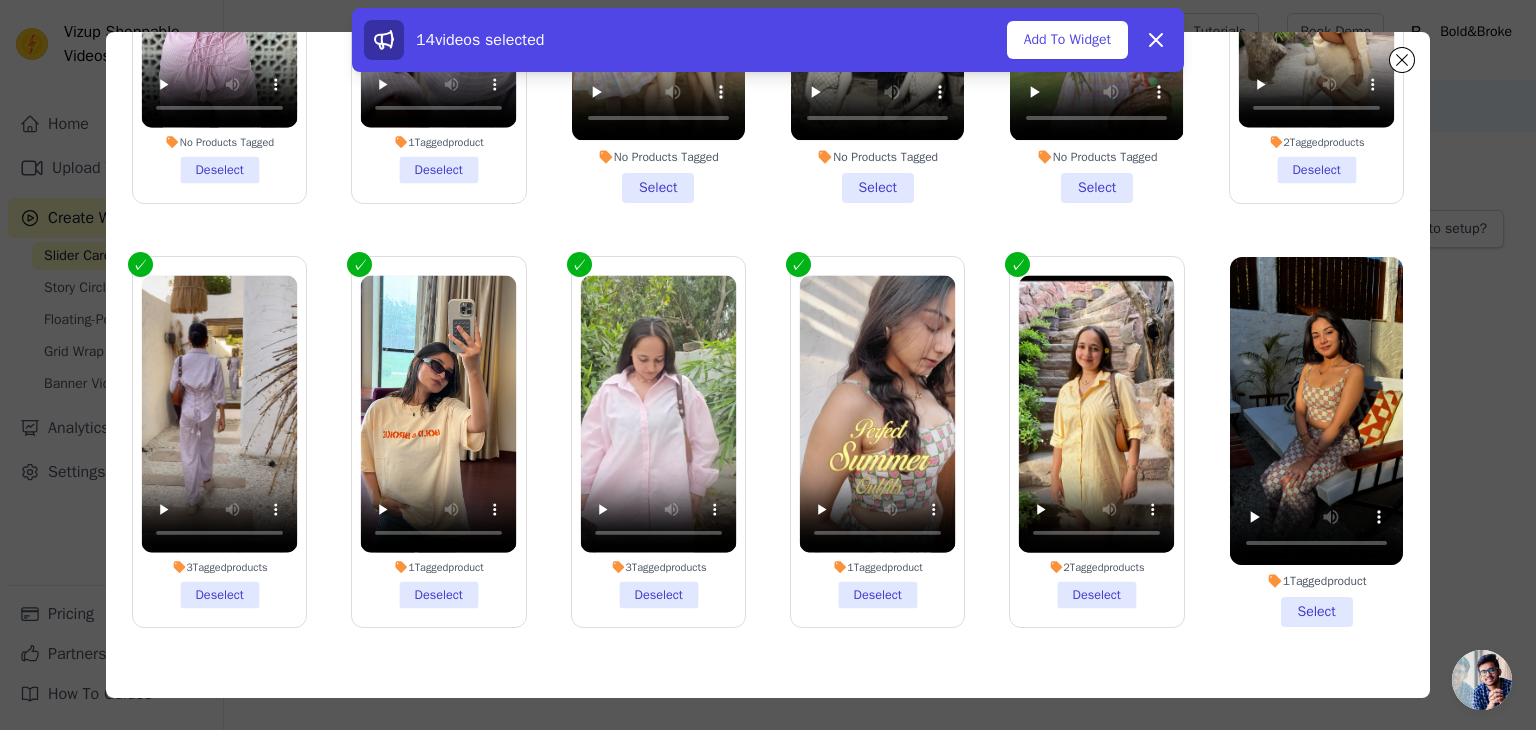 click on "1  Tagged  product     Select" at bounding box center [1316, 442] 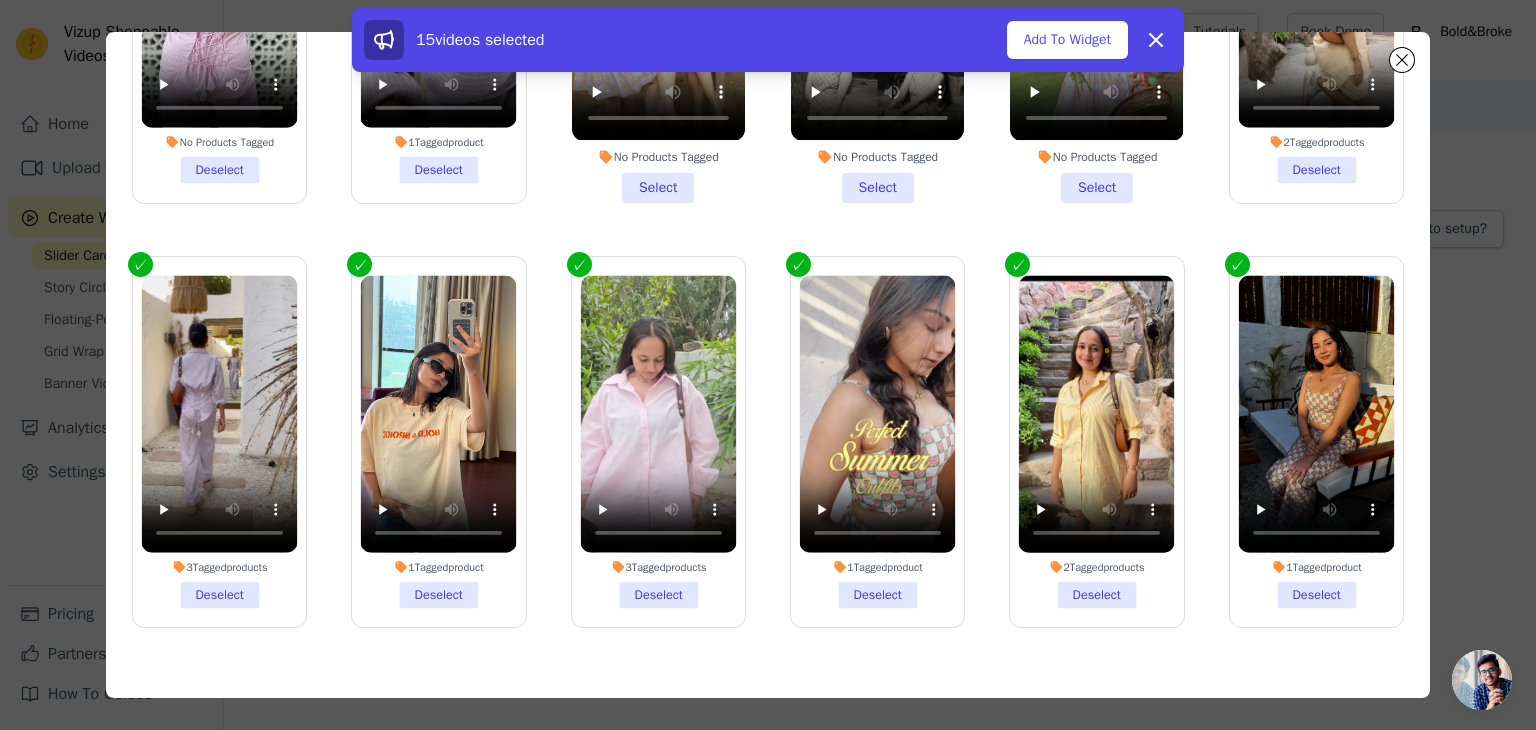 scroll, scrollTop: 627, scrollLeft: 0, axis: vertical 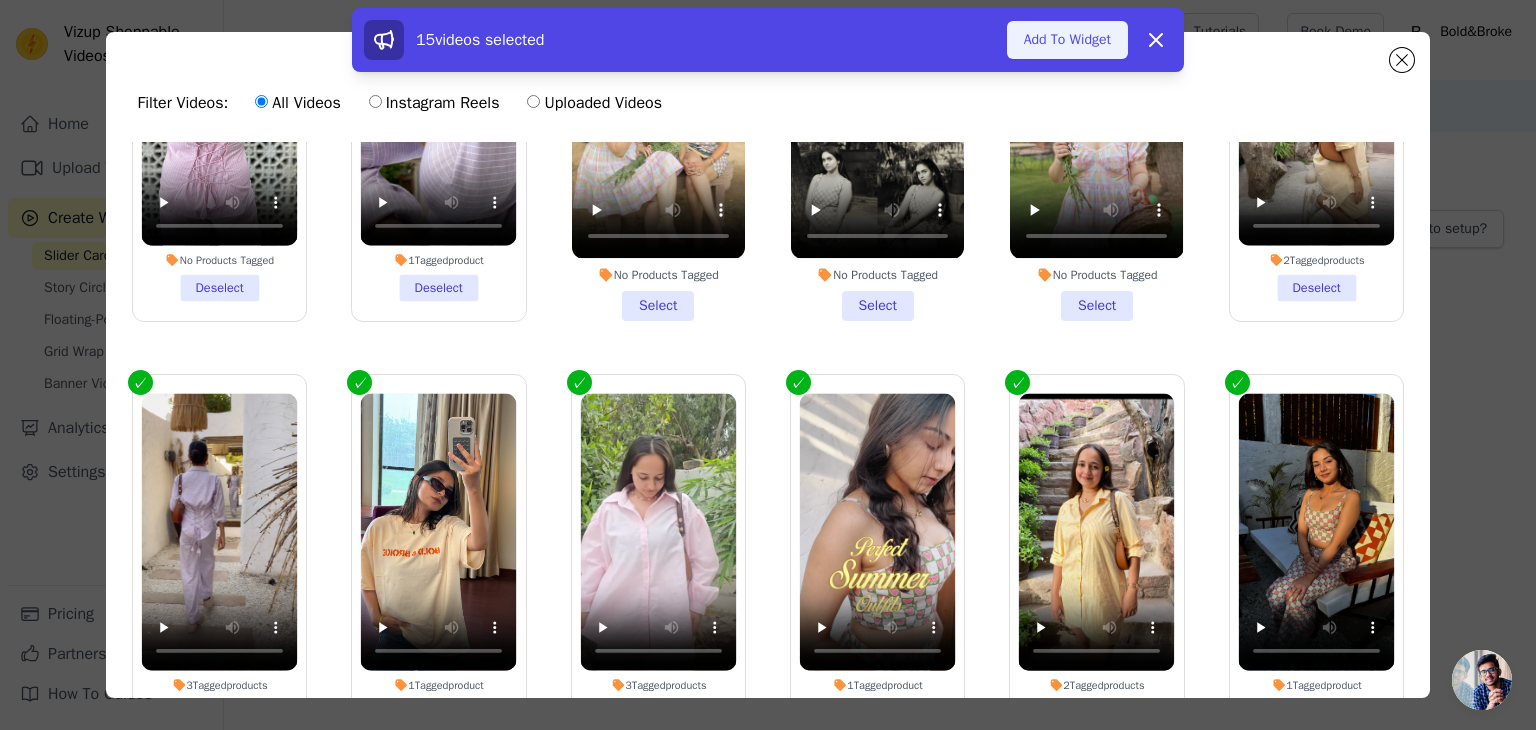 click on "Add To Widget" at bounding box center (1067, 40) 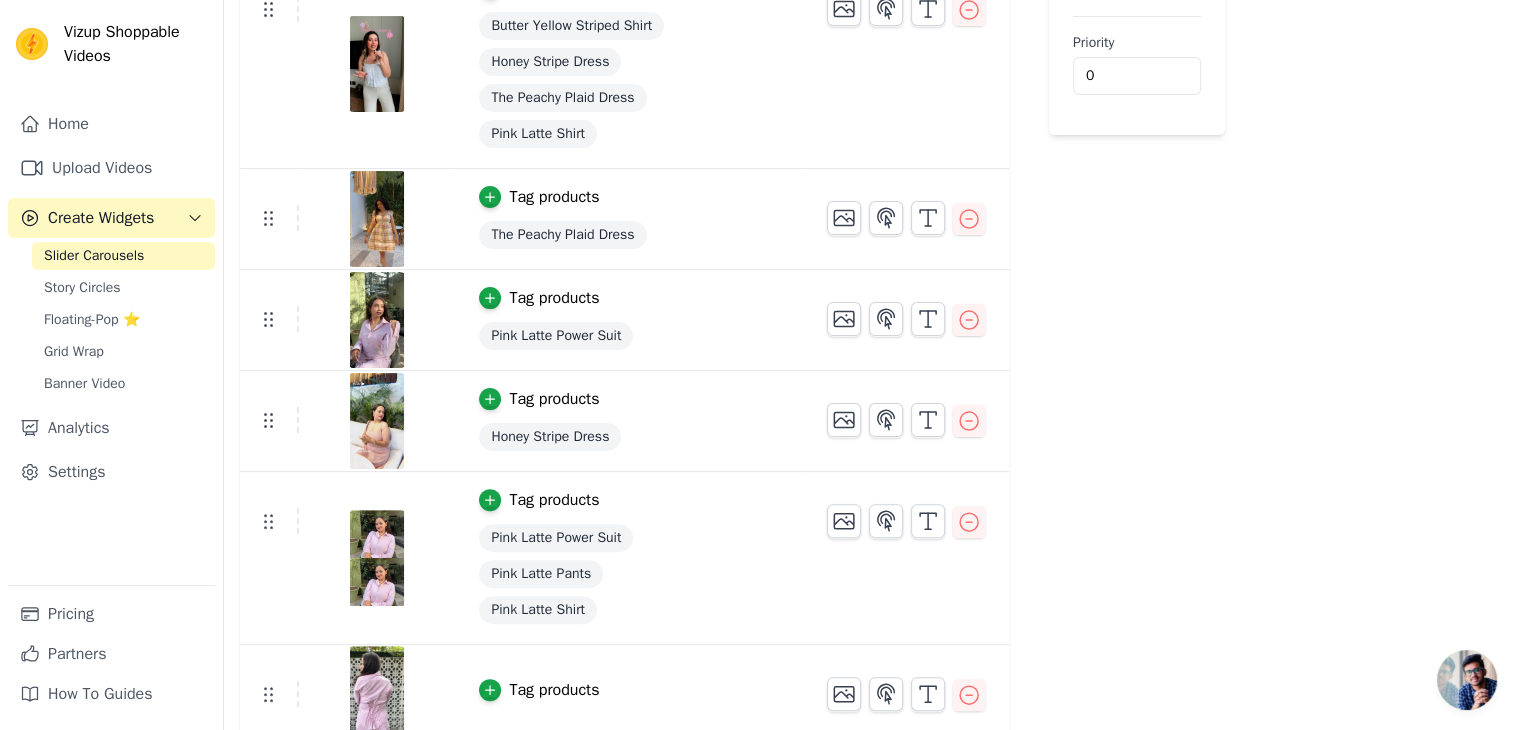 scroll, scrollTop: 0, scrollLeft: 0, axis: both 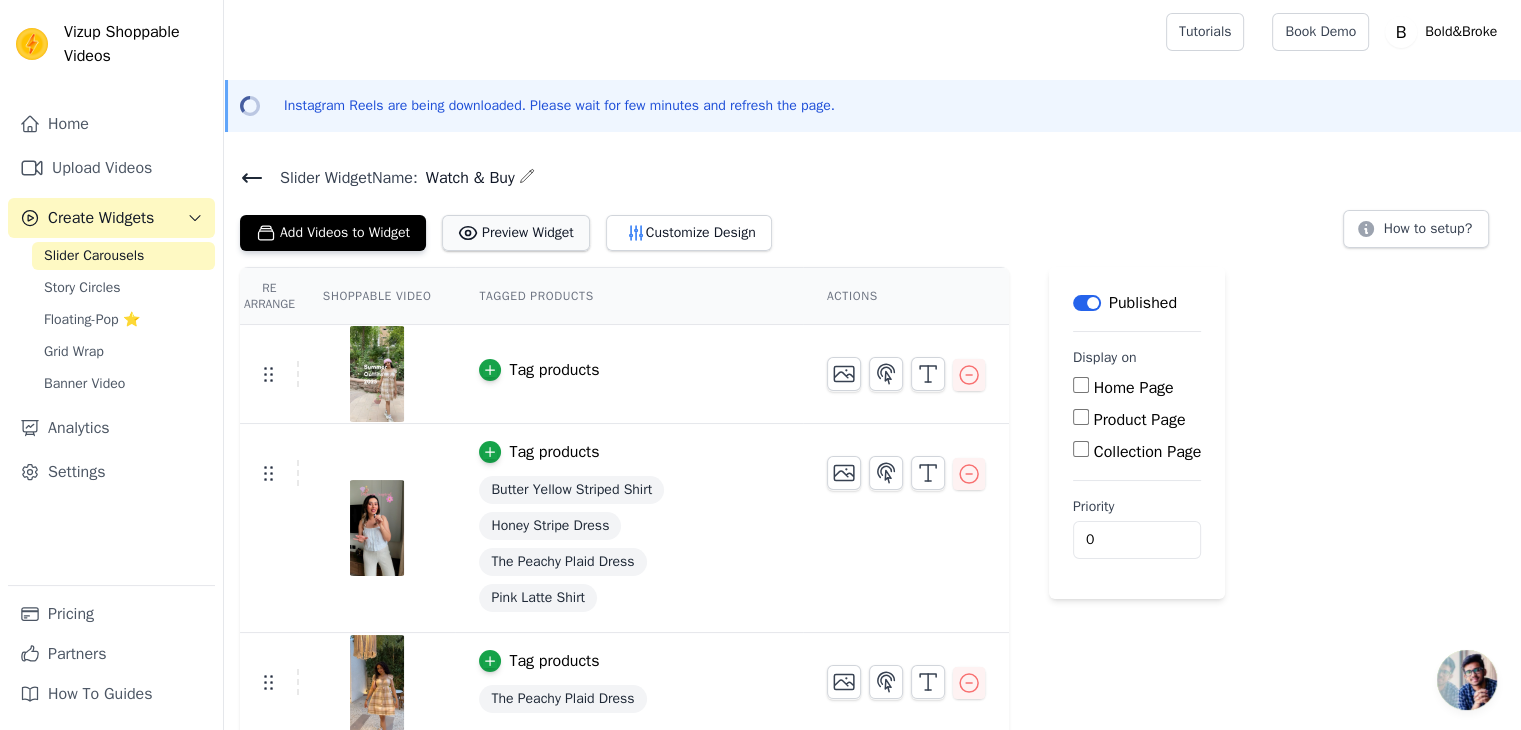 click on "Preview Widget" at bounding box center (516, 233) 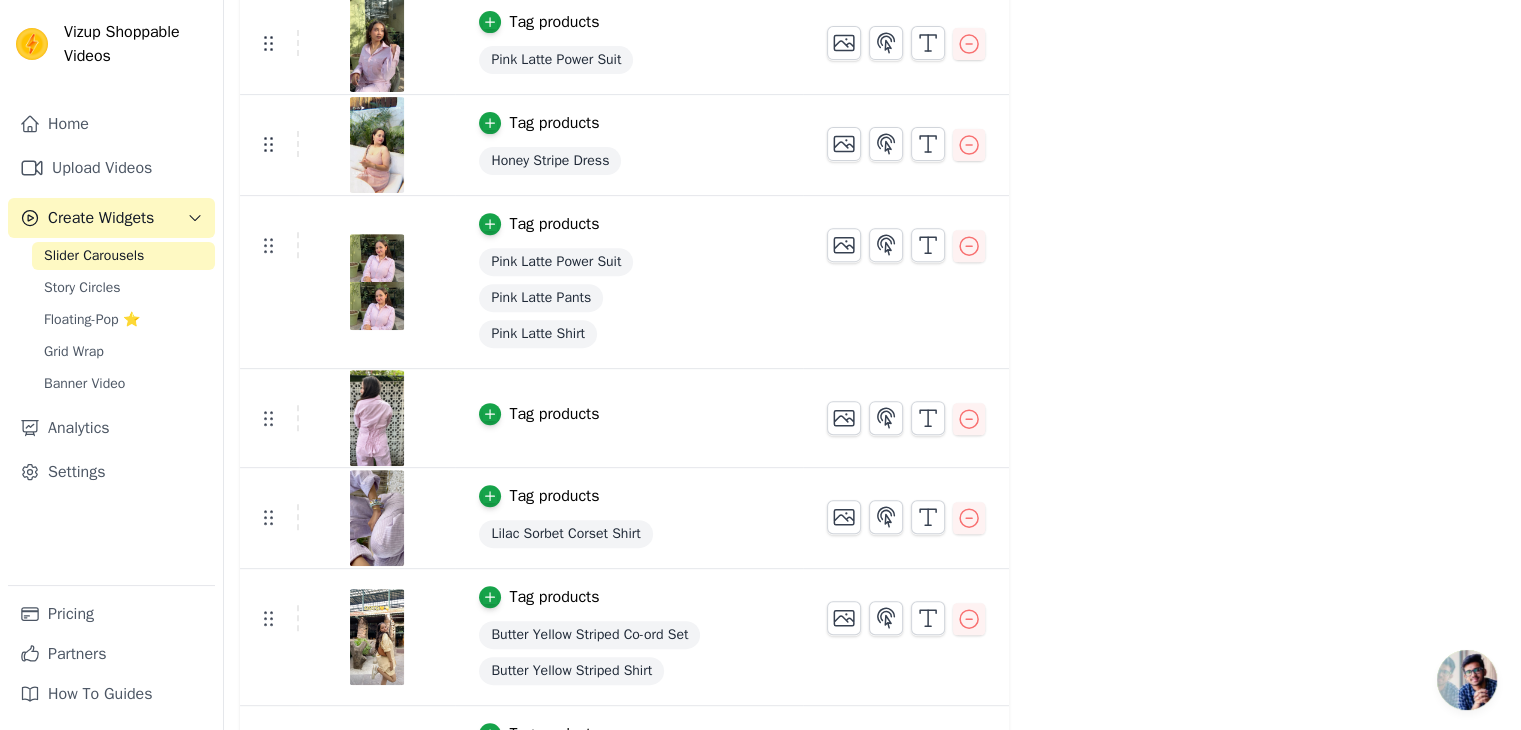 scroll, scrollTop: 740, scrollLeft: 0, axis: vertical 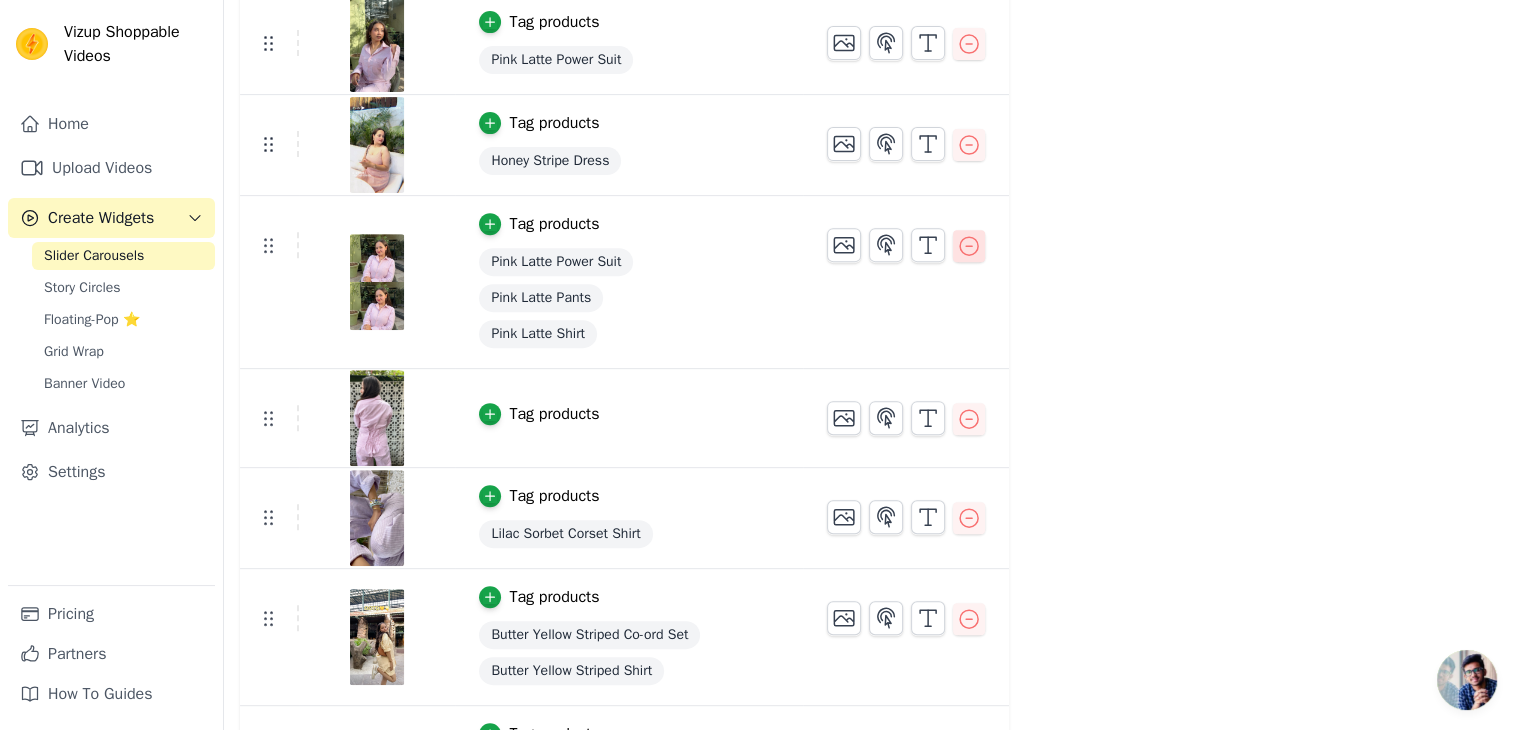 click 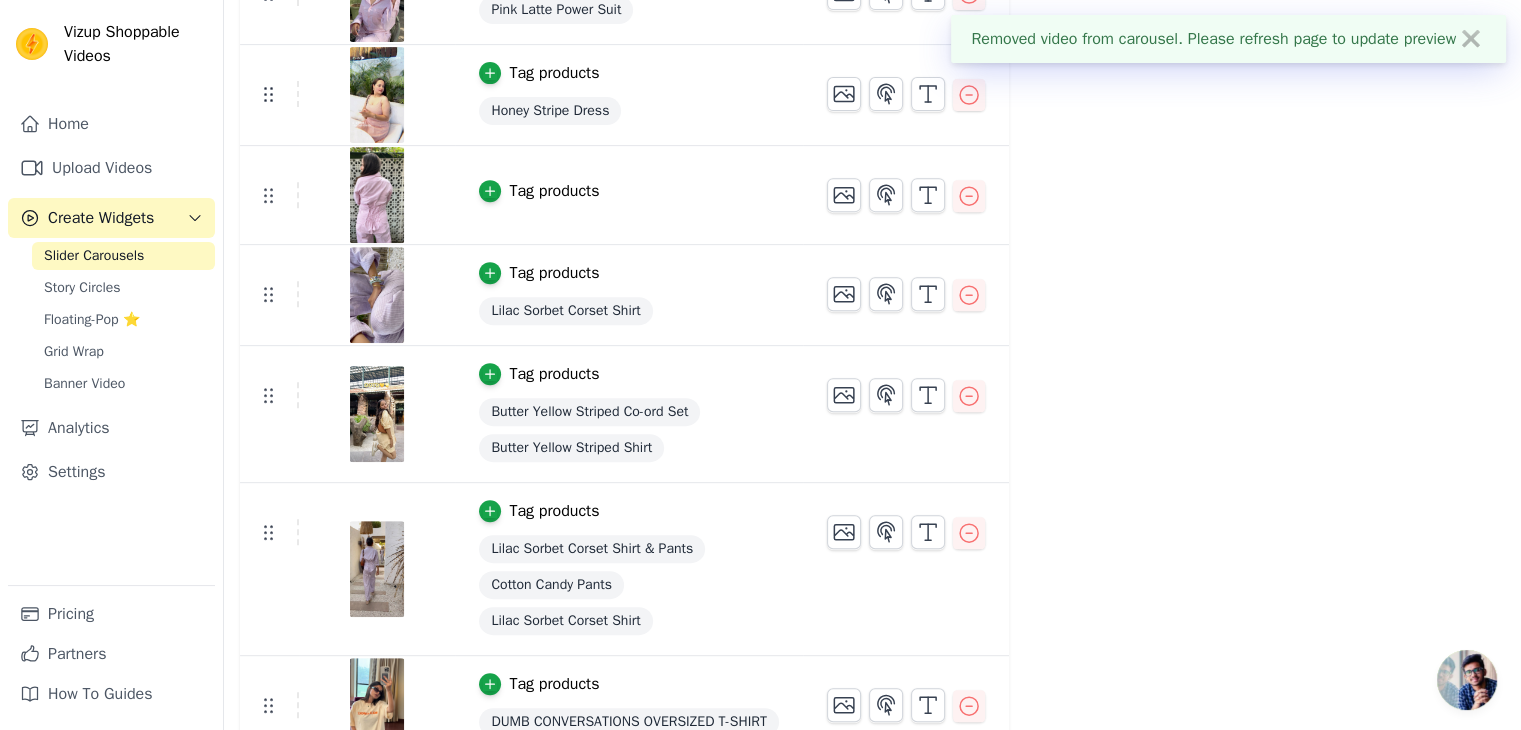 scroll, scrollTop: 789, scrollLeft: 0, axis: vertical 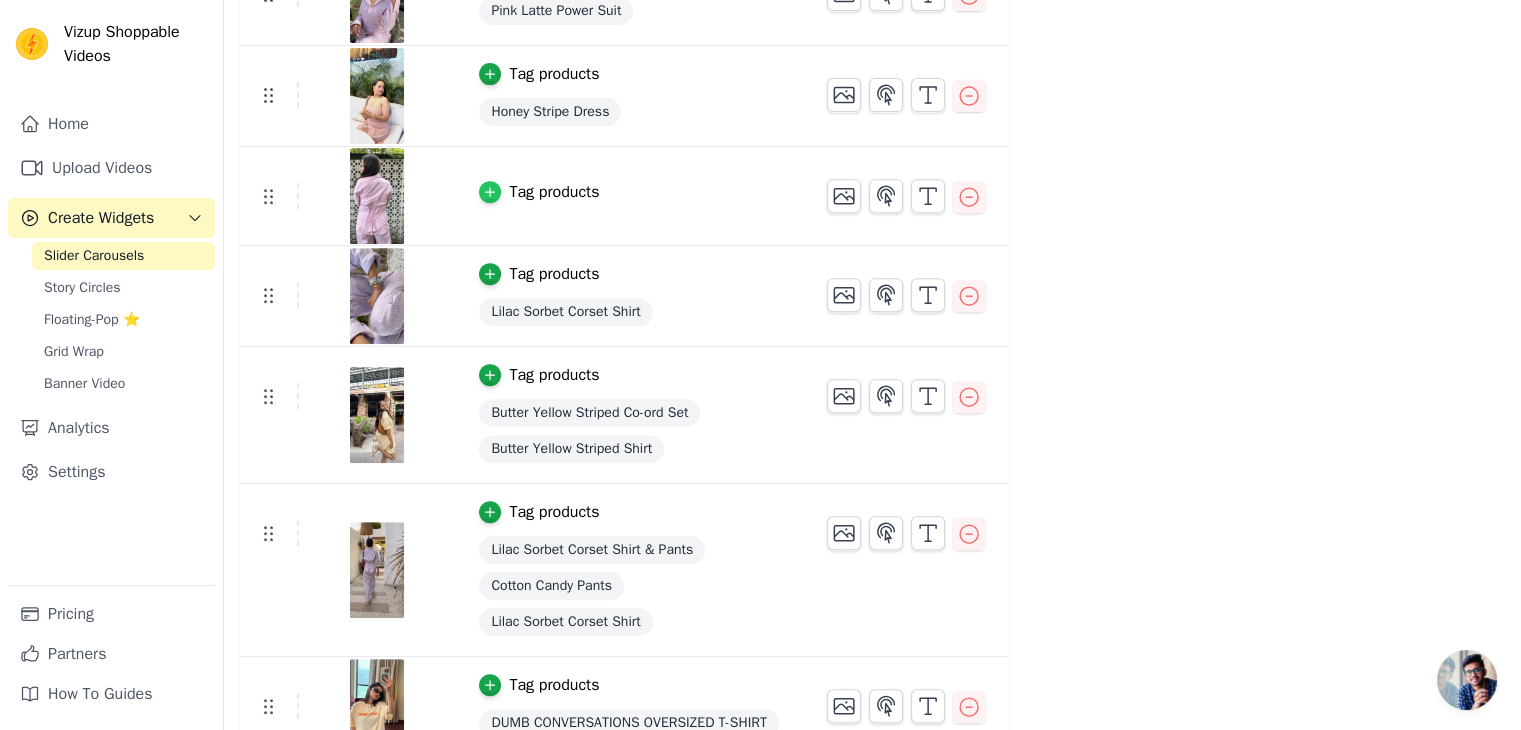 click 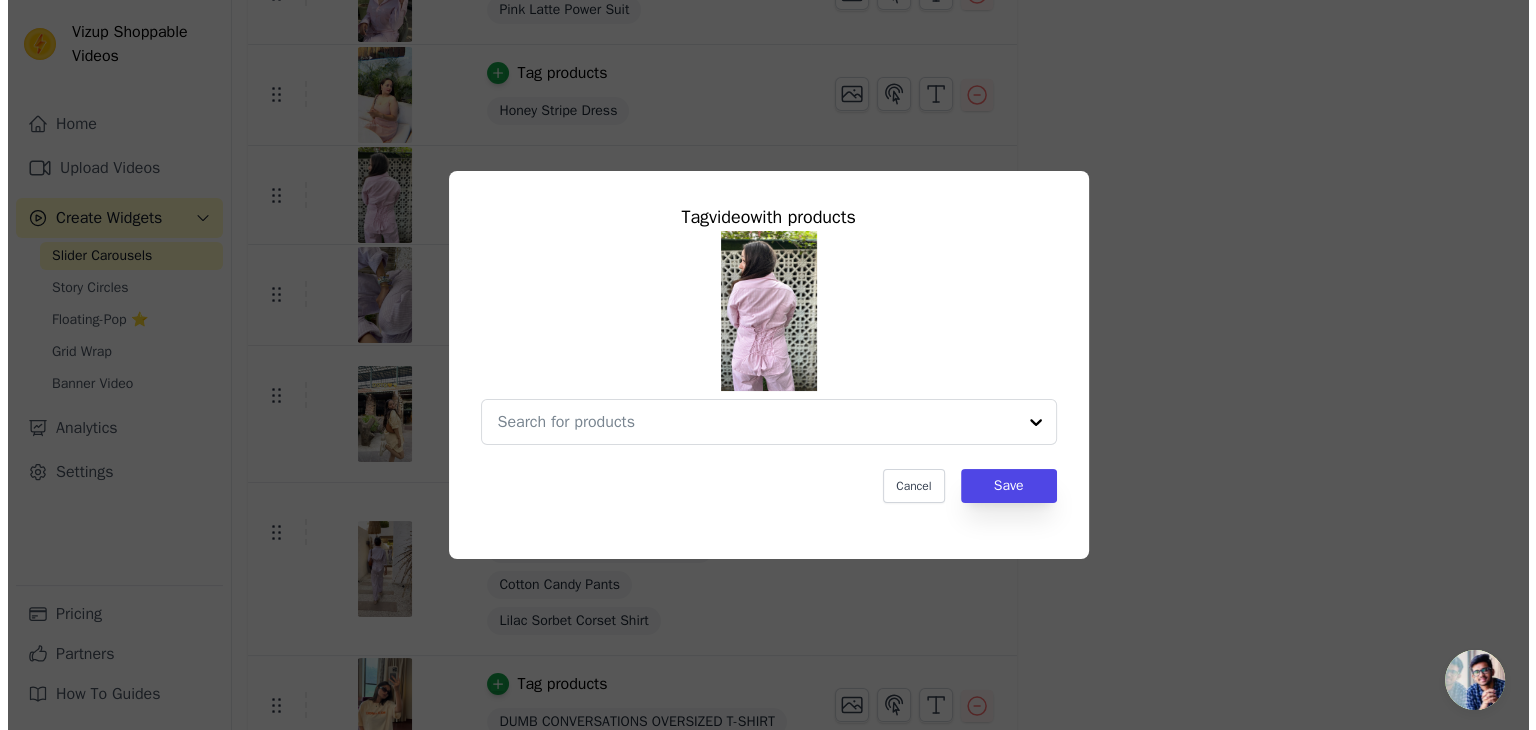 scroll, scrollTop: 0, scrollLeft: 0, axis: both 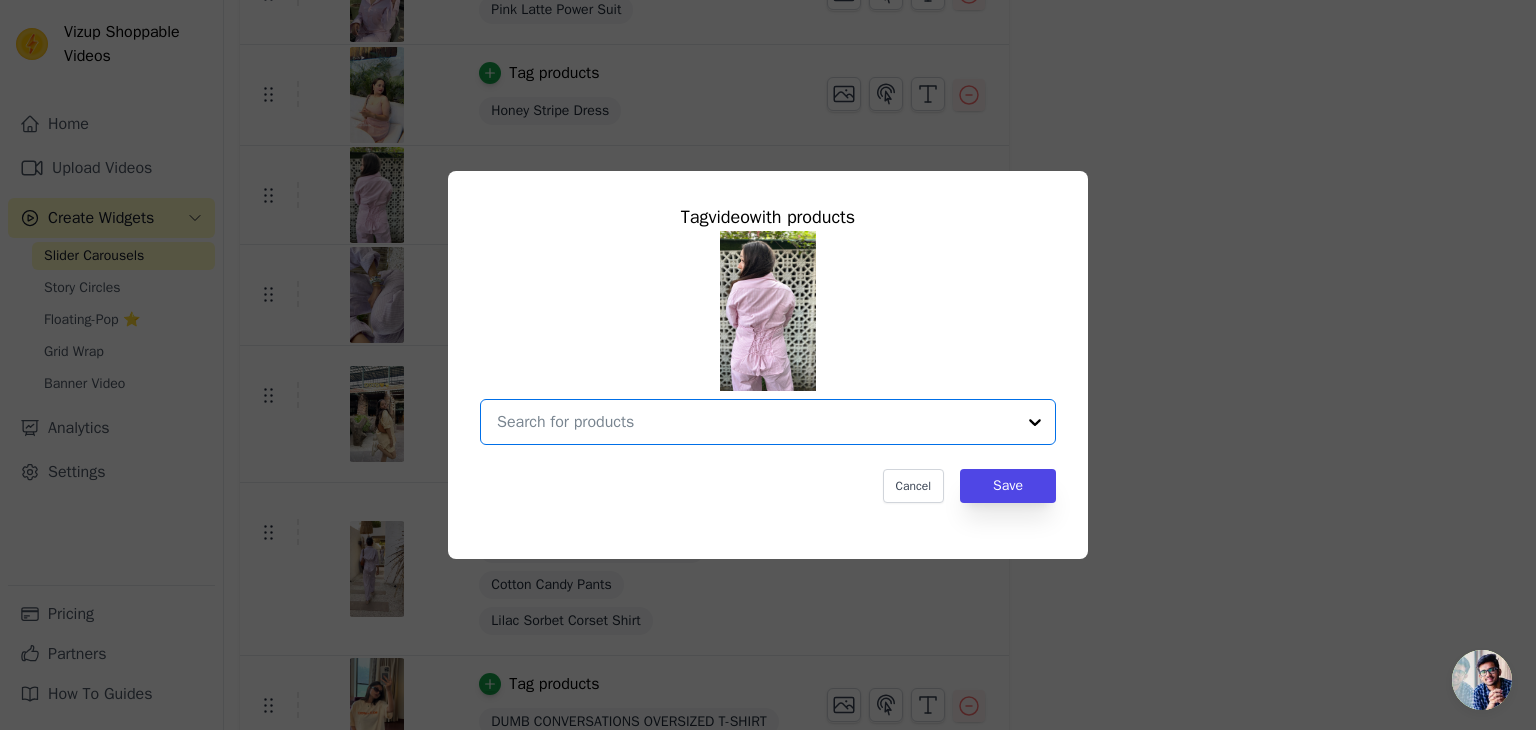 click at bounding box center (756, 422) 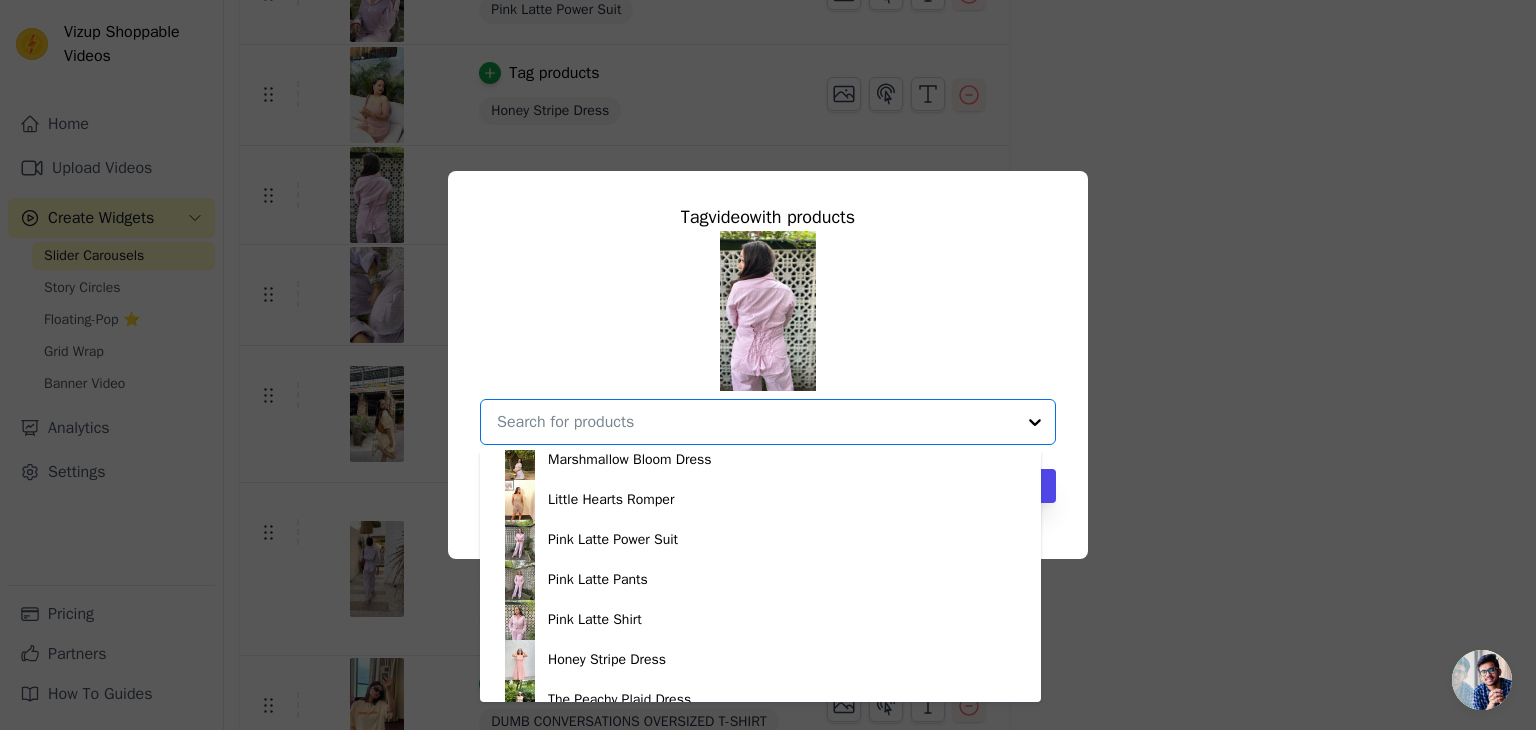 scroll, scrollTop: 980, scrollLeft: 0, axis: vertical 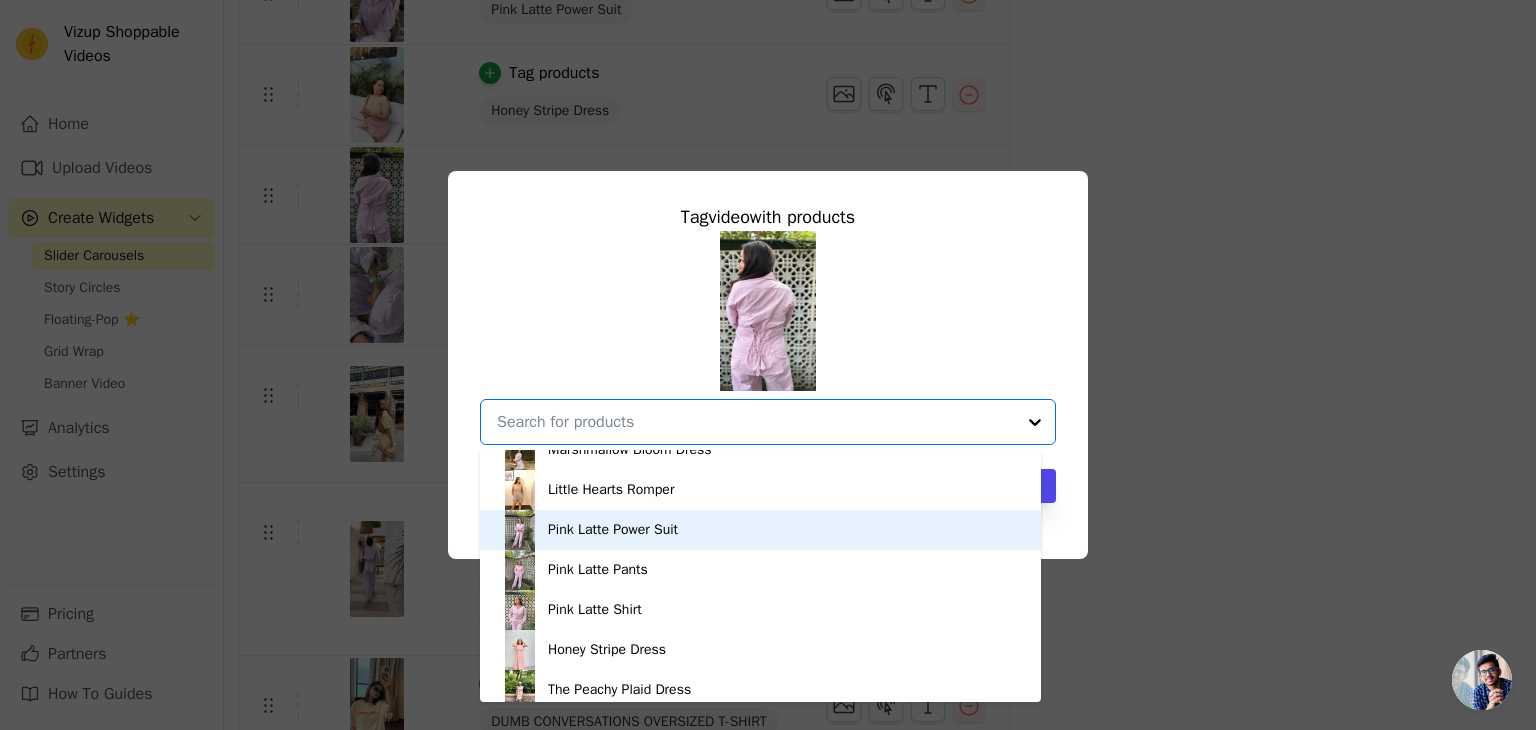 click on "Pink Latte Power Suit" at bounding box center [760, 530] 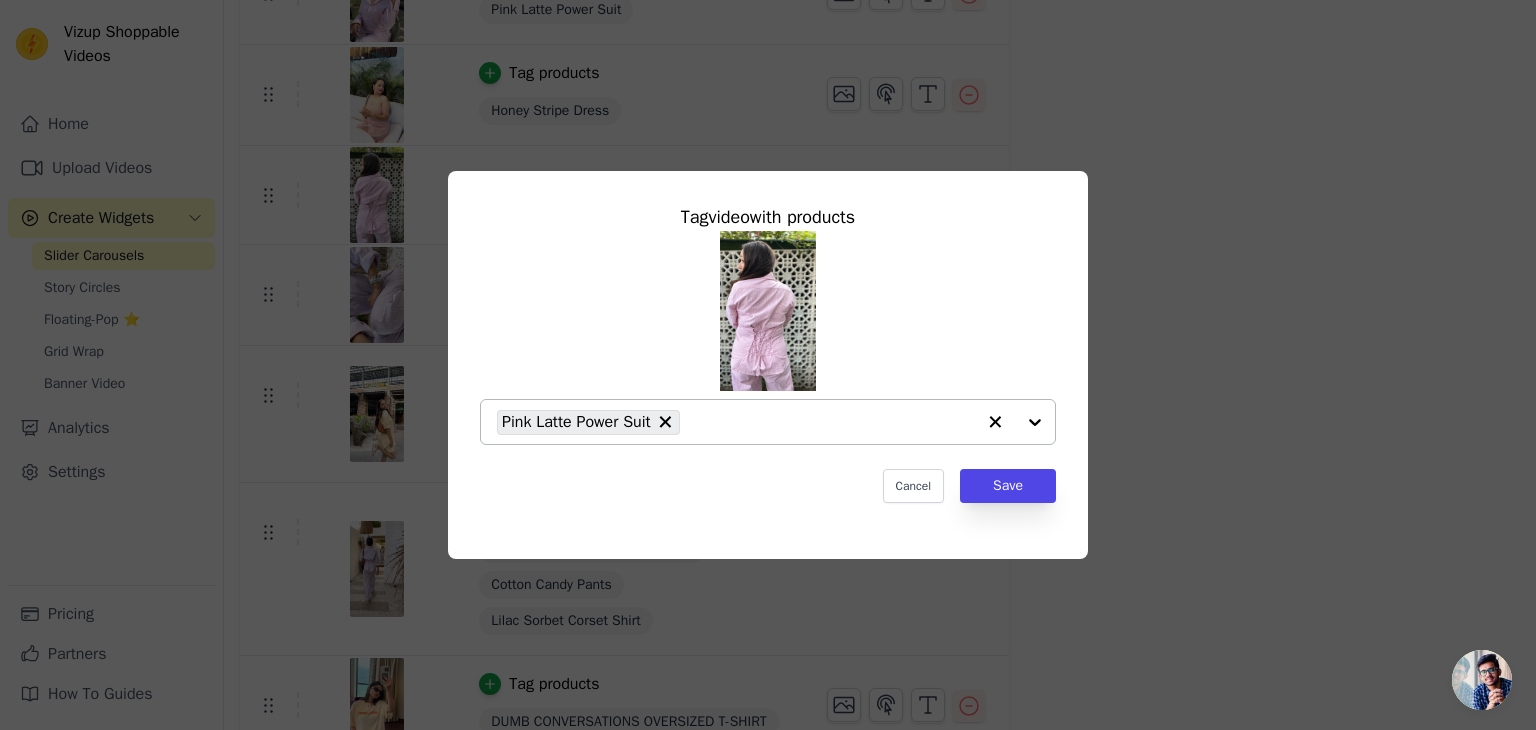 click at bounding box center (1015, 422) 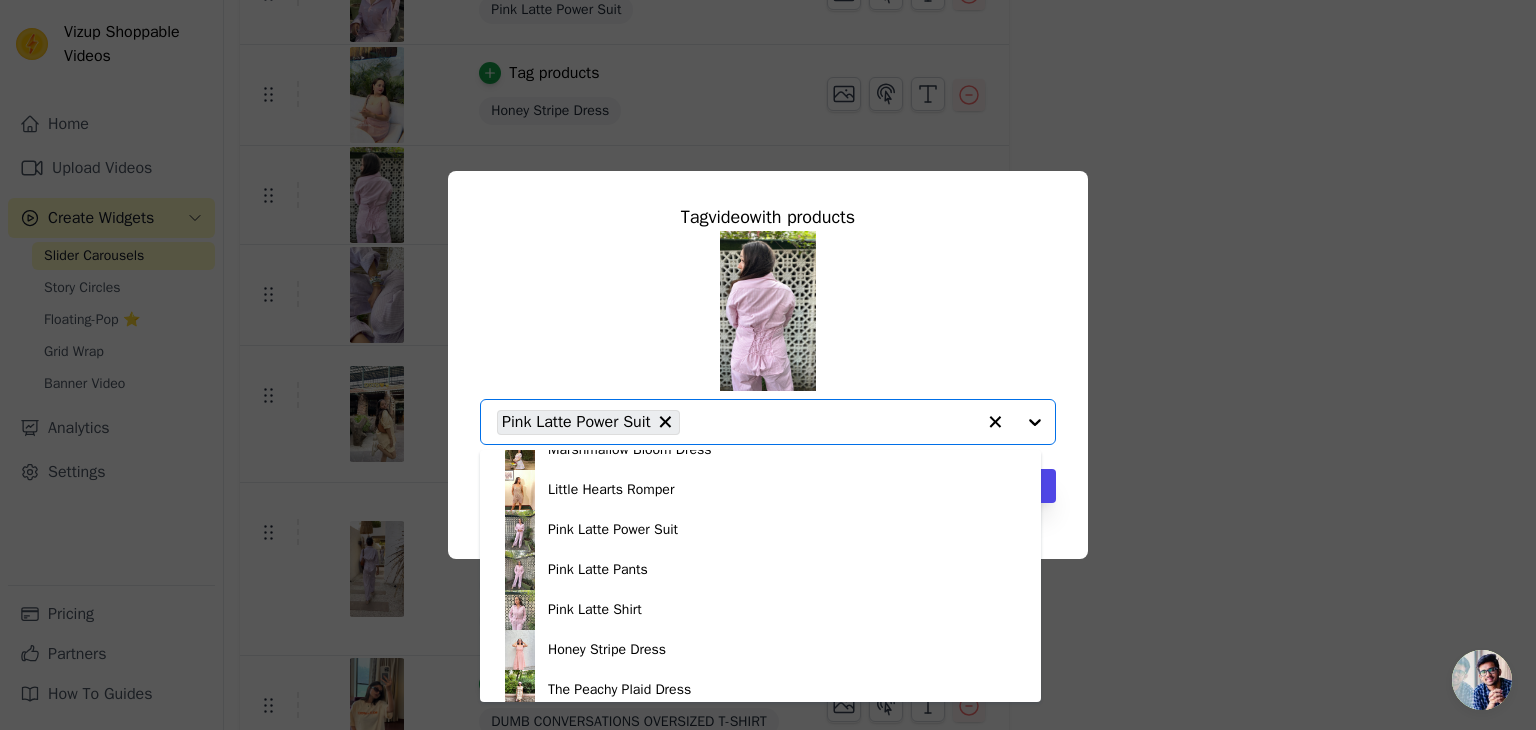 scroll, scrollTop: 984, scrollLeft: 0, axis: vertical 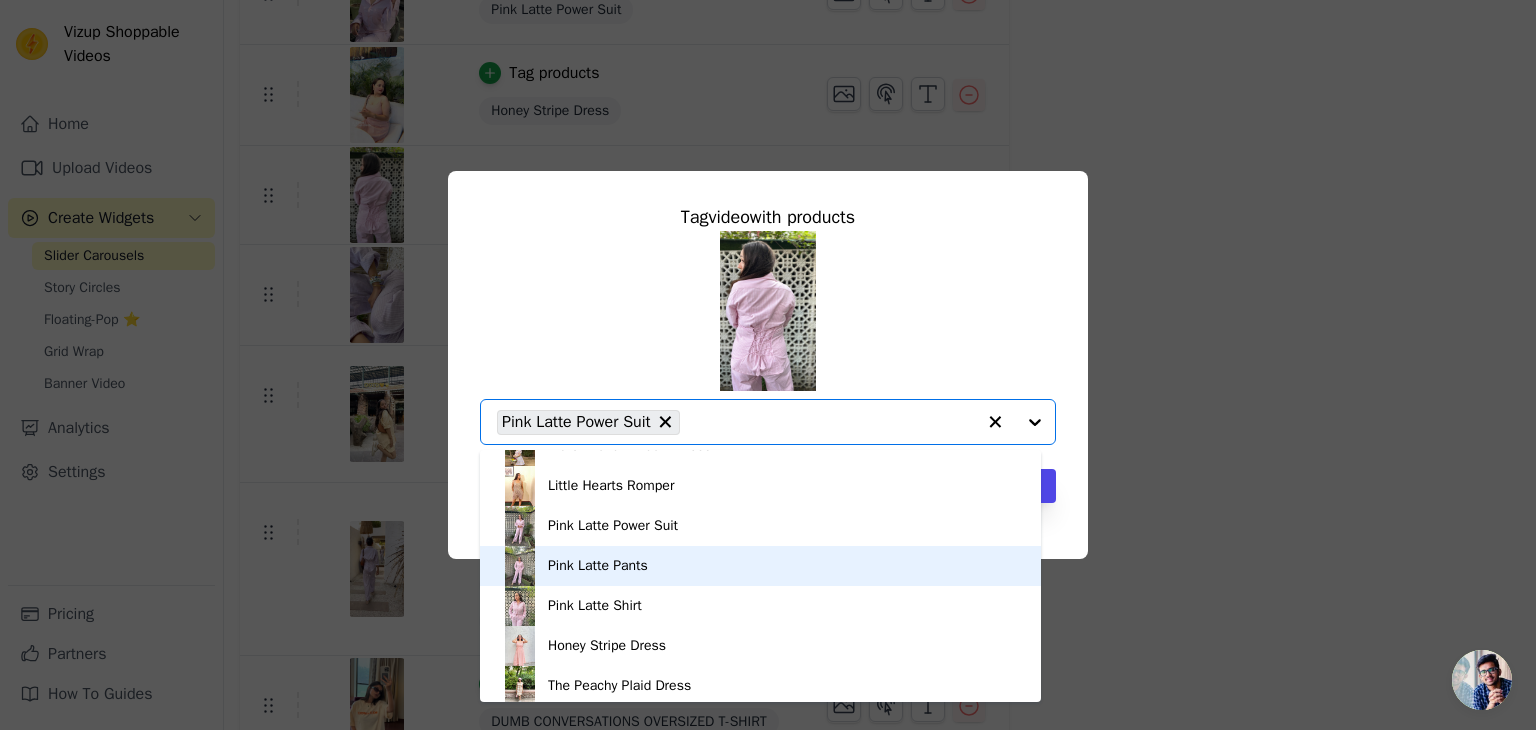click on "Pink Latte Pants" at bounding box center [760, 566] 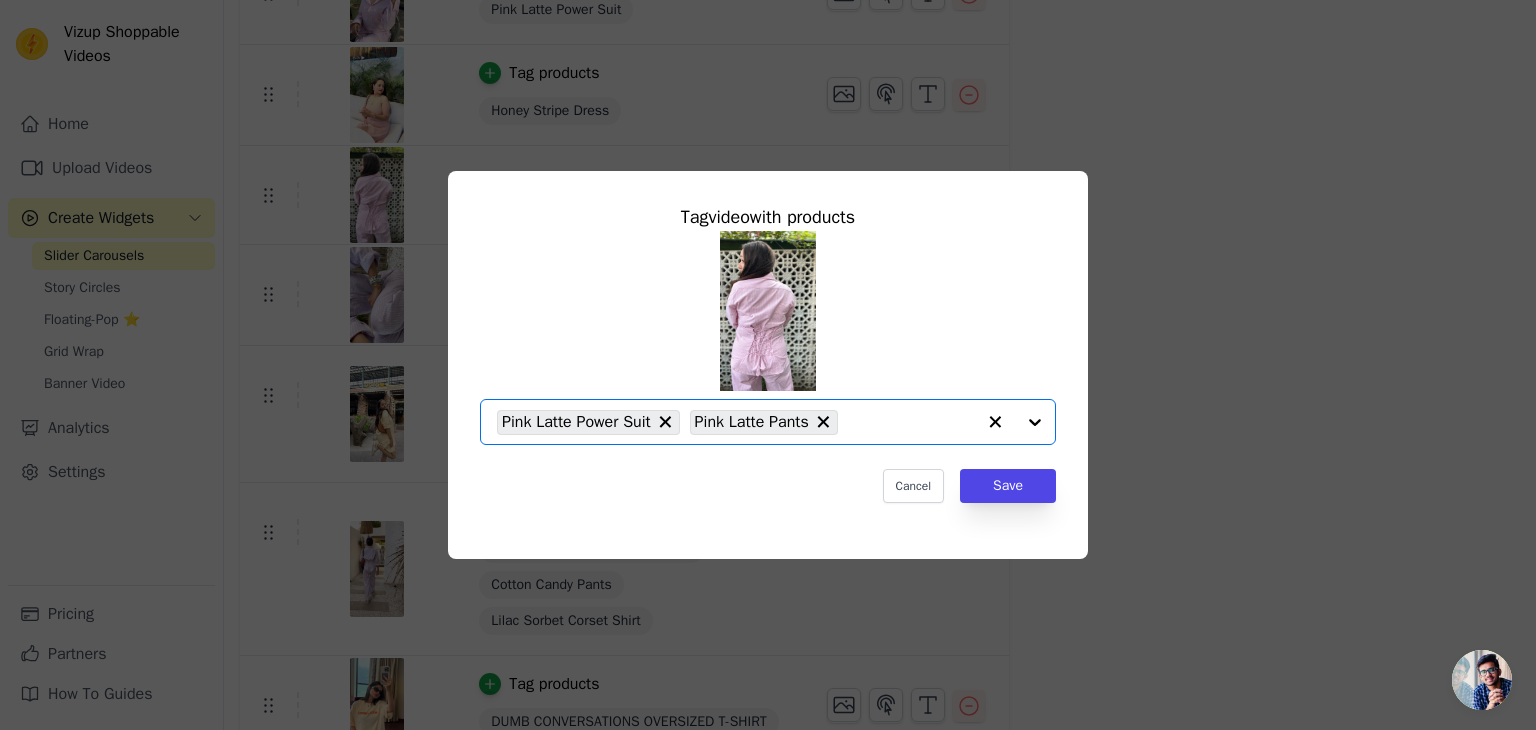 click at bounding box center [1015, 422] 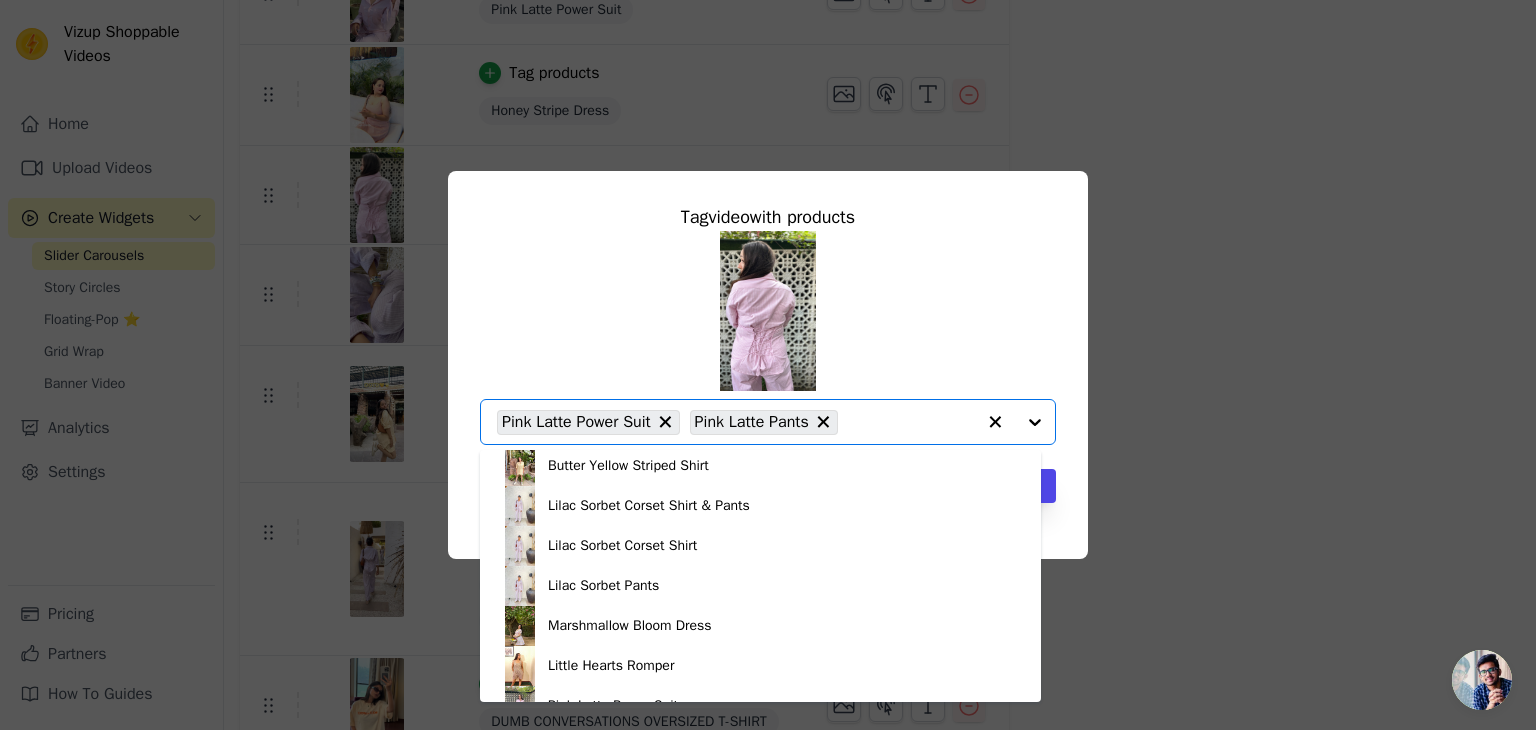 scroll, scrollTop: 808, scrollLeft: 0, axis: vertical 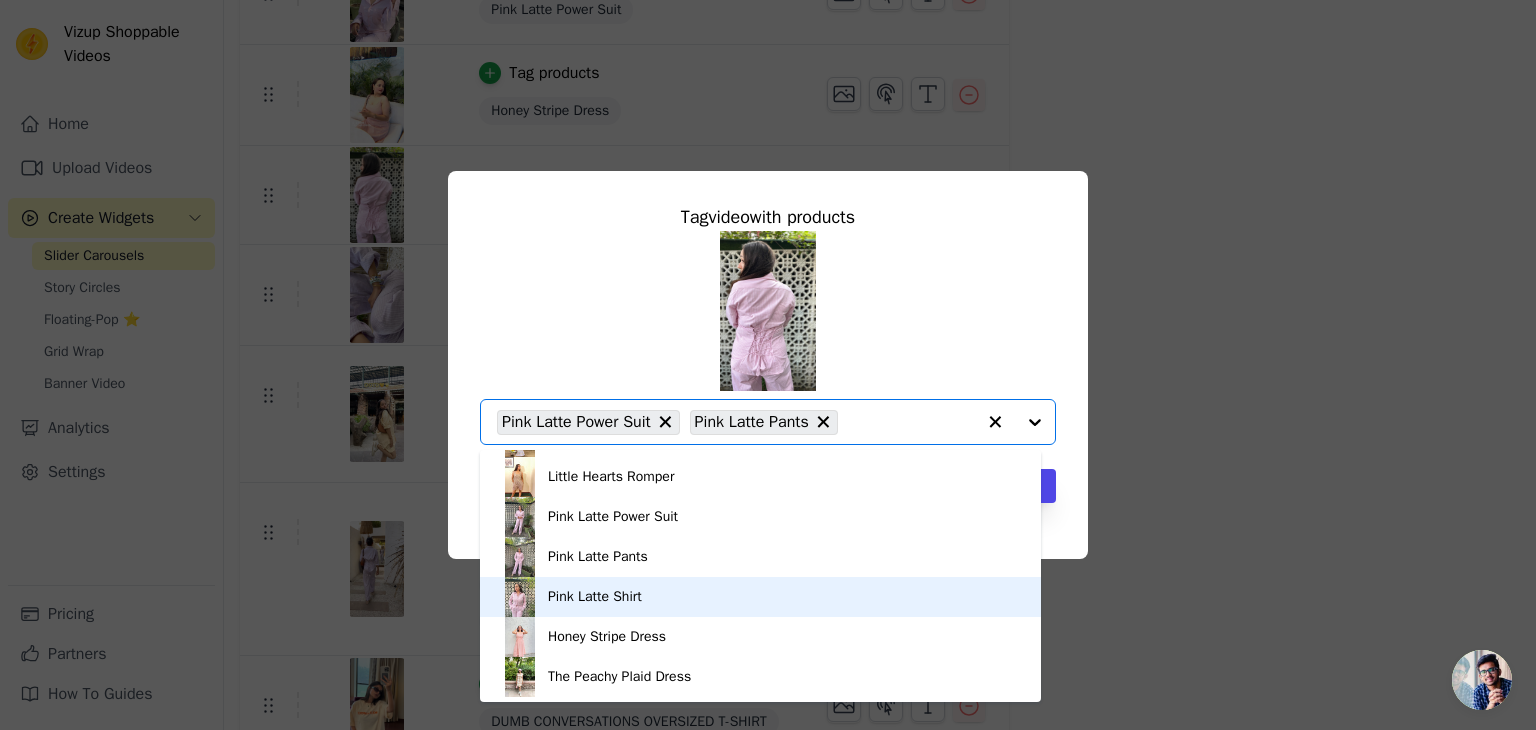 click on "Pink Latte Shirt" at bounding box center (595, 597) 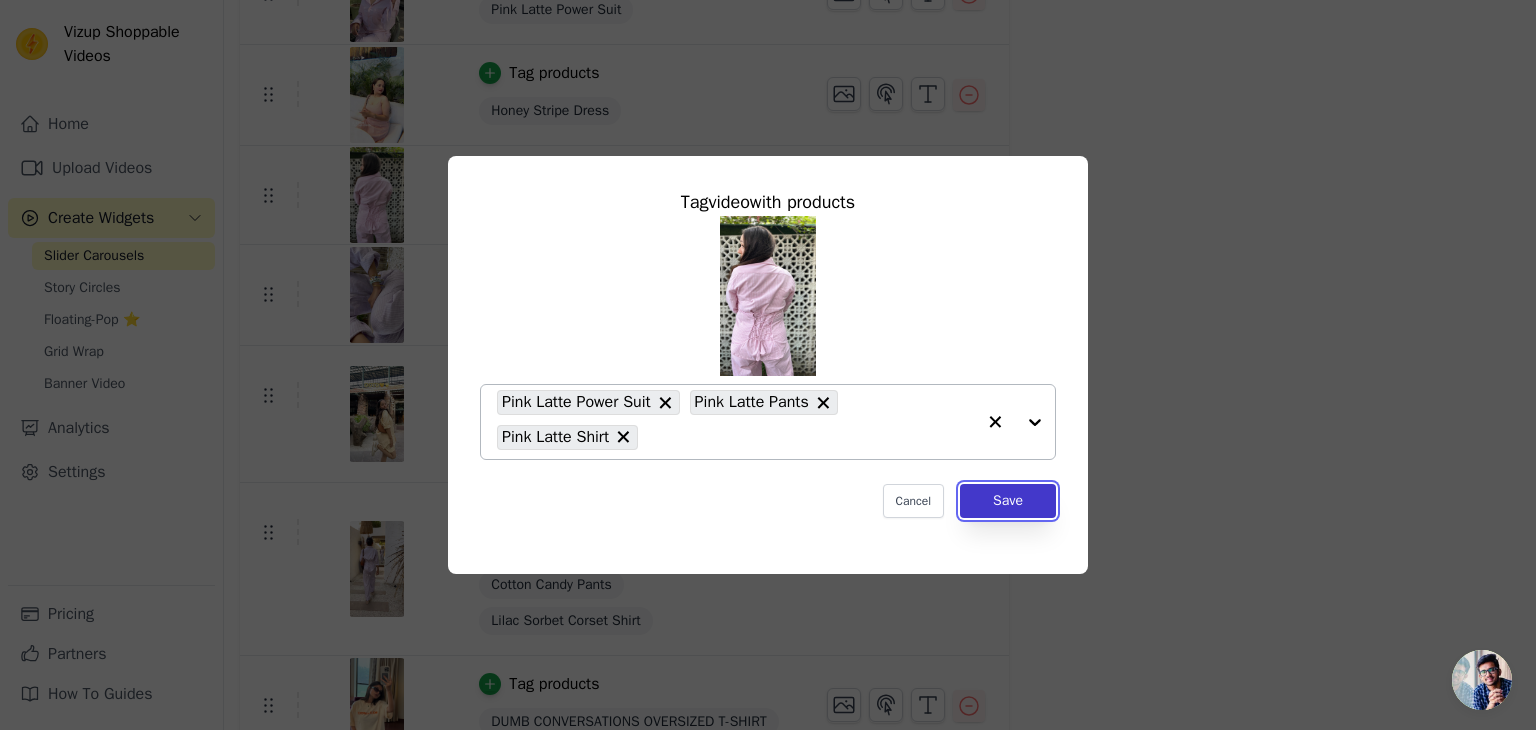 click on "Save" at bounding box center (1008, 501) 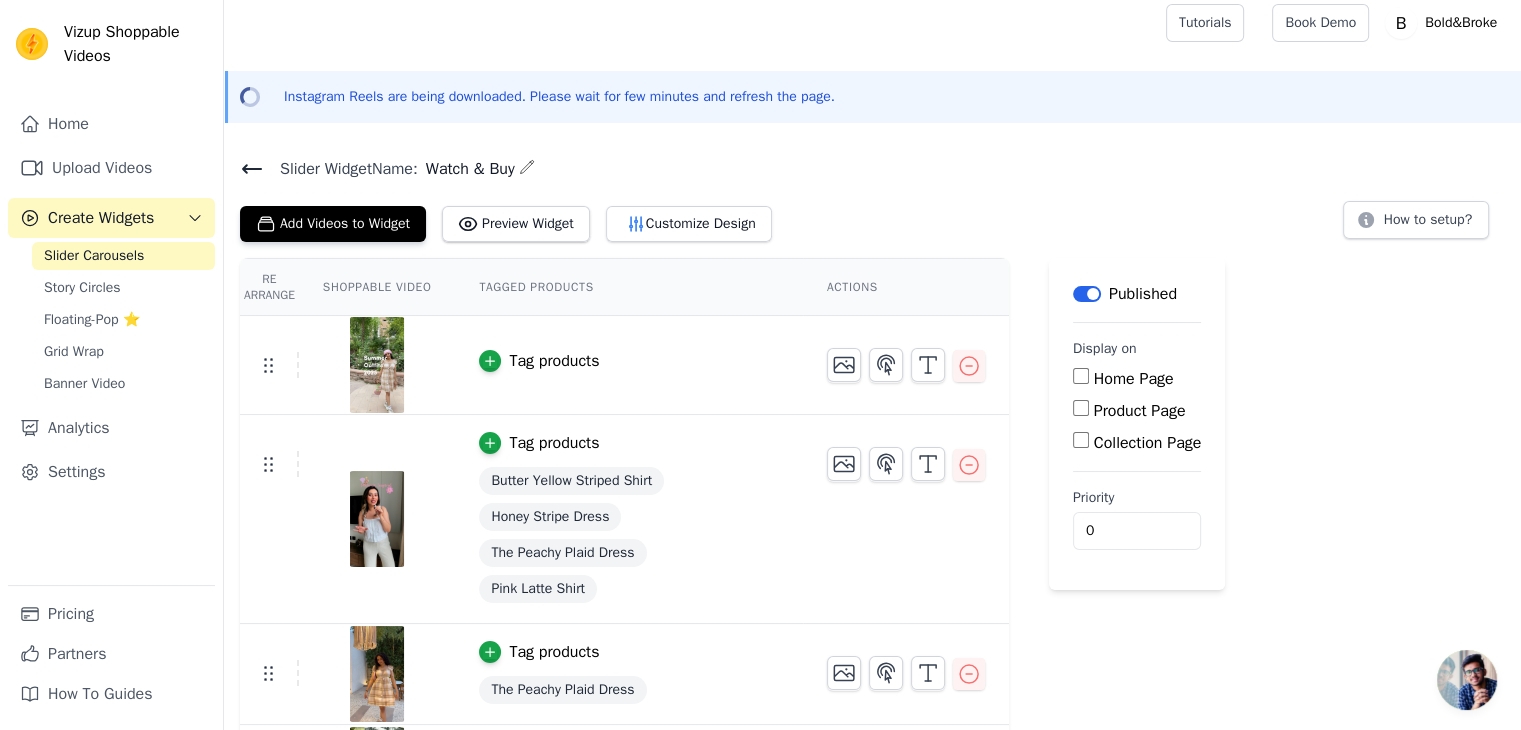 scroll, scrollTop: 0, scrollLeft: 0, axis: both 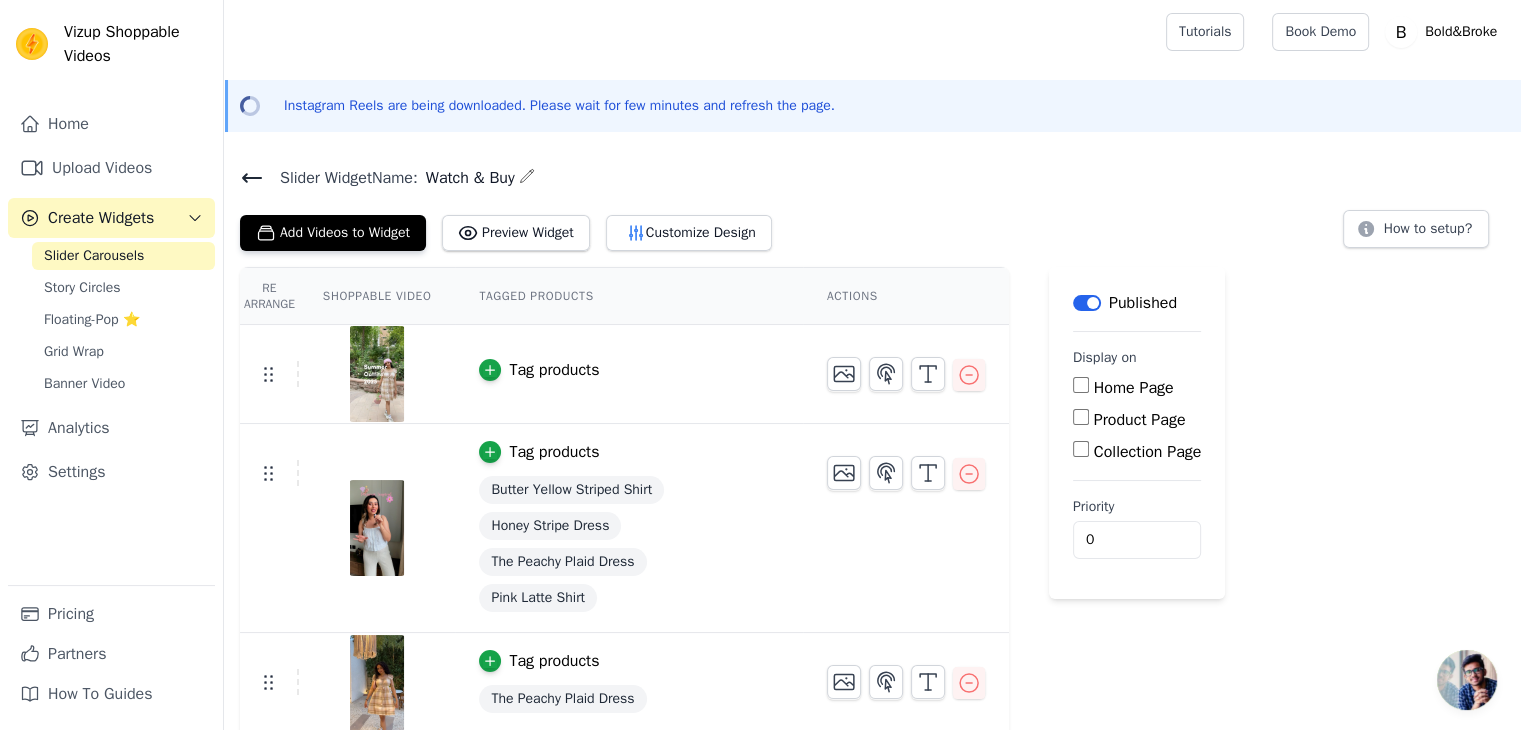 click on "Home Page" at bounding box center [1137, 388] 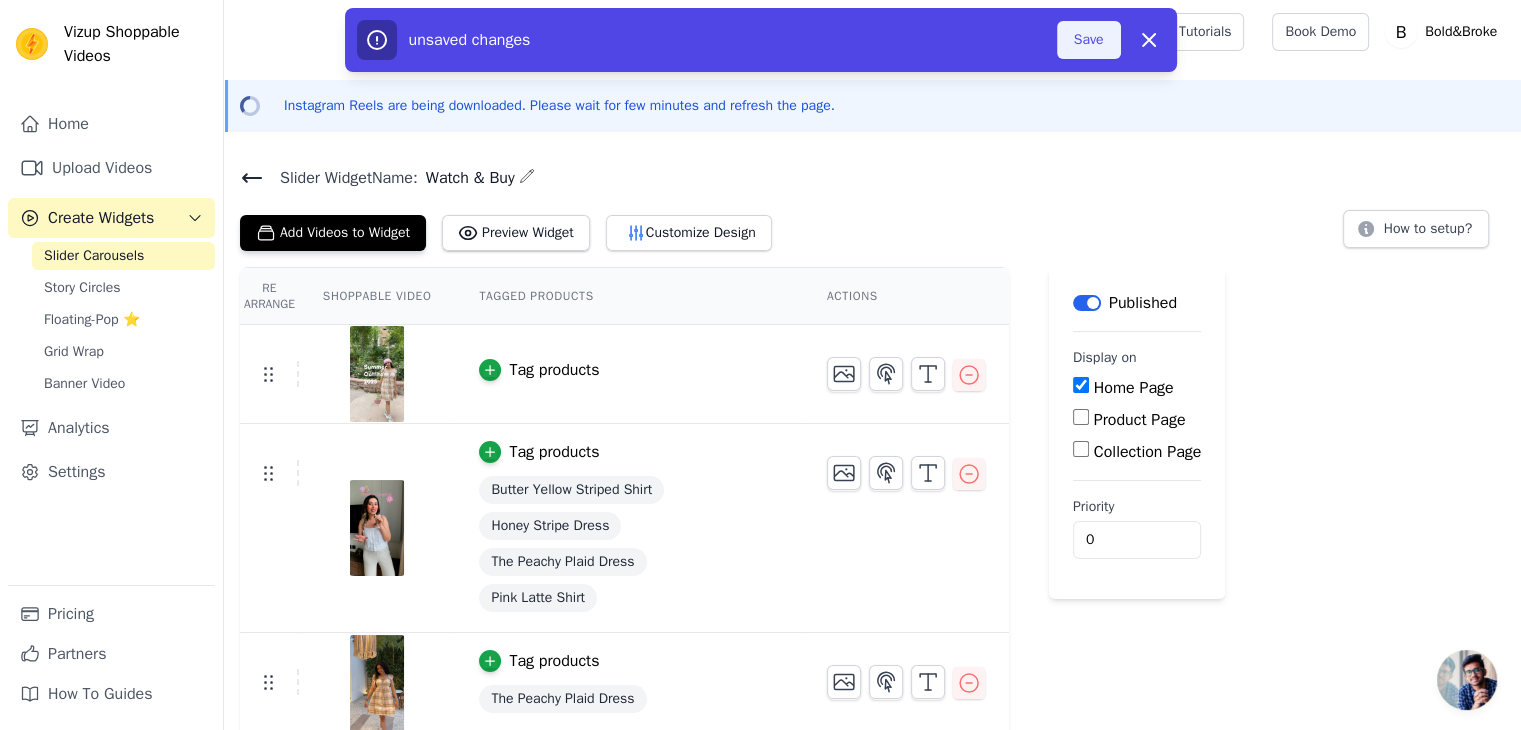 click on "Save" at bounding box center [1089, 40] 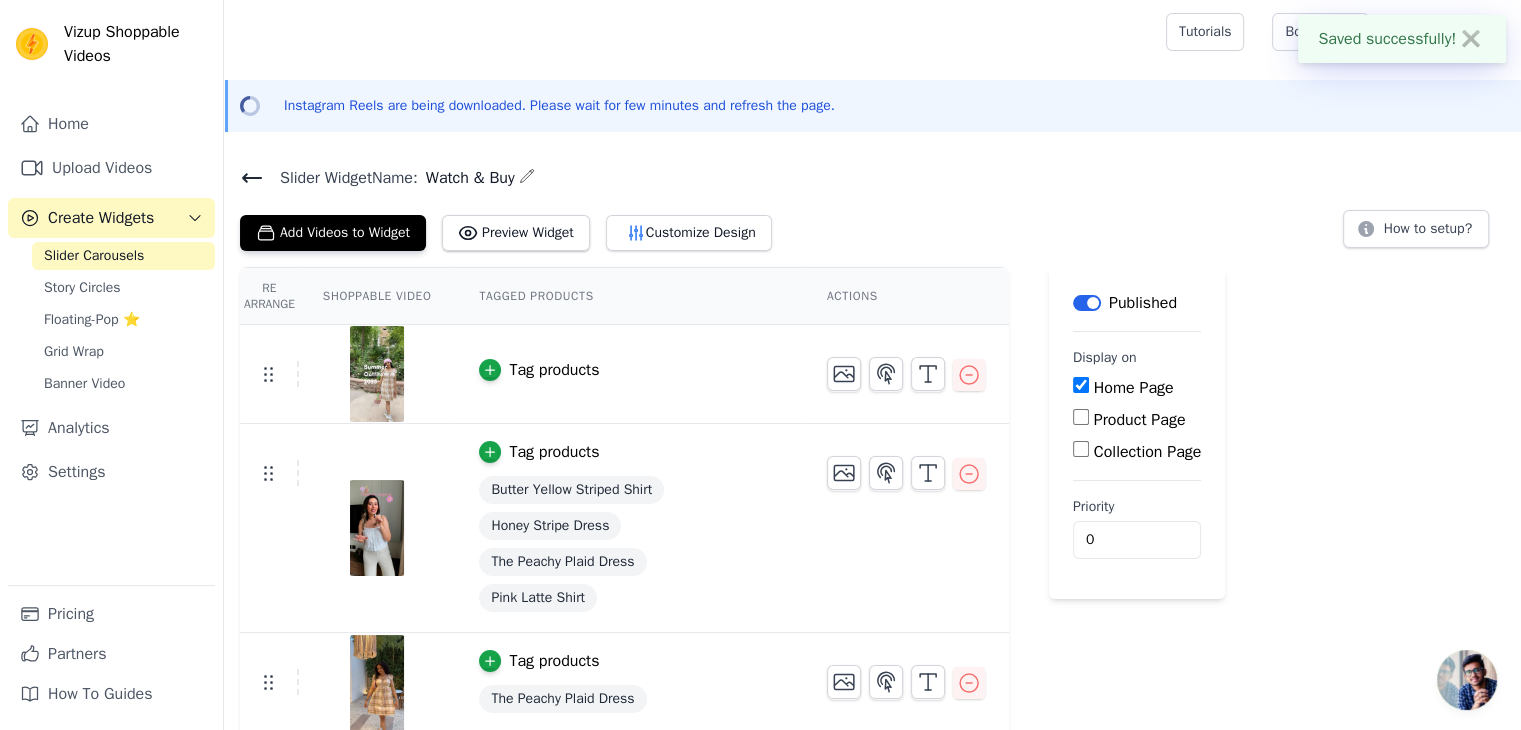 click at bounding box center (691, 32) 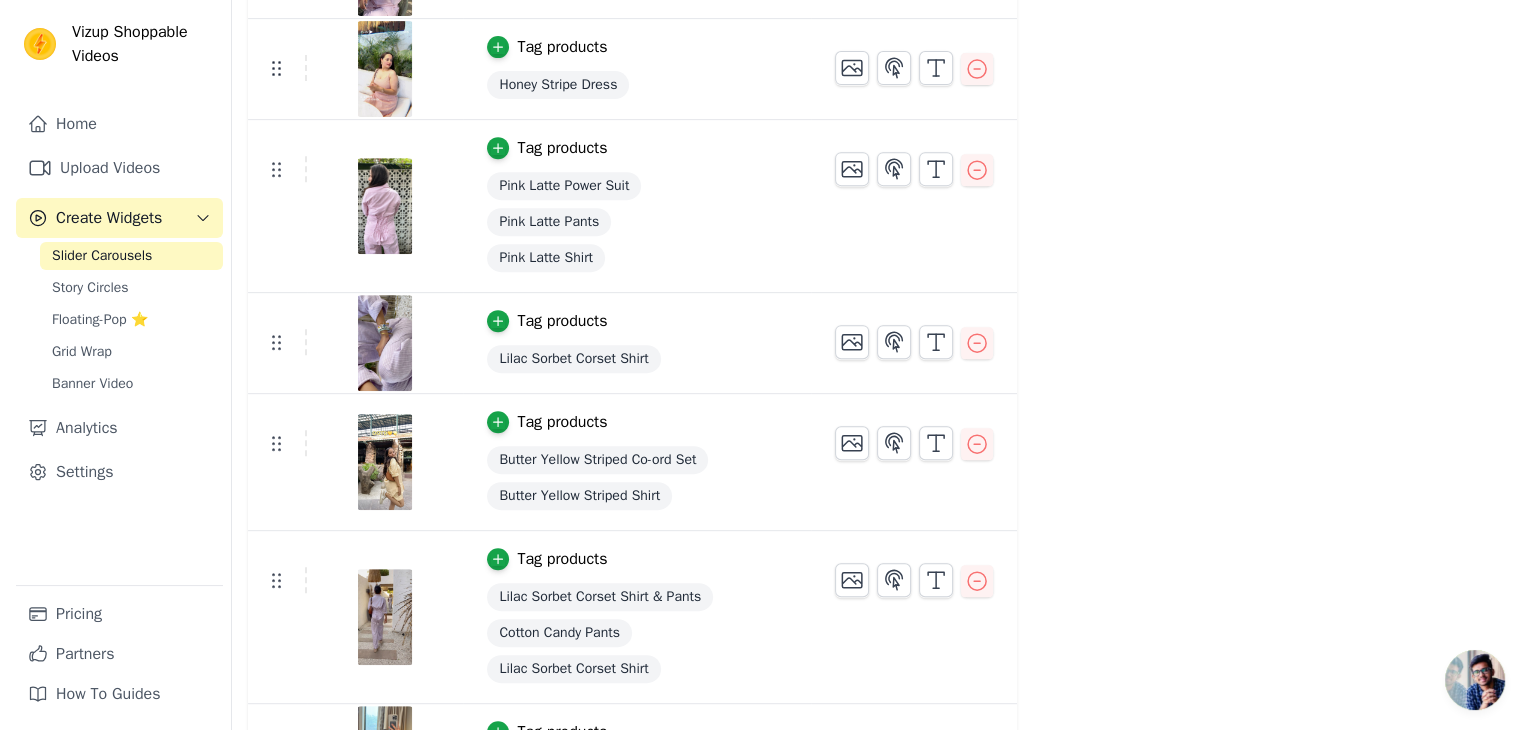 scroll, scrollTop: 0, scrollLeft: 0, axis: both 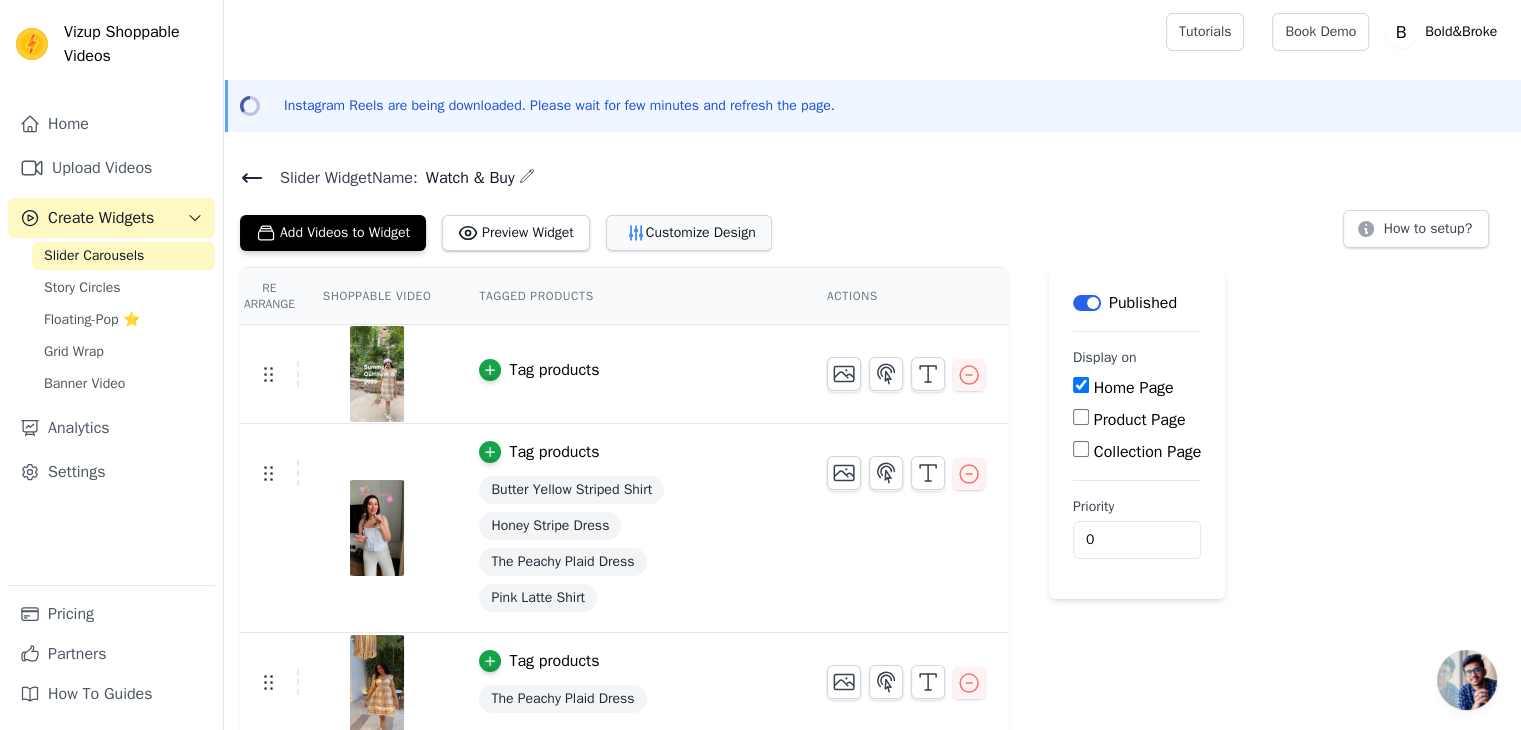 click on "Customize Design" at bounding box center [689, 233] 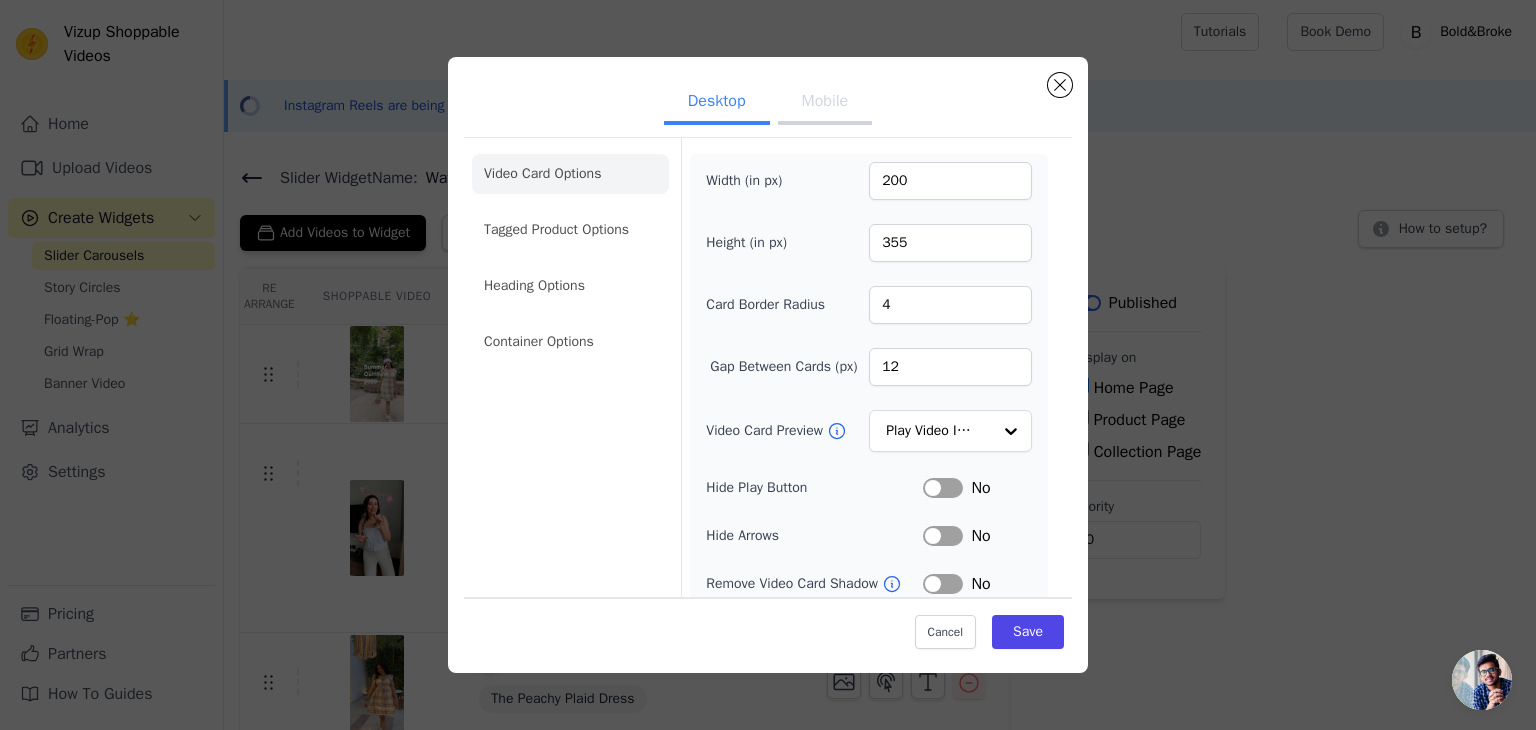 click on "Mobile" at bounding box center [825, 103] 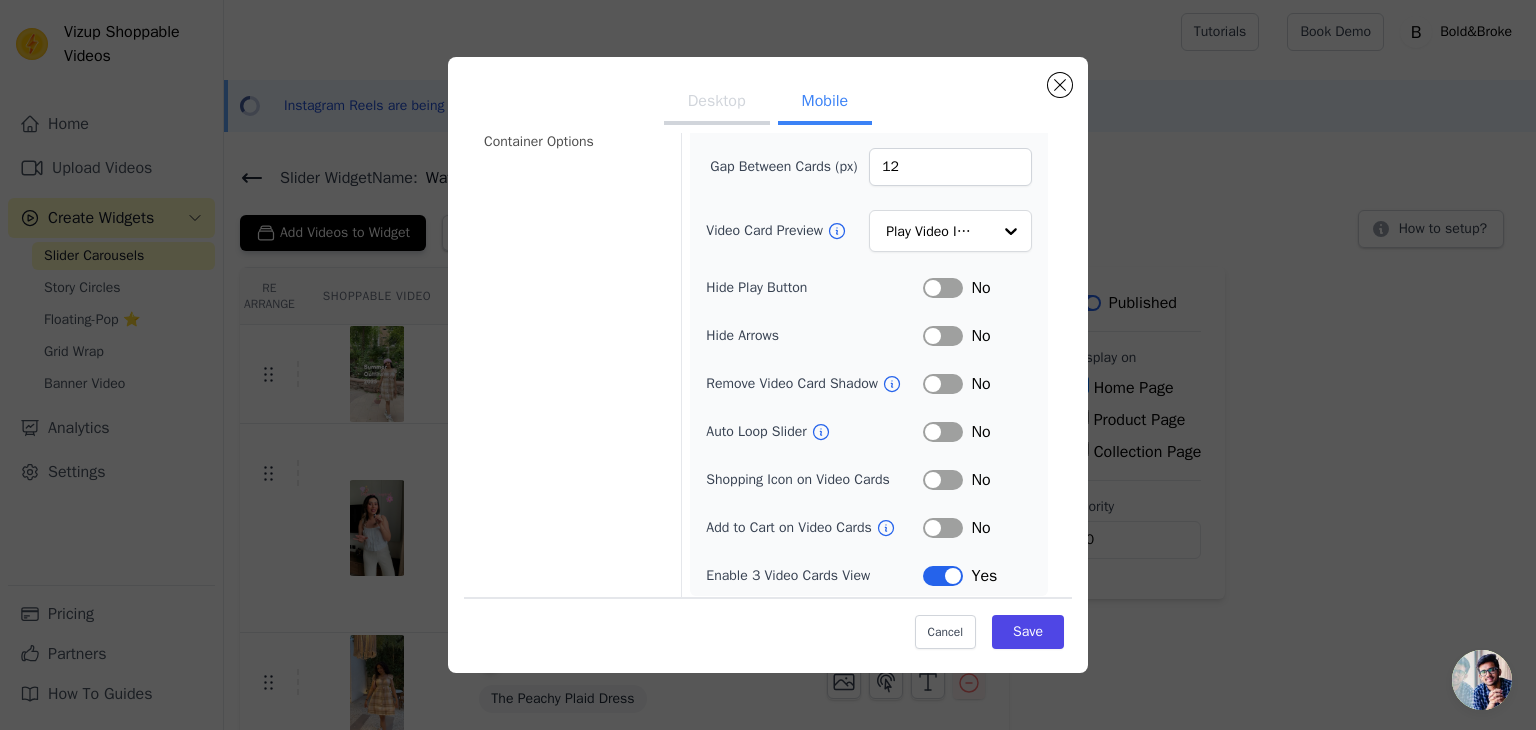 scroll, scrollTop: 204, scrollLeft: 0, axis: vertical 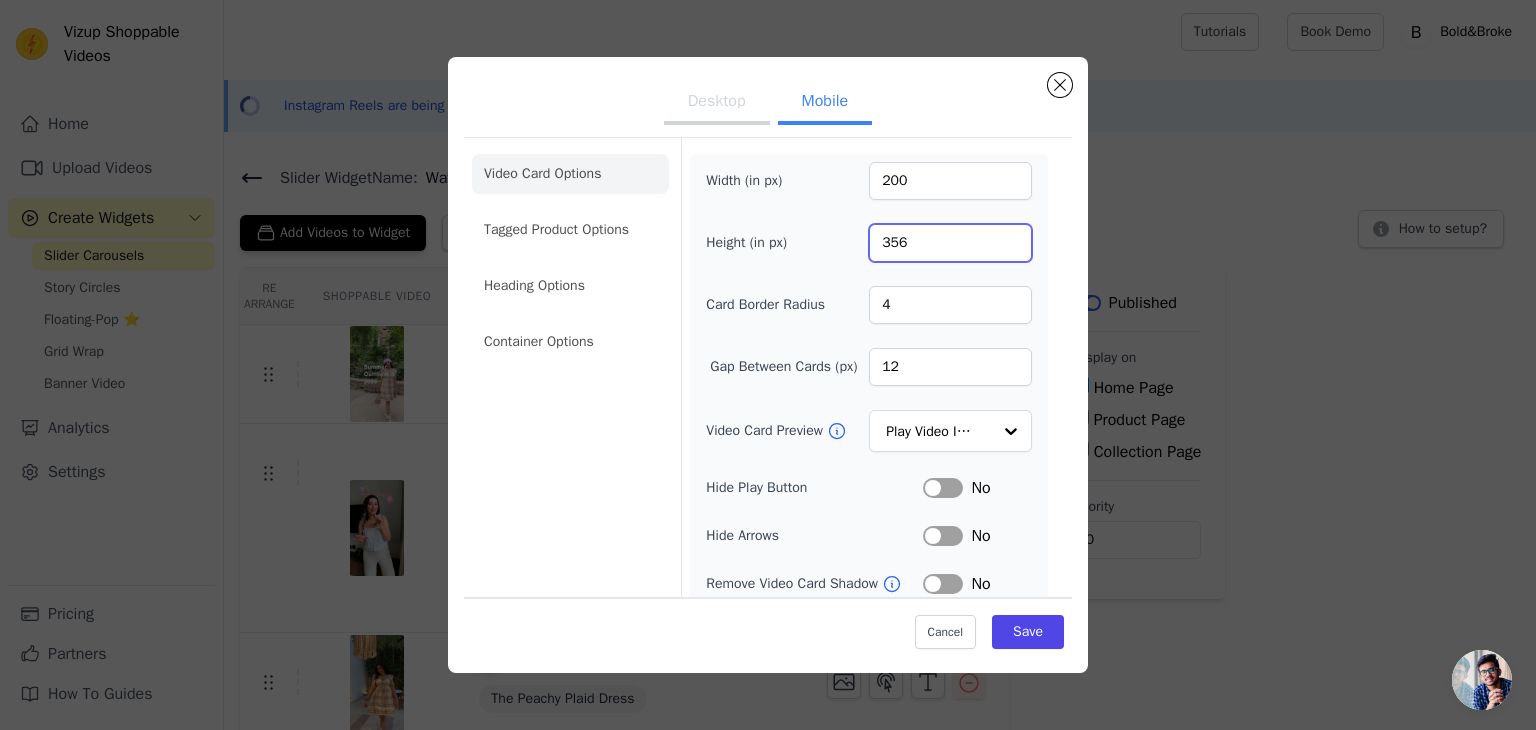 click on "356" at bounding box center [950, 243] 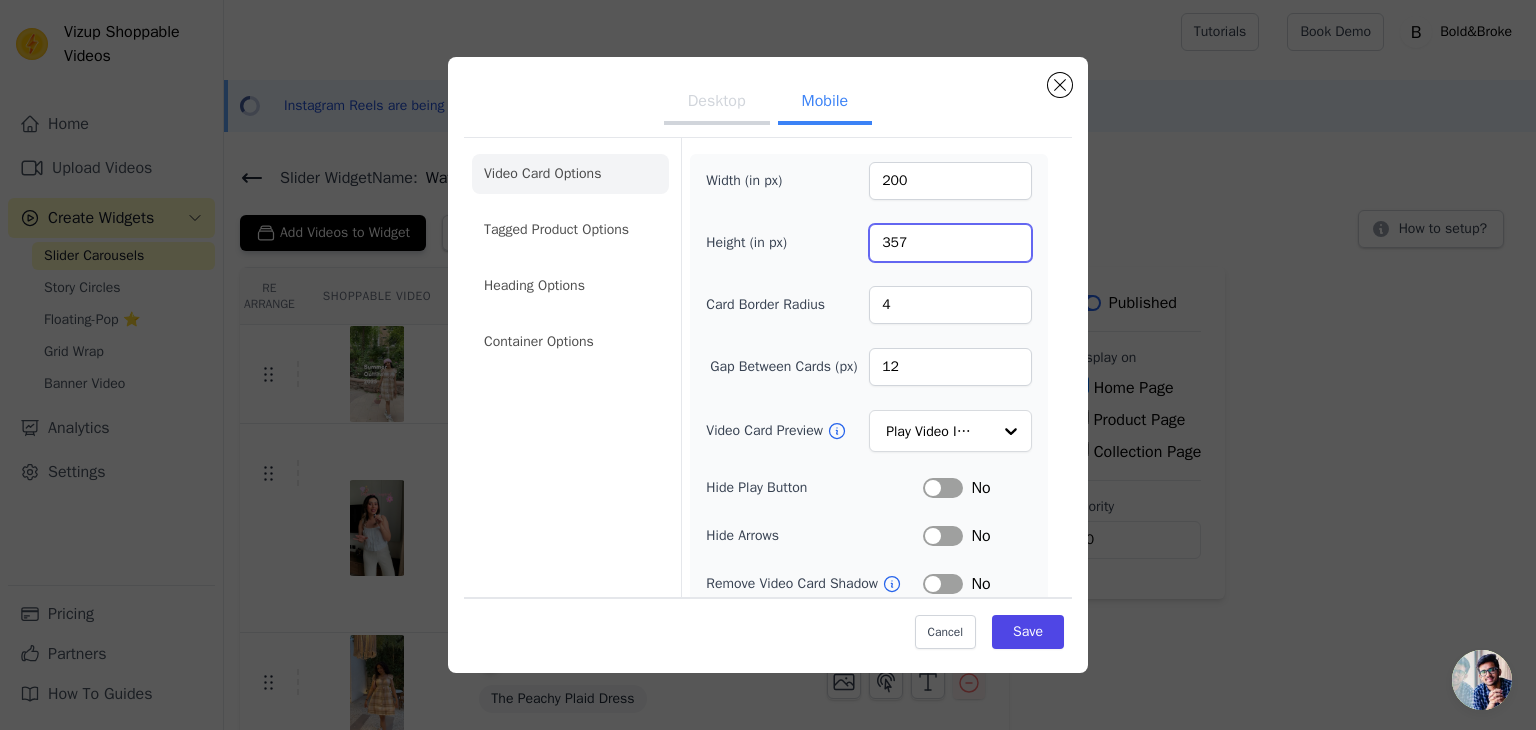 click on "357" at bounding box center (950, 243) 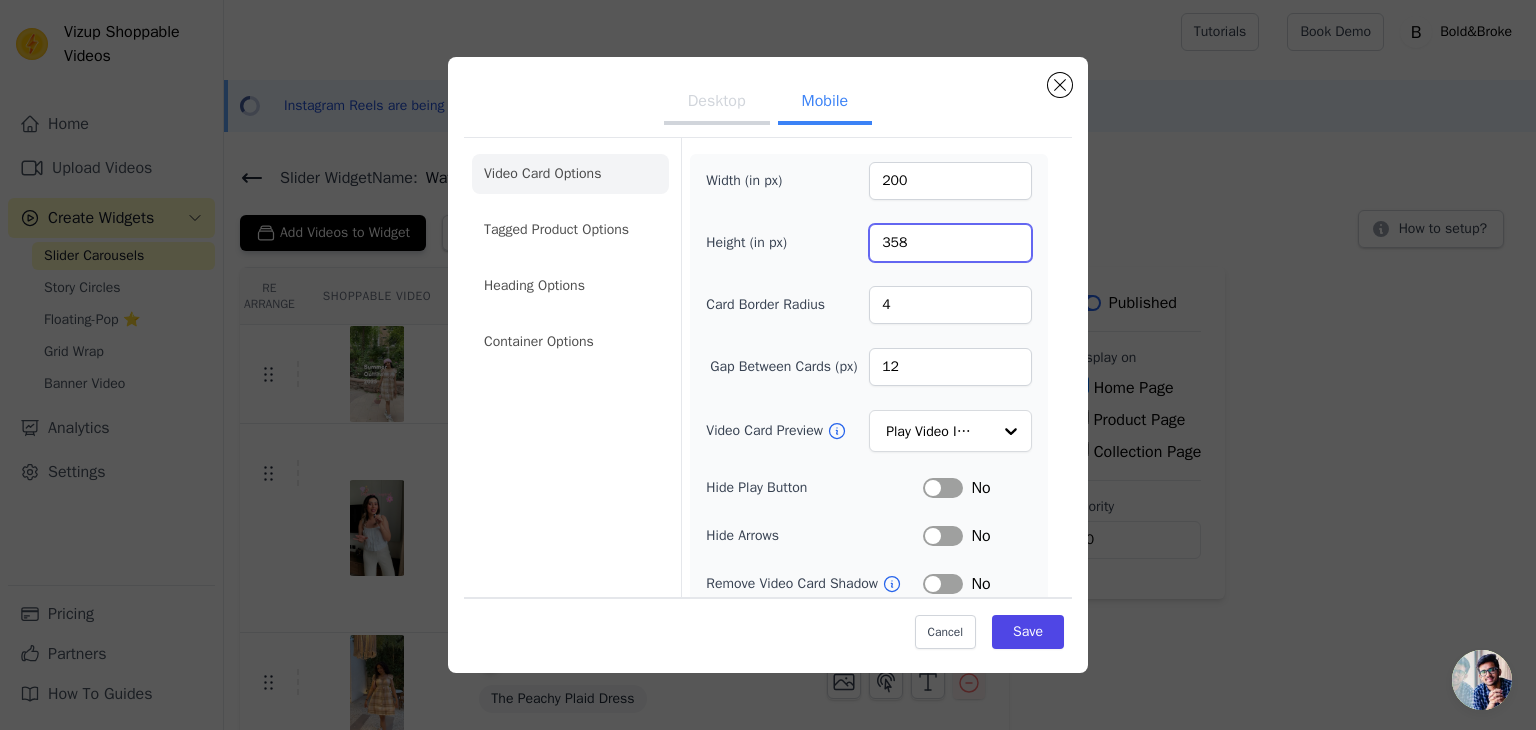 click on "358" at bounding box center (950, 243) 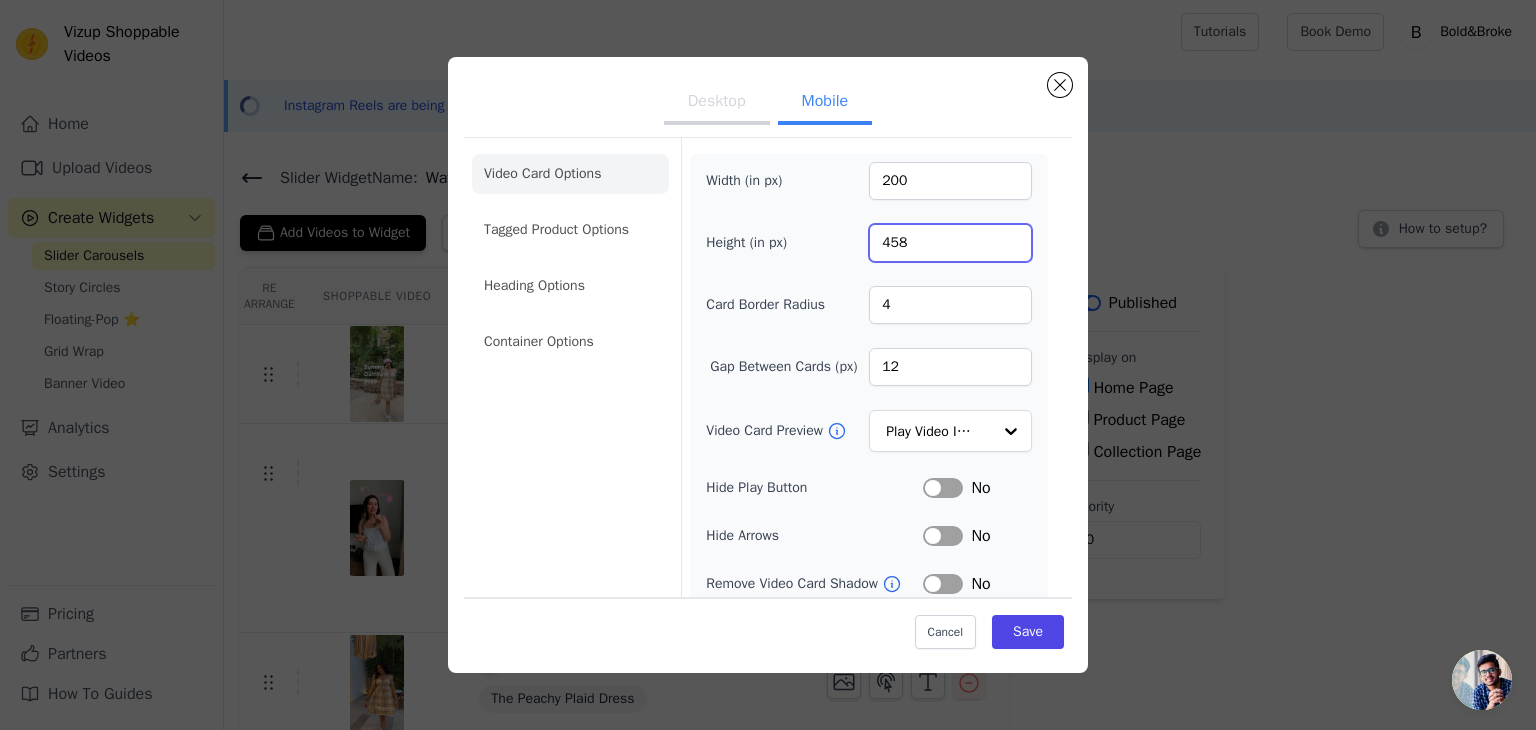 type on "458" 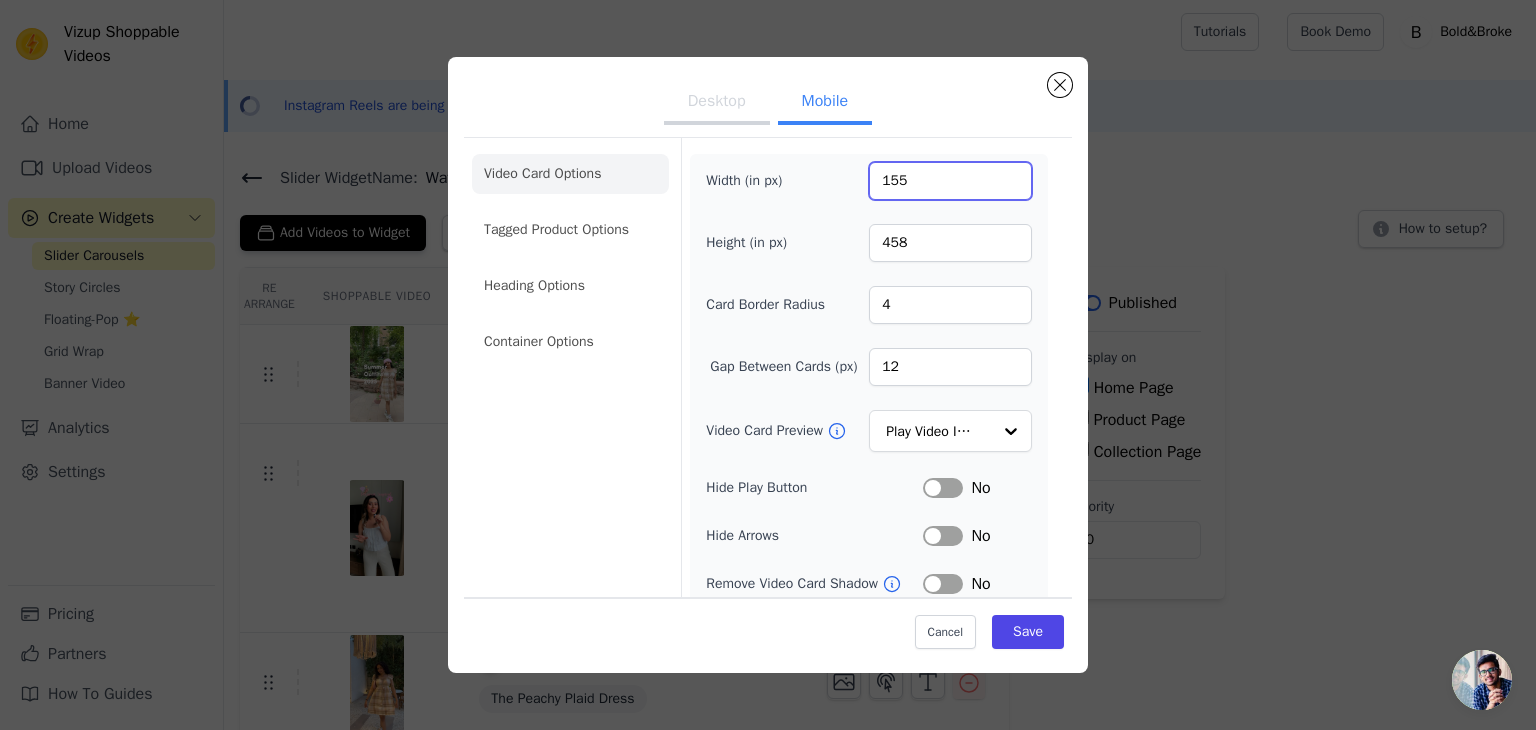 type on "154" 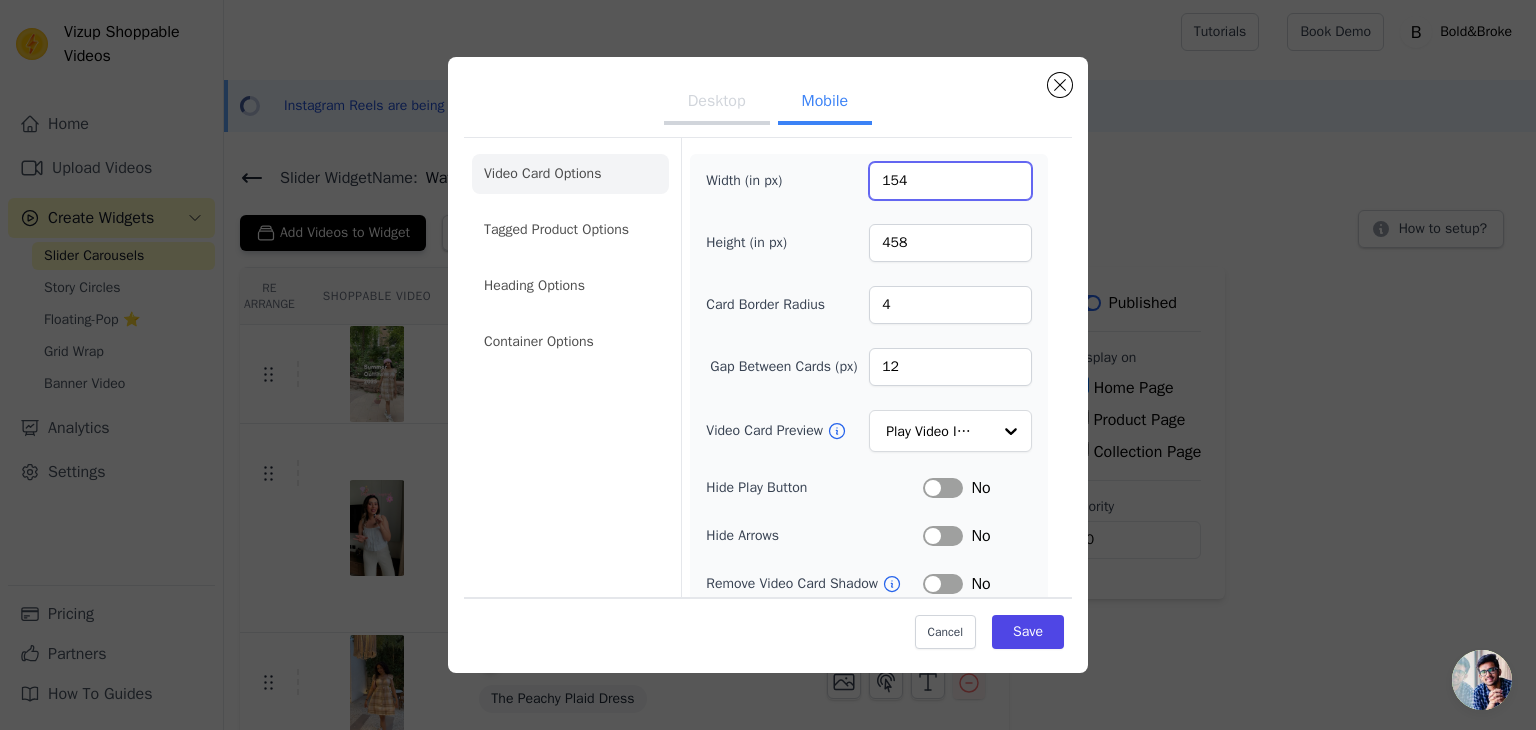 click on "154" at bounding box center (950, 181) 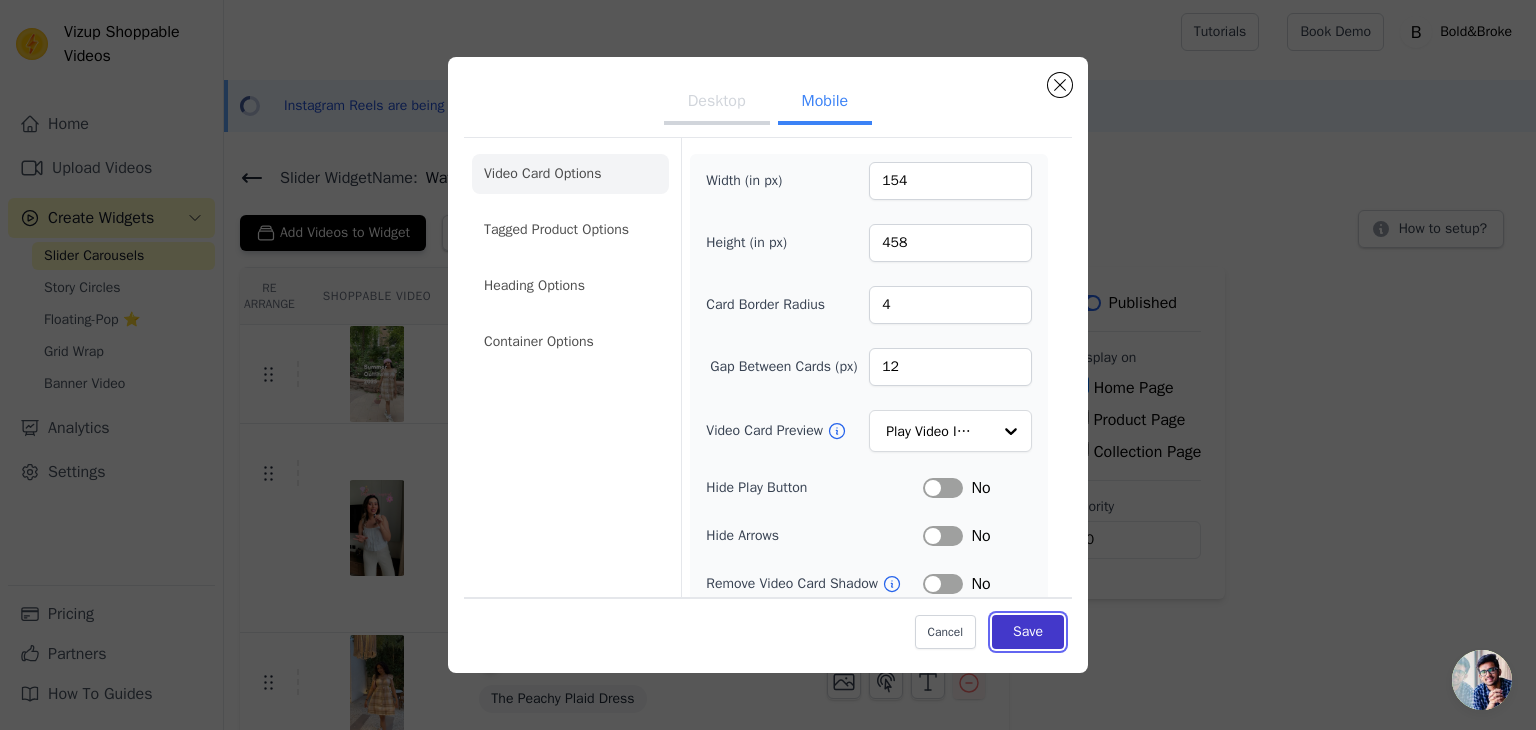 click on "Save" at bounding box center [1028, 632] 